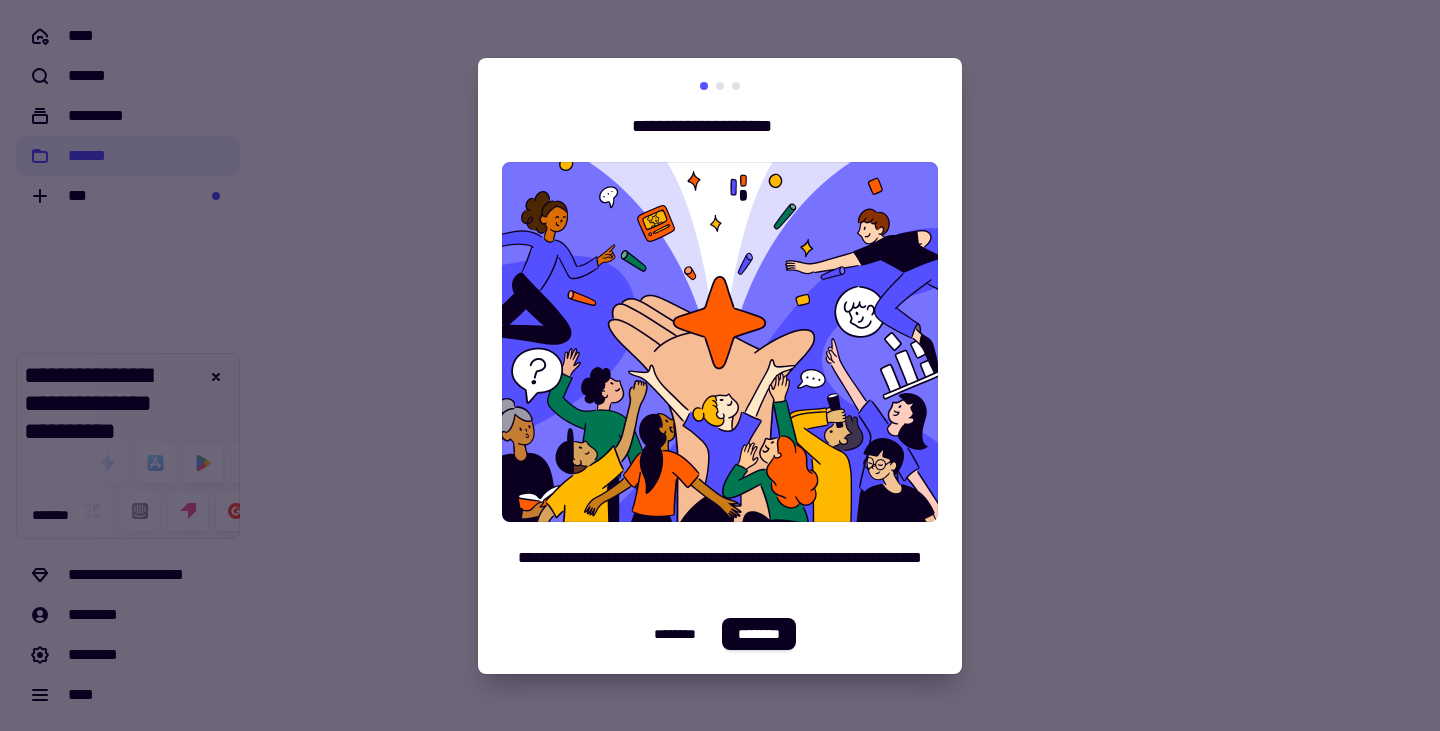 scroll, scrollTop: 0, scrollLeft: 0, axis: both 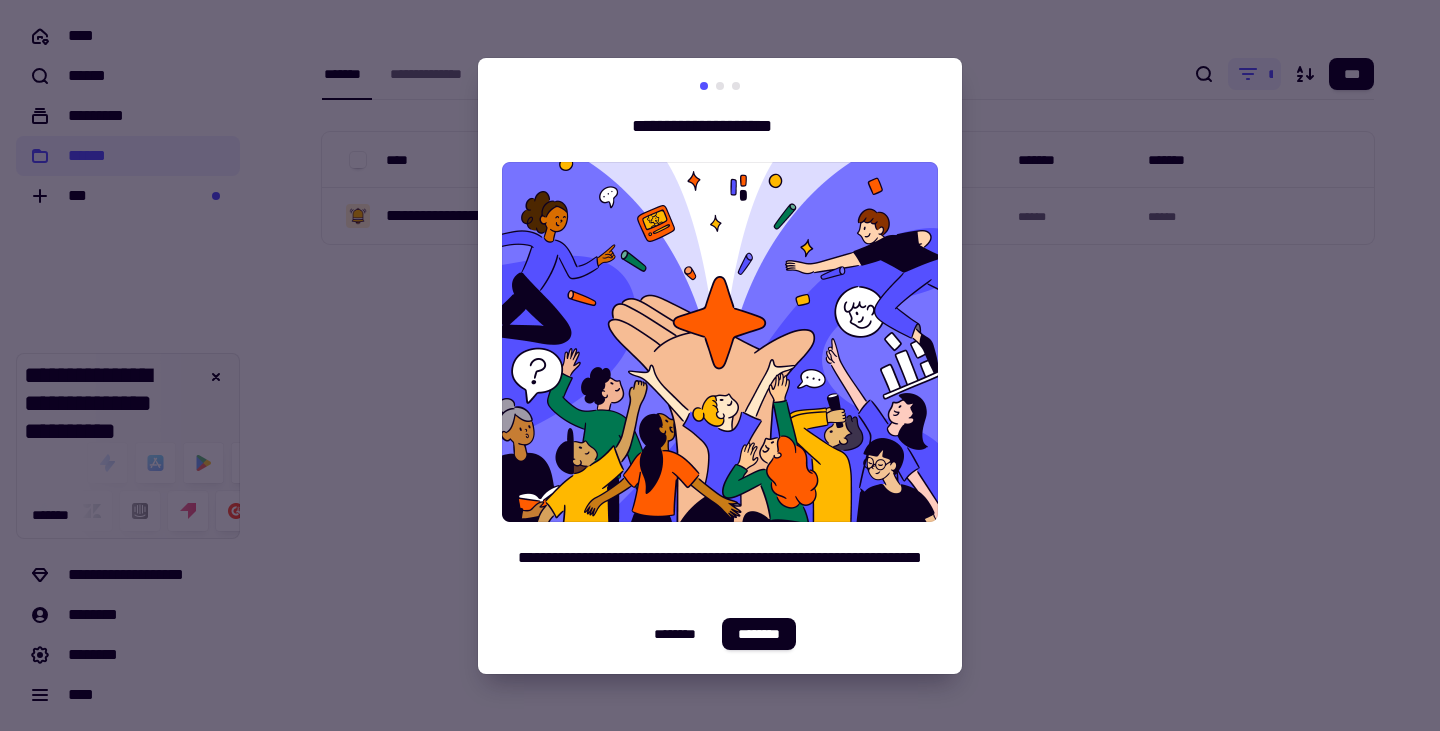 click at bounding box center (720, 86) 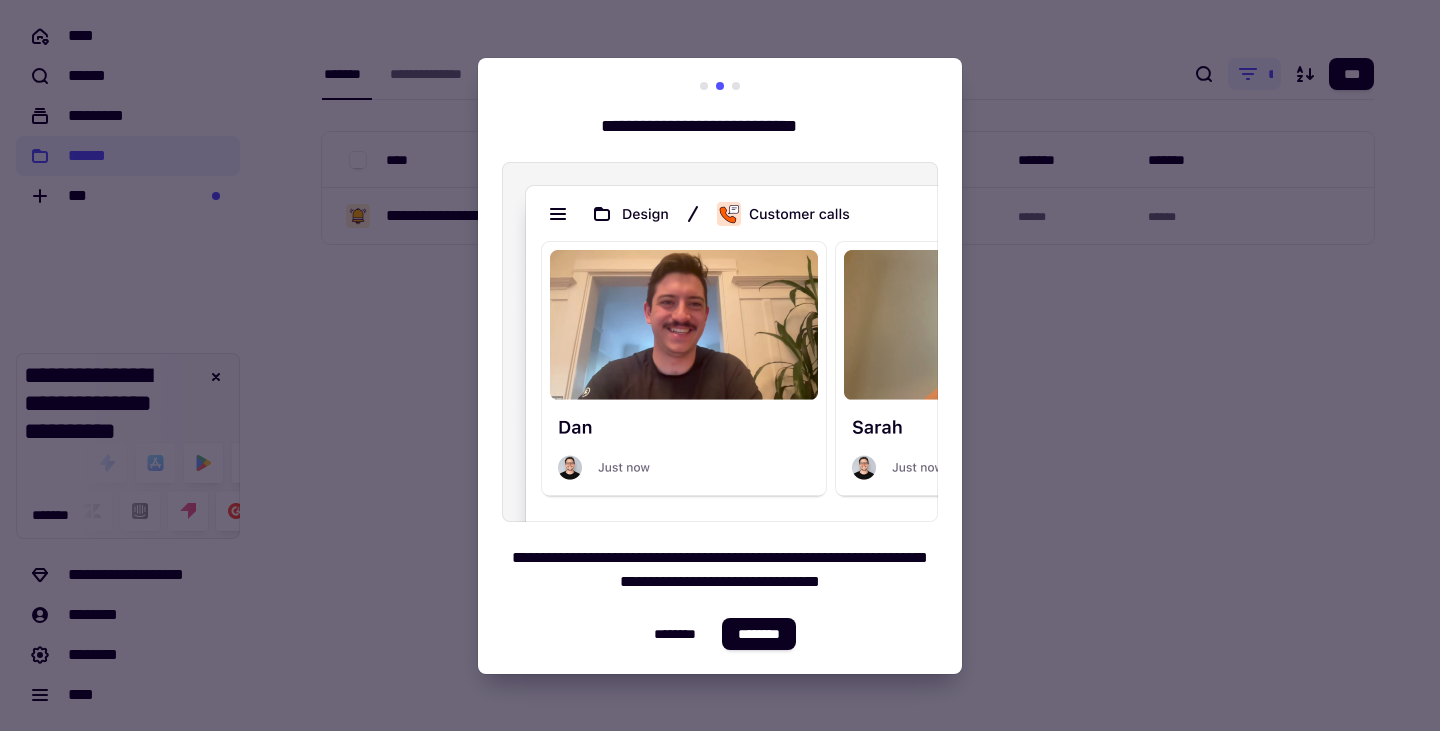 click at bounding box center (736, 86) 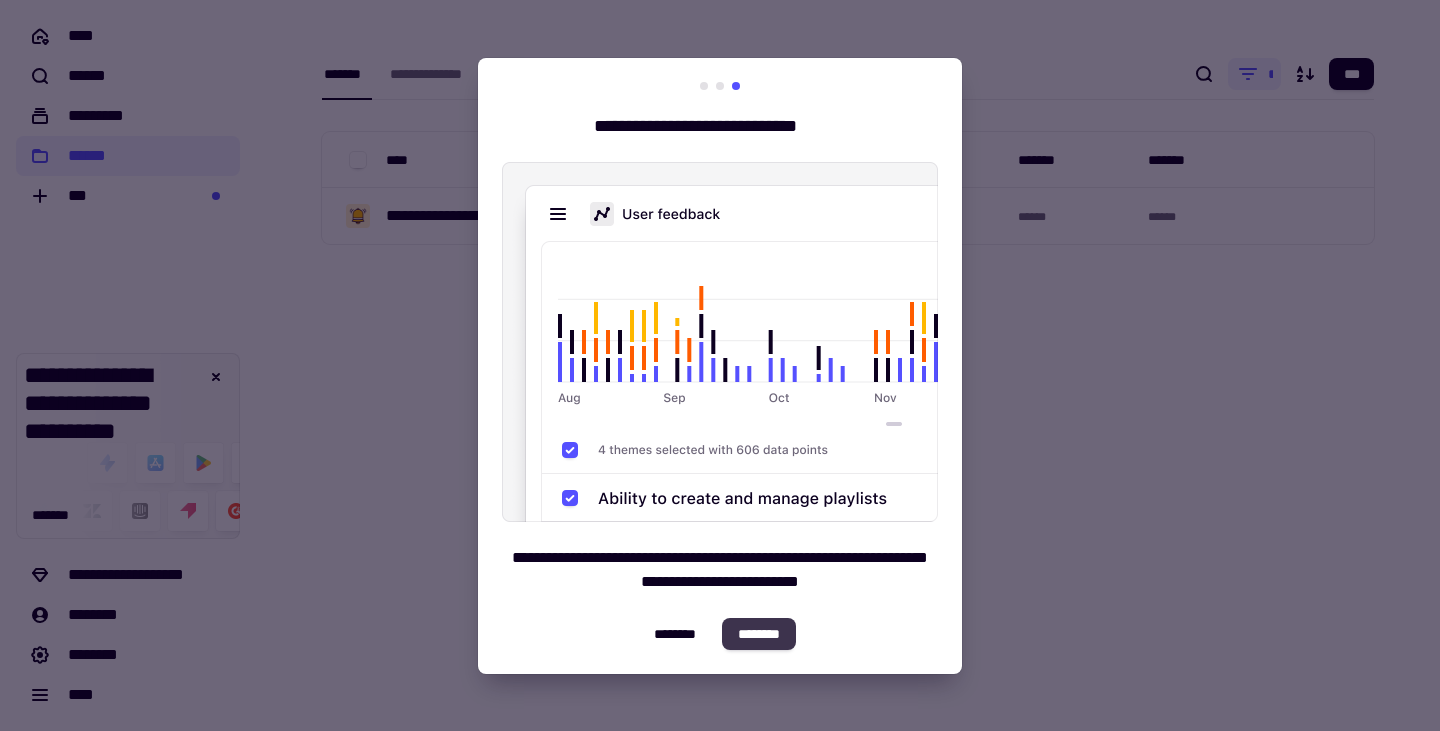 click on "********" 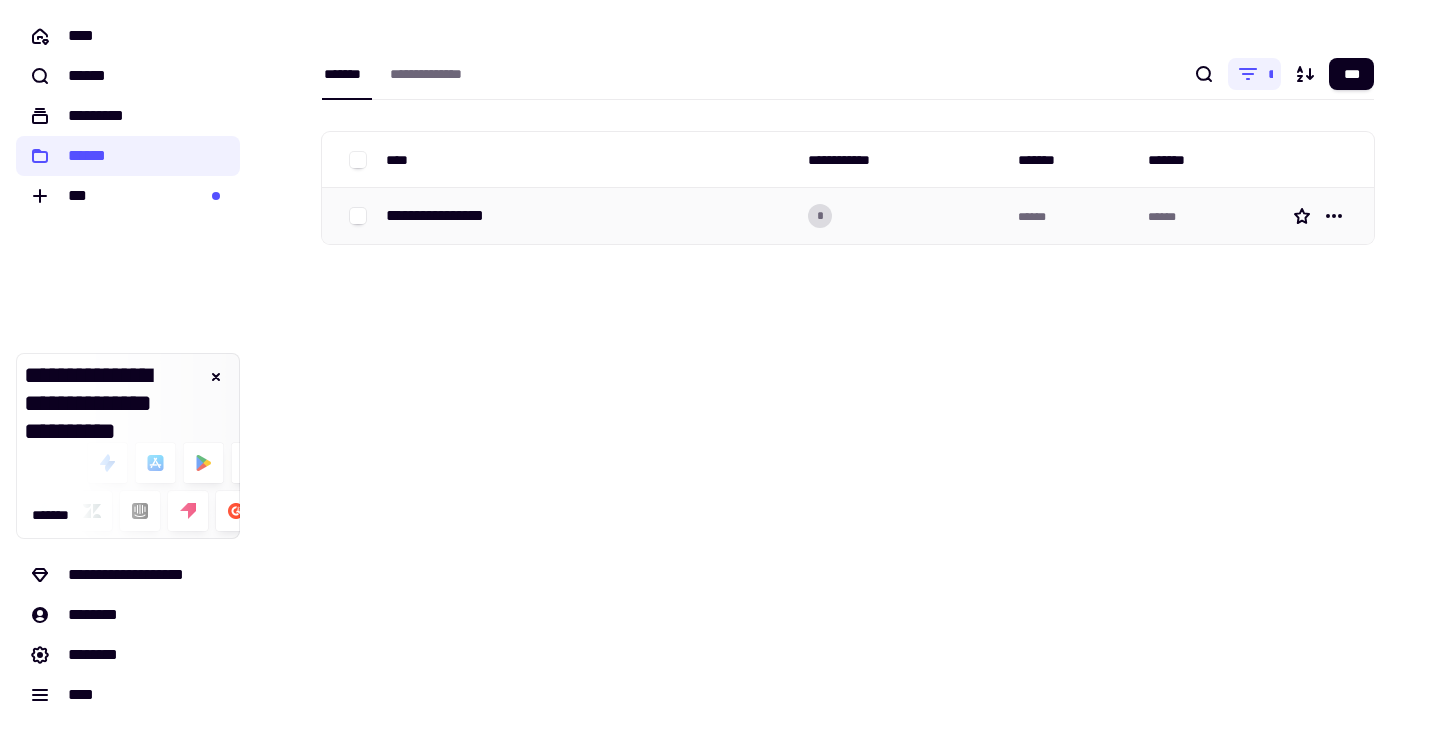click on "**********" at bounding box center [443, 216] 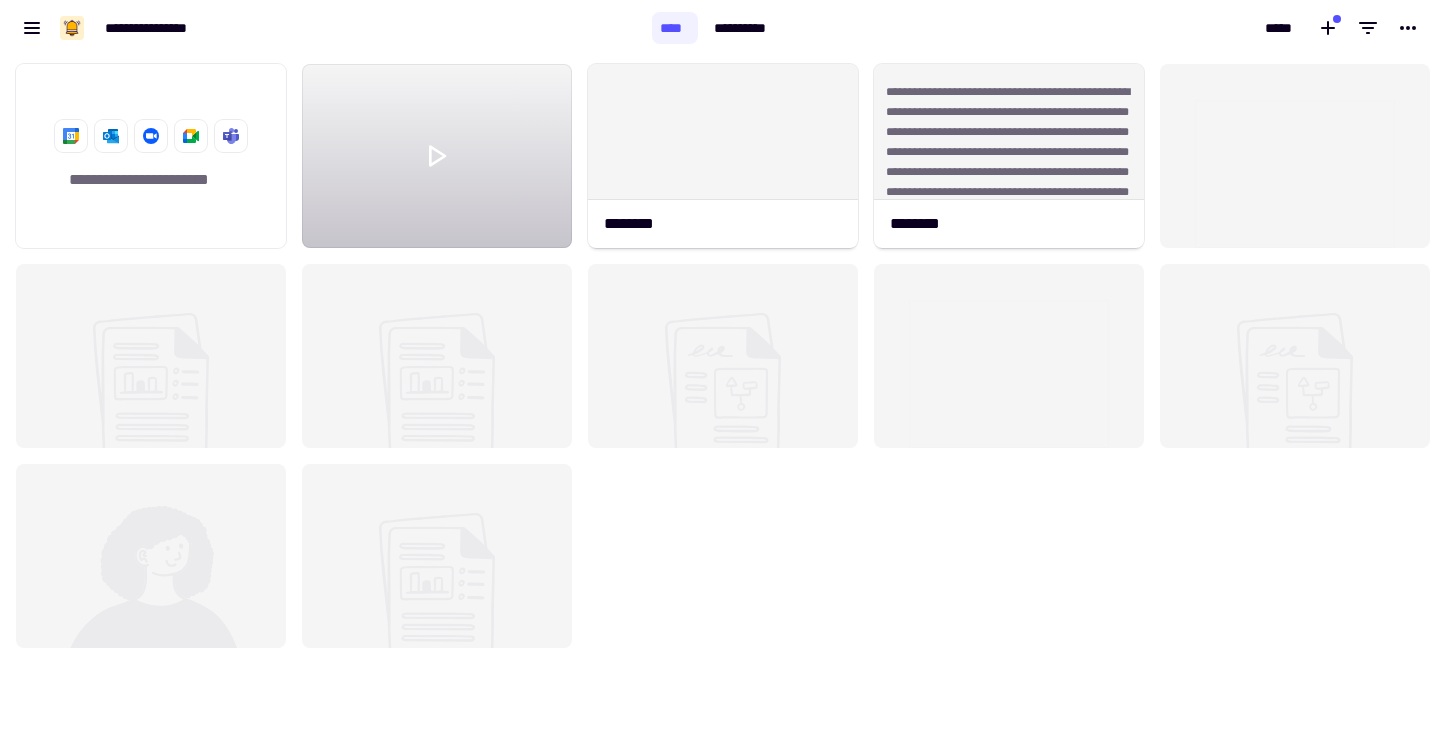 scroll, scrollTop: 16, scrollLeft: 16, axis: both 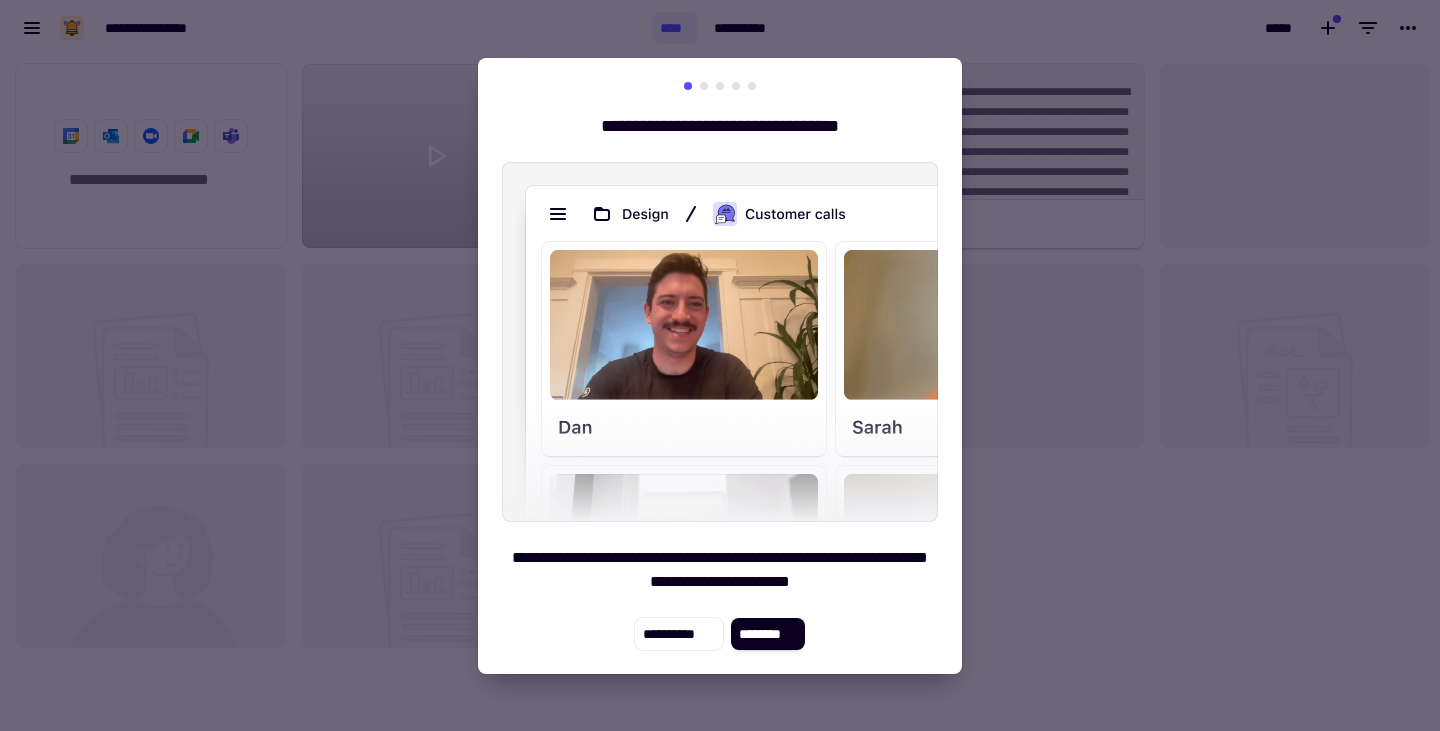 click at bounding box center (720, 86) 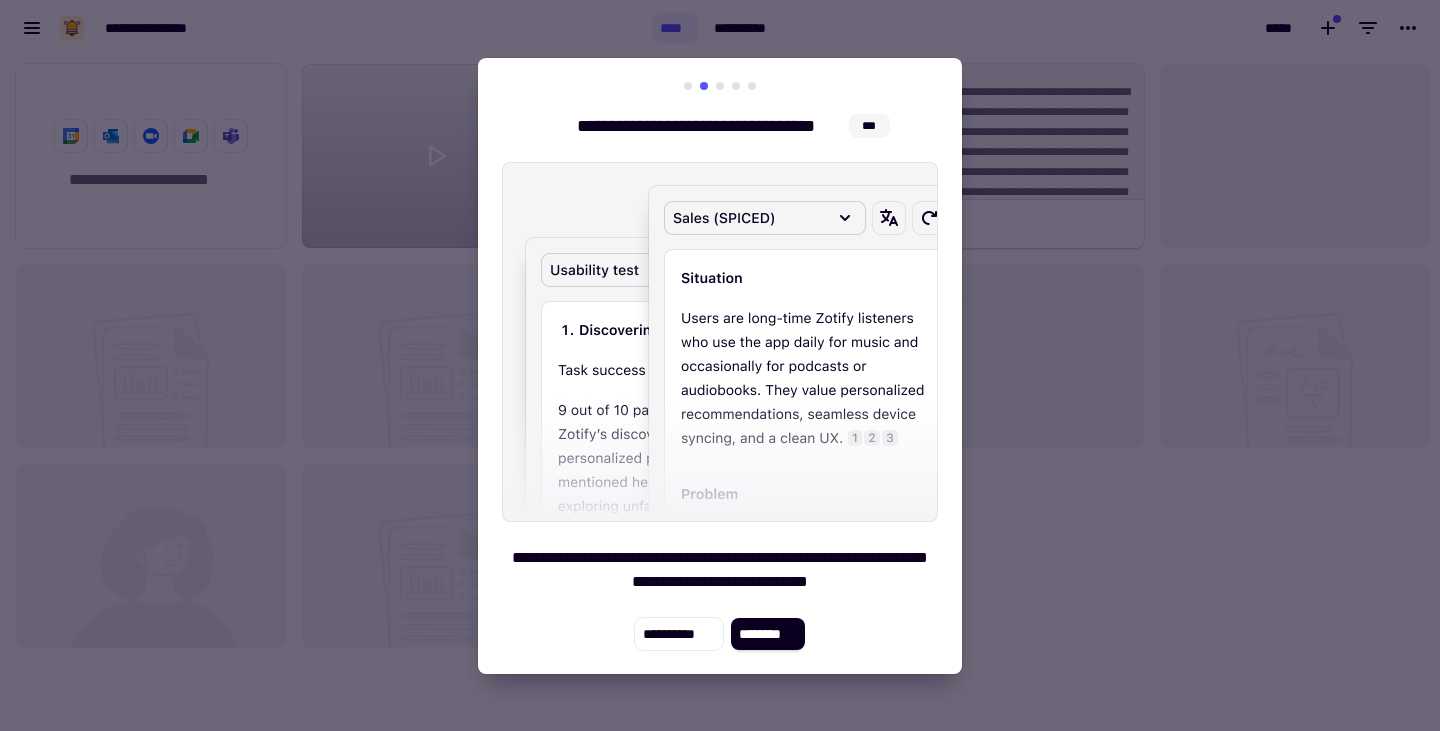 click at bounding box center (720, 86) 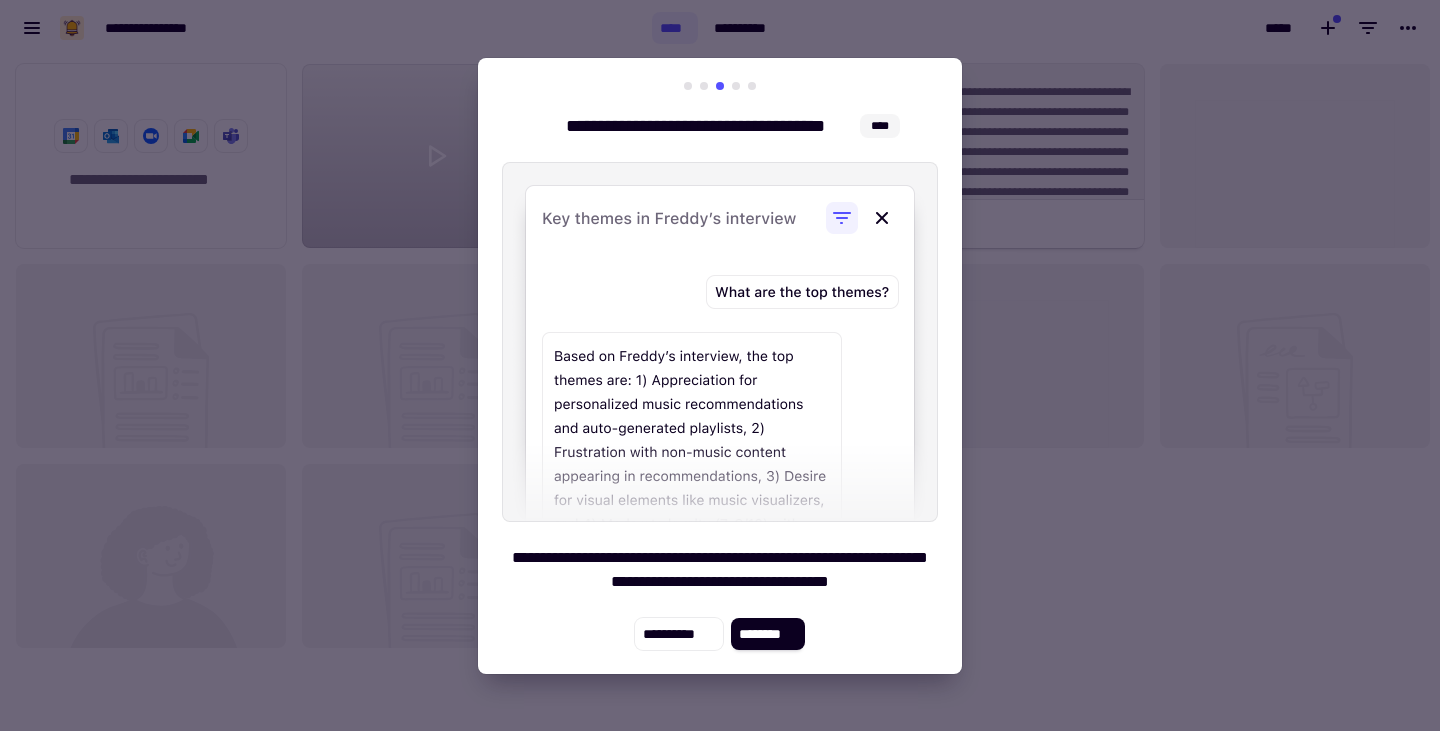 click at bounding box center (736, 86) 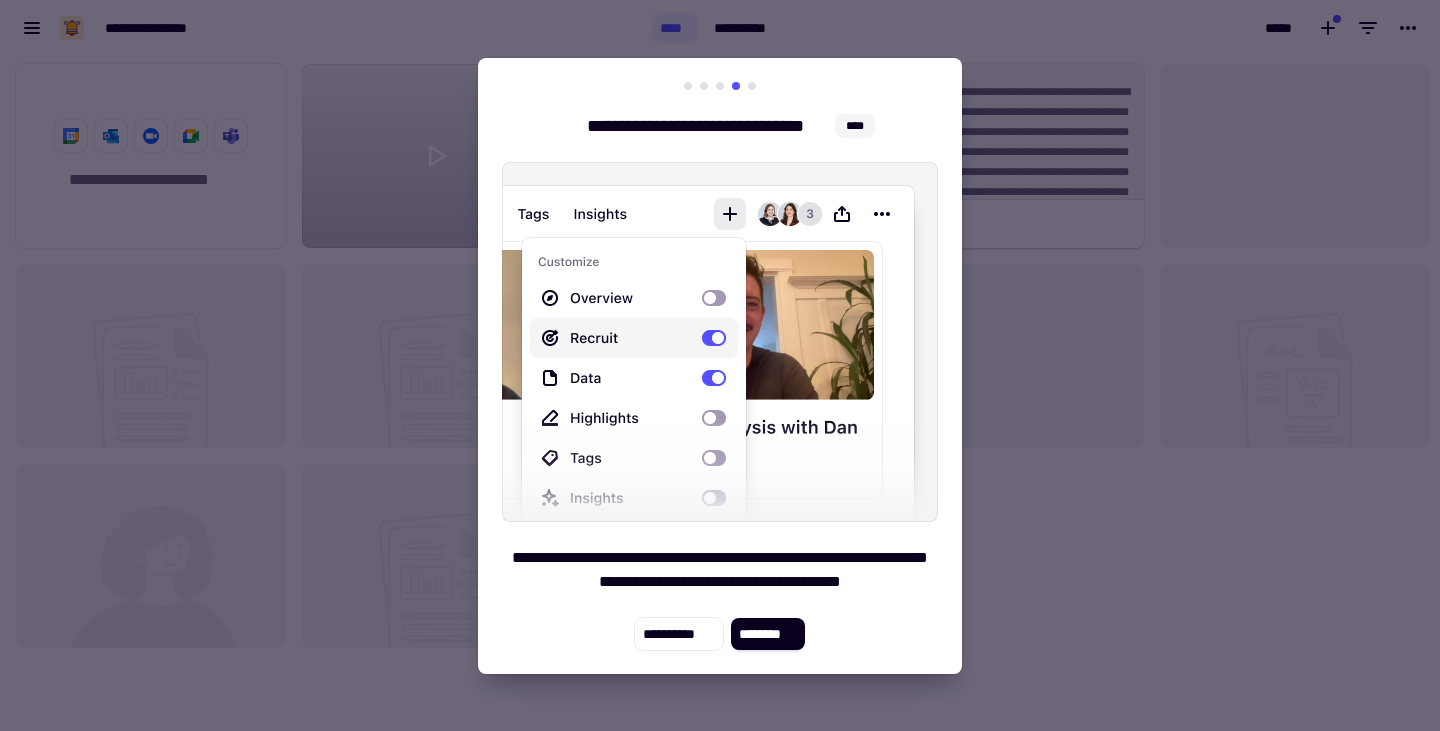 click at bounding box center (720, 86) 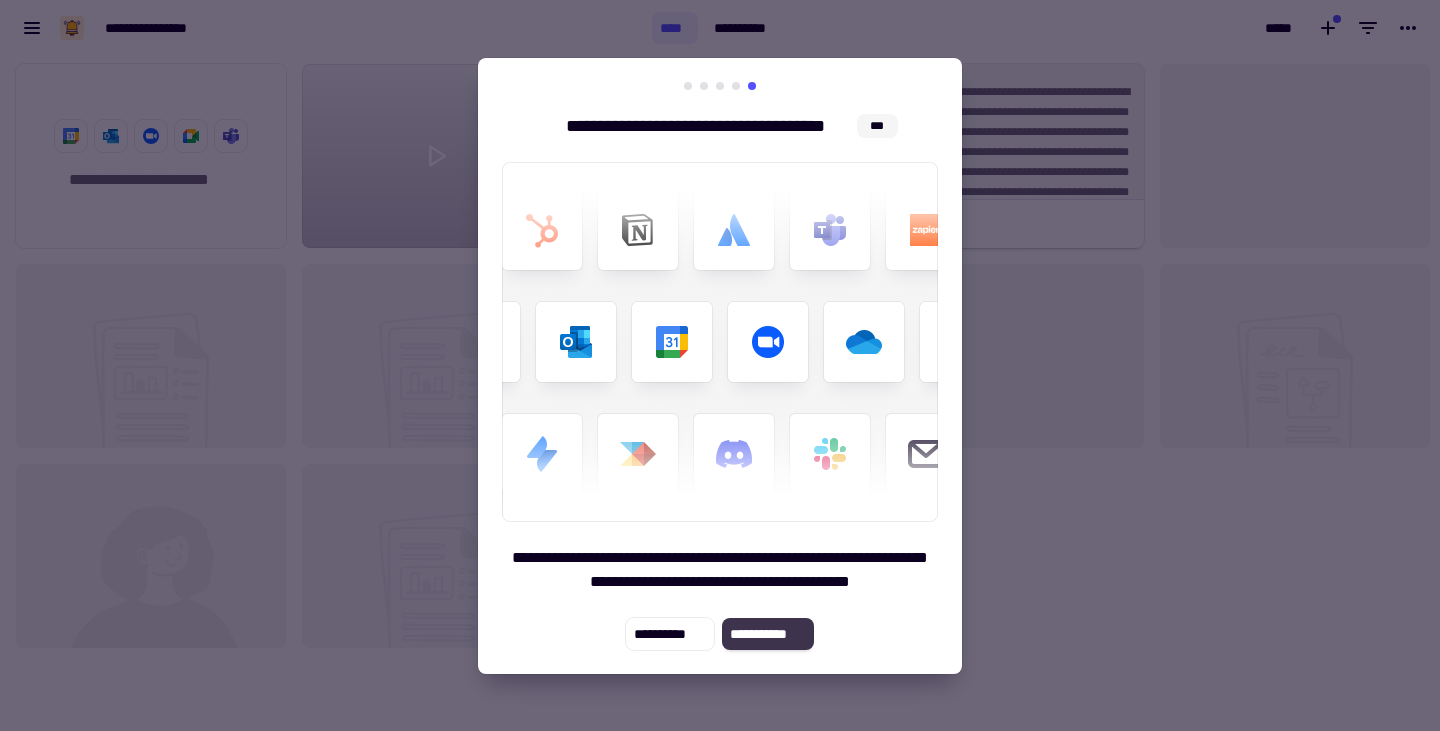 click on "**********" 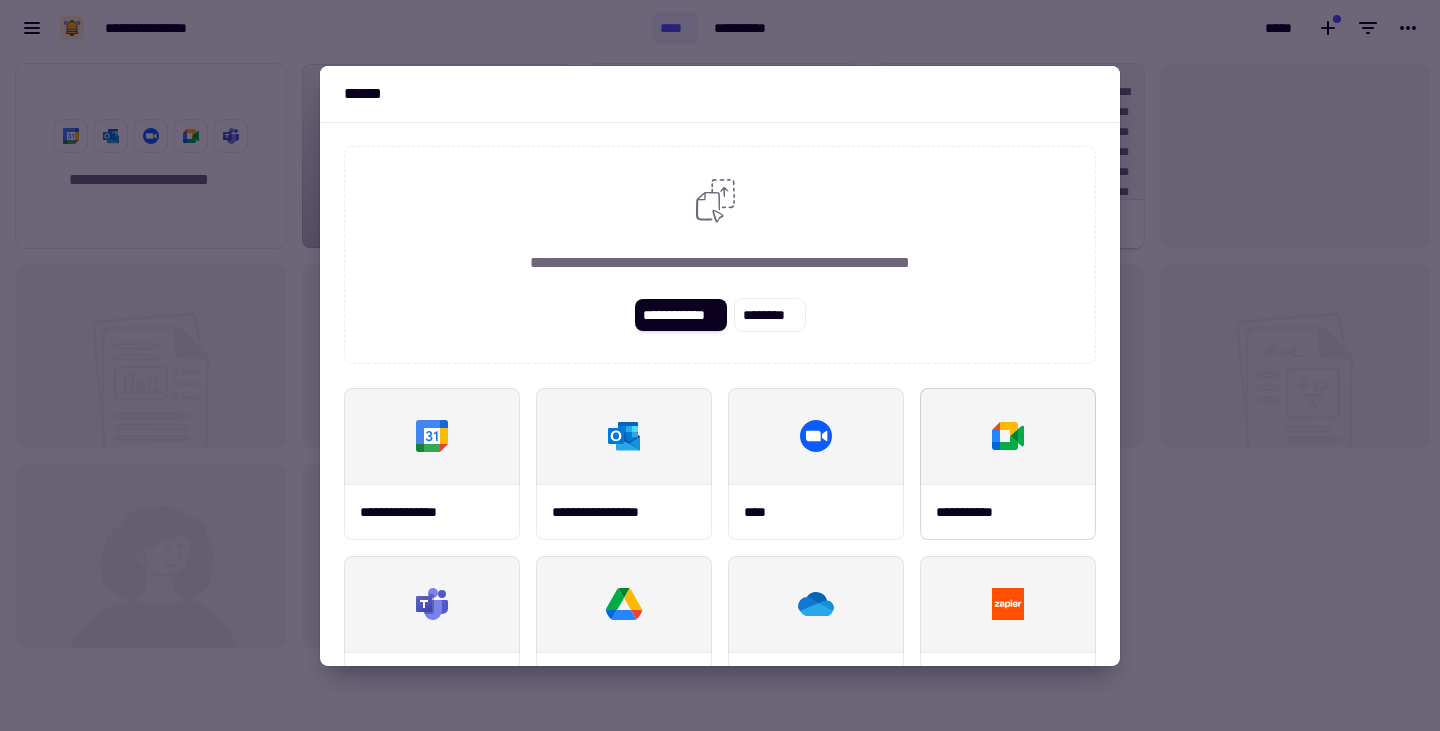 scroll, scrollTop: 234, scrollLeft: 0, axis: vertical 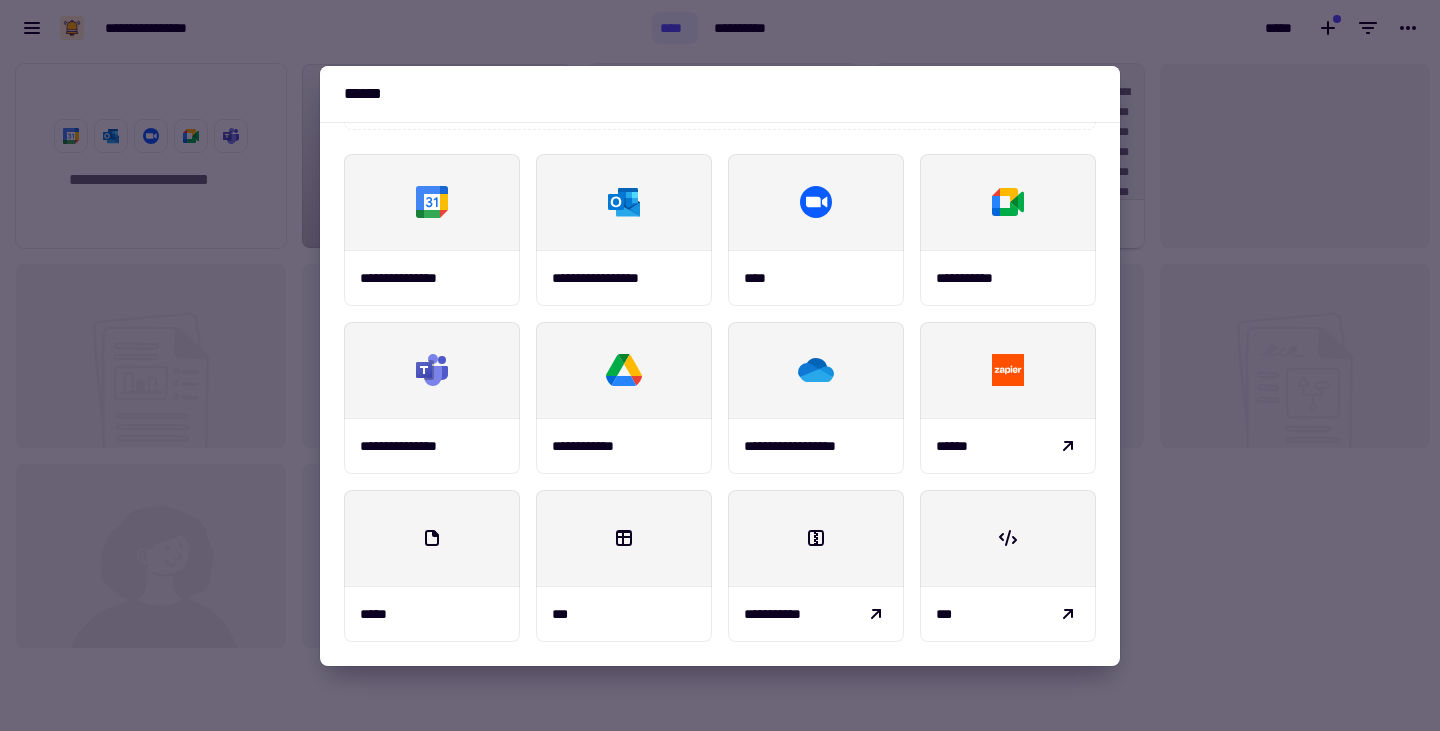 click at bounding box center [720, 365] 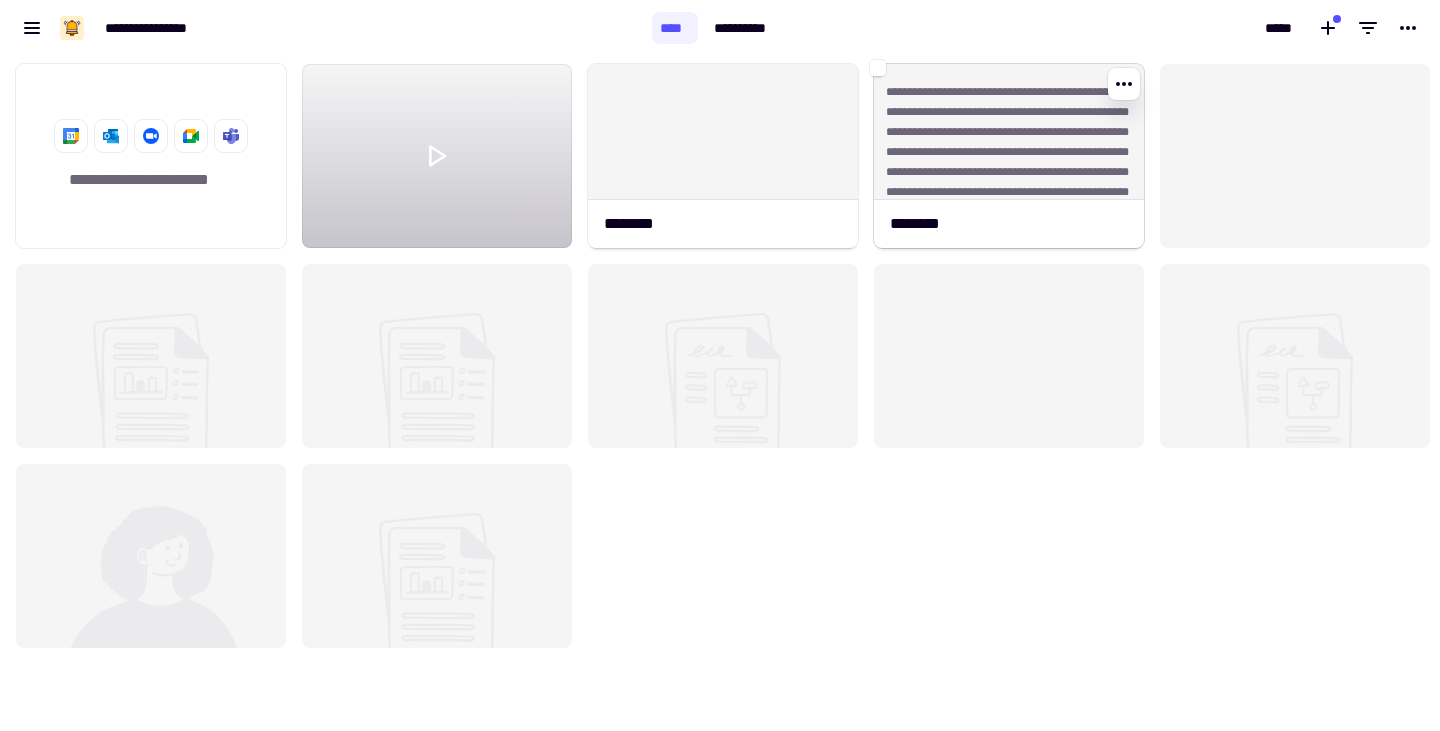 click on "**********" 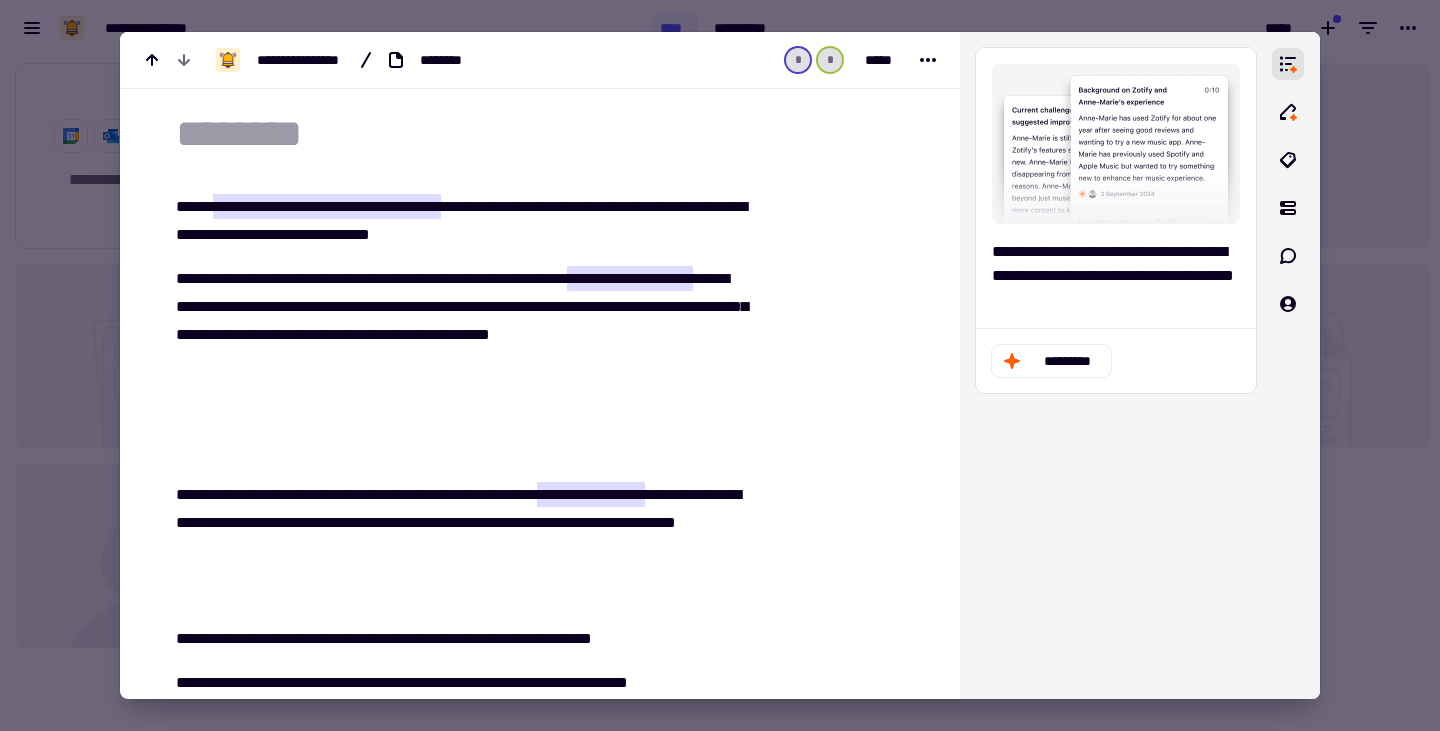 scroll, scrollTop: 13, scrollLeft: 0, axis: vertical 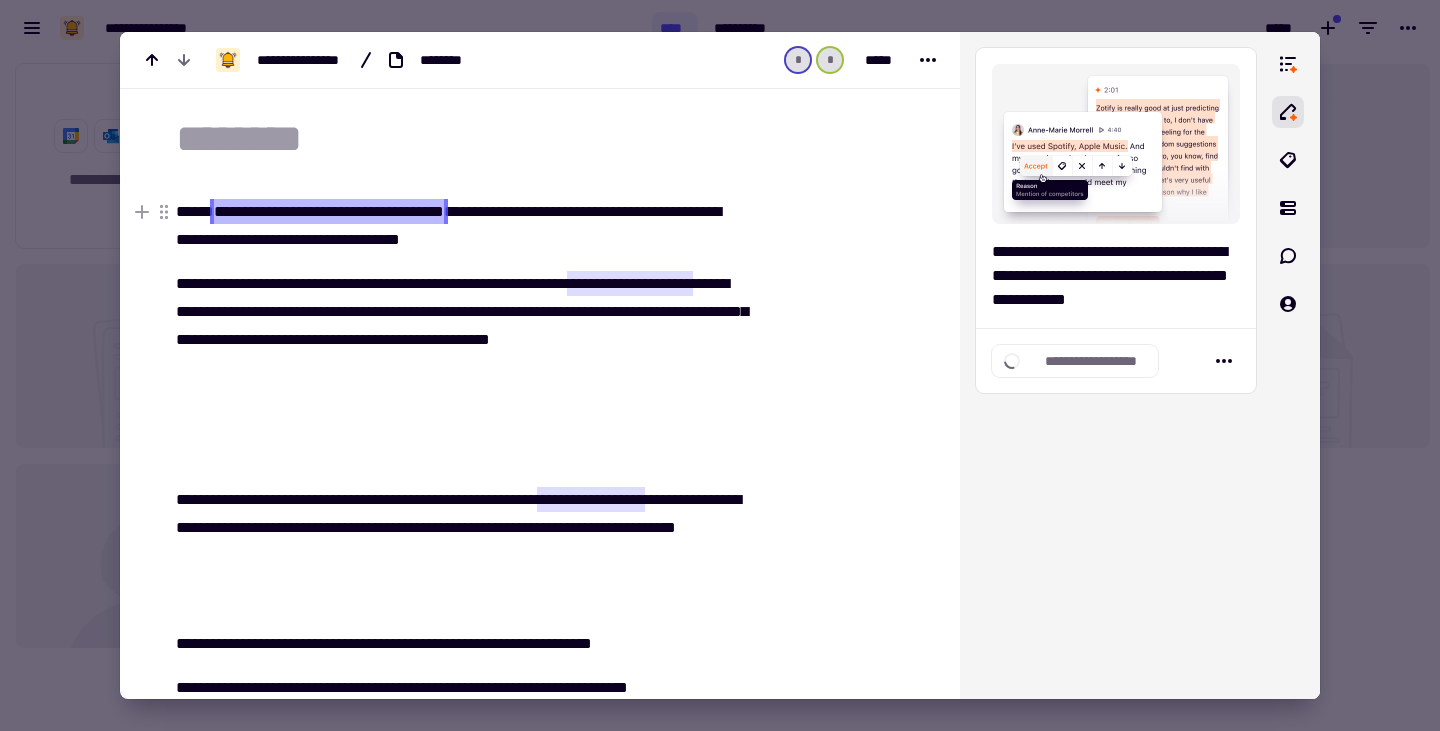 click on "**********" at bounding box center [329, 211] 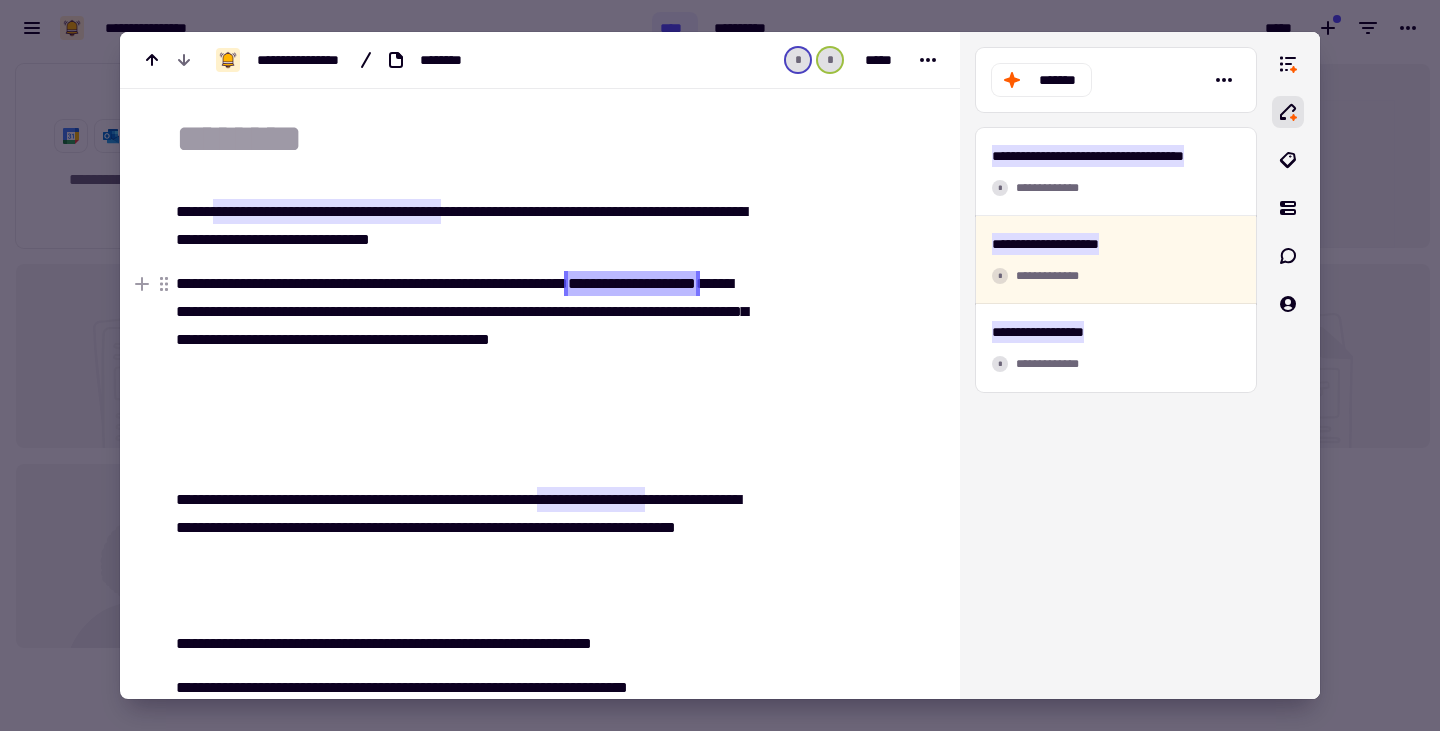click on "**********" at bounding box center [632, 283] 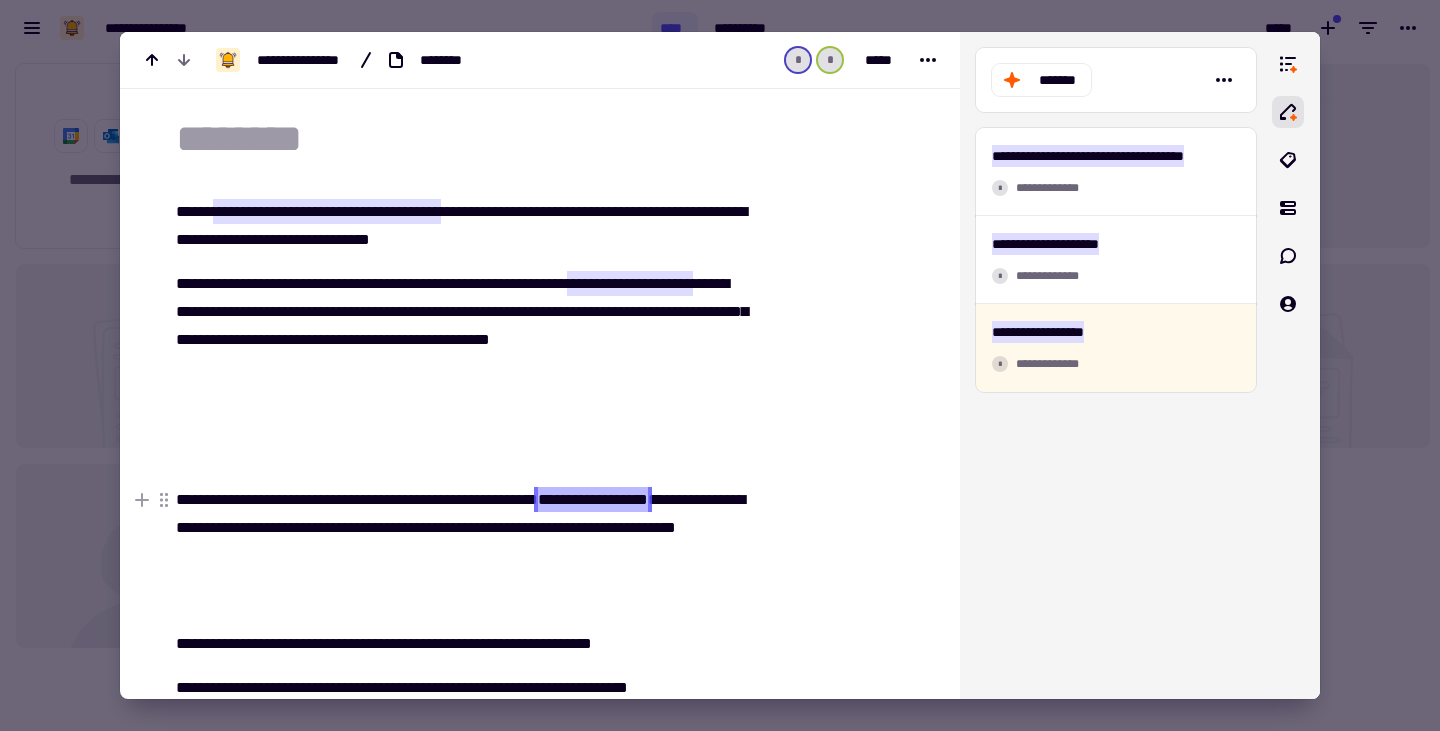 click on "**********" at bounding box center (593, 499) 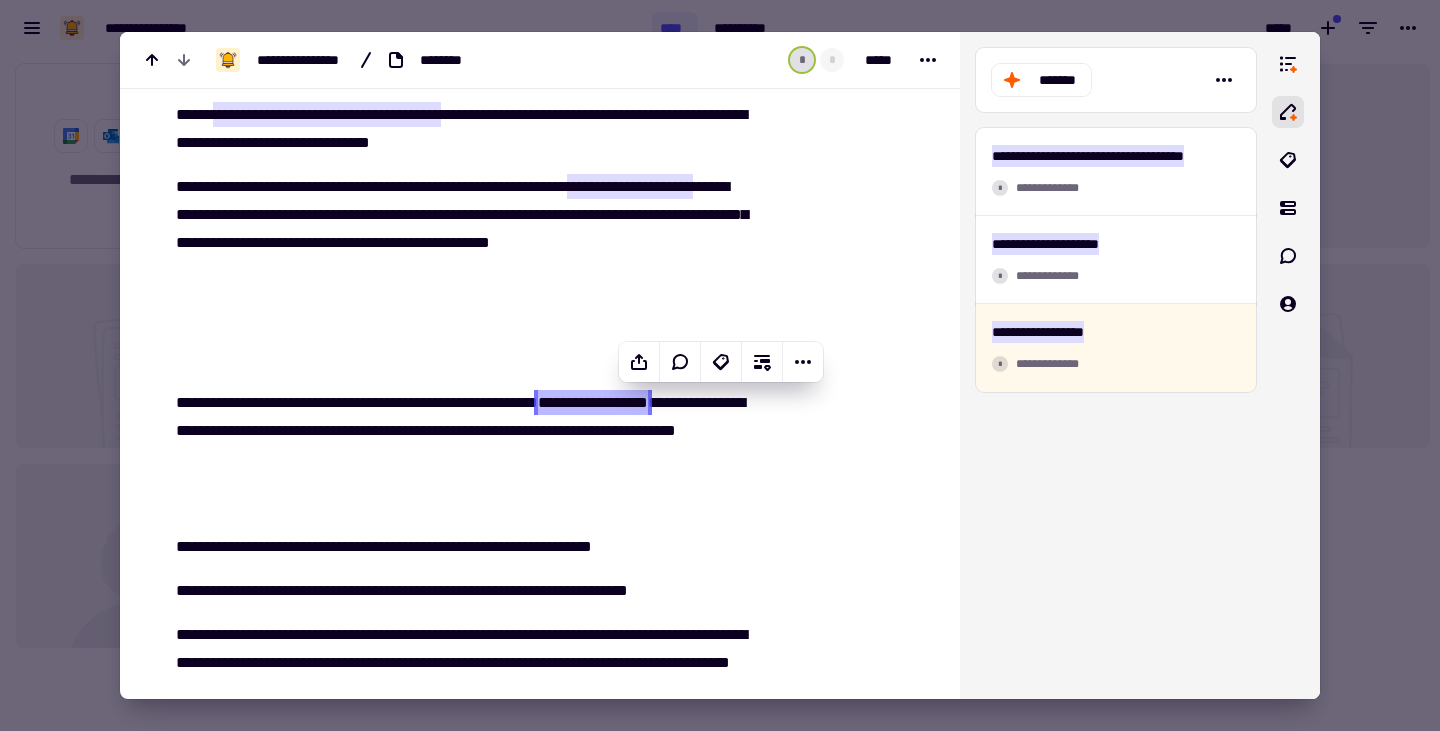 scroll, scrollTop: 0, scrollLeft: 0, axis: both 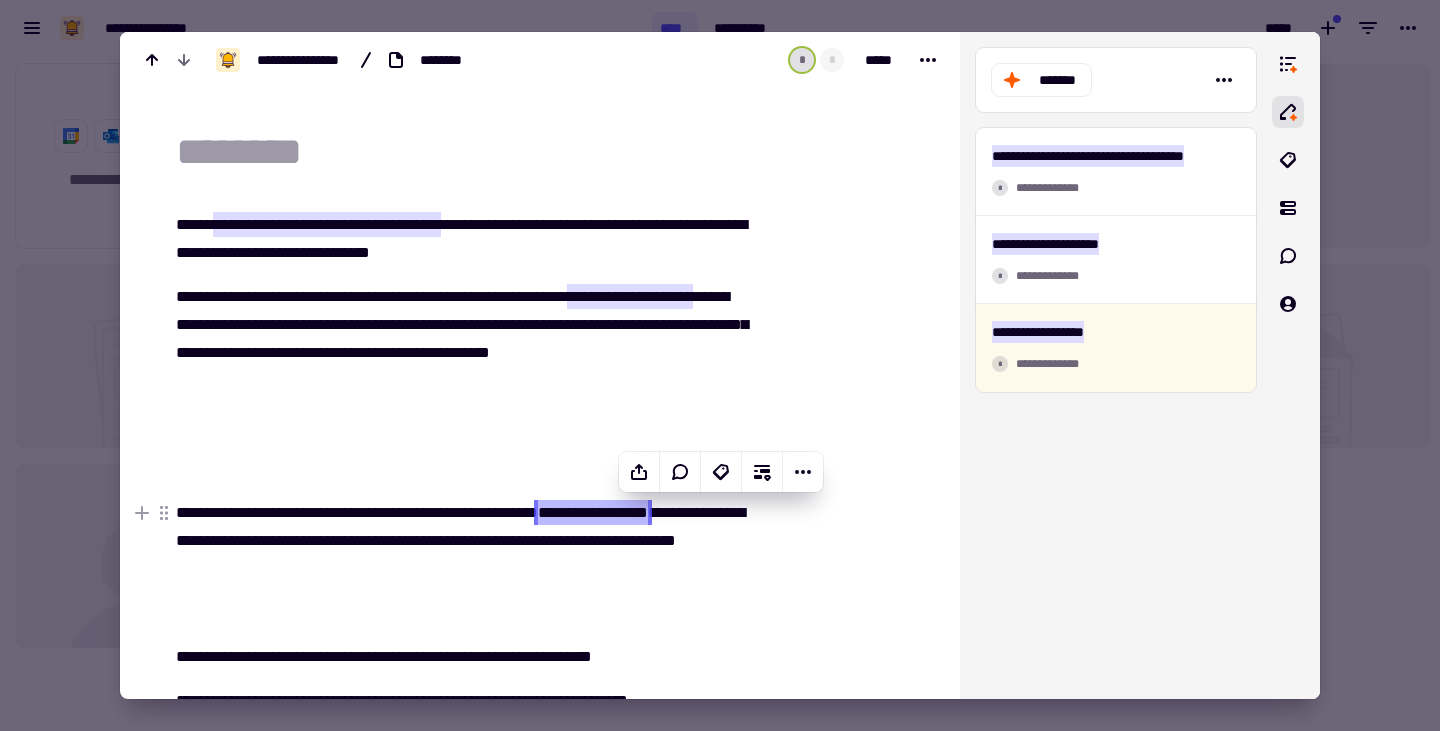click at bounding box center (720, 365) 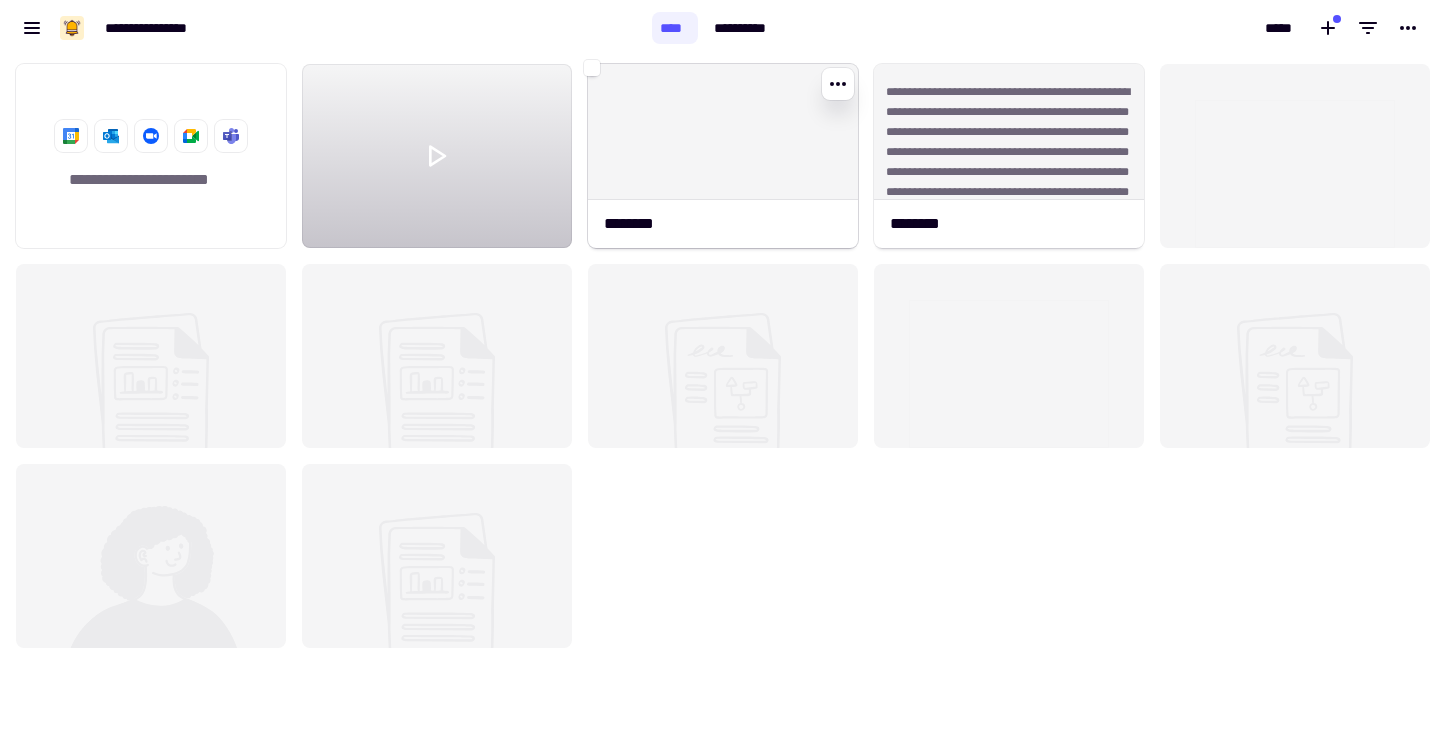 click 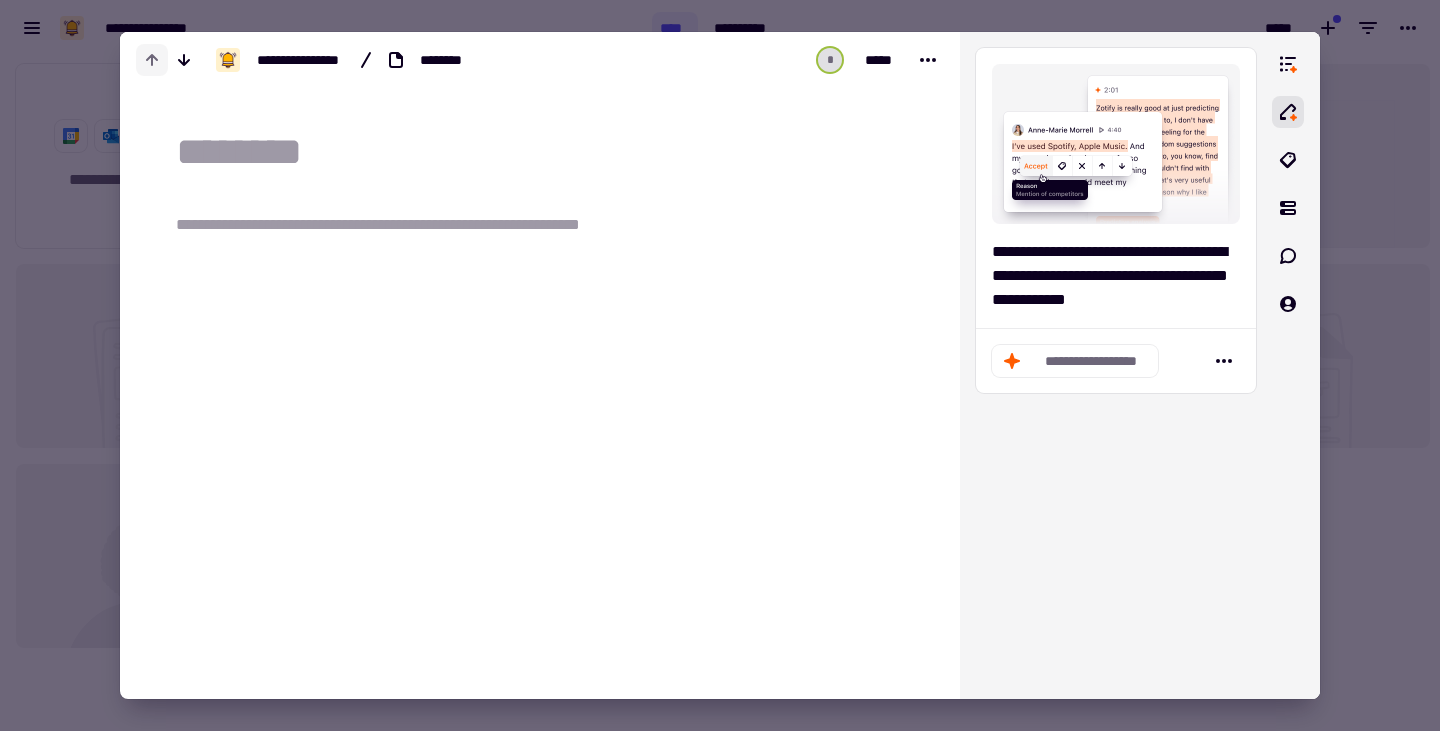 click 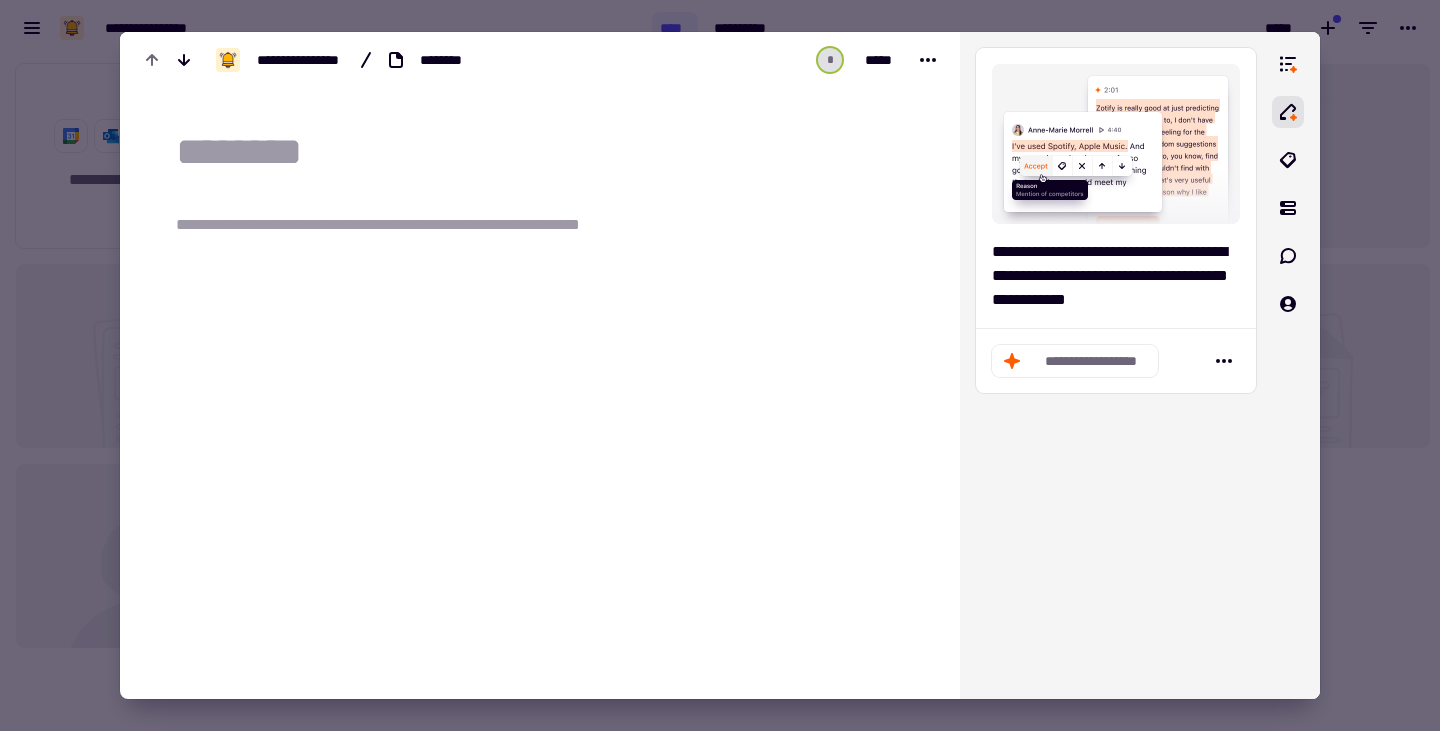 click at bounding box center [720, 365] 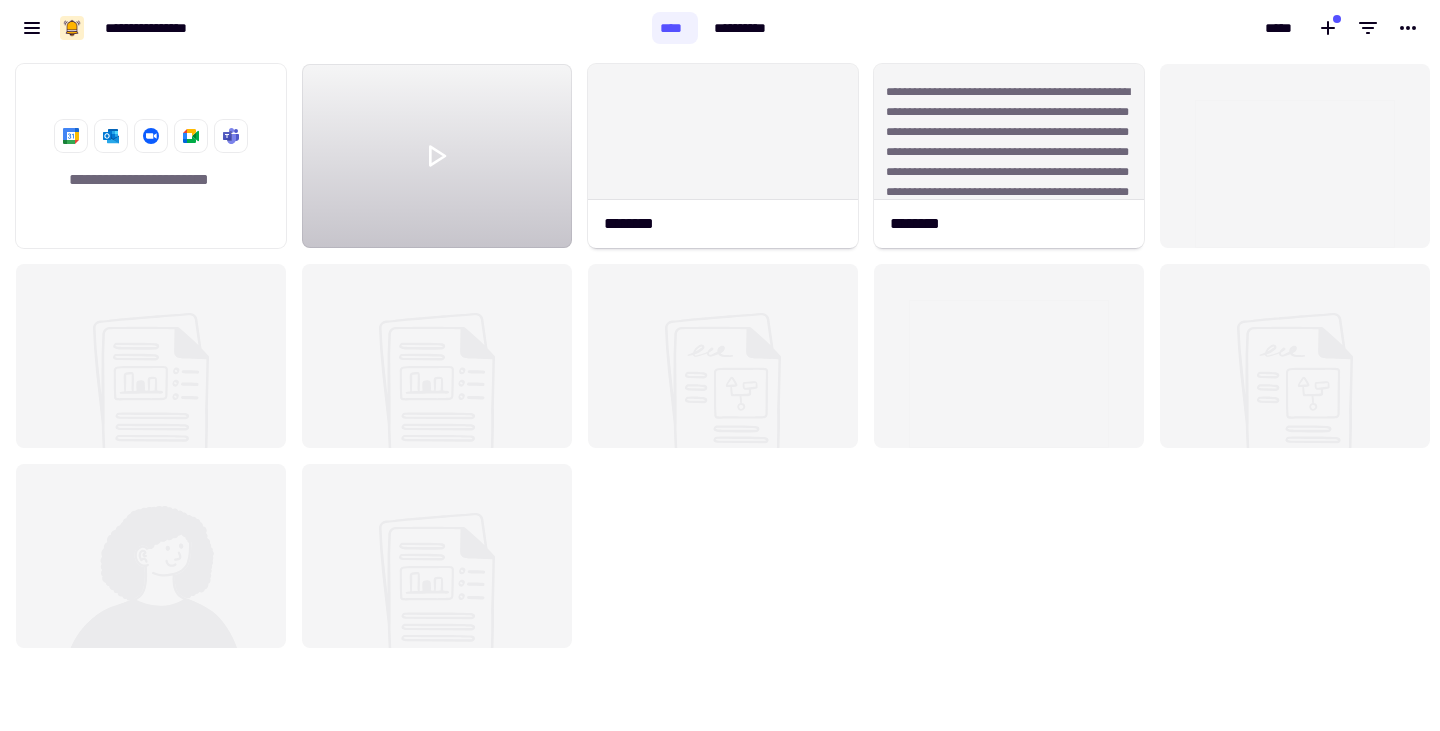 click on "**********" 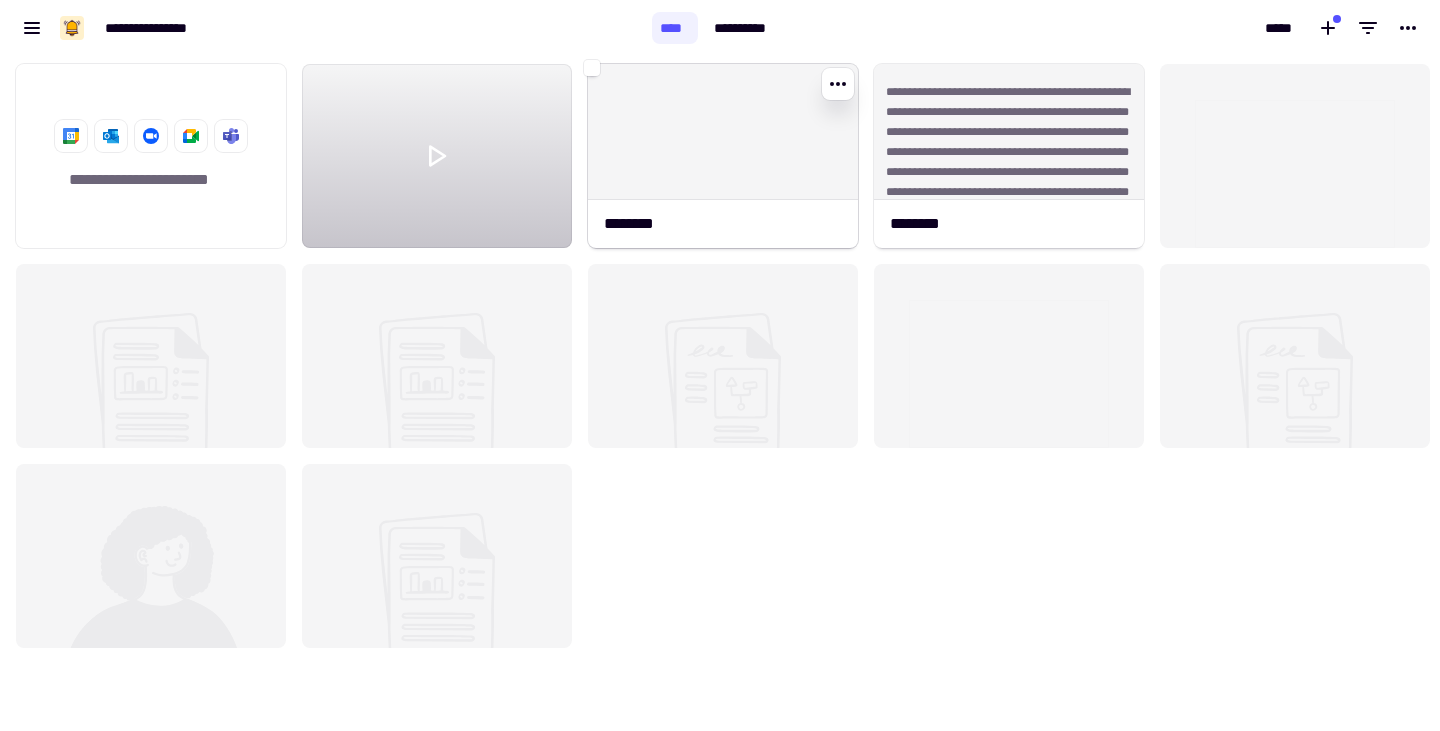 click 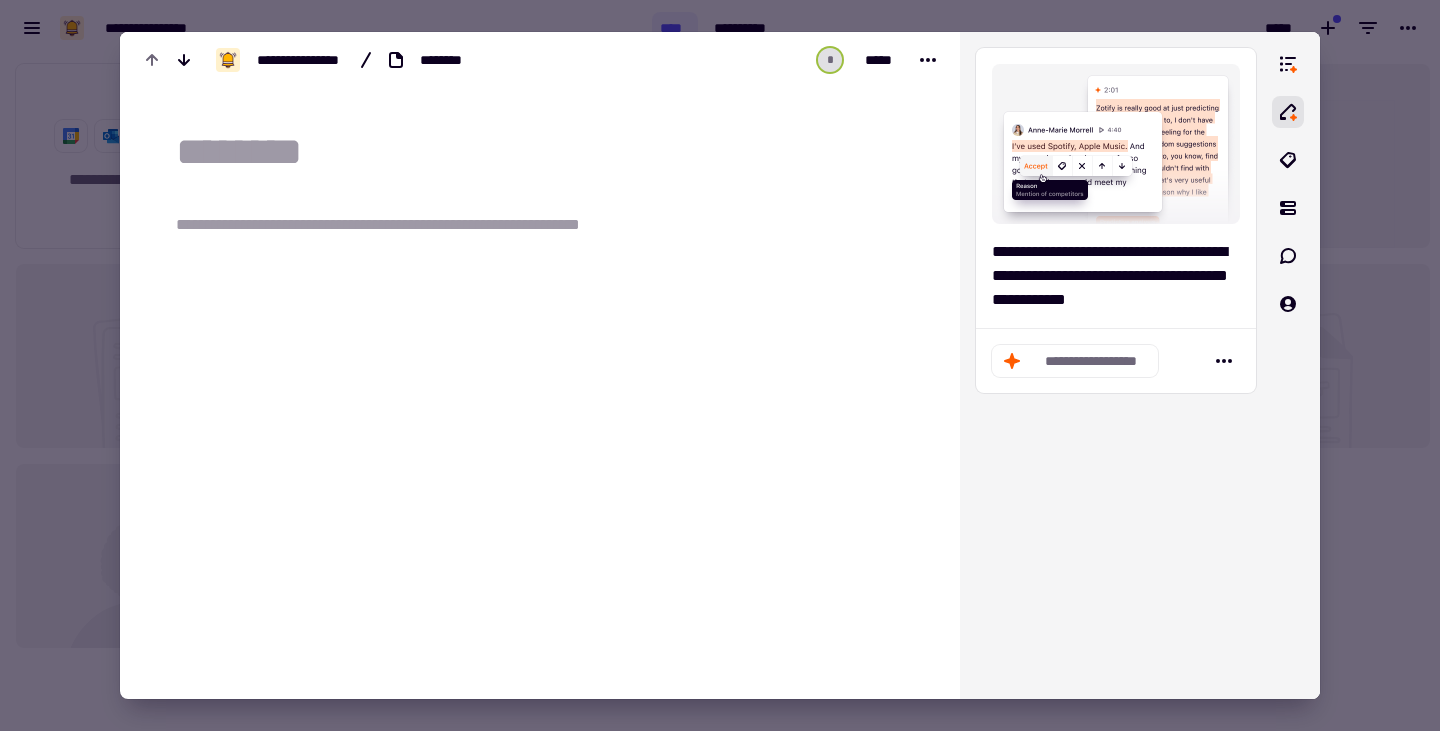 click at bounding box center (720, 365) 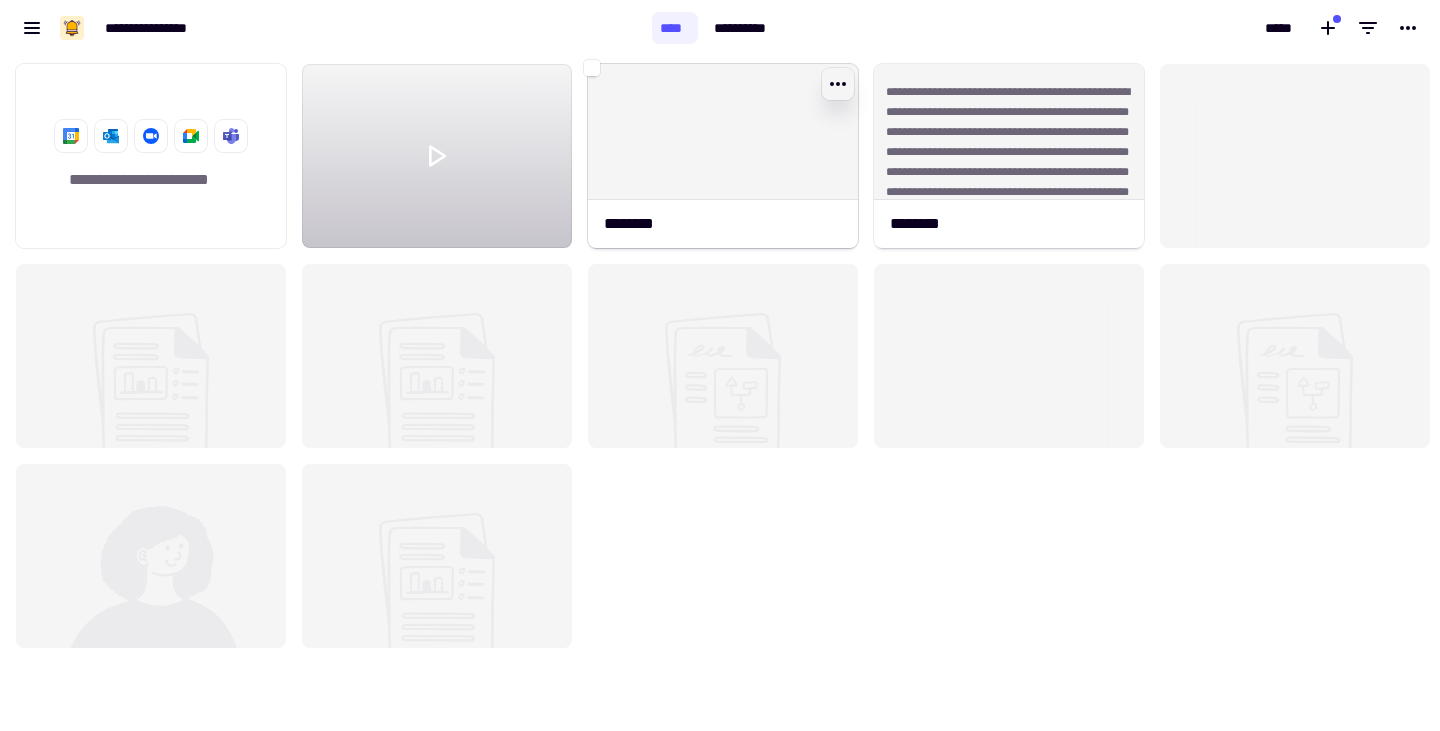 click 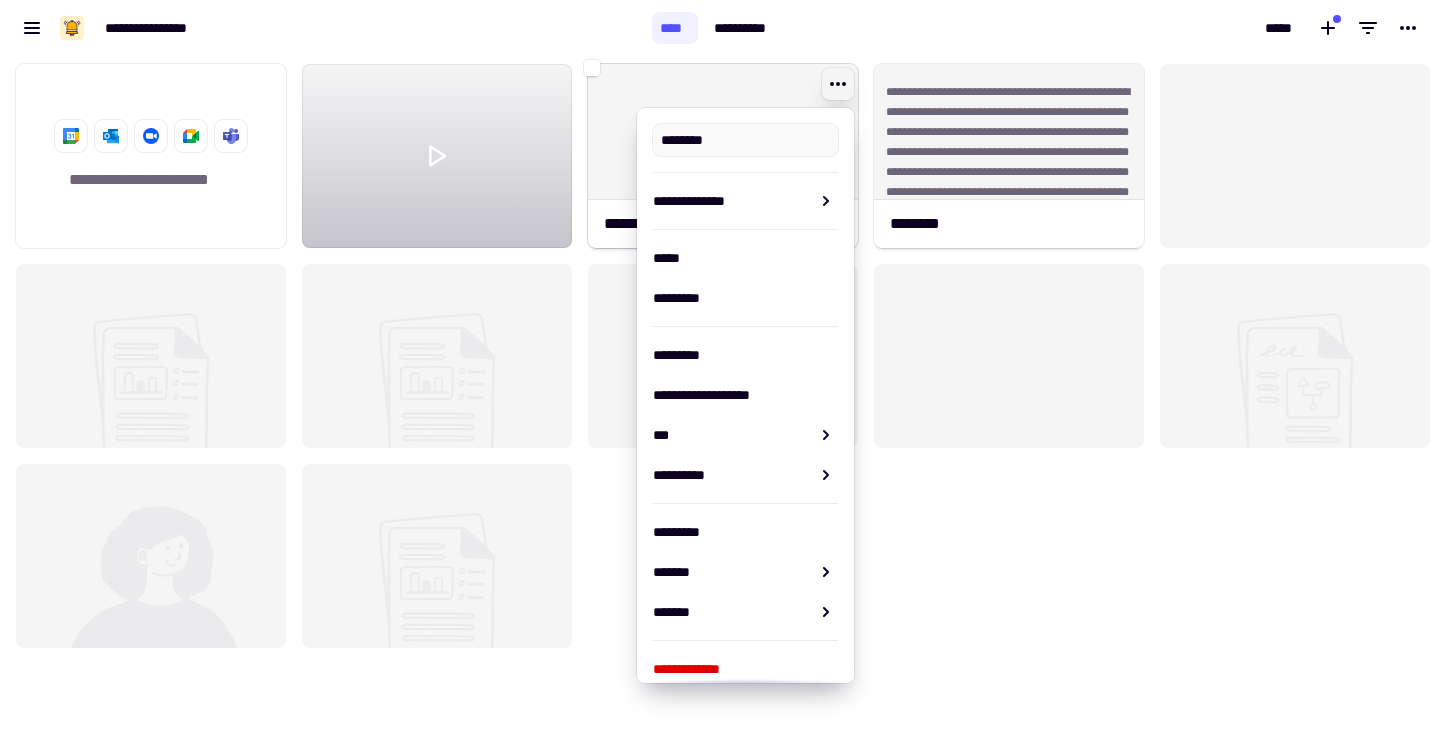 type on "********" 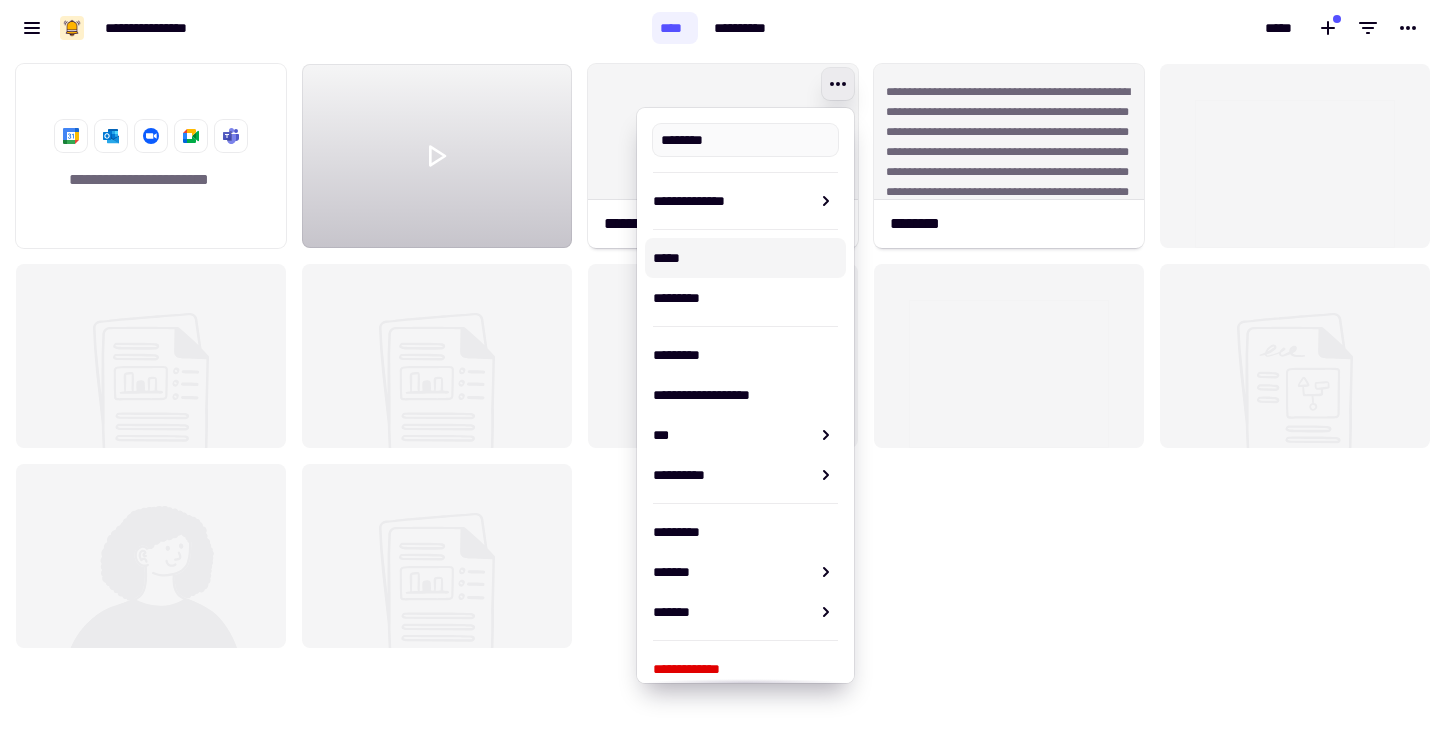 scroll, scrollTop: 14, scrollLeft: 0, axis: vertical 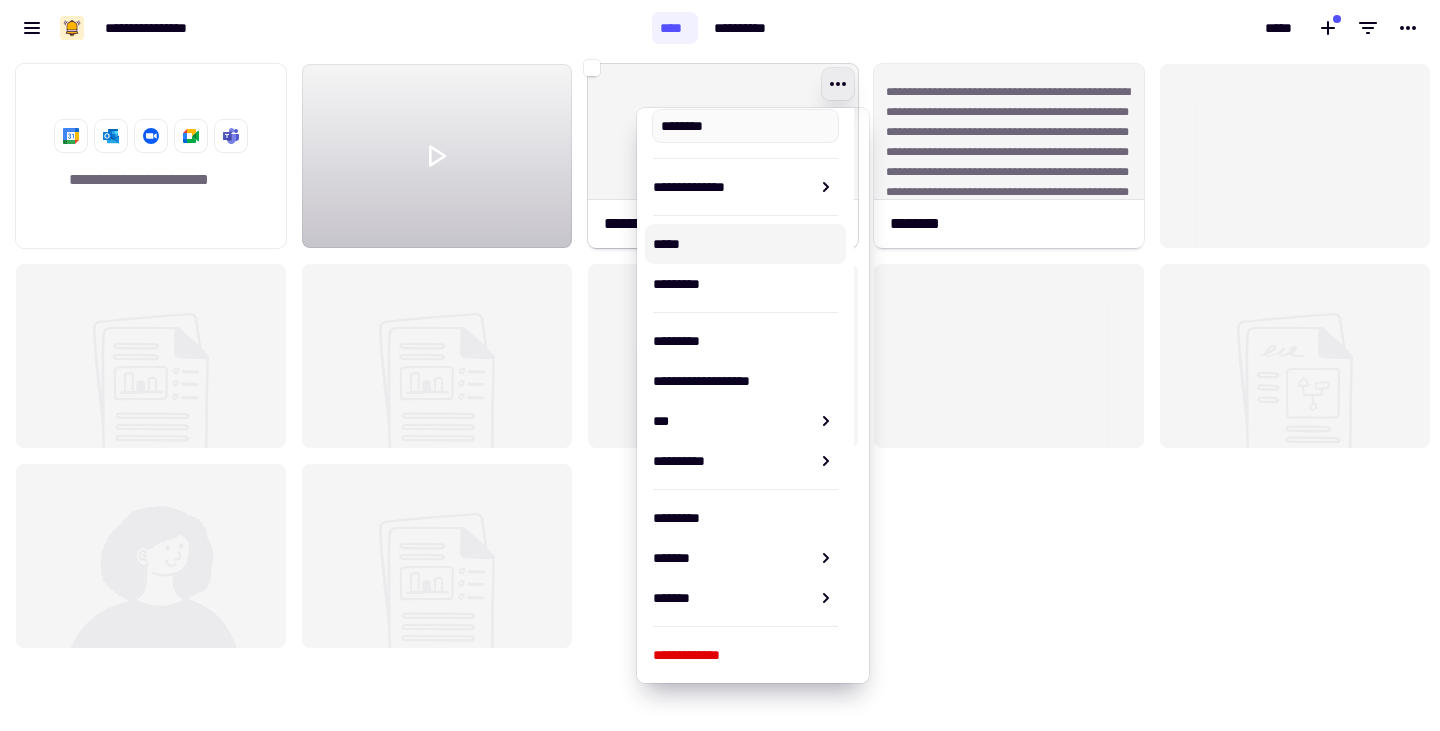 click 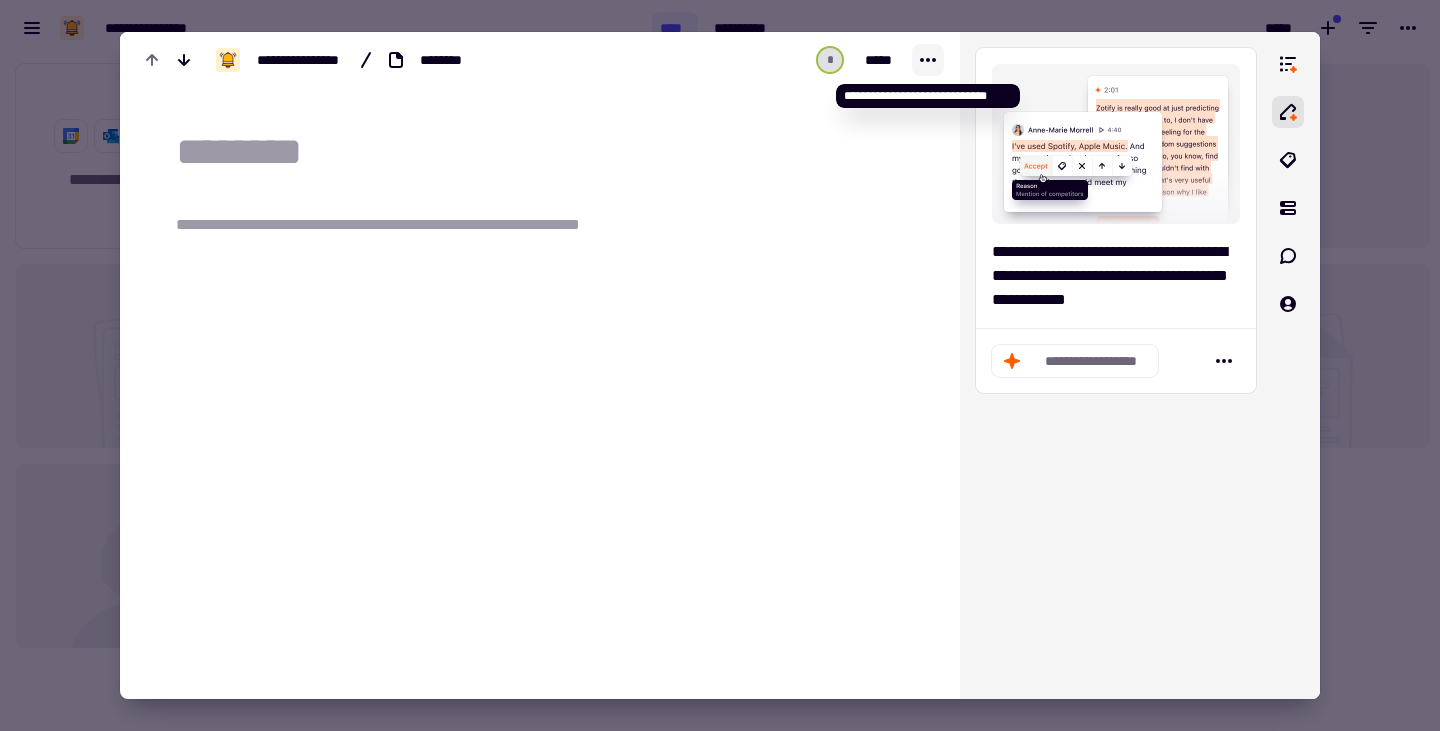 click 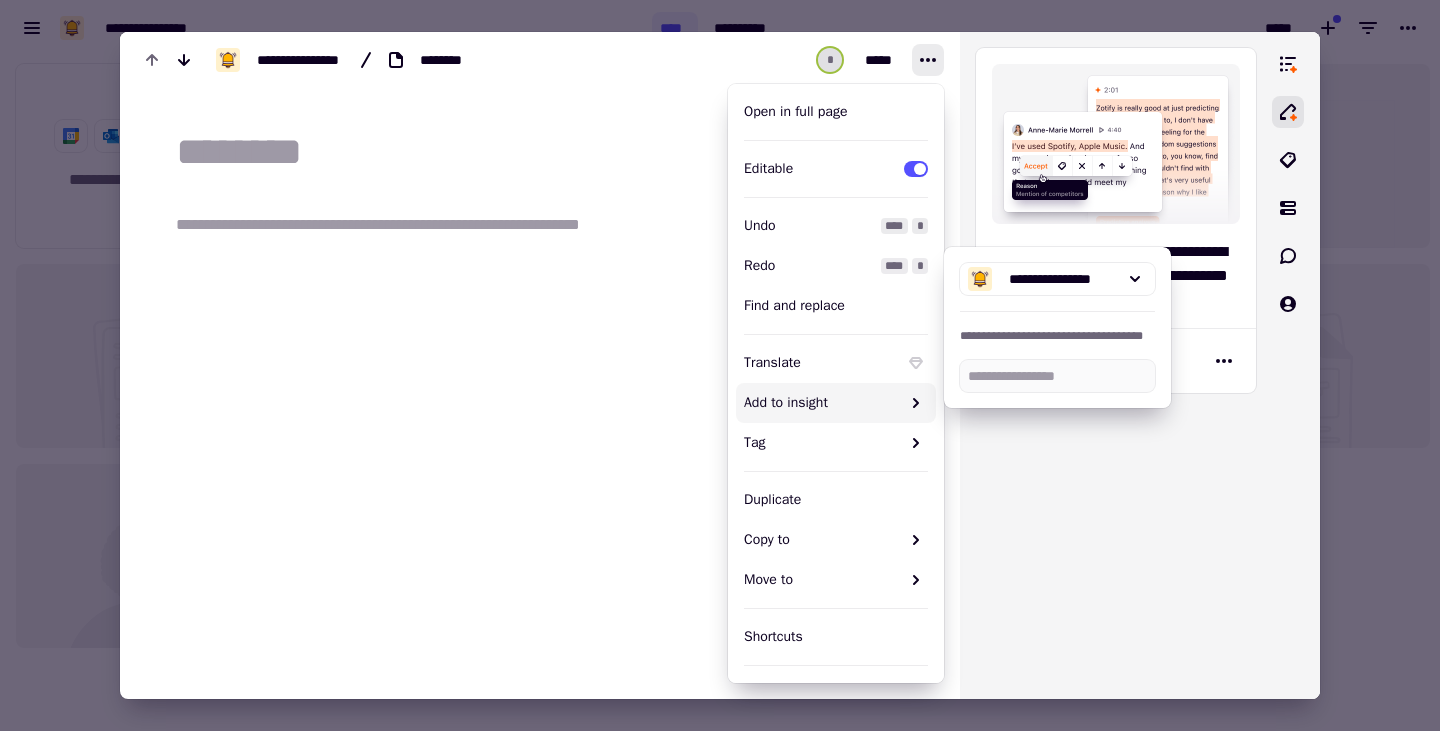 scroll, scrollTop: 136, scrollLeft: 0, axis: vertical 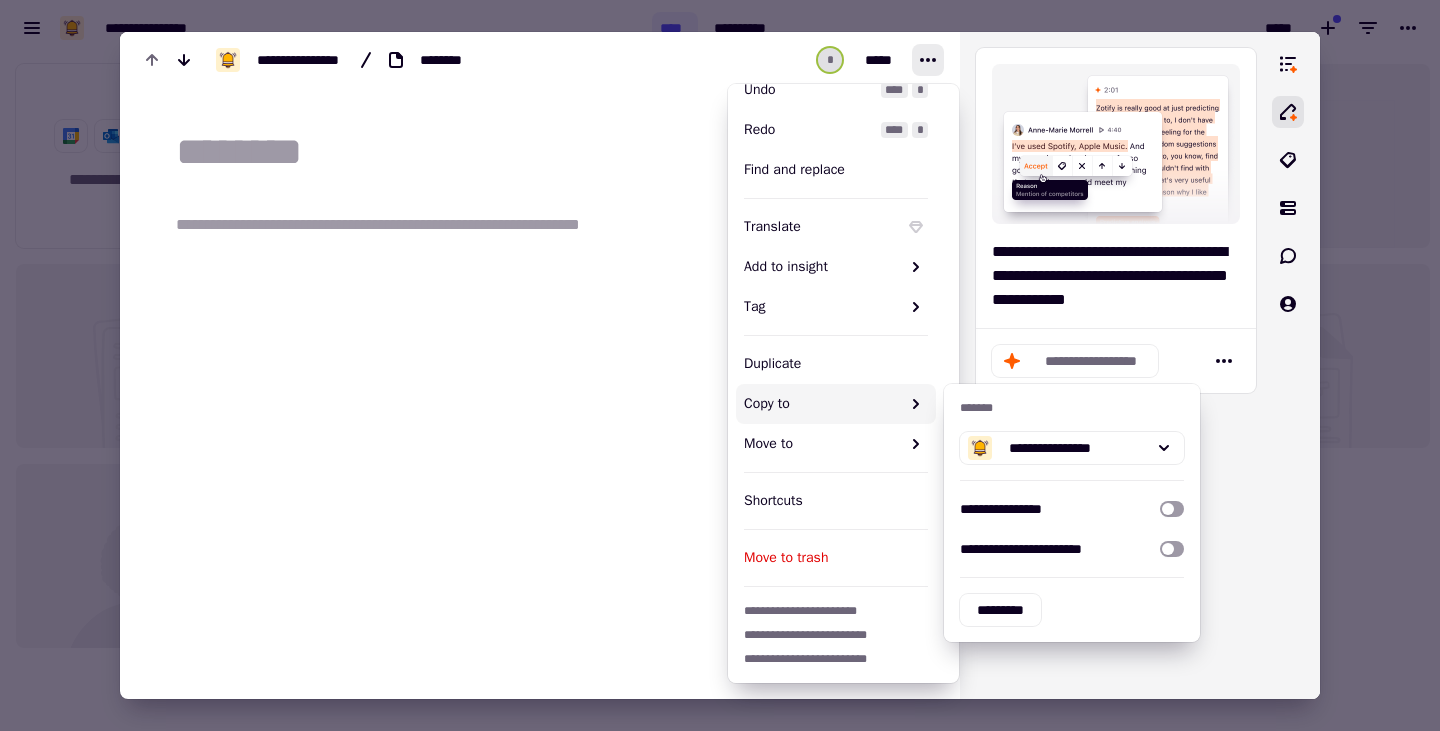 click on "**********" at bounding box center [540, 342] 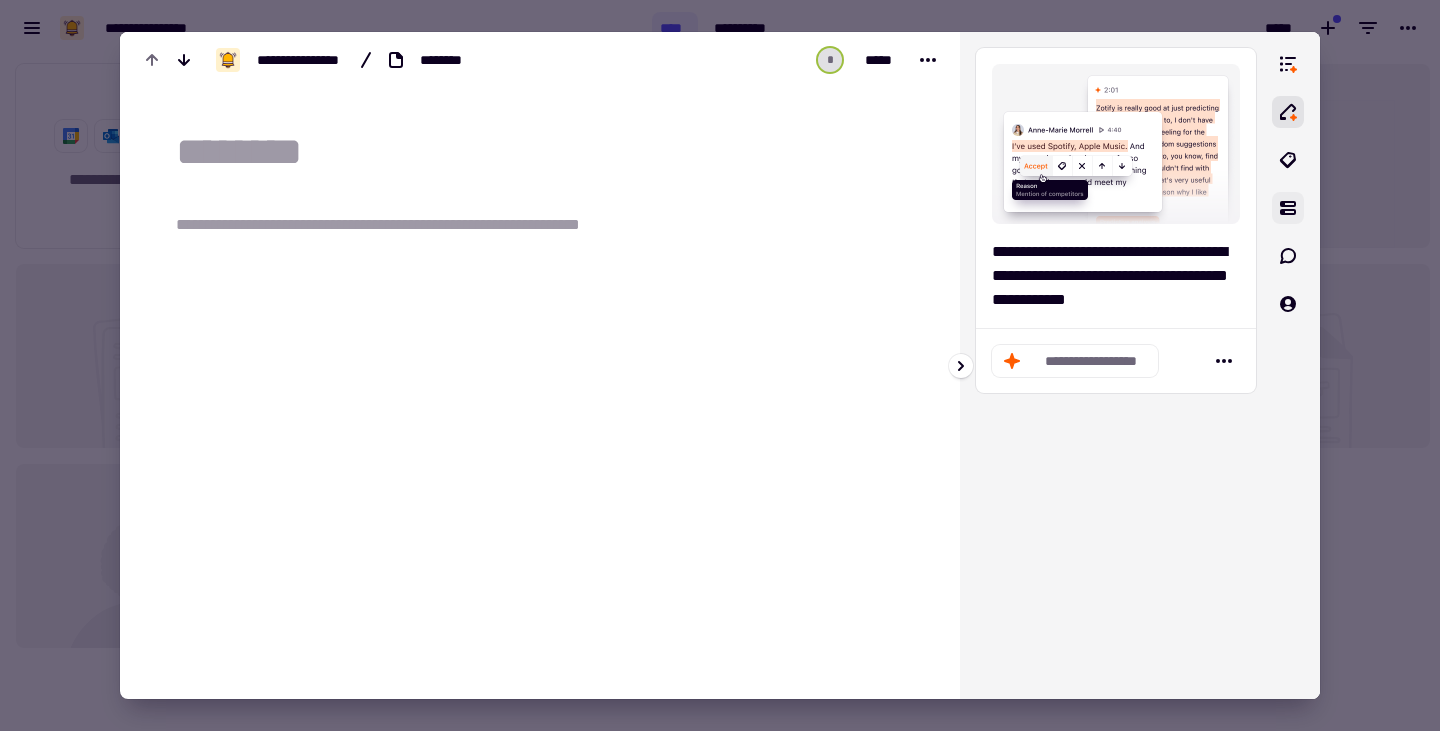 click 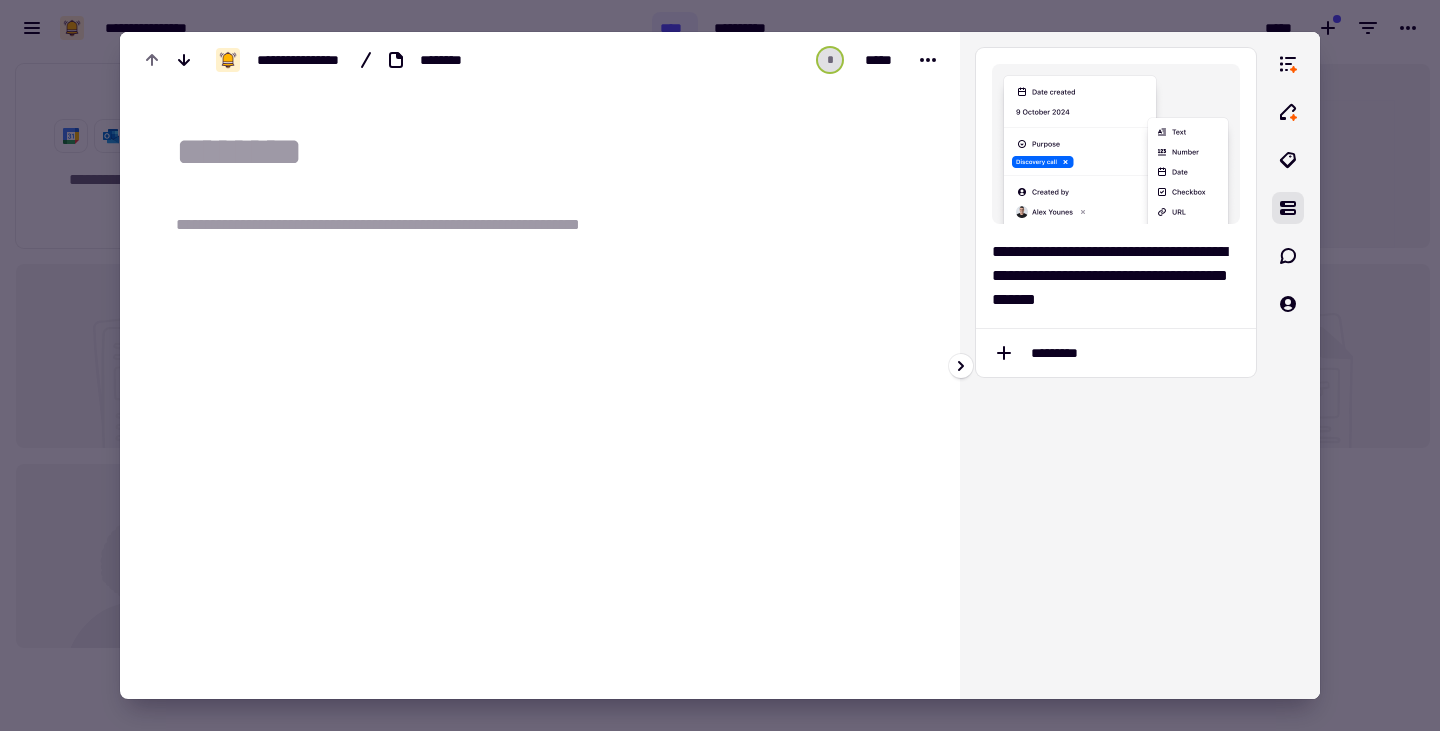click on "**********" at bounding box center (1116, 365) 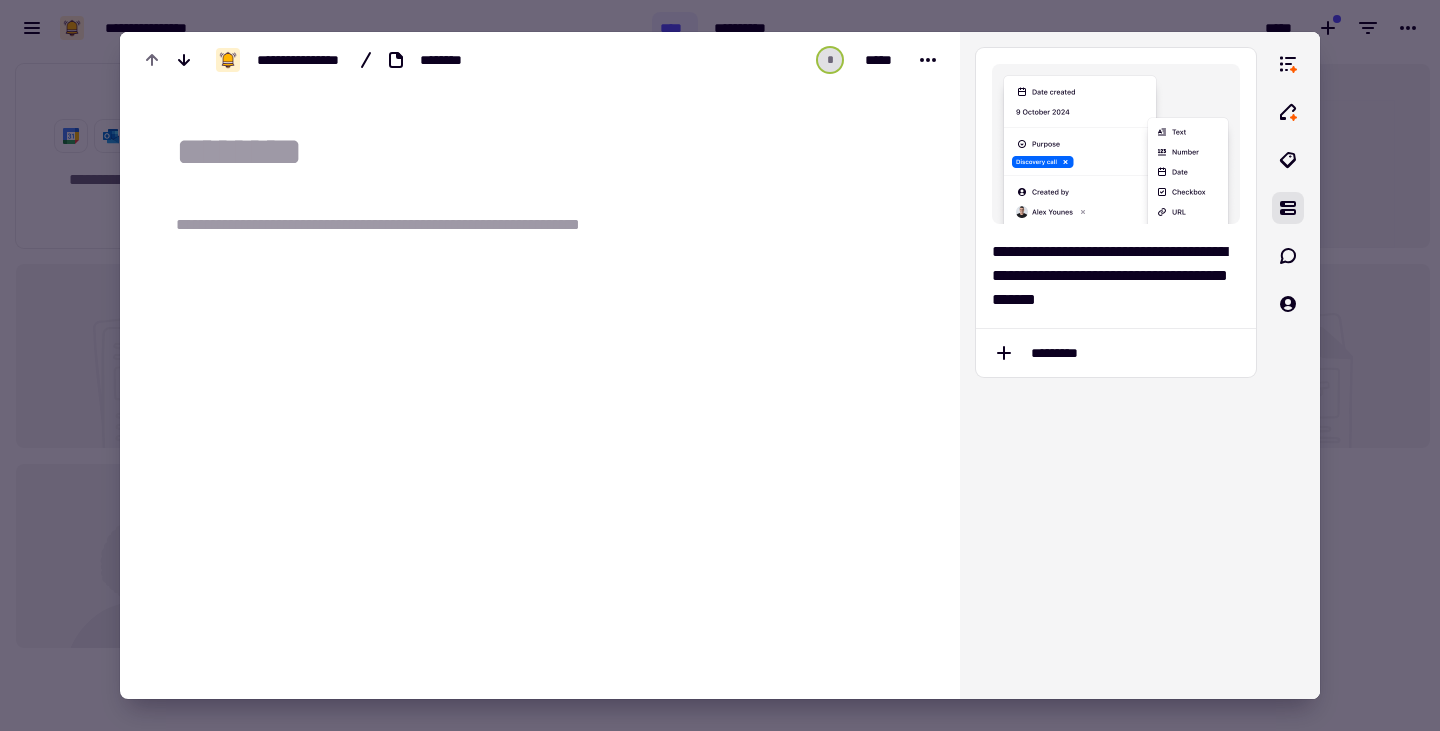 click at bounding box center (552, 364) 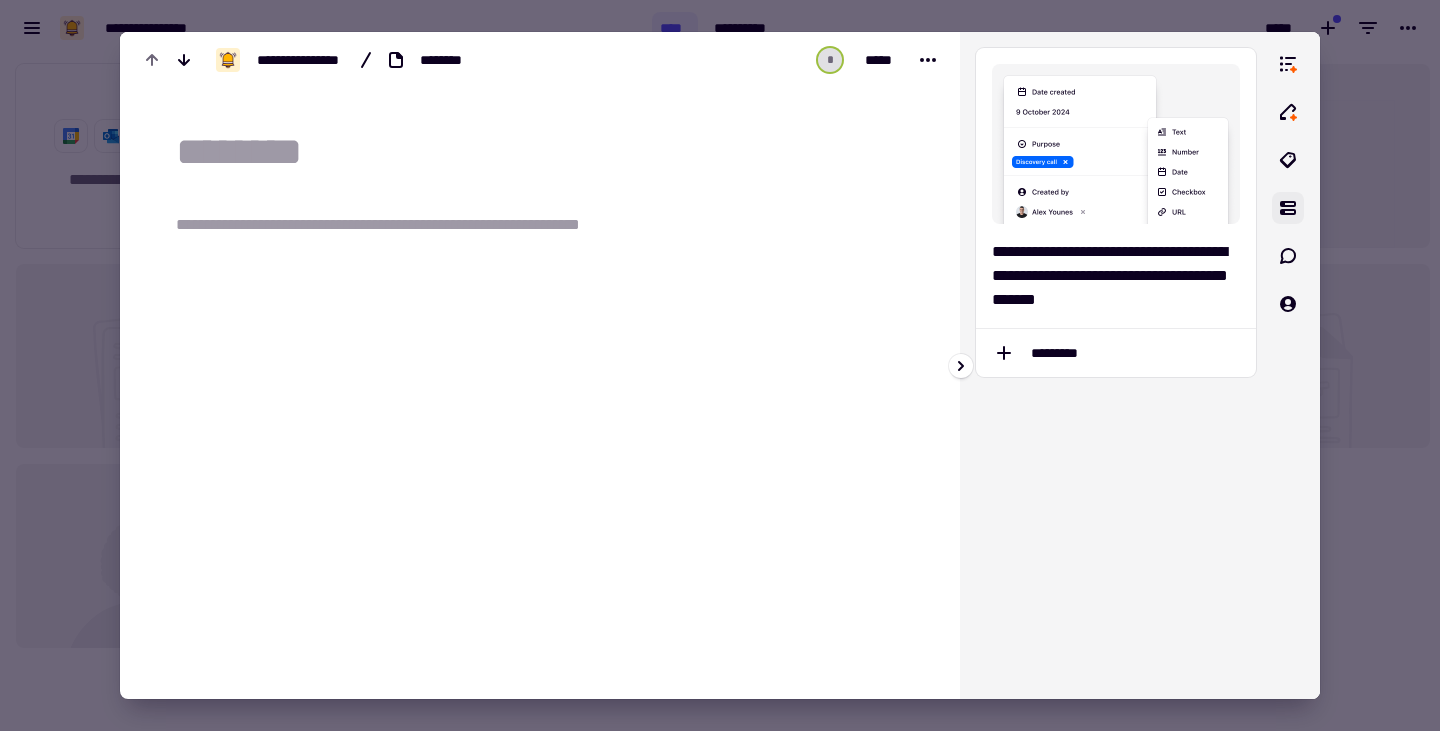 click 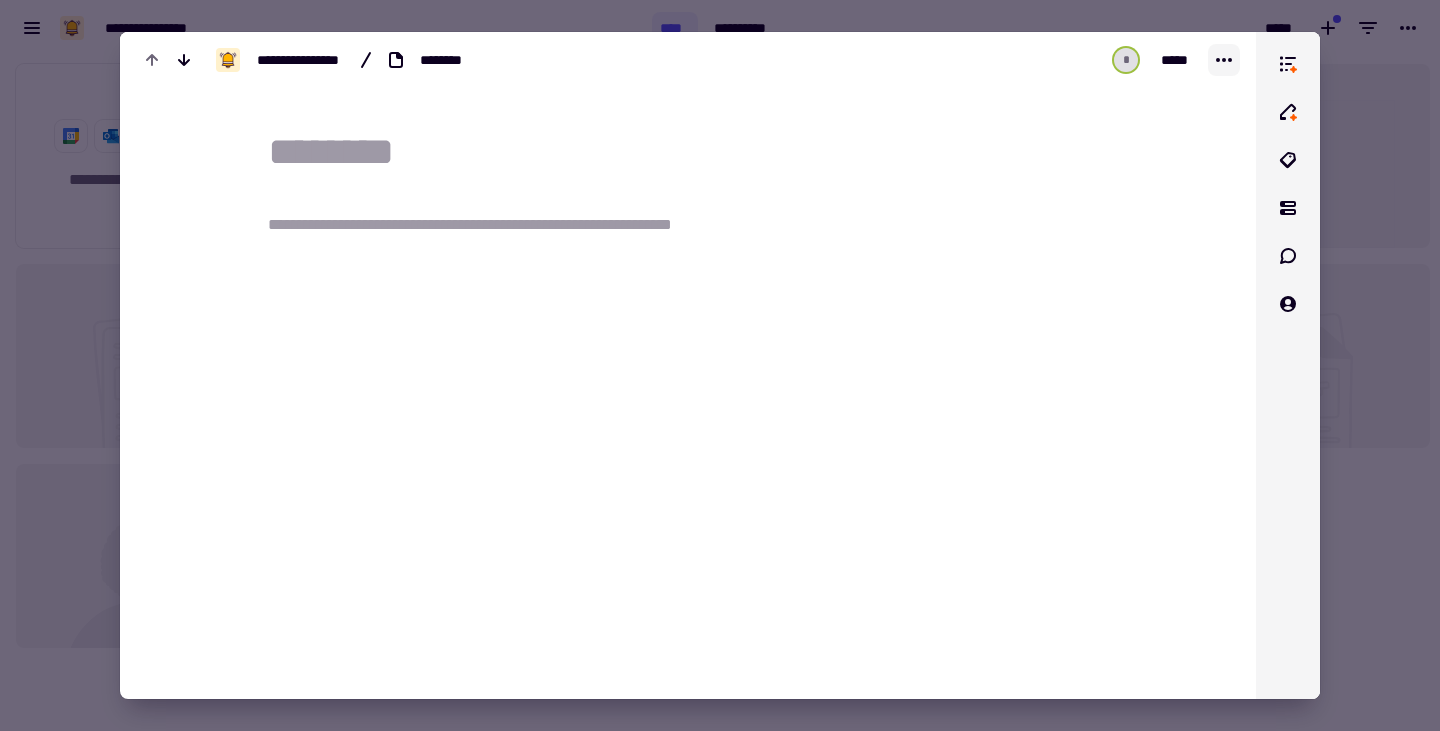 click 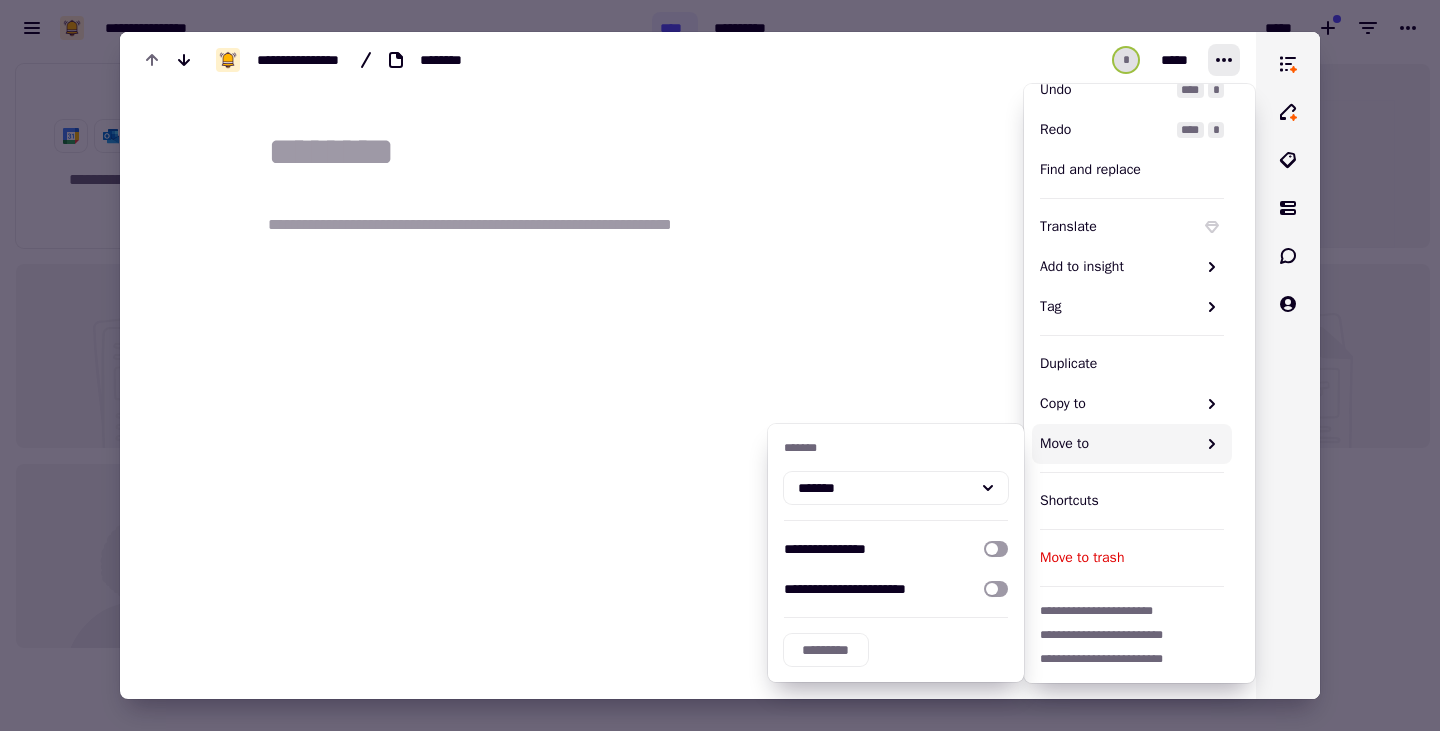 scroll, scrollTop: 0, scrollLeft: 0, axis: both 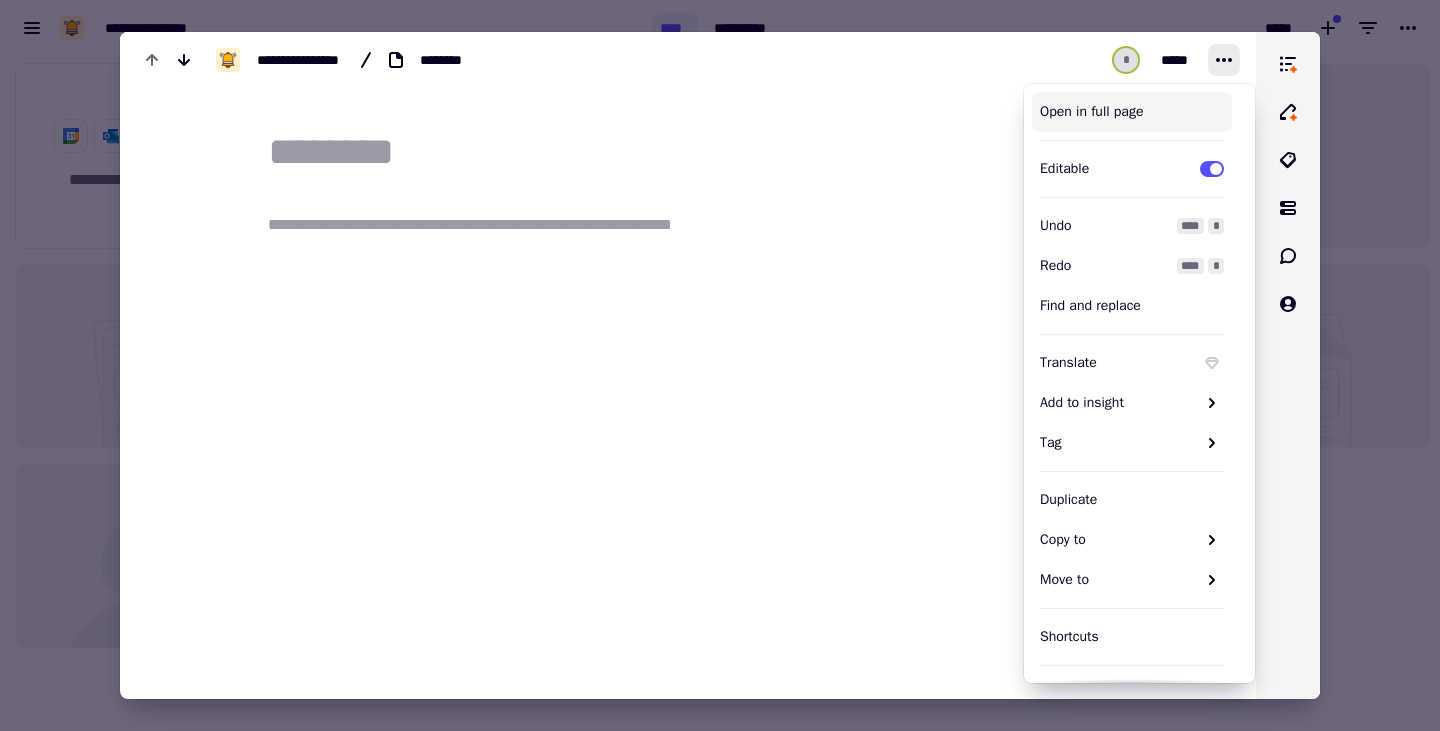 click on "Open in full page" at bounding box center (1132, 112) 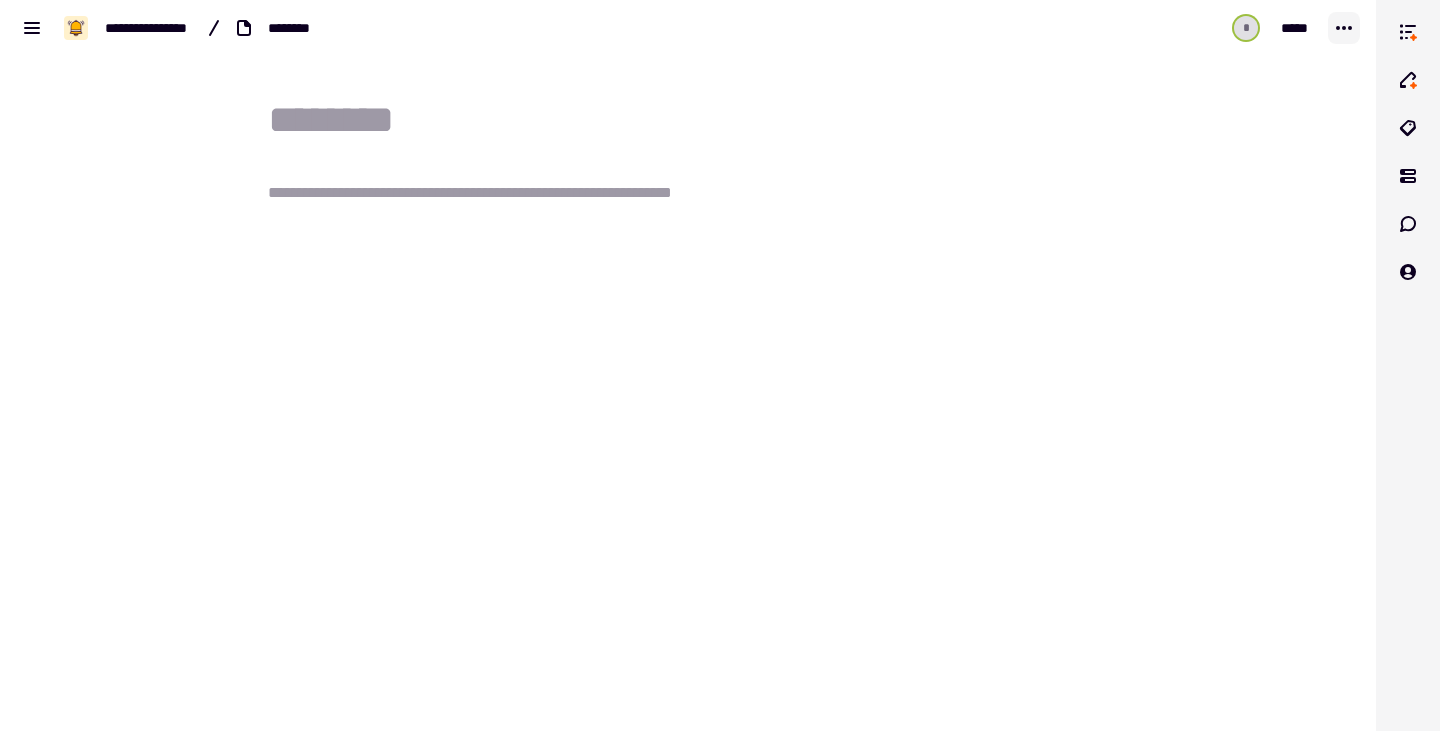 click 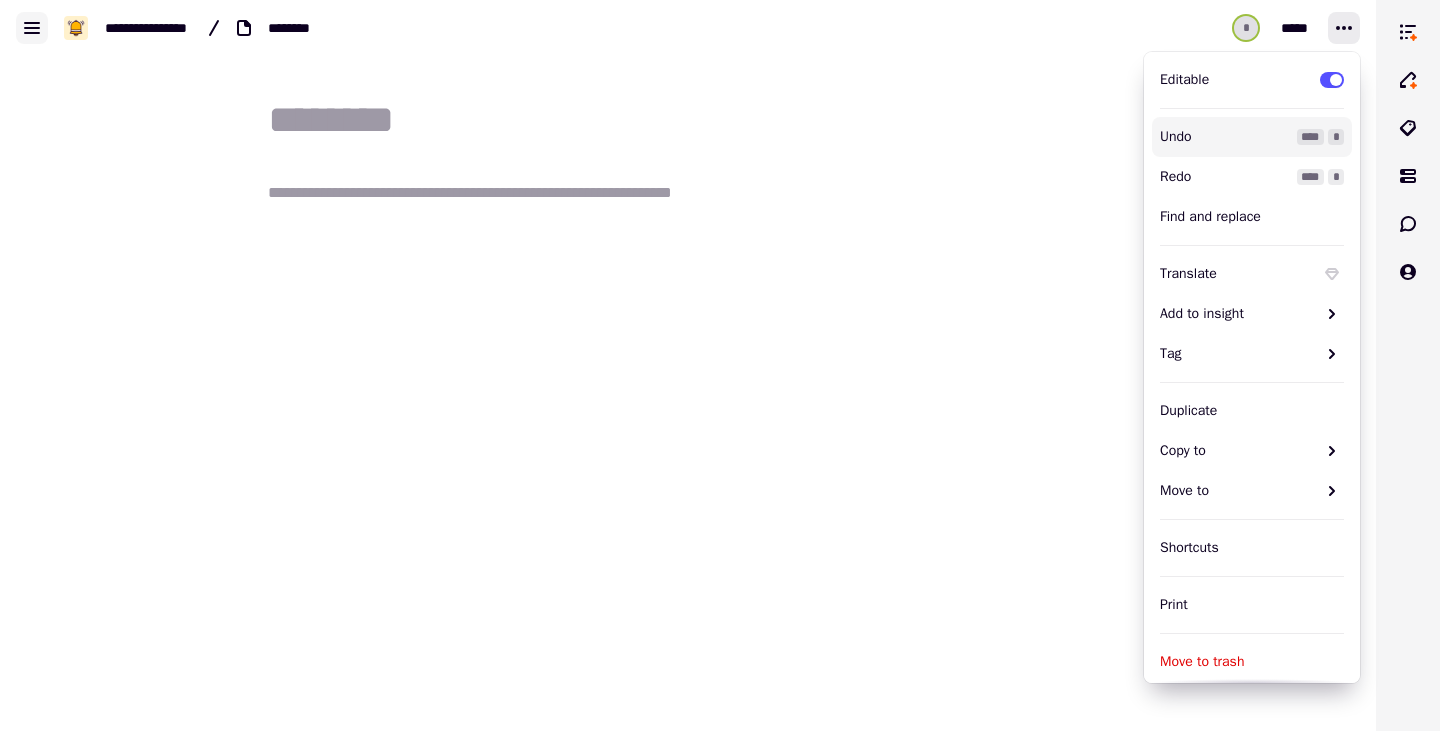 click 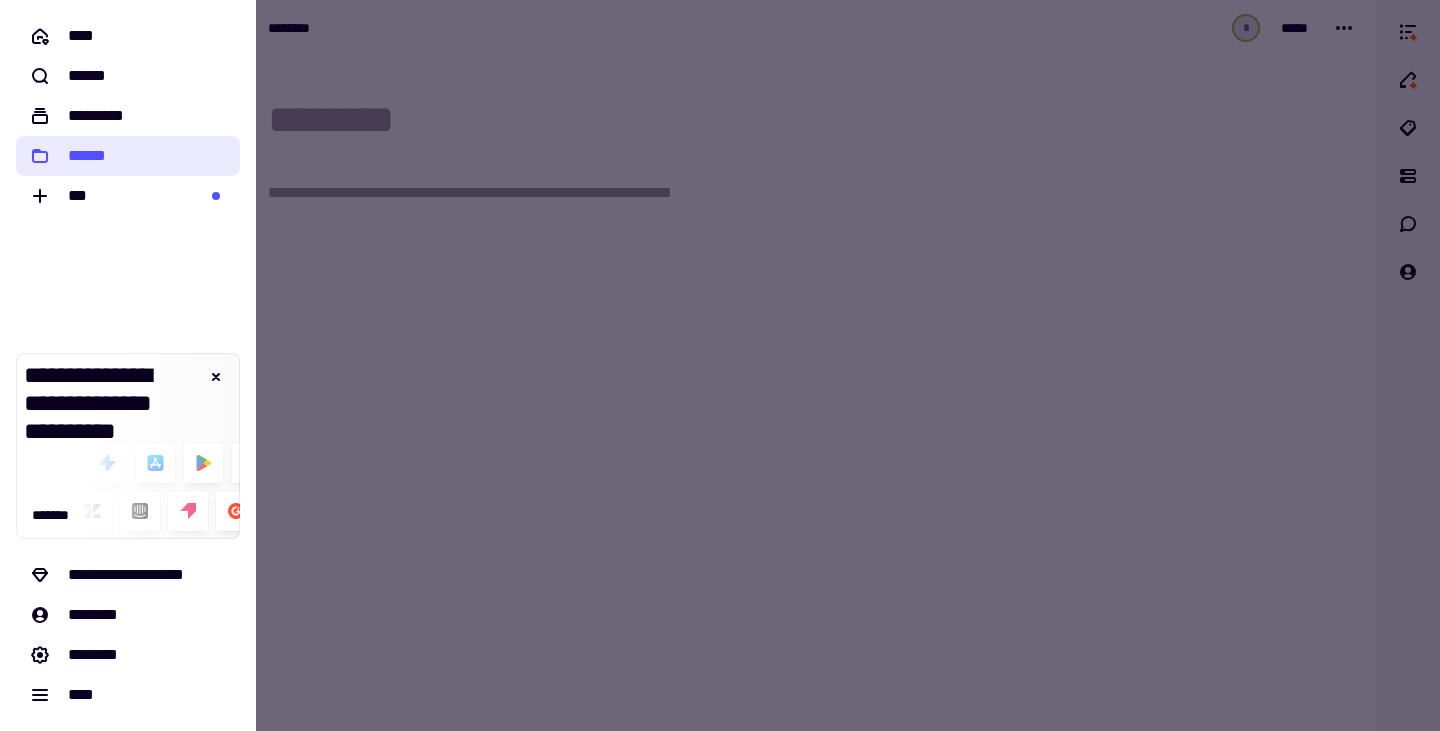 click on "******" 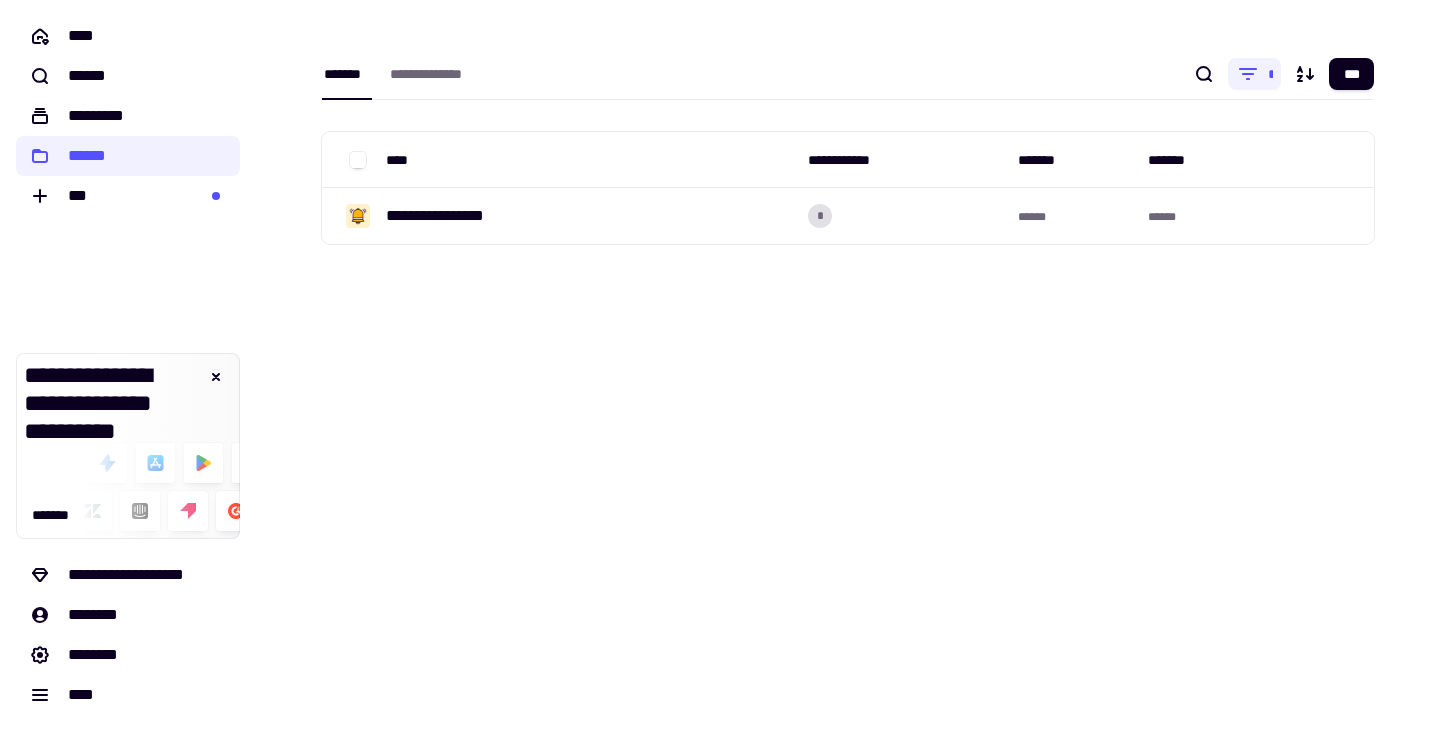 click on "**********" at bounding box center (848, 365) 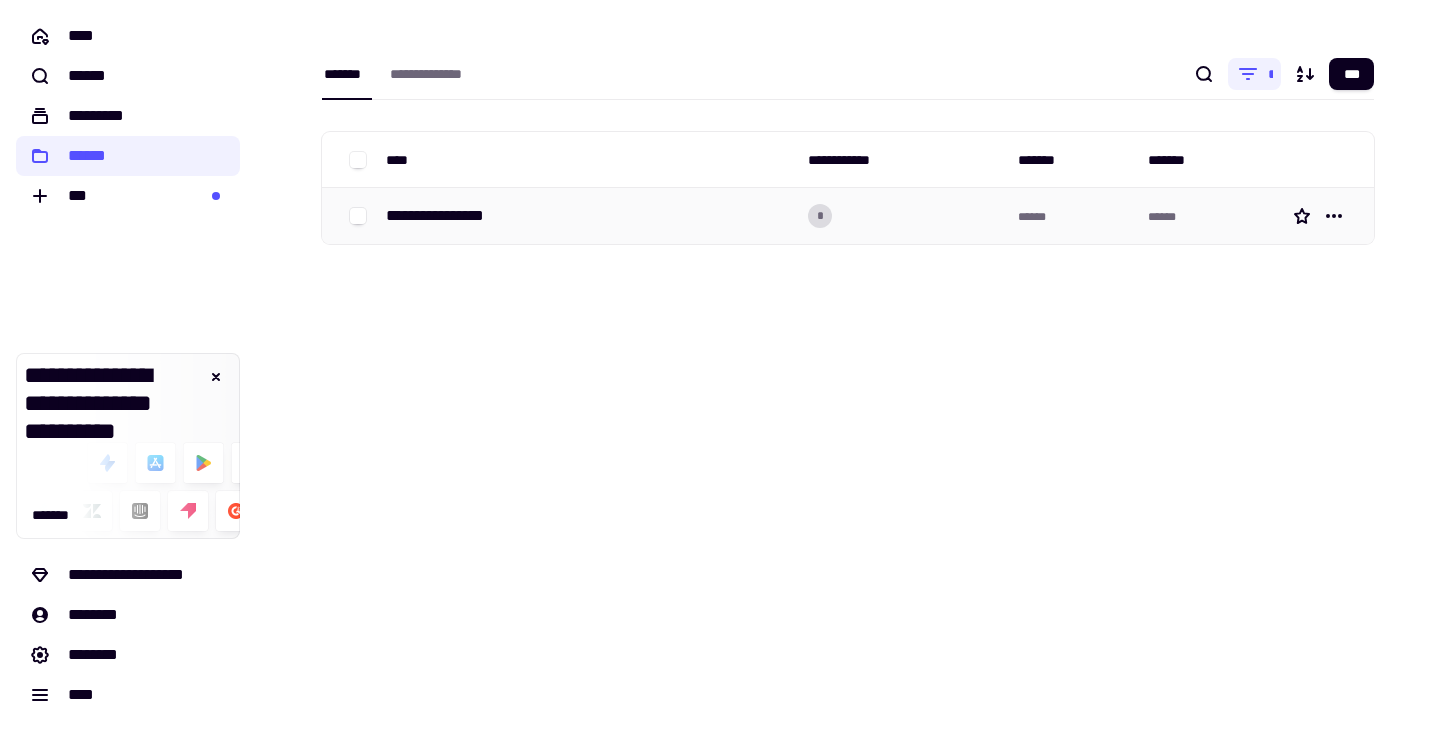 click on "**********" at bounding box center (443, 216) 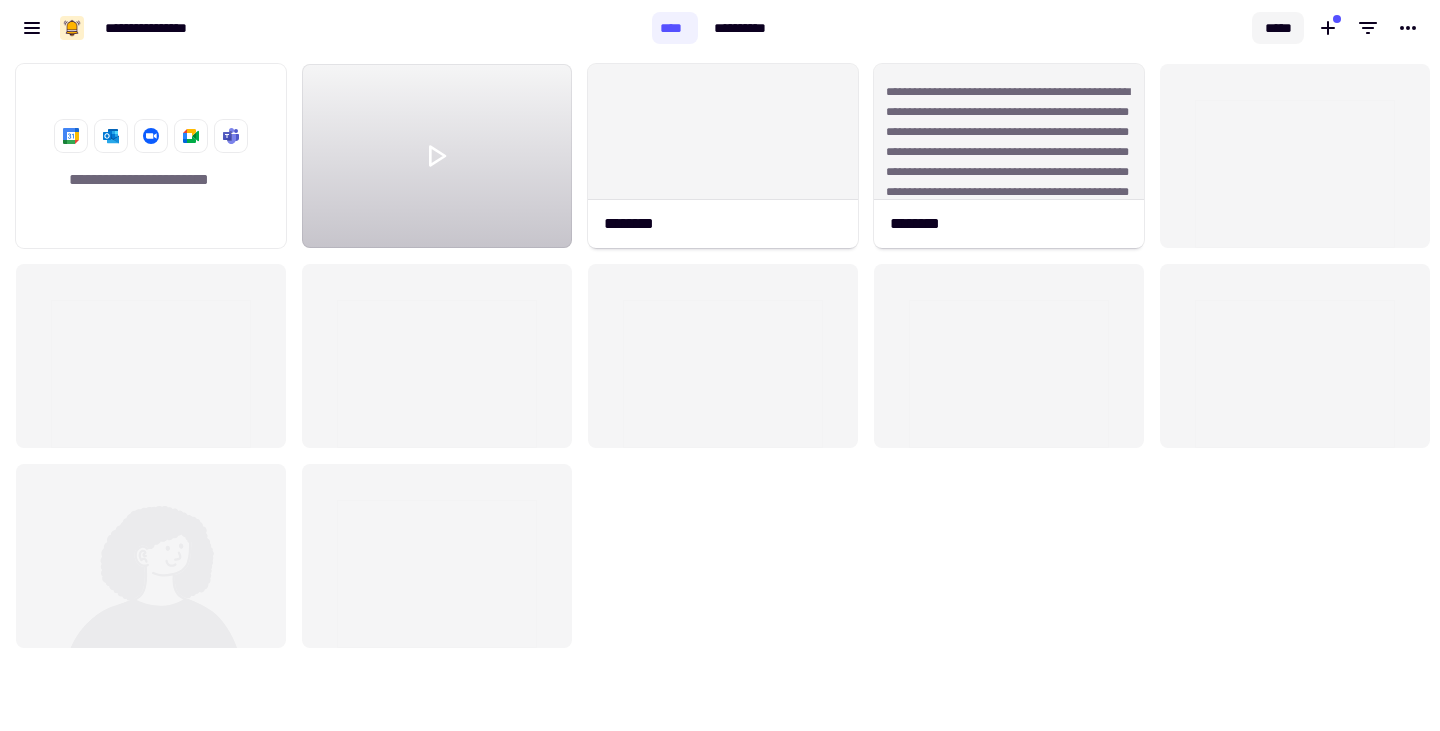 scroll, scrollTop: 16, scrollLeft: 16, axis: both 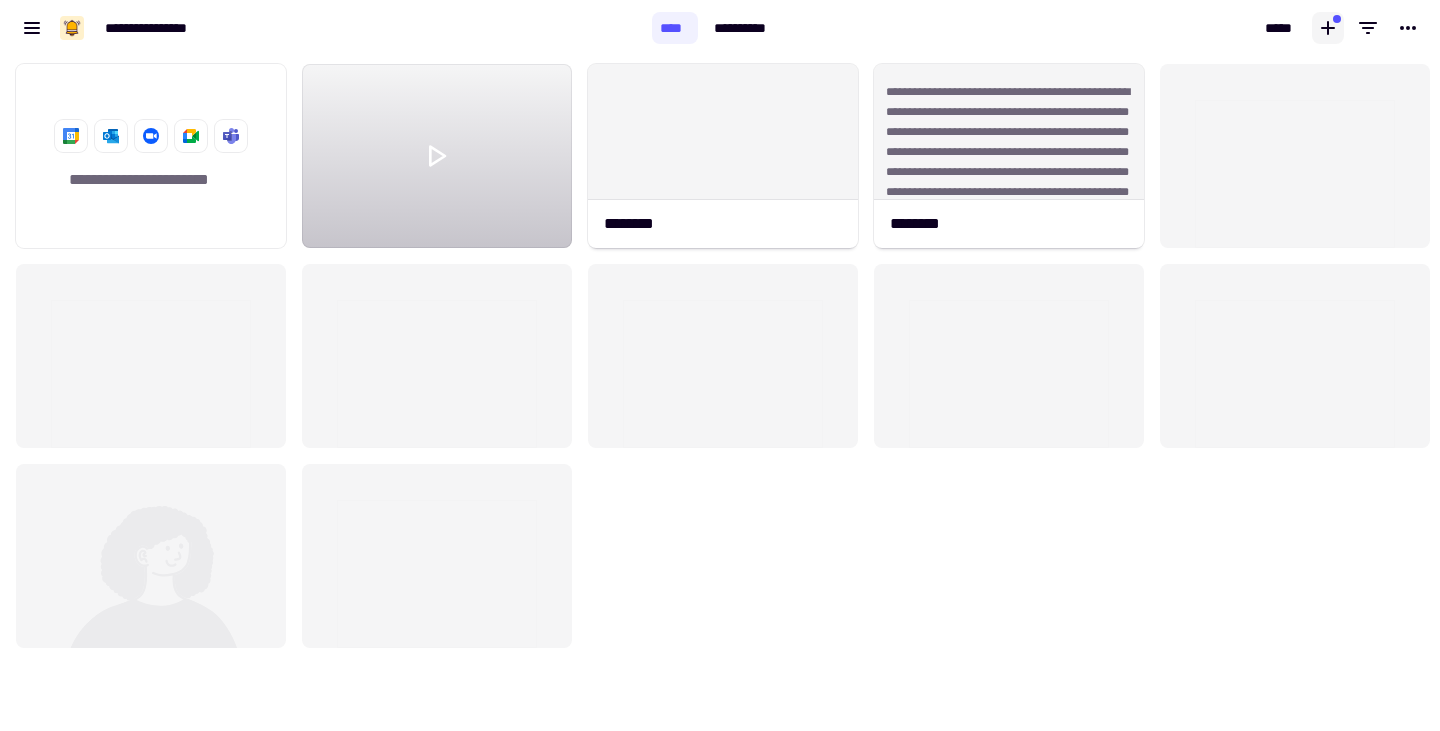 click 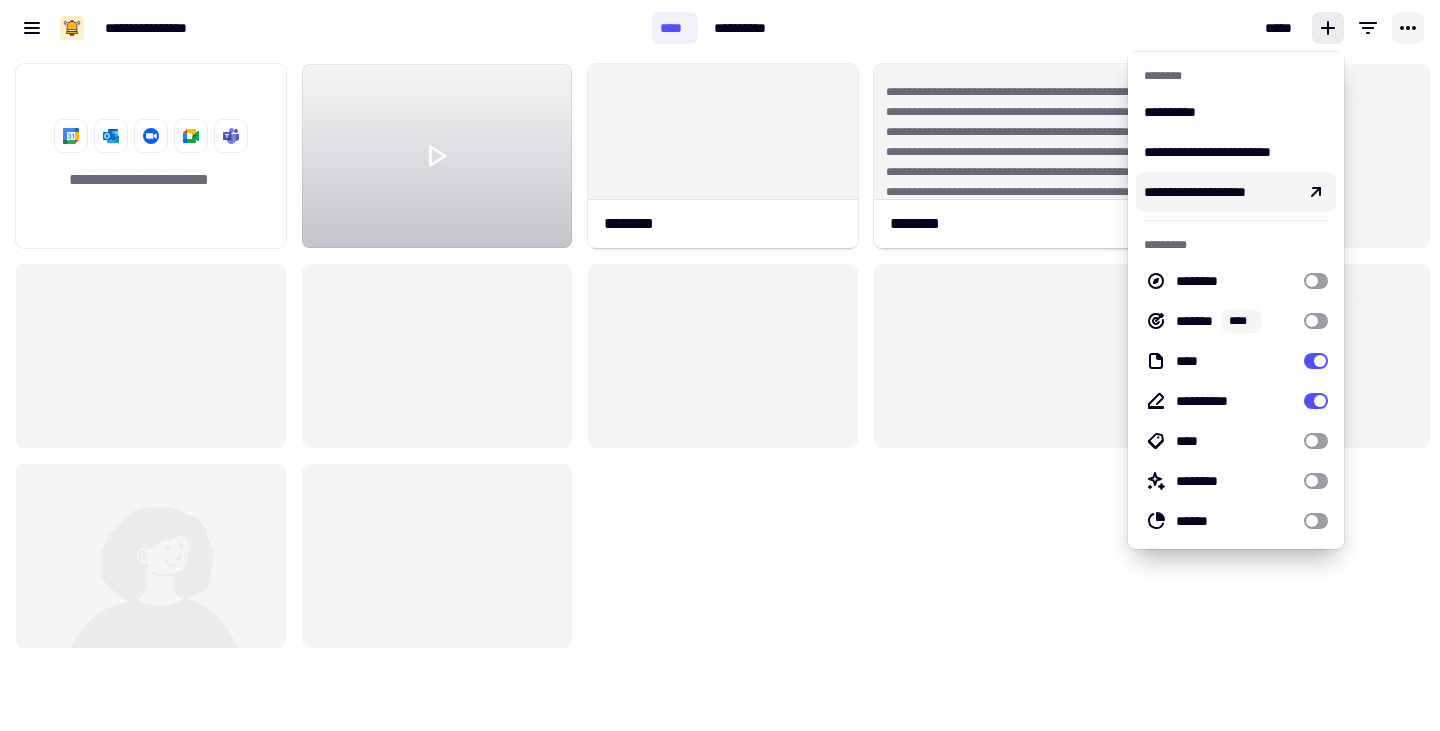 click 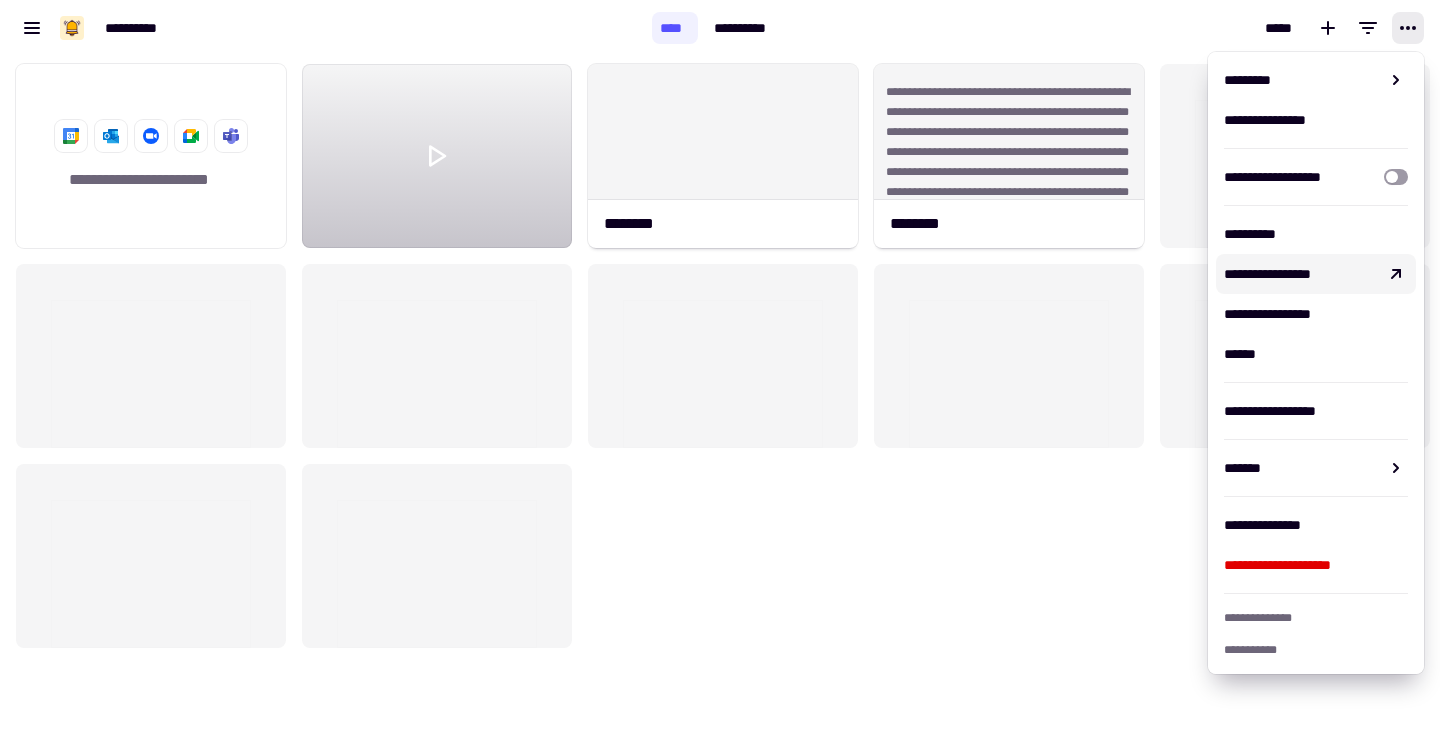 click on "**********" 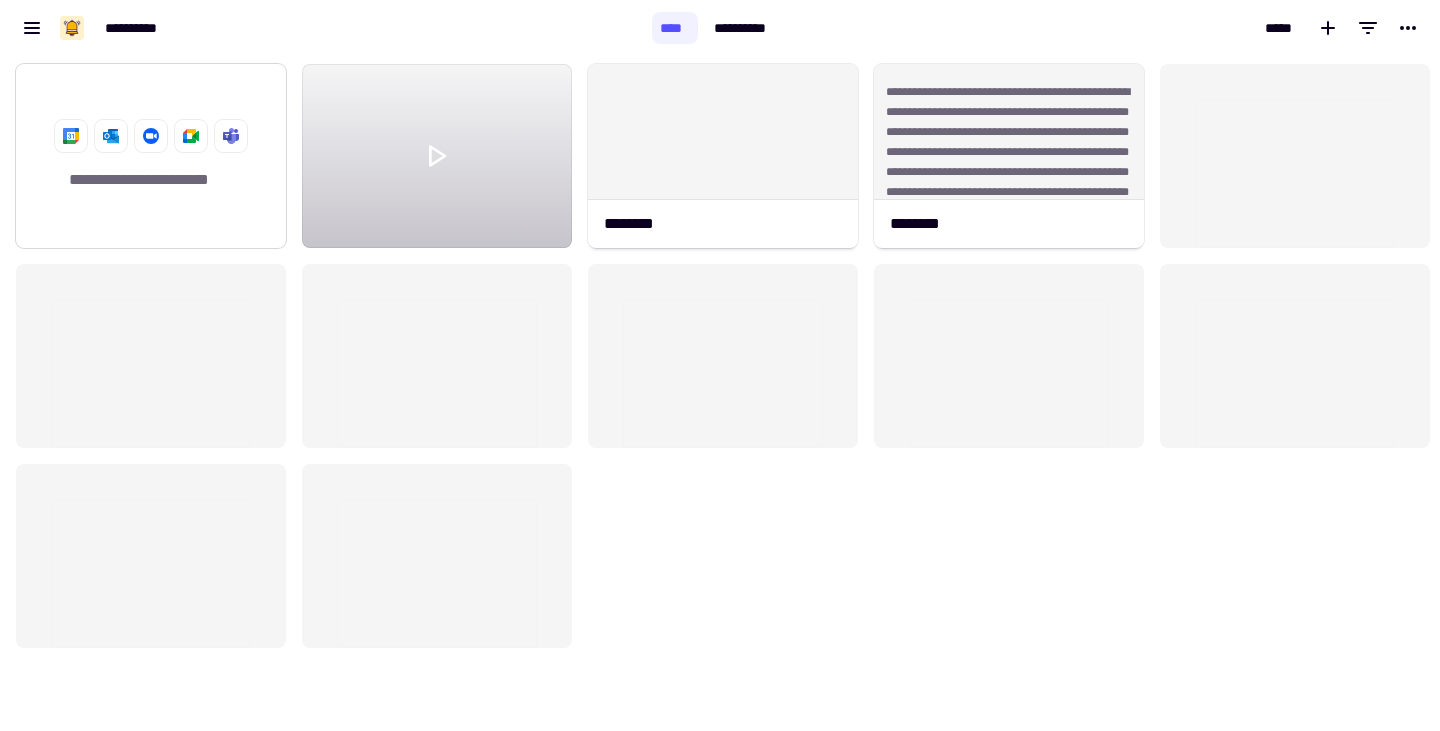 click on "**********" 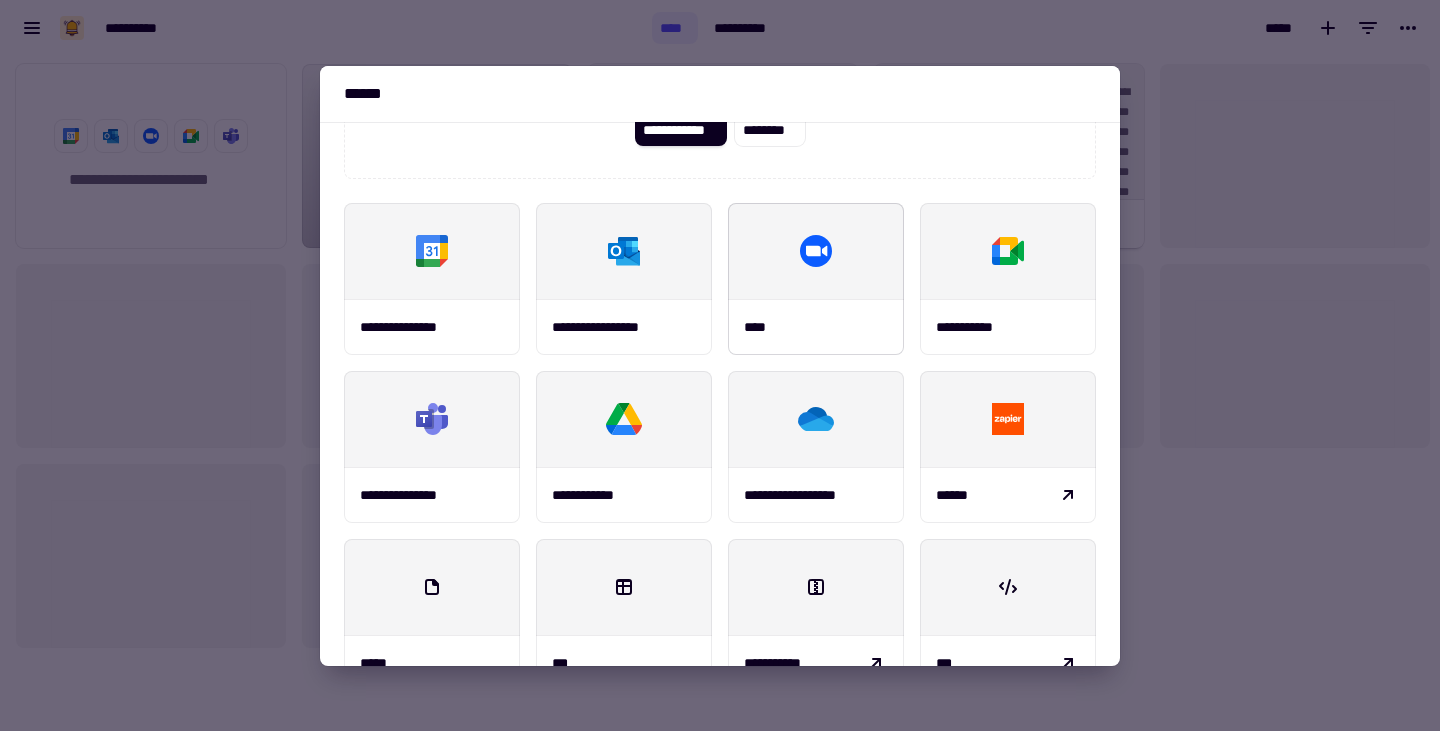 scroll, scrollTop: 234, scrollLeft: 0, axis: vertical 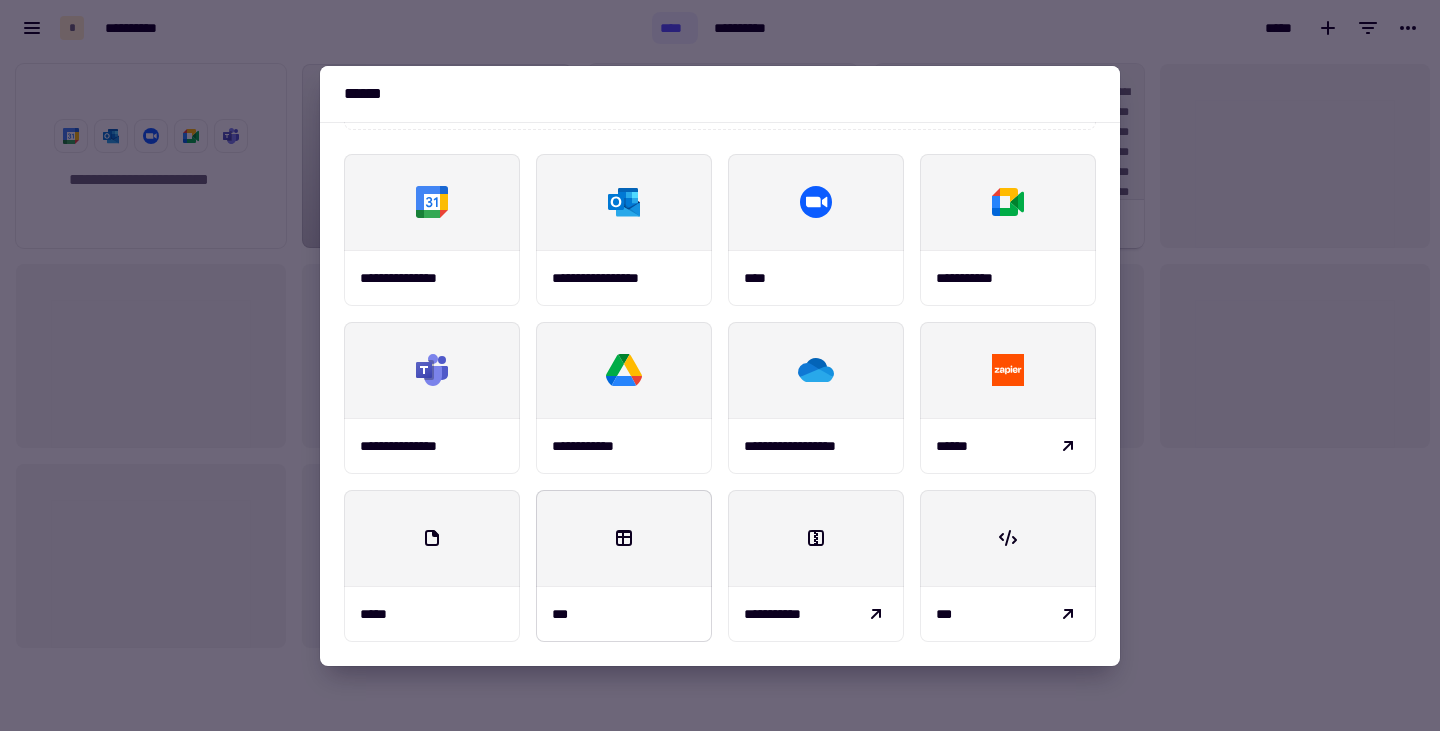 click at bounding box center [624, 538] 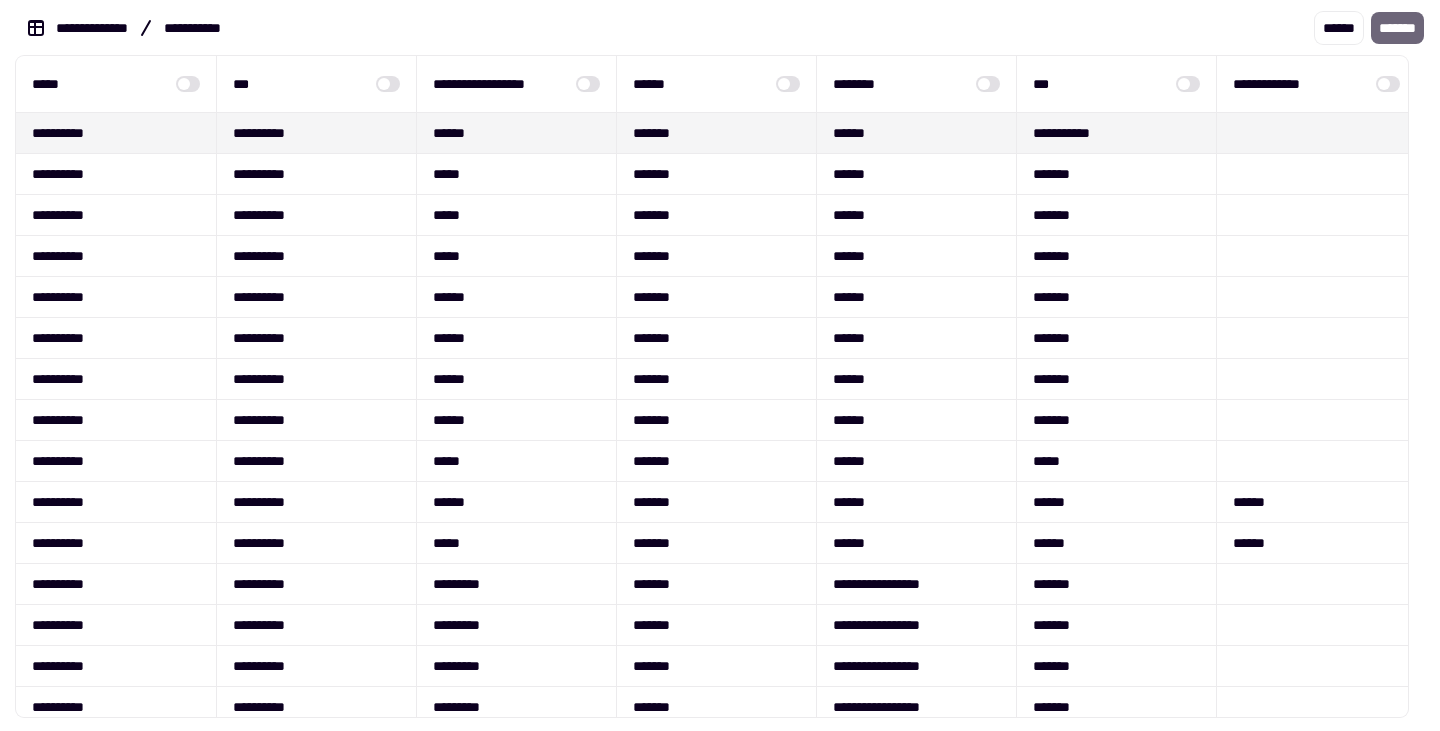 scroll, scrollTop: 0, scrollLeft: 0, axis: both 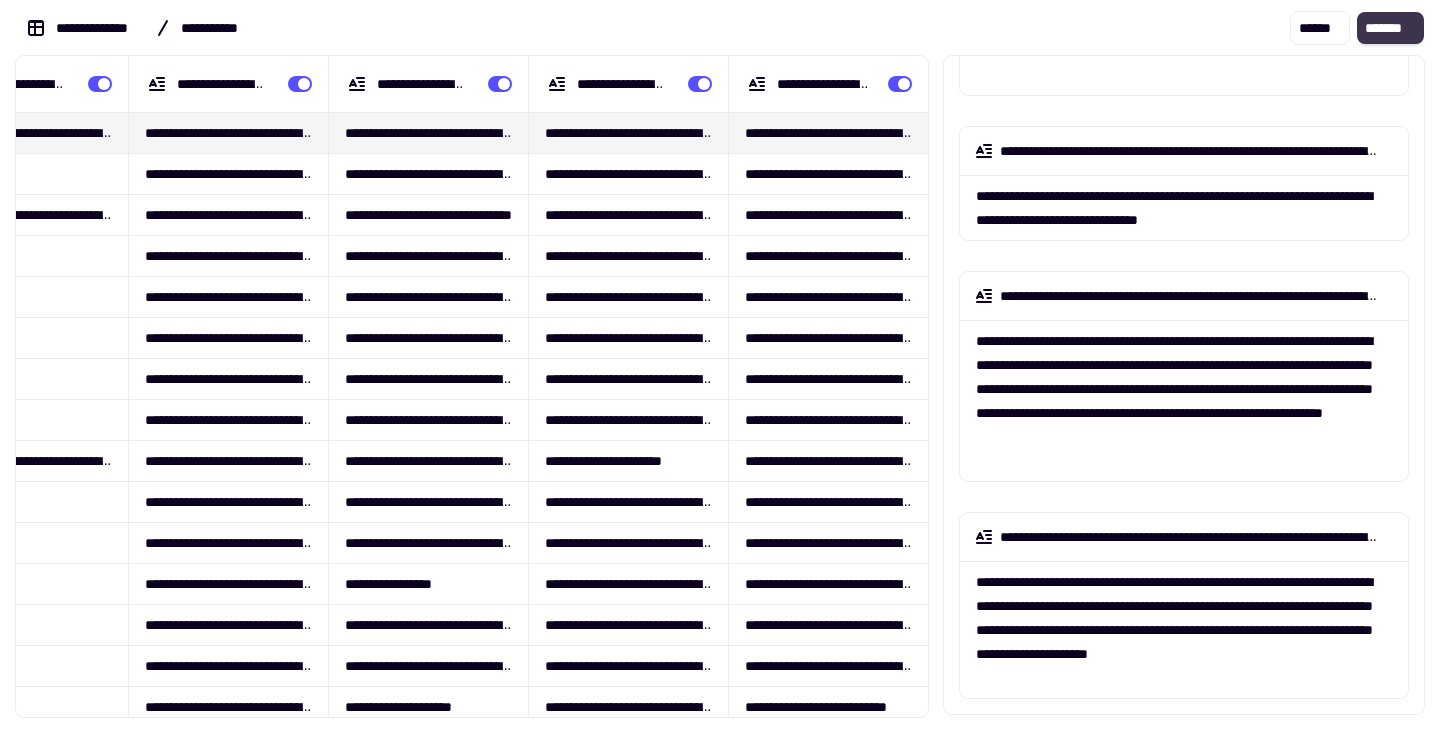 click on "*******" 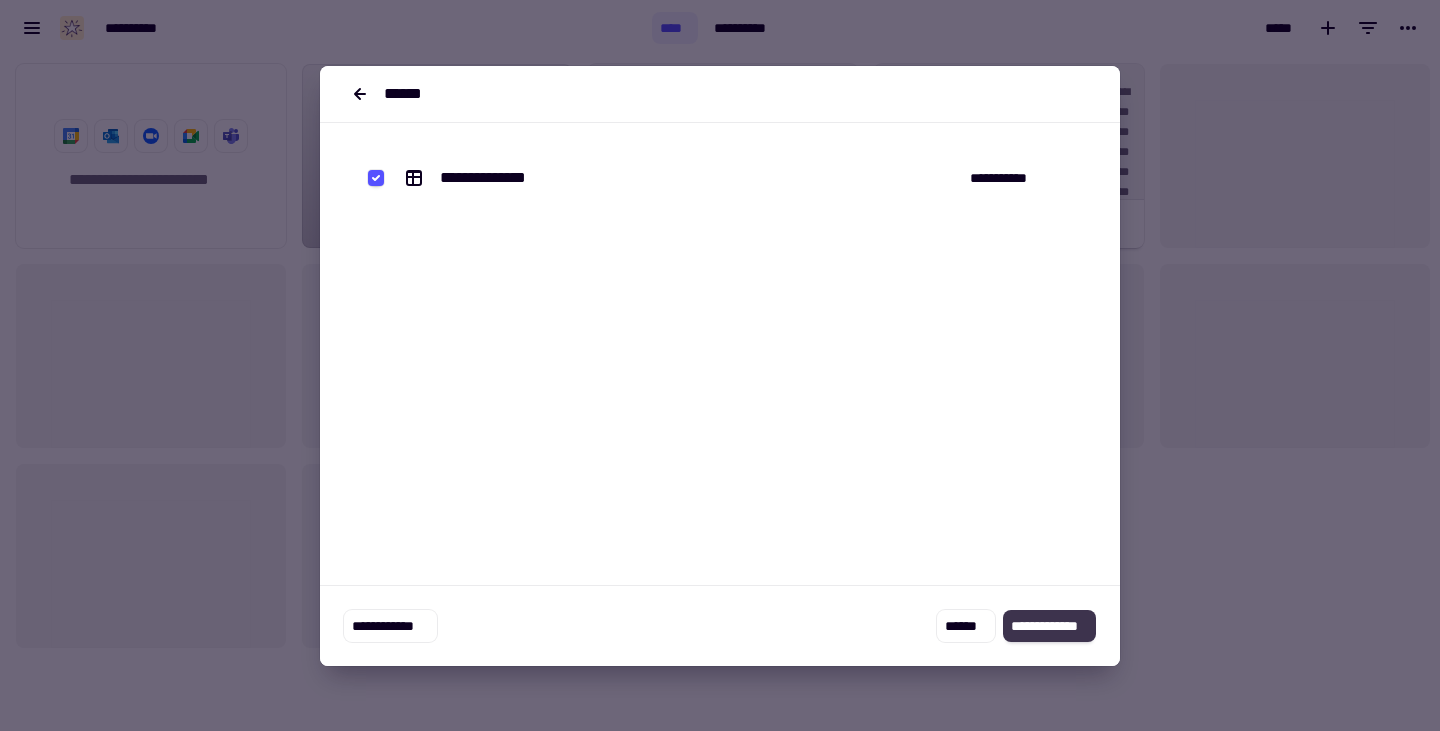 click on "**********" 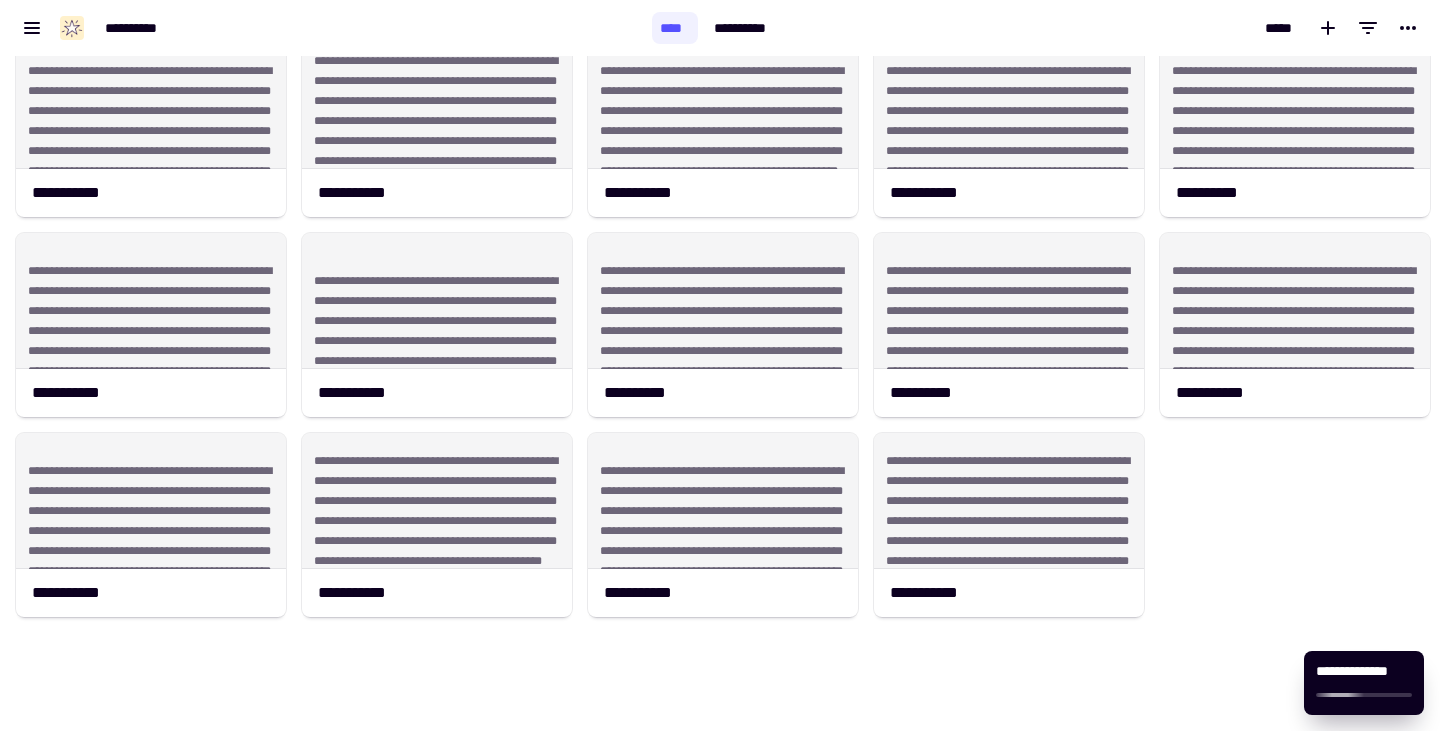 scroll, scrollTop: 1659, scrollLeft: 0, axis: vertical 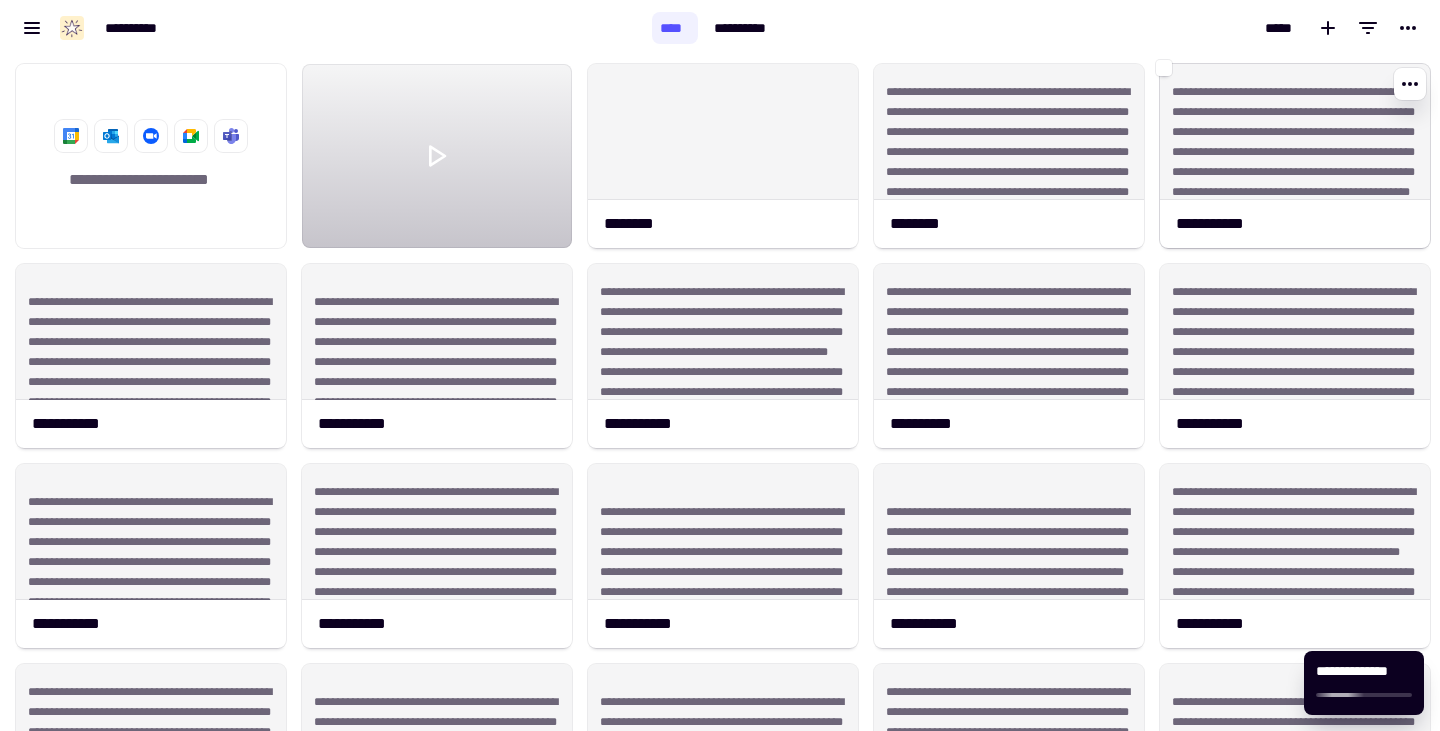 click on "**********" 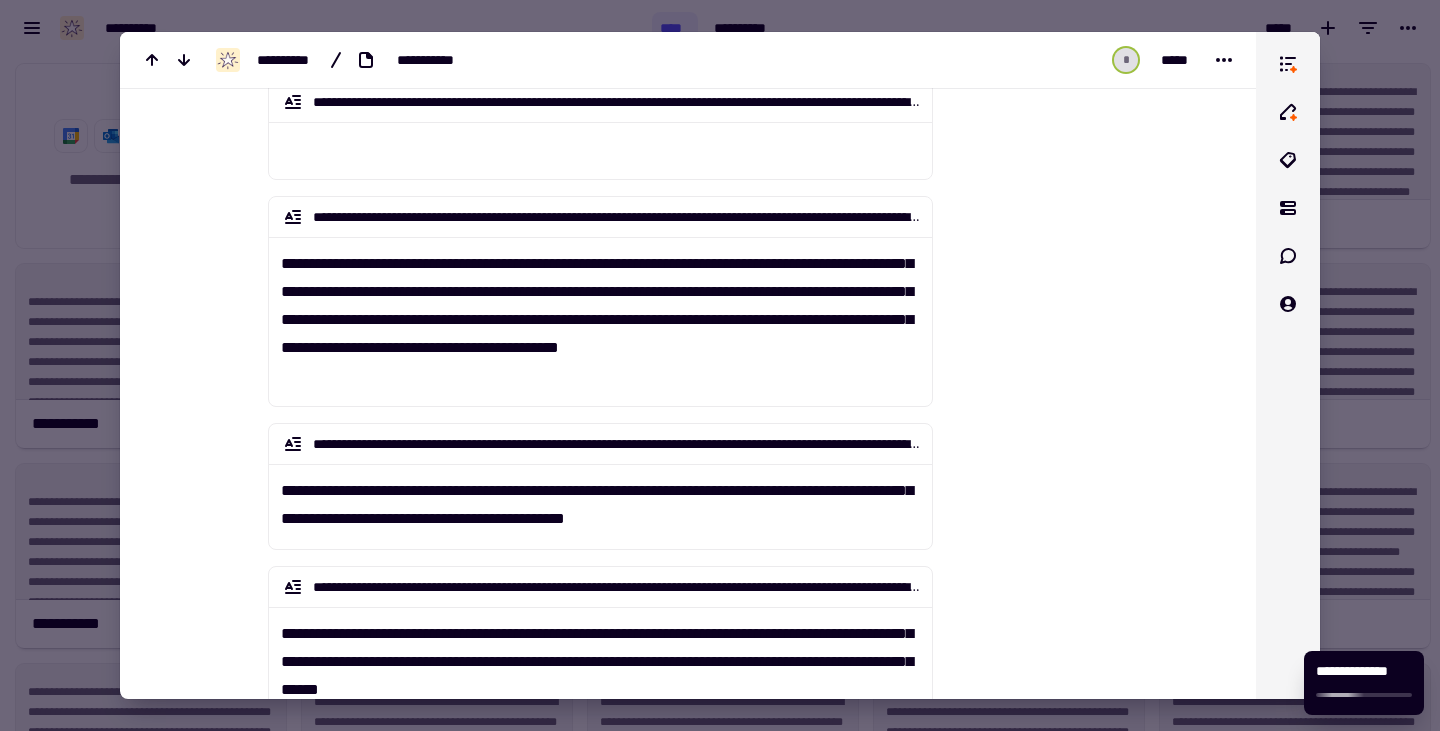 scroll, scrollTop: 6721, scrollLeft: 0, axis: vertical 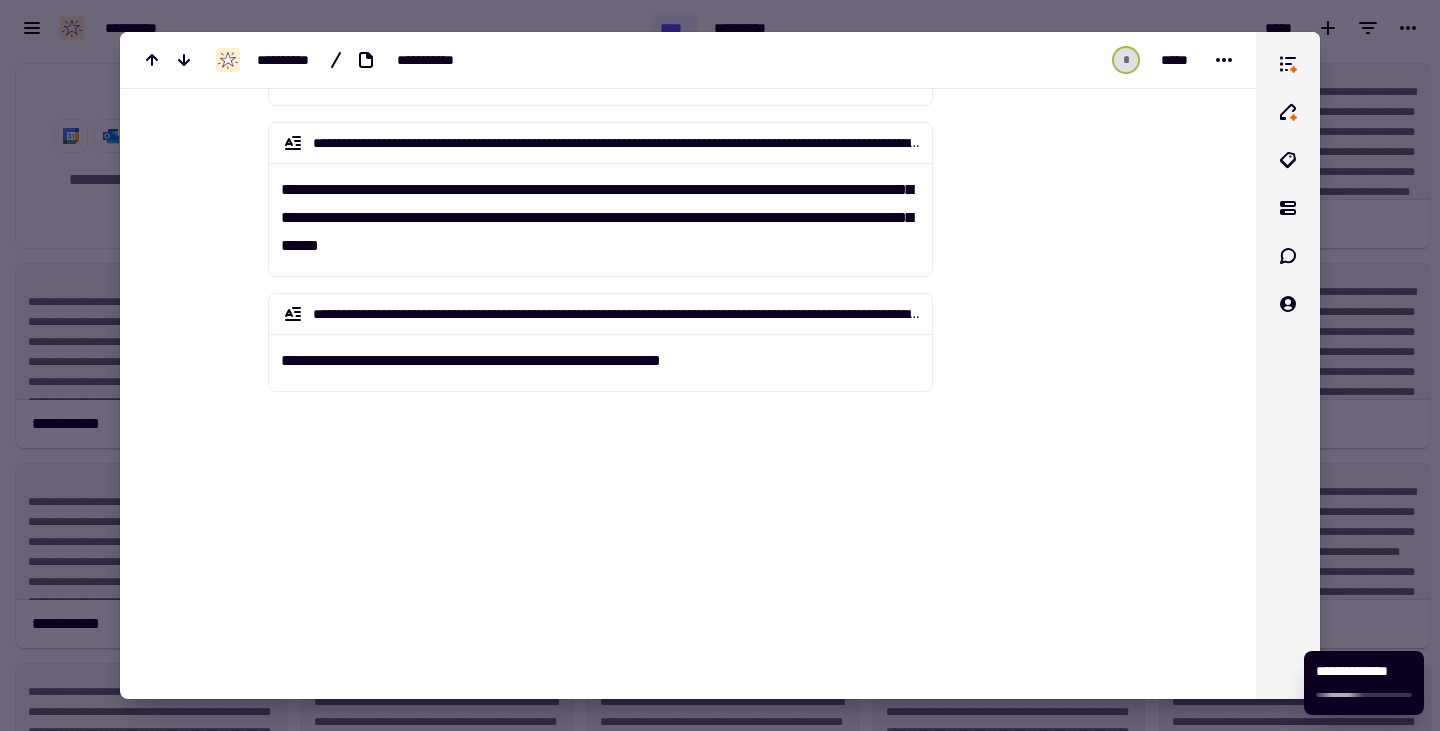 click at bounding box center (720, 365) 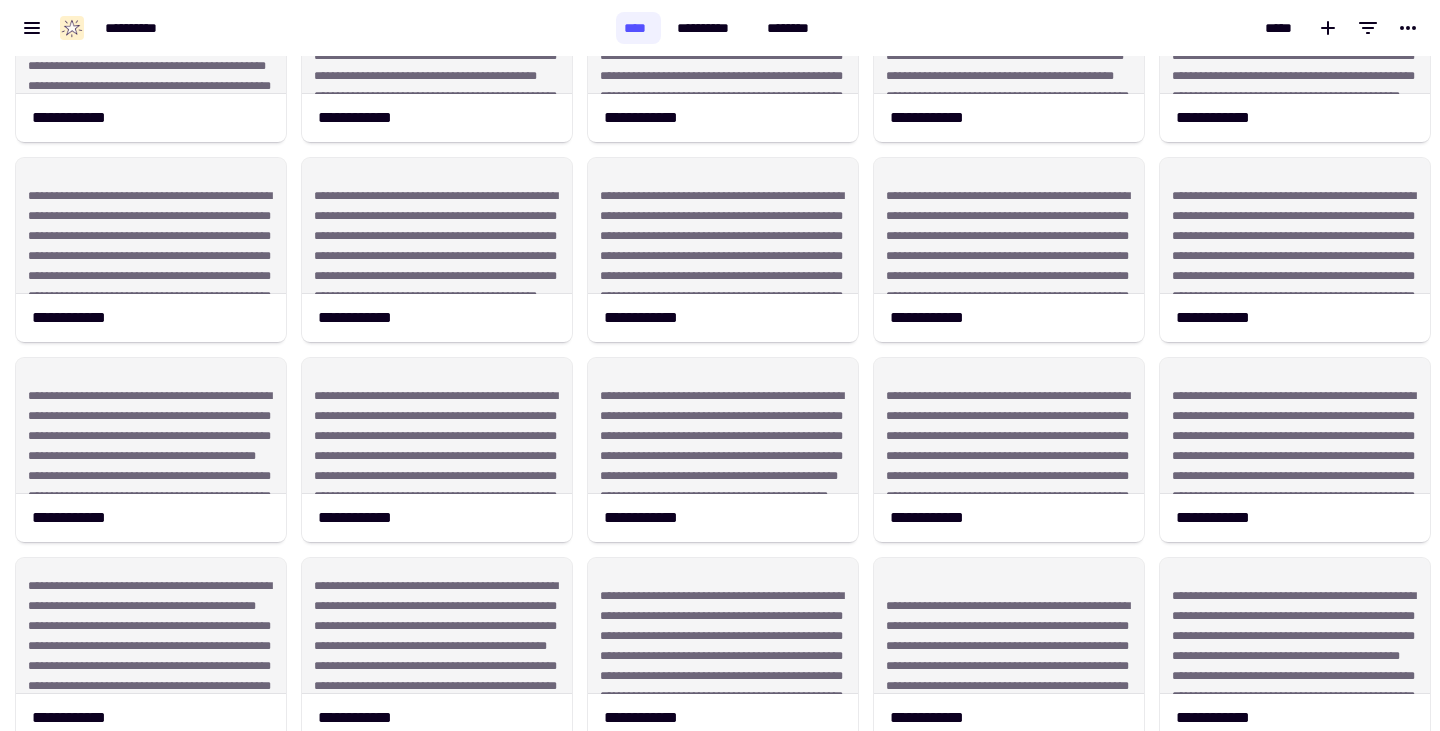 scroll, scrollTop: 8676, scrollLeft: 0, axis: vertical 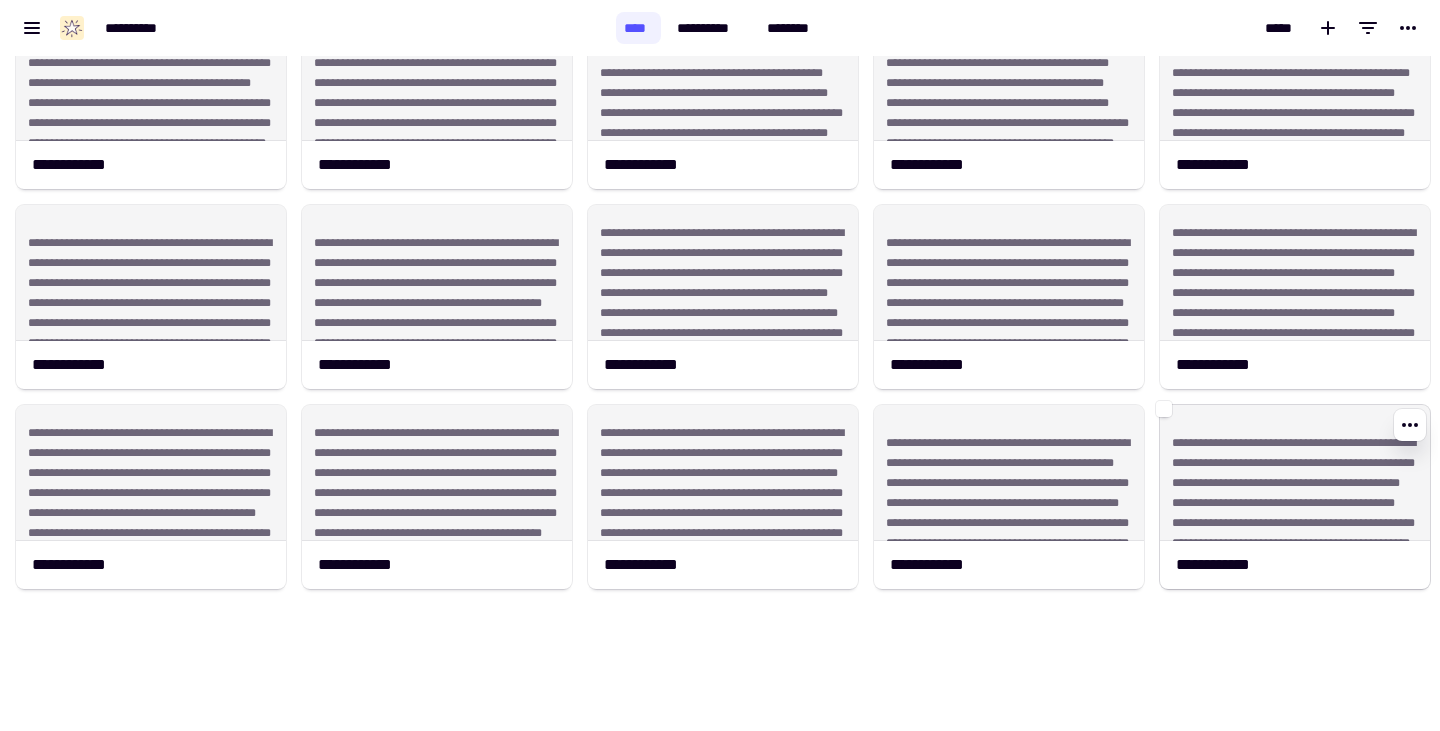 click on "**********" 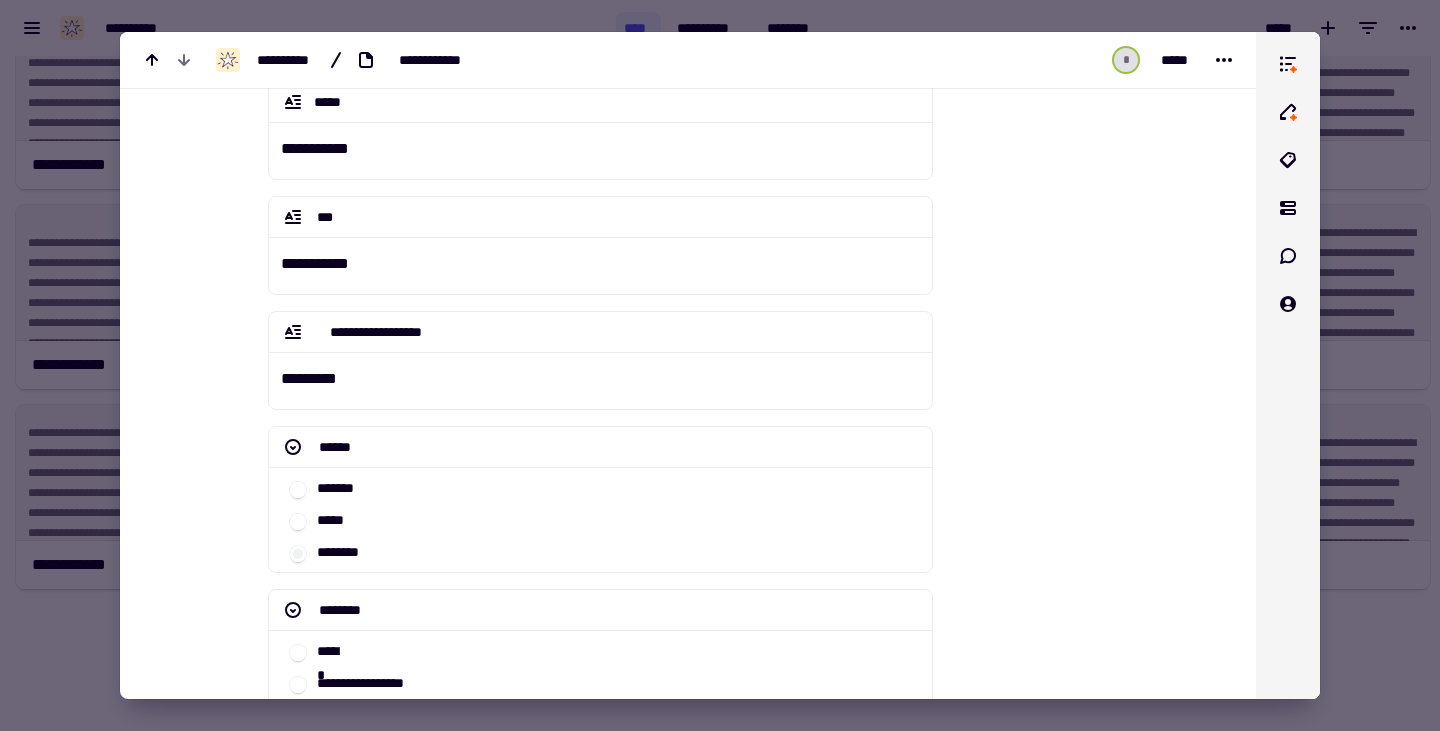 scroll, scrollTop: 0, scrollLeft: 0, axis: both 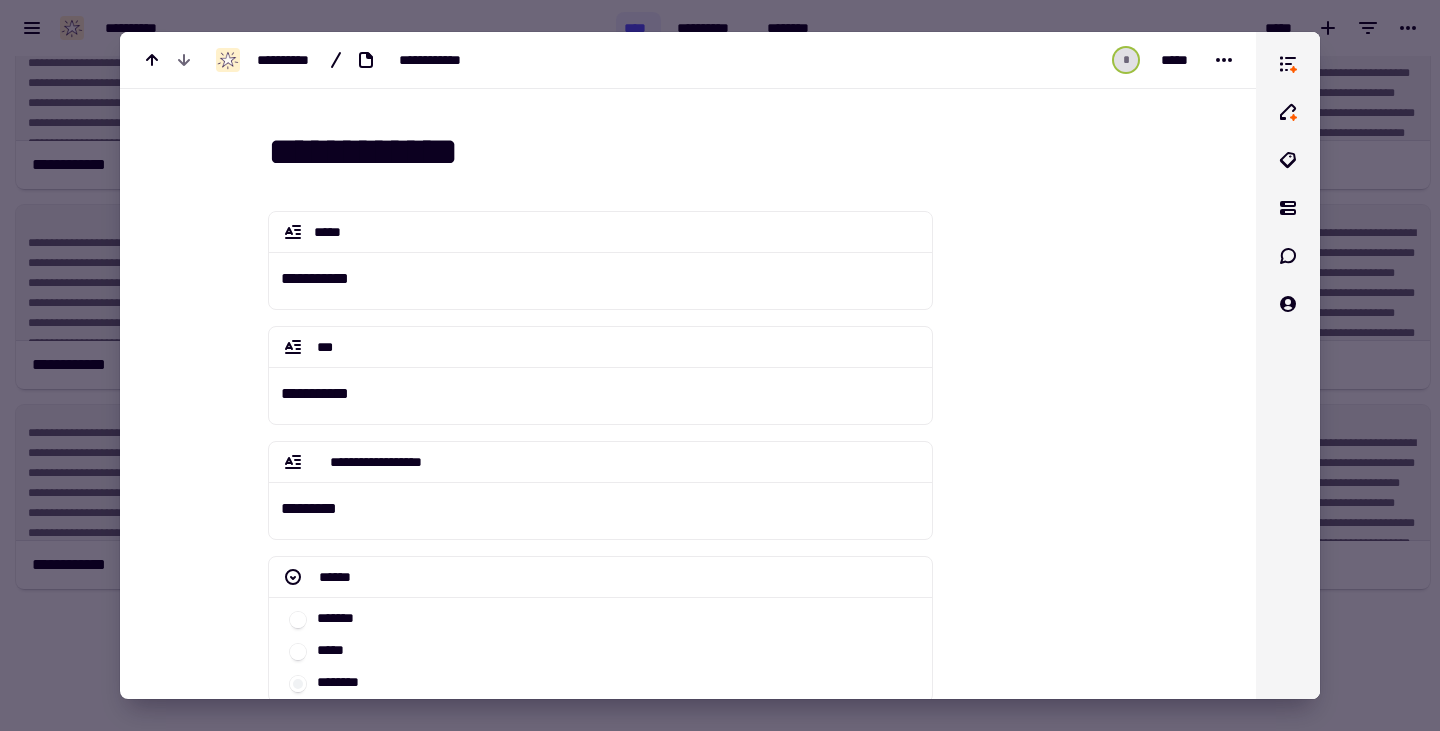 click at bounding box center [720, 365] 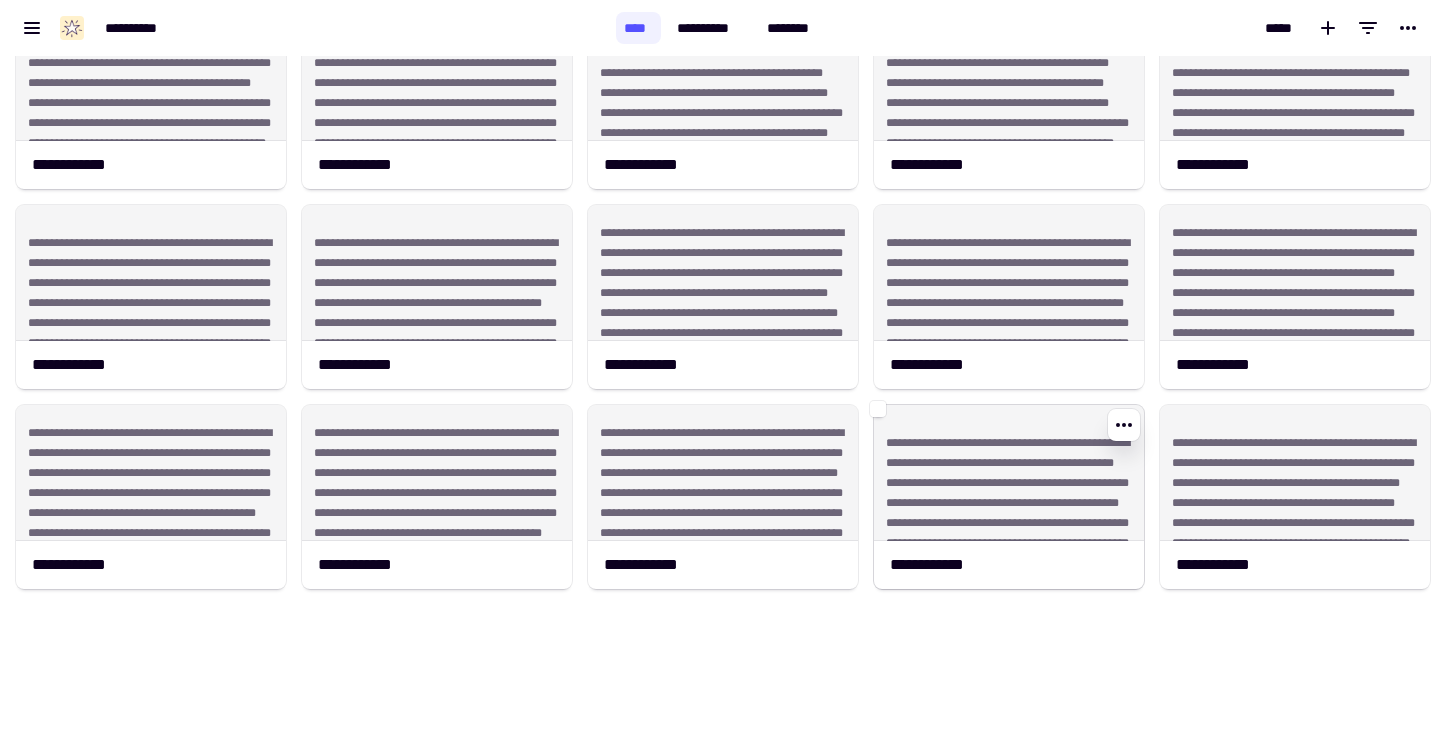 click on "**********" 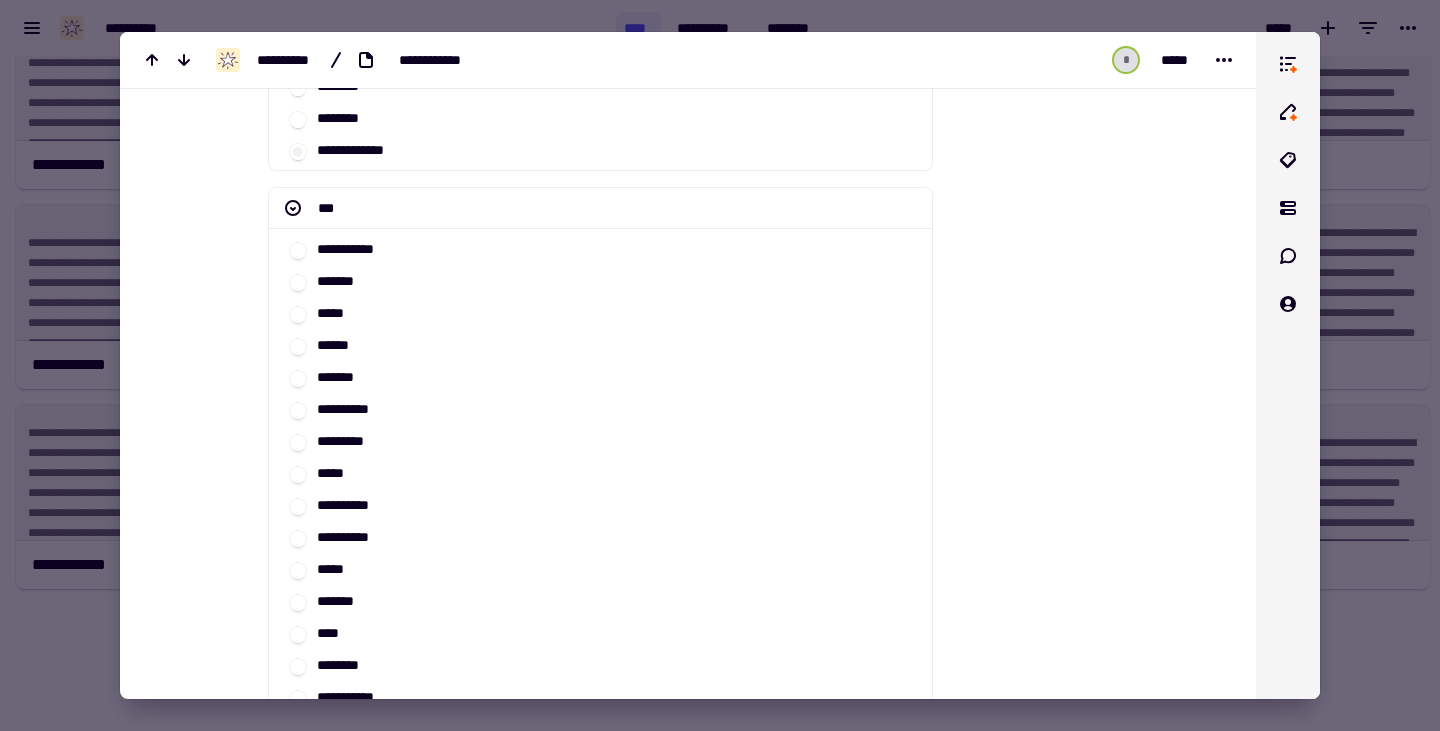 scroll, scrollTop: 824, scrollLeft: 0, axis: vertical 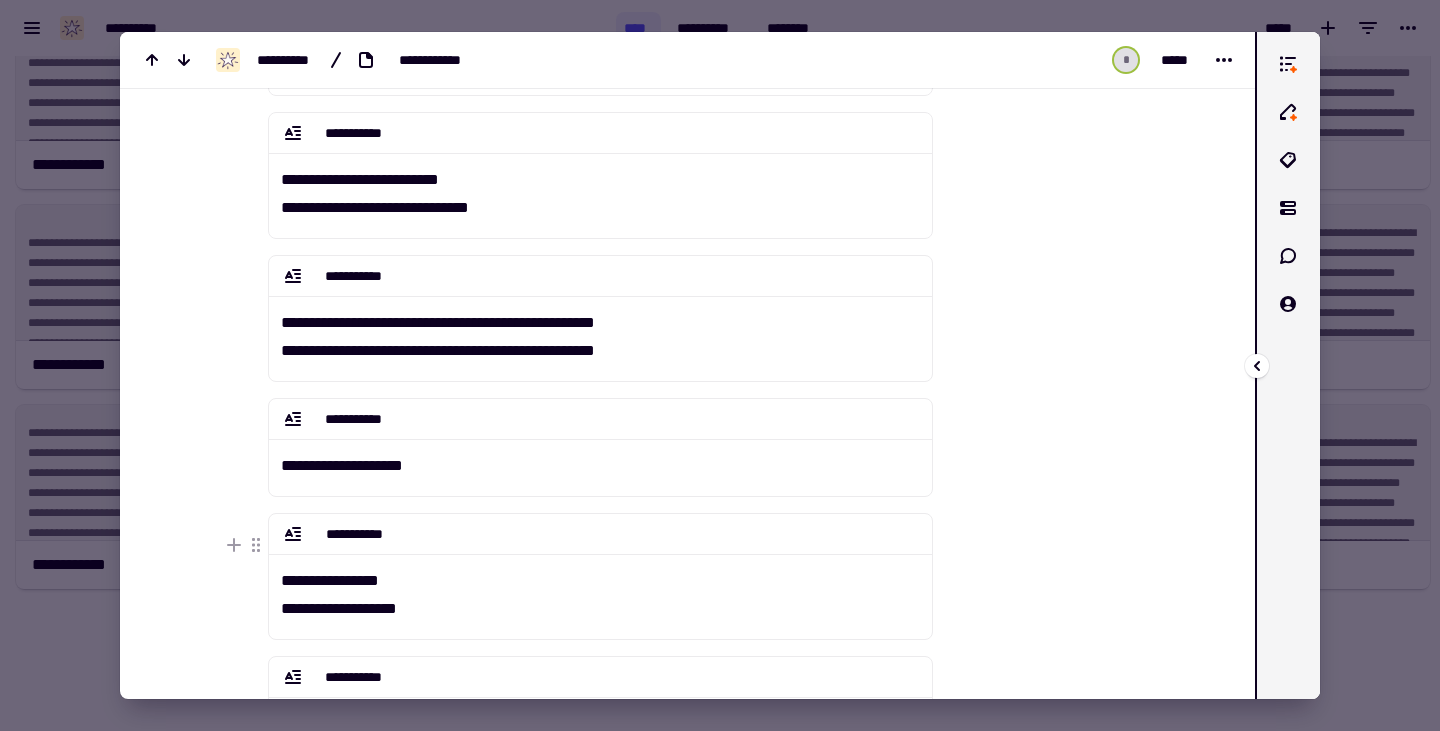 click at bounding box center (1260, 365) 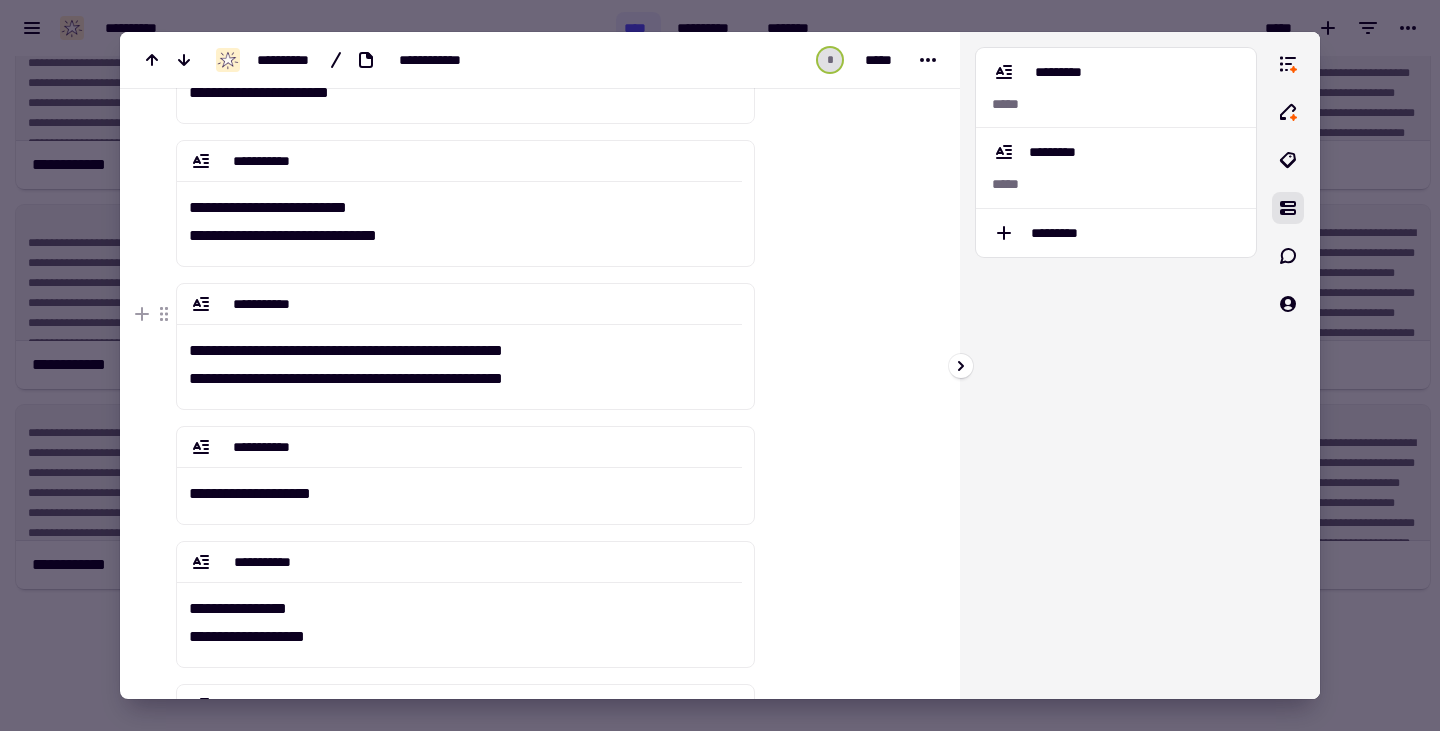 drag, startPoint x: 961, startPoint y: 367, endPoint x: 1131, endPoint y: 370, distance: 170.02647 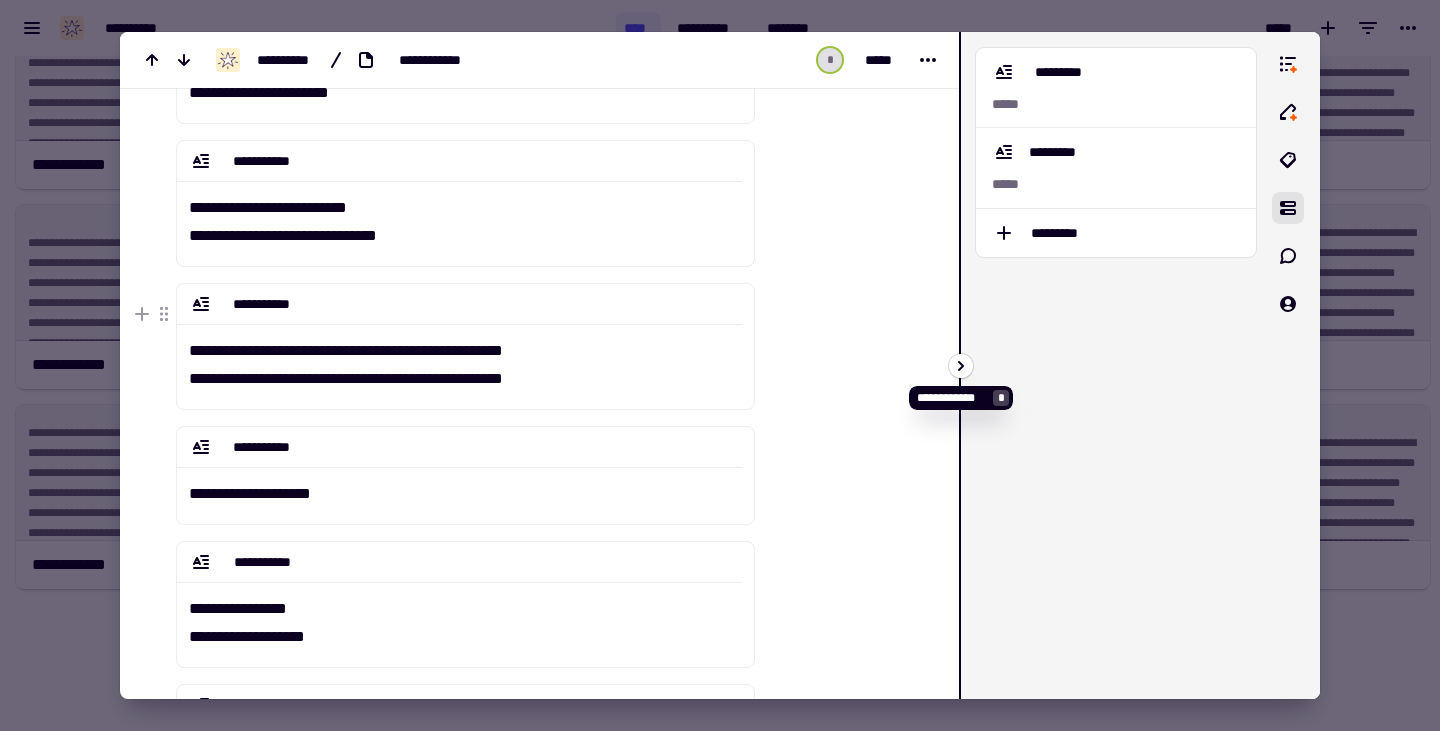 click 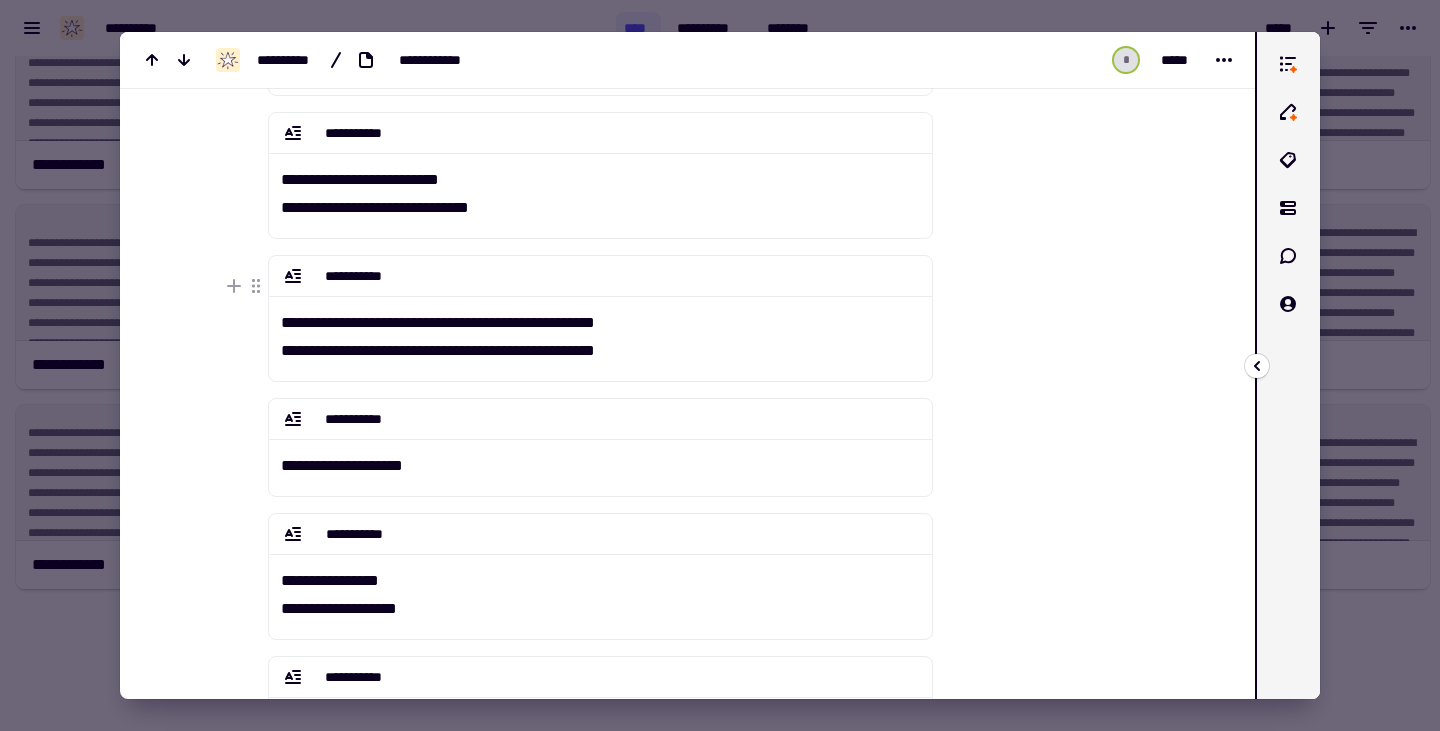 click 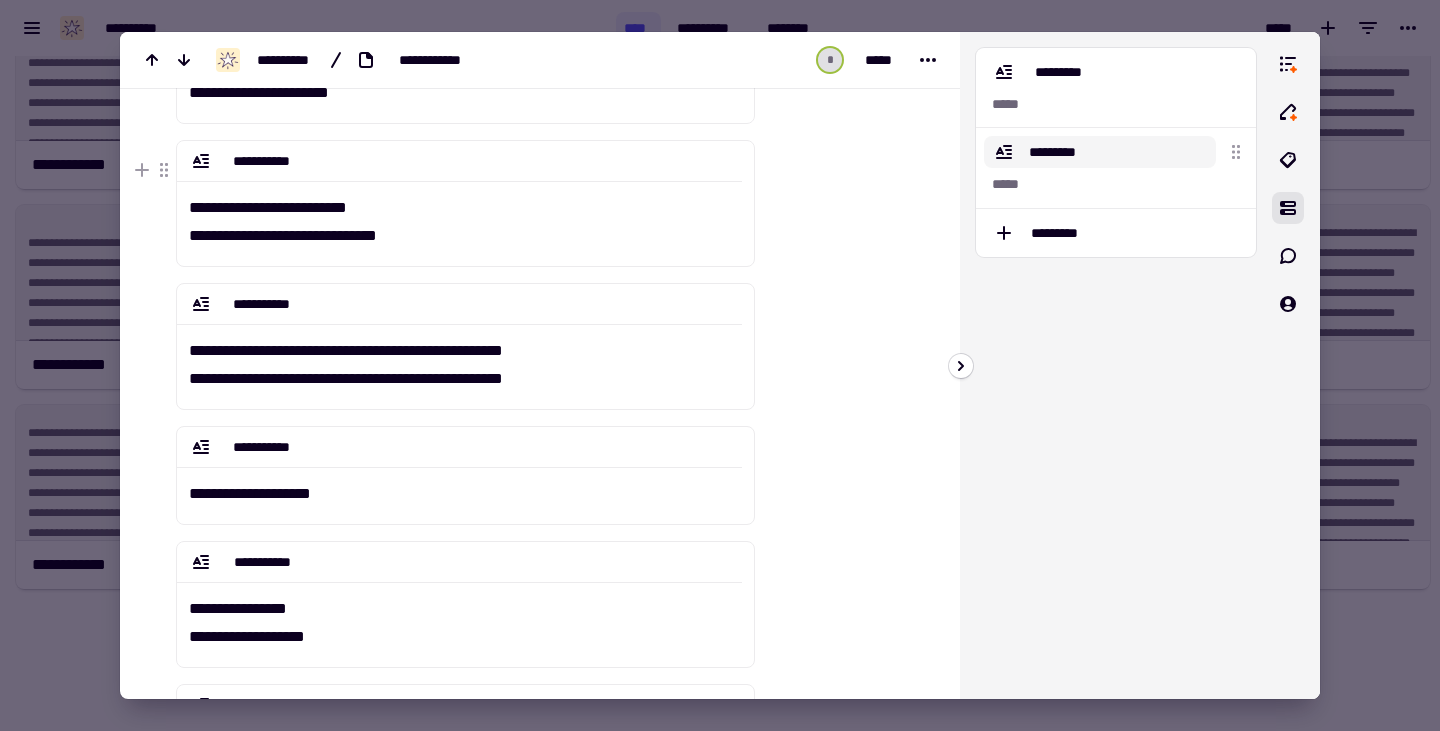 click on "*********" 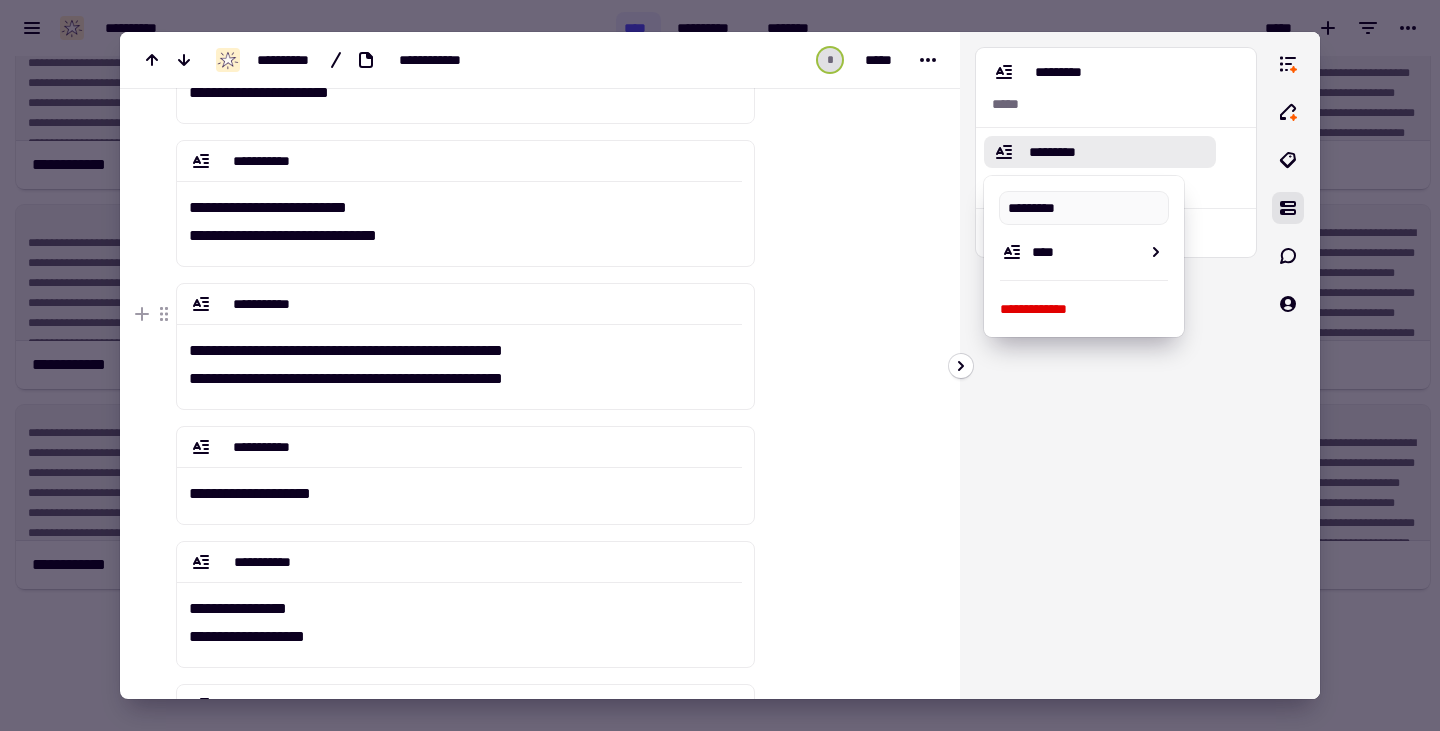 click on "********* ***** ********* ***** *********" at bounding box center [1116, 365] 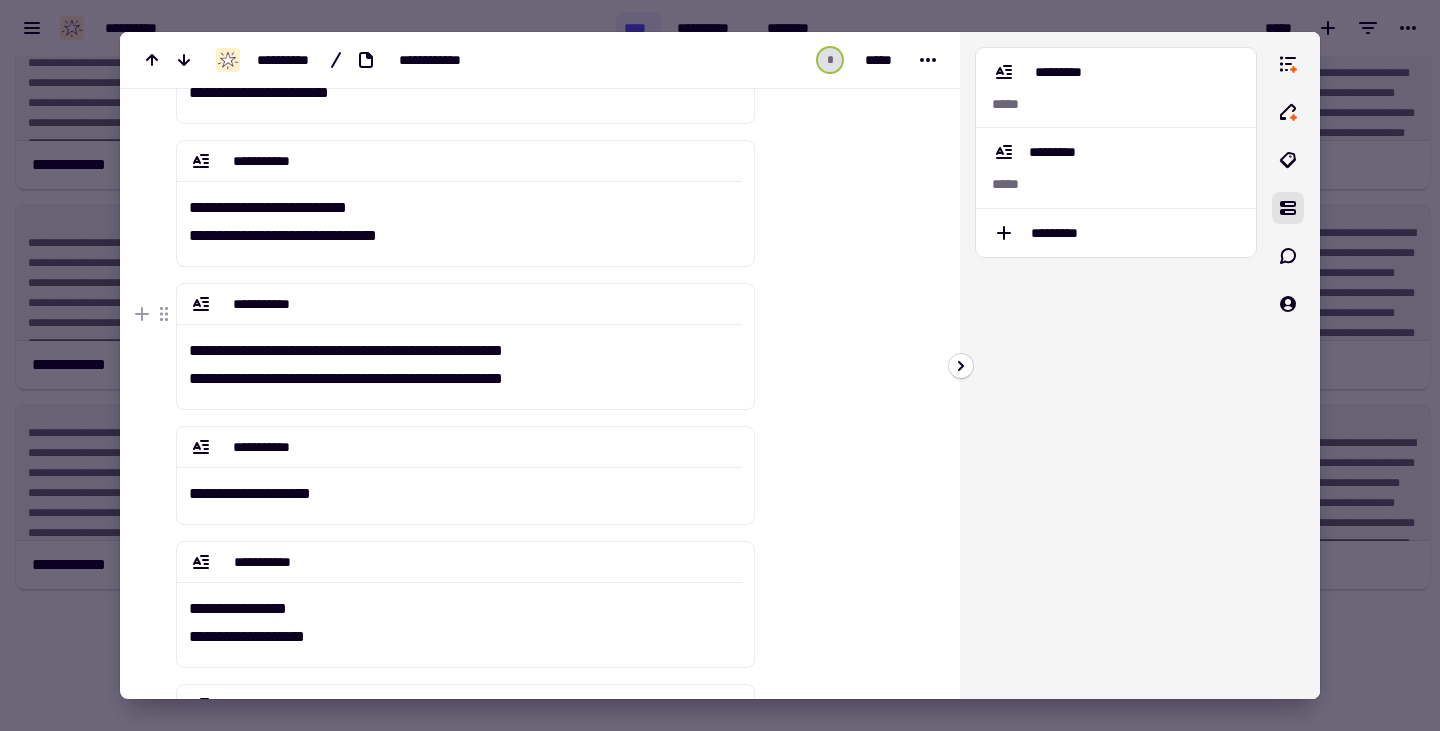 click on "********* ***** ********* ***** *********" at bounding box center (1116, 365) 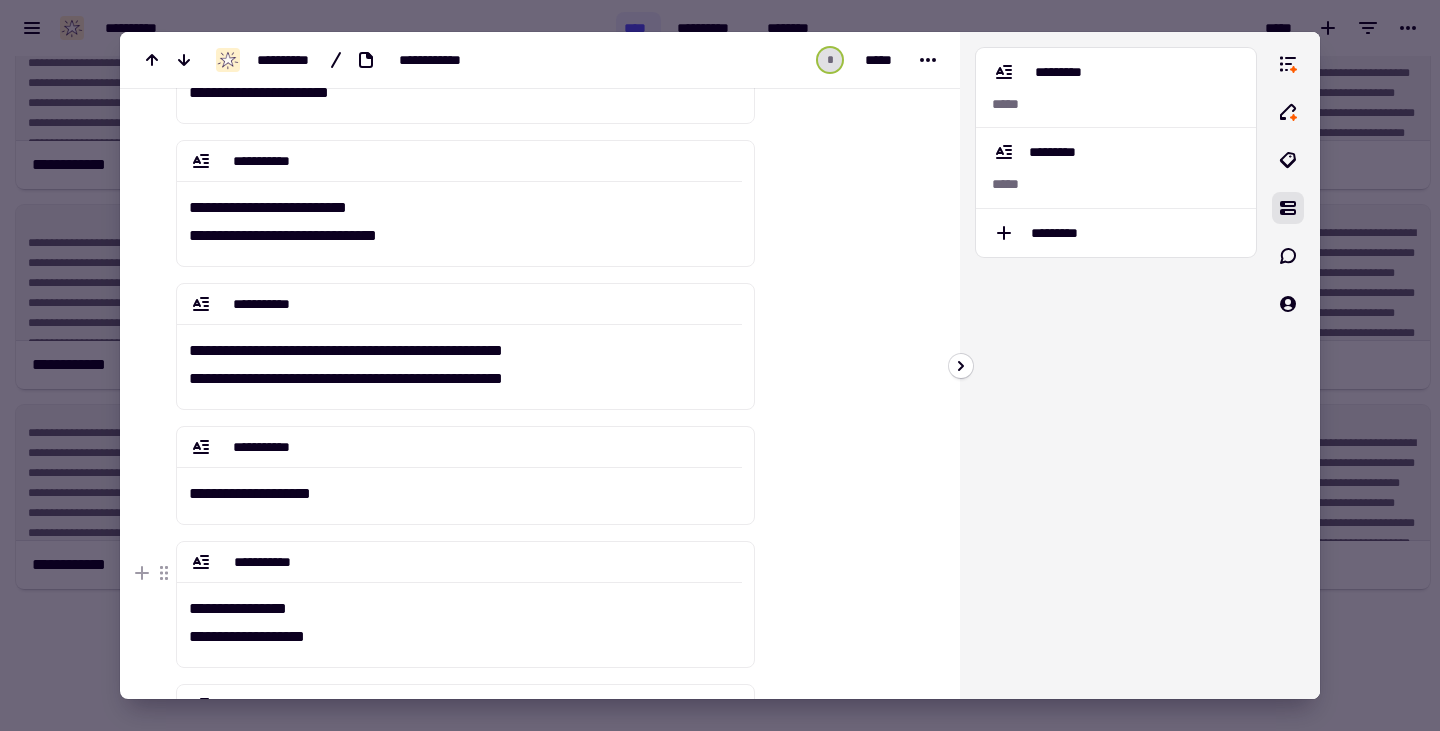 click at bounding box center [720, 365] 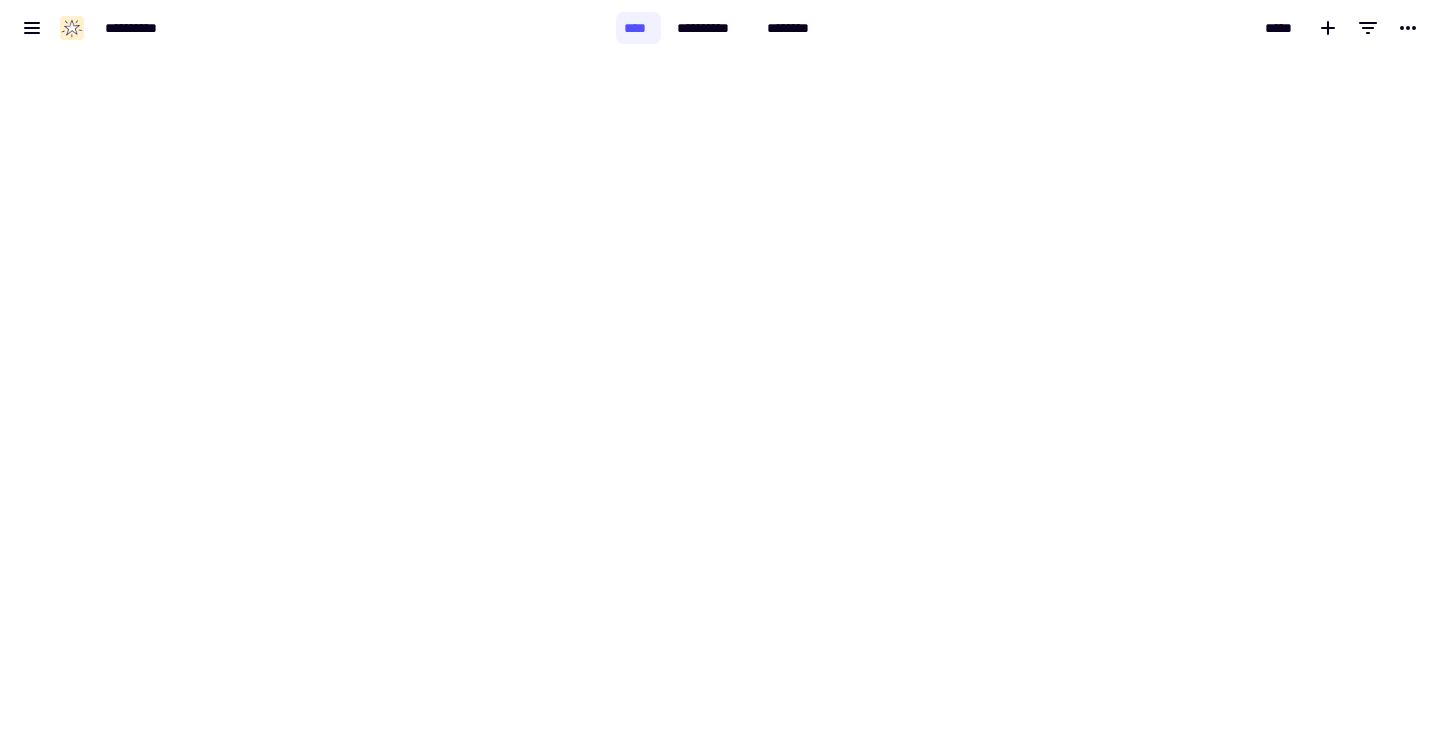 scroll, scrollTop: 0, scrollLeft: 0, axis: both 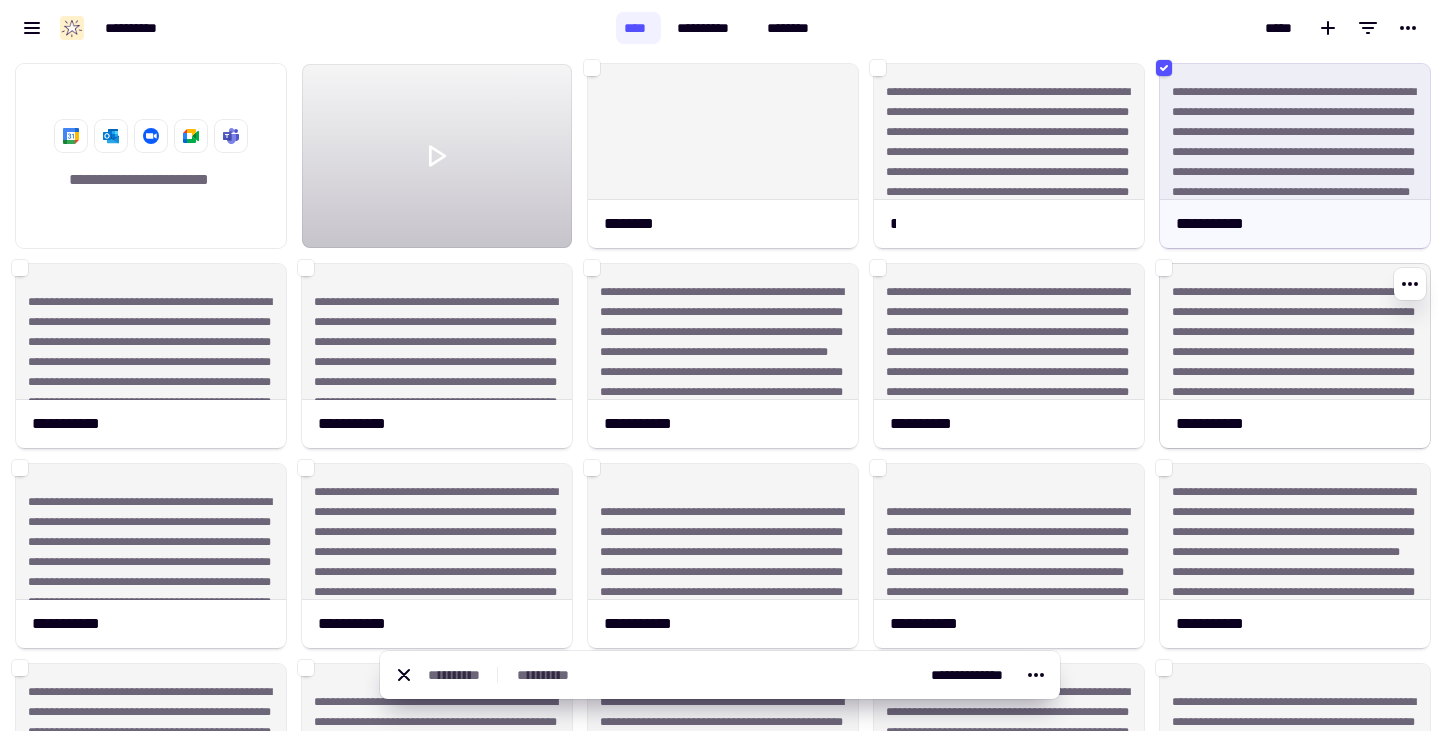 click on "**********" 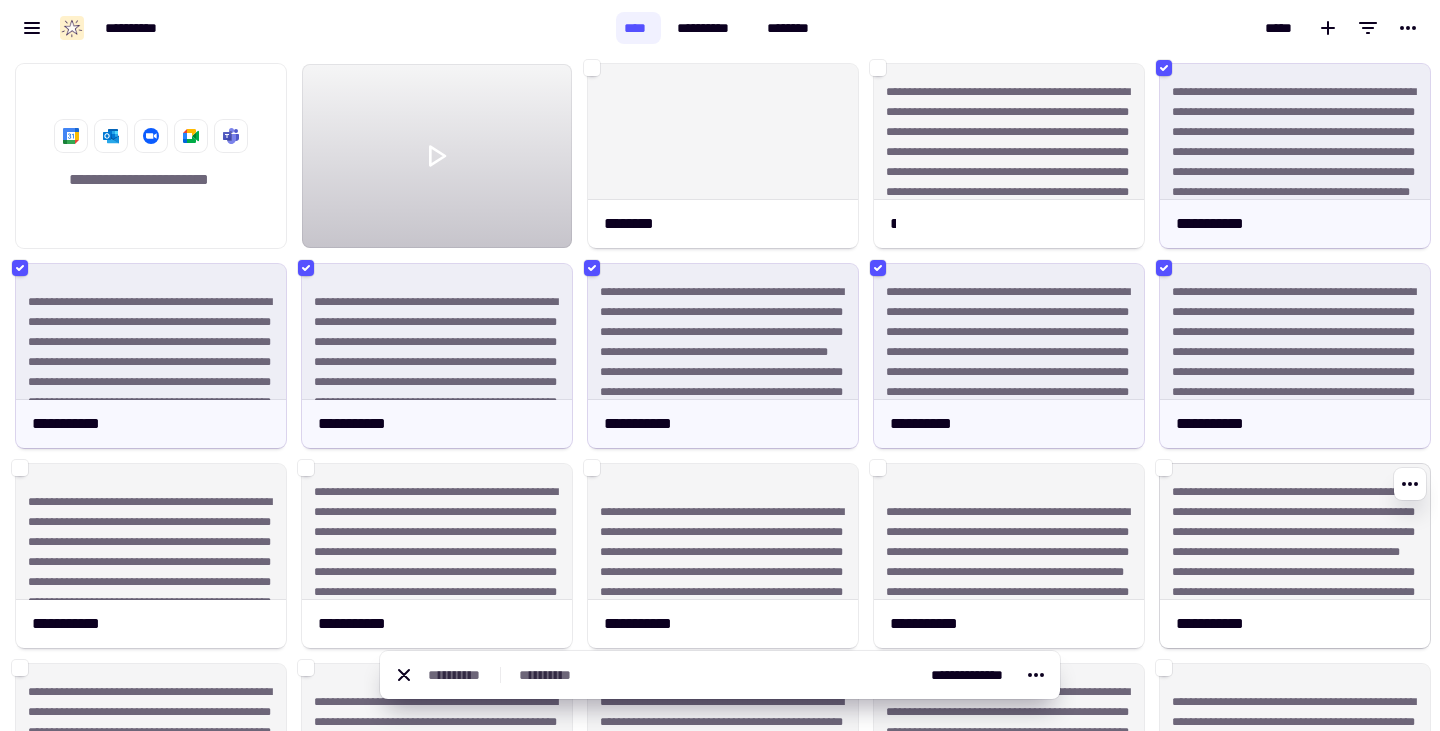 drag, startPoint x: 1259, startPoint y: 593, endPoint x: 1315, endPoint y: 542, distance: 75.74299 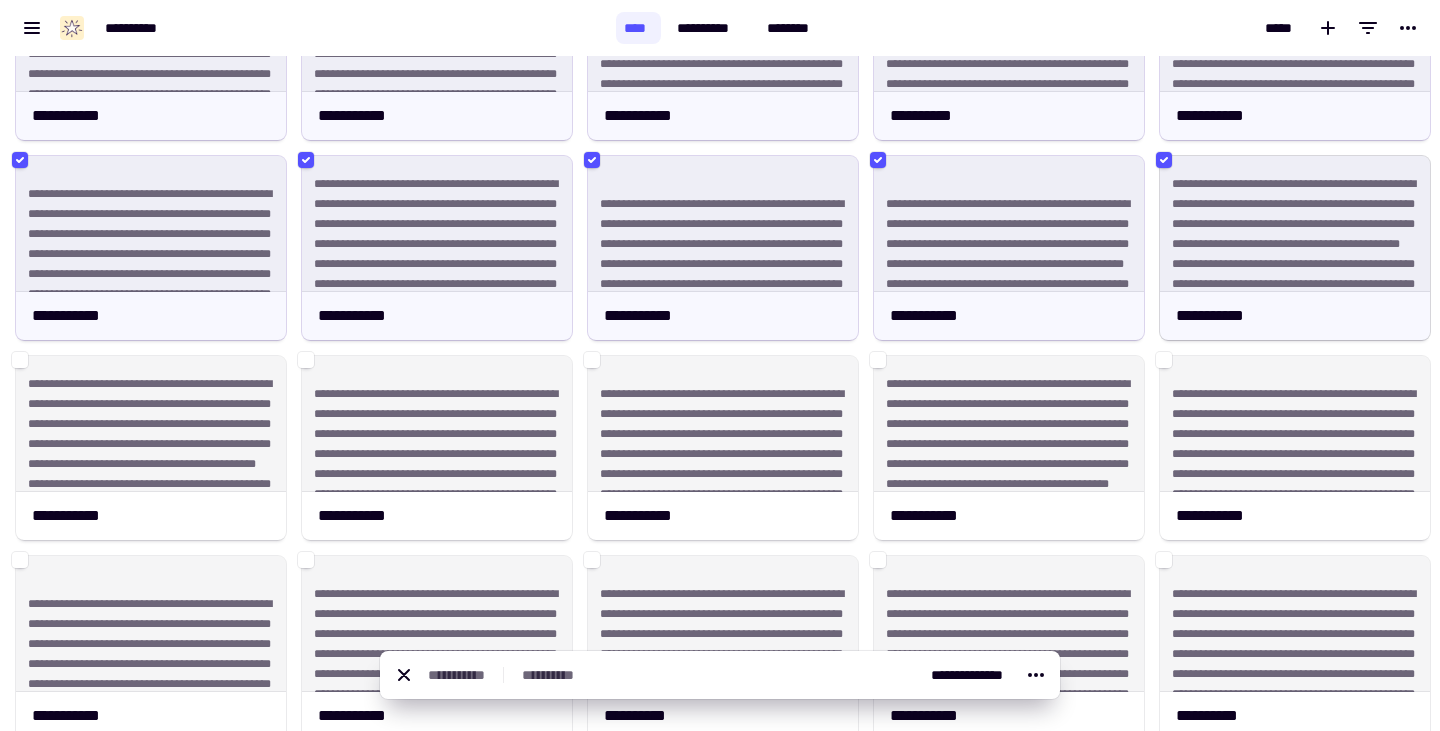 scroll, scrollTop: 309, scrollLeft: 0, axis: vertical 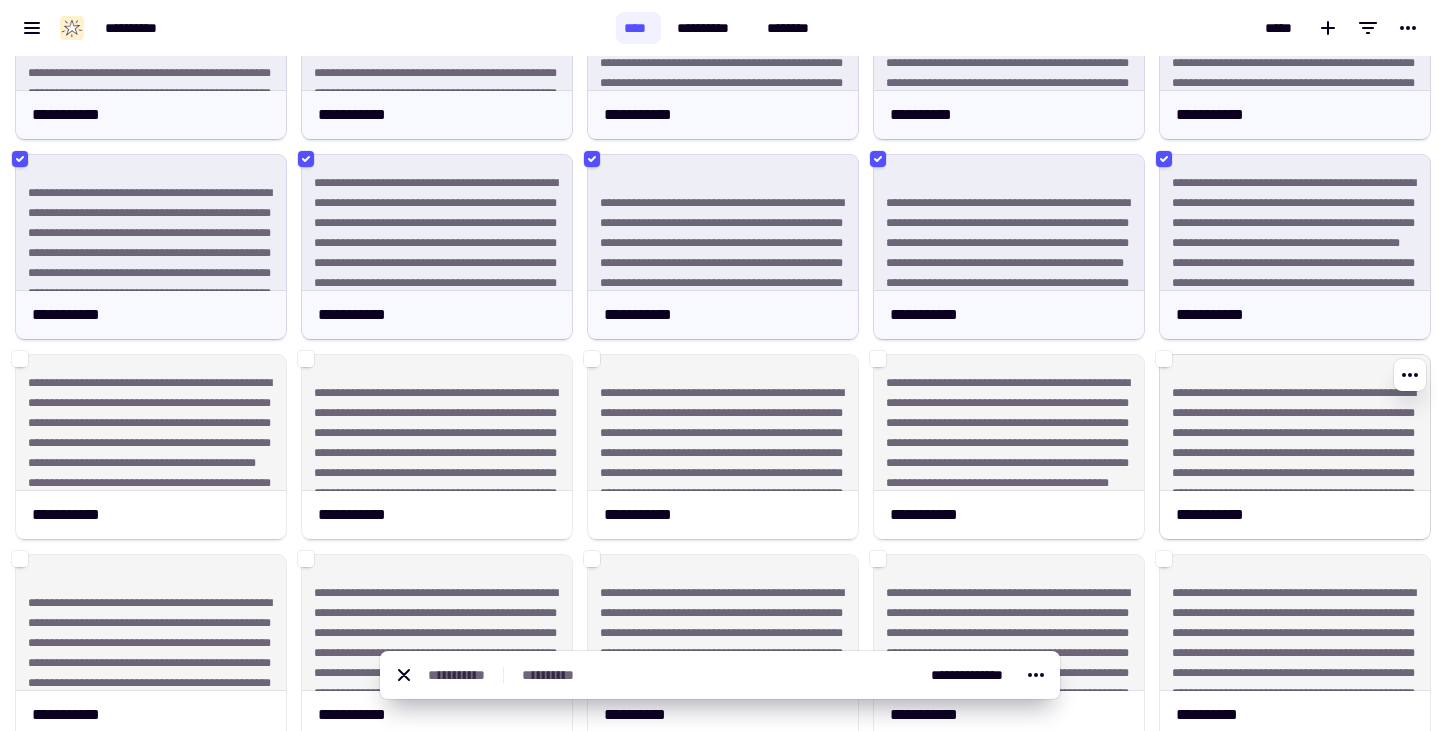 click on "**********" 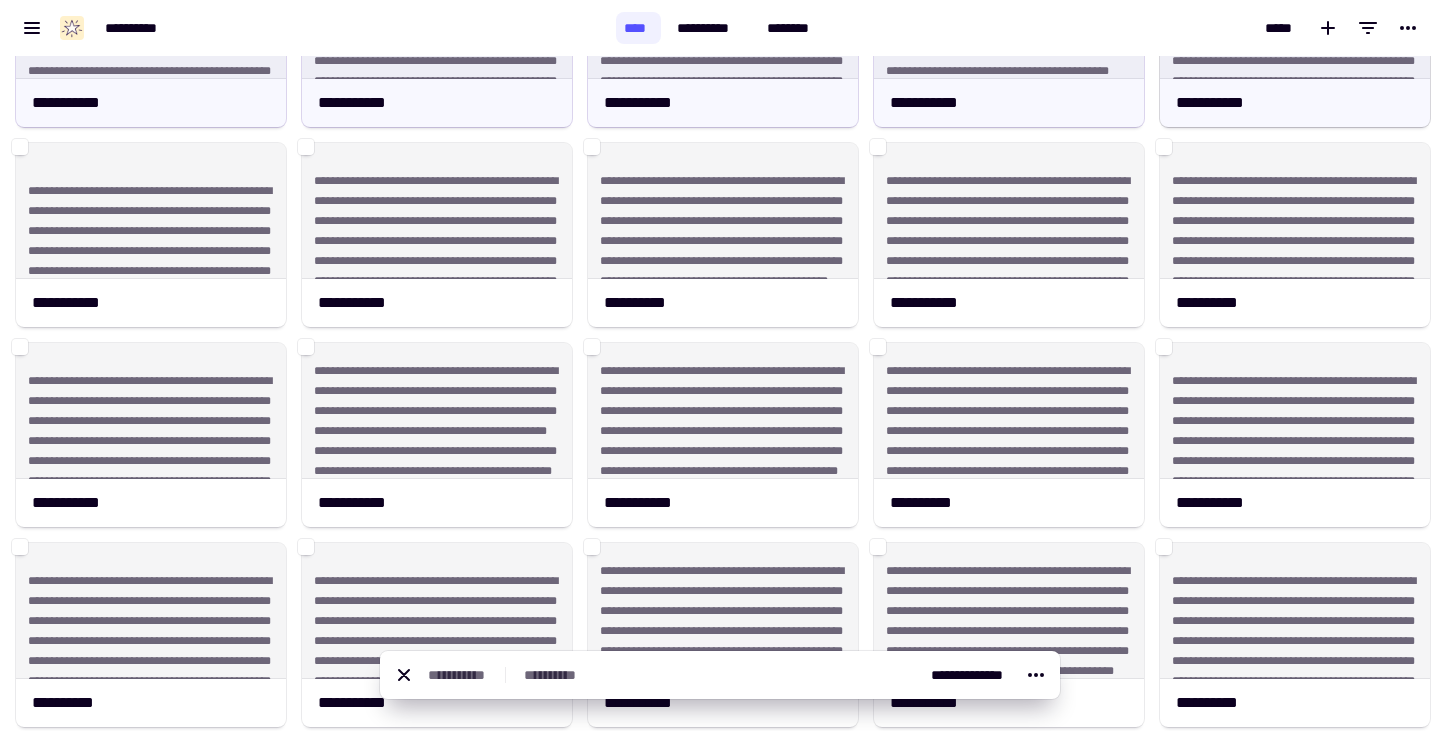 scroll, scrollTop: 721, scrollLeft: 0, axis: vertical 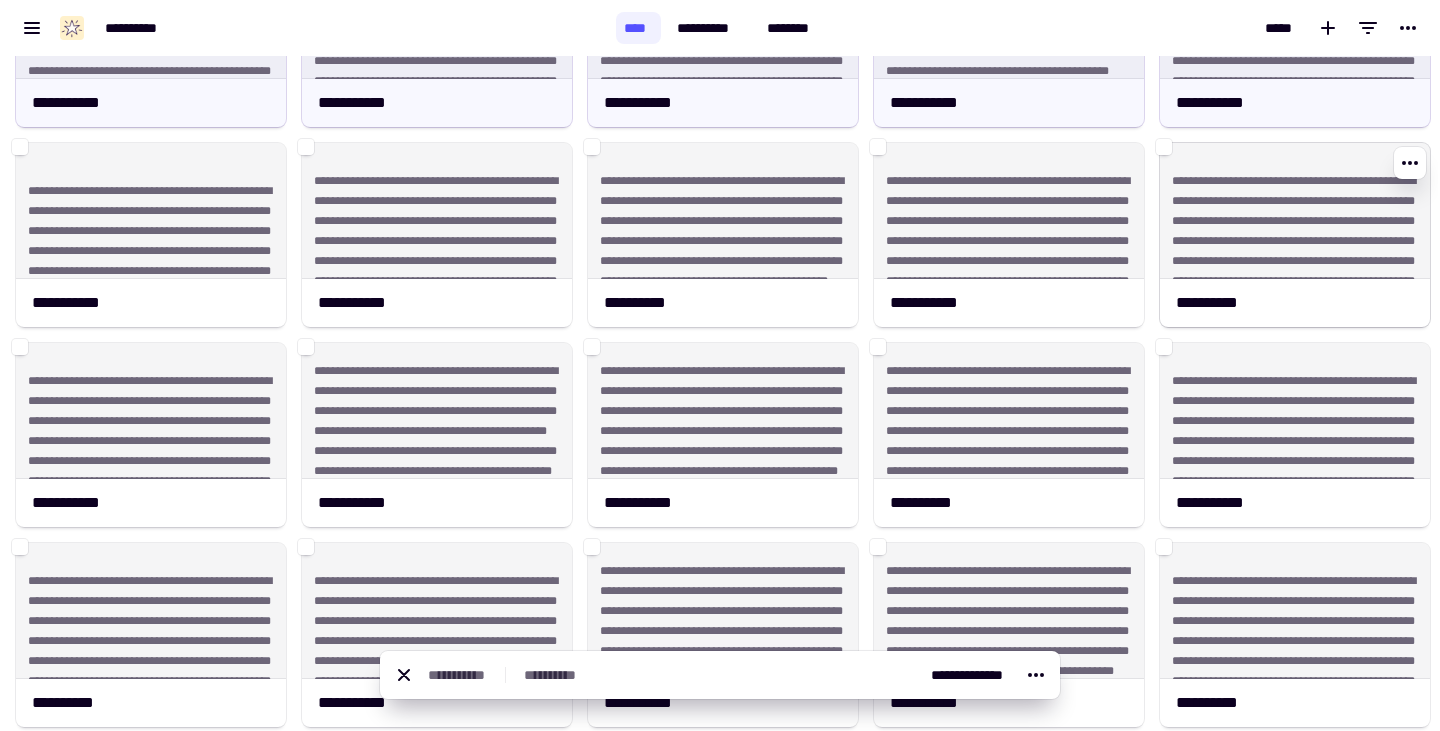 click on "**********" 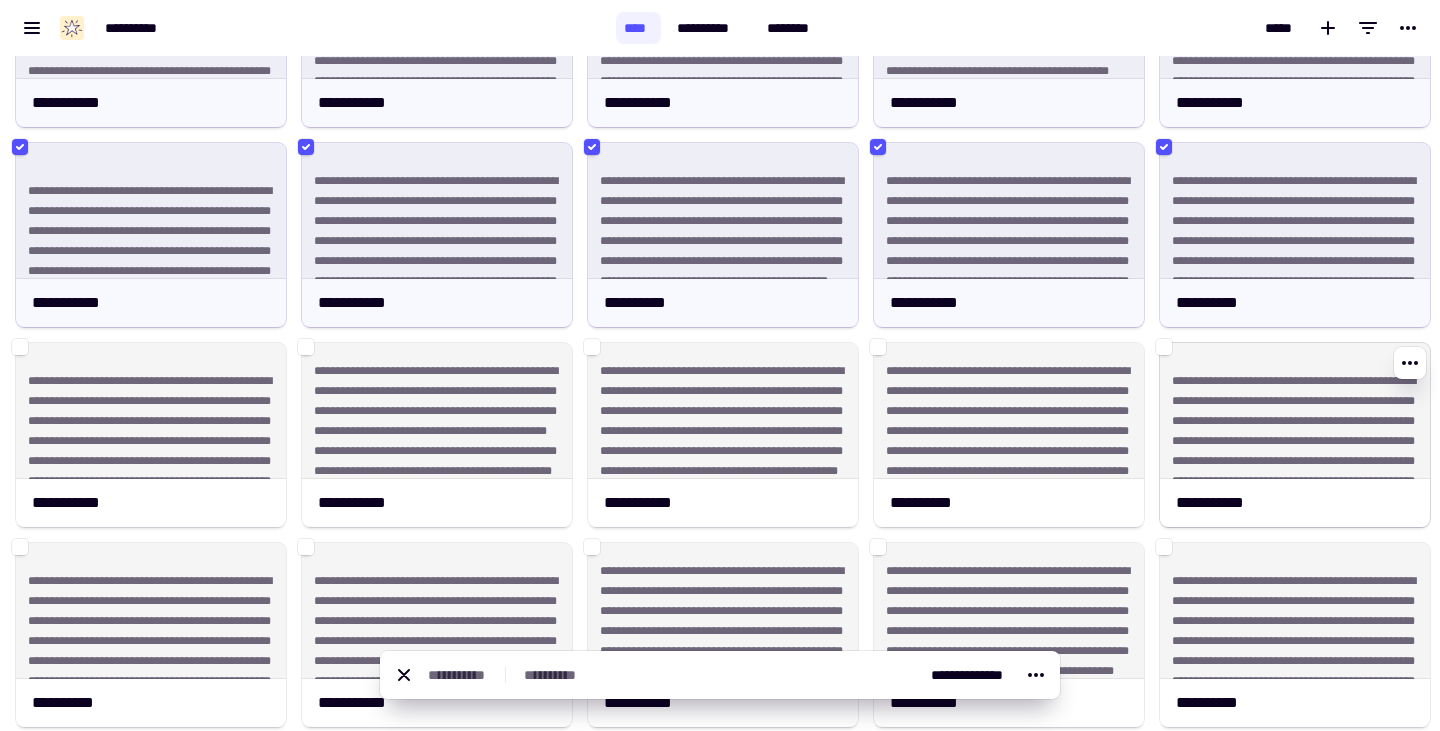 click on "**********" 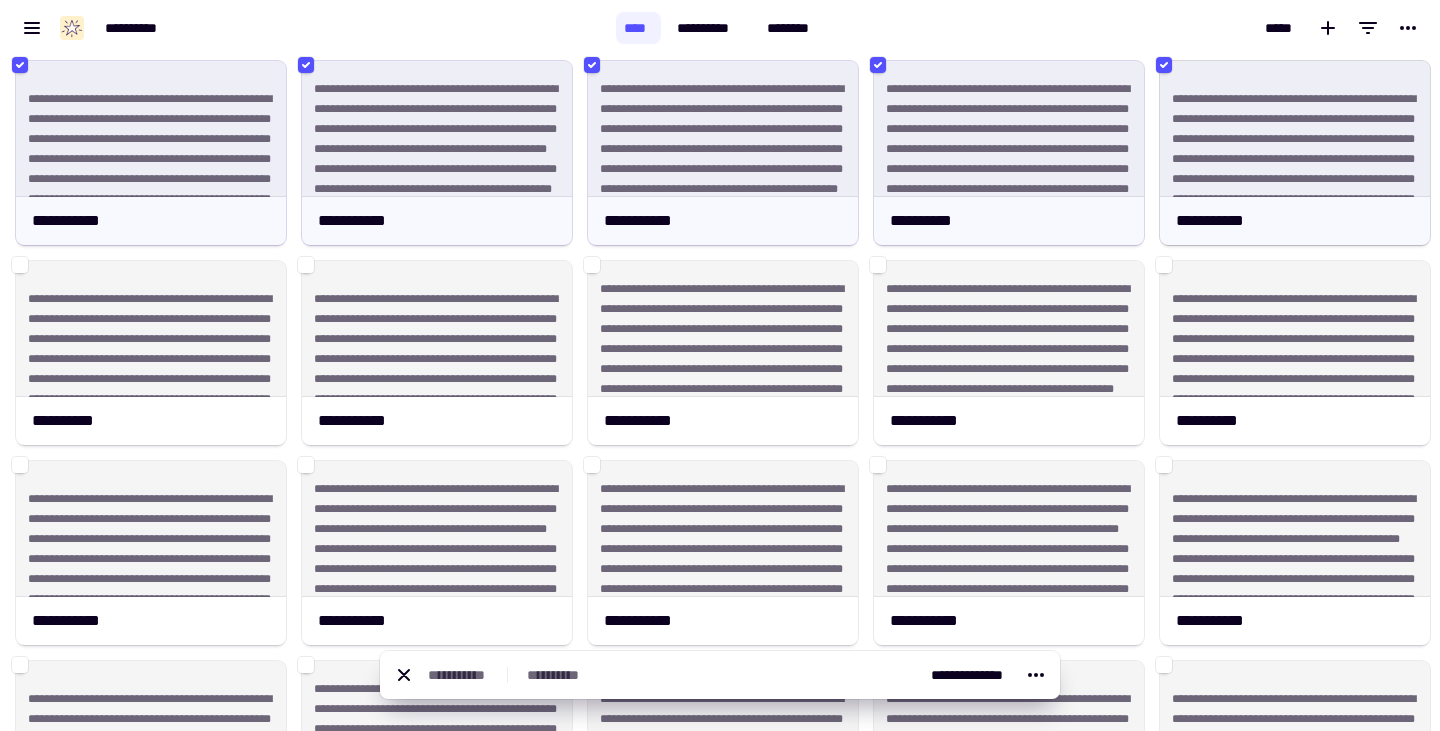 scroll, scrollTop: 1004, scrollLeft: 0, axis: vertical 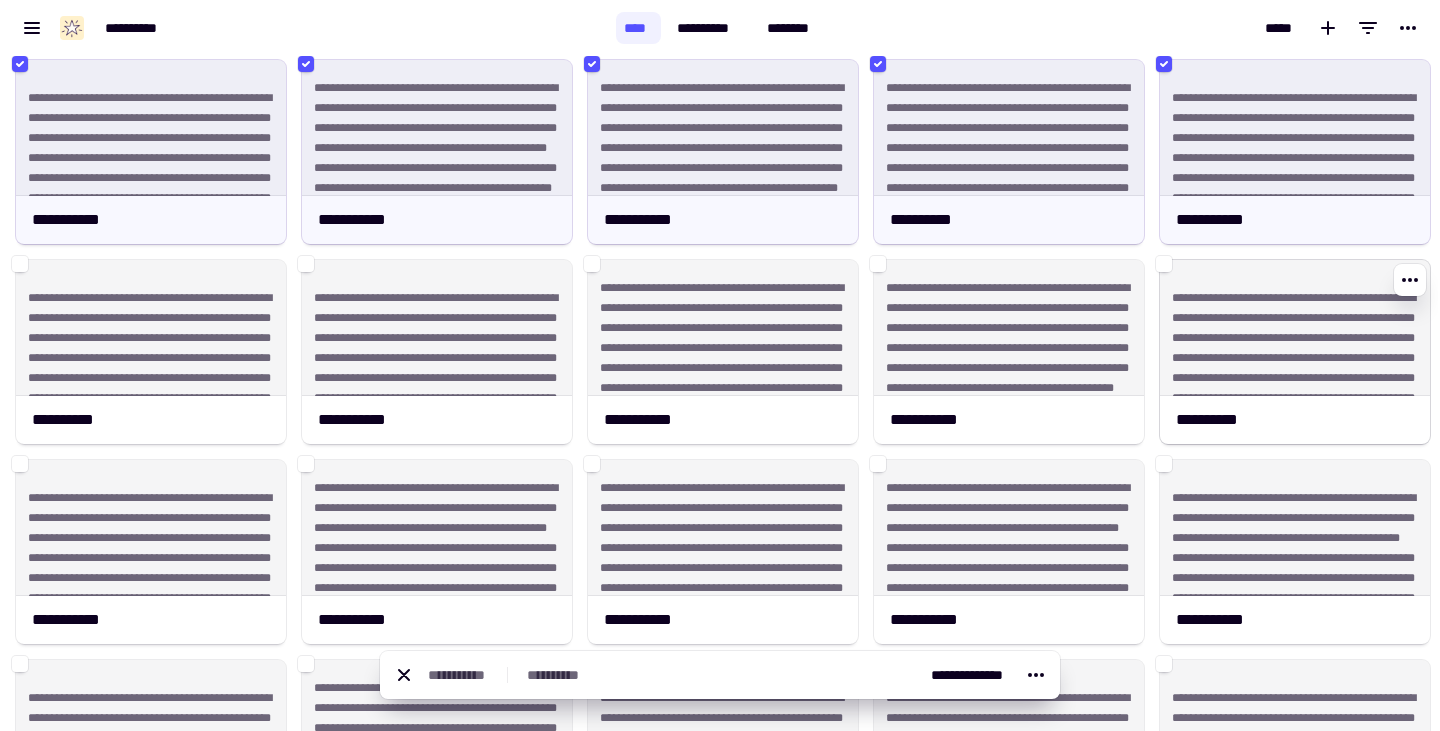 click on "**********" 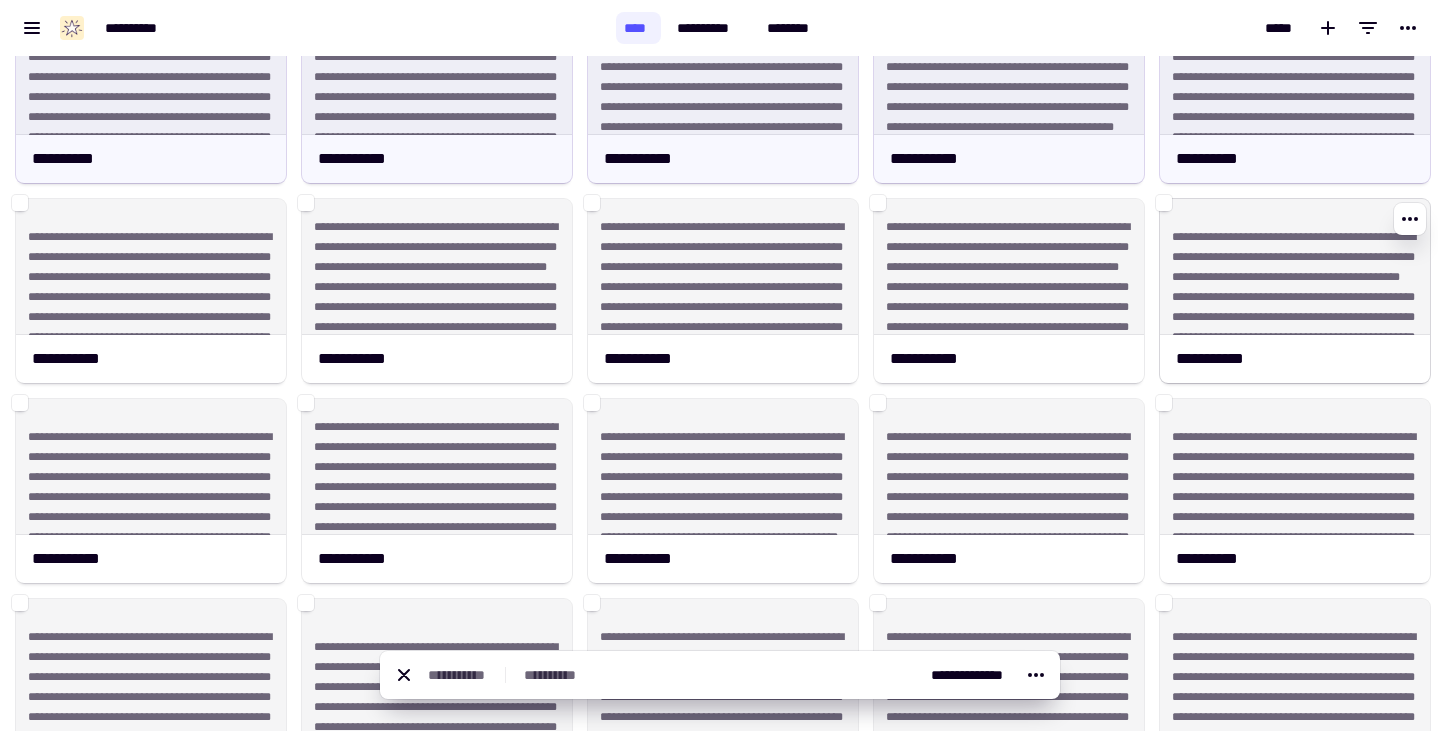 click on "**********" 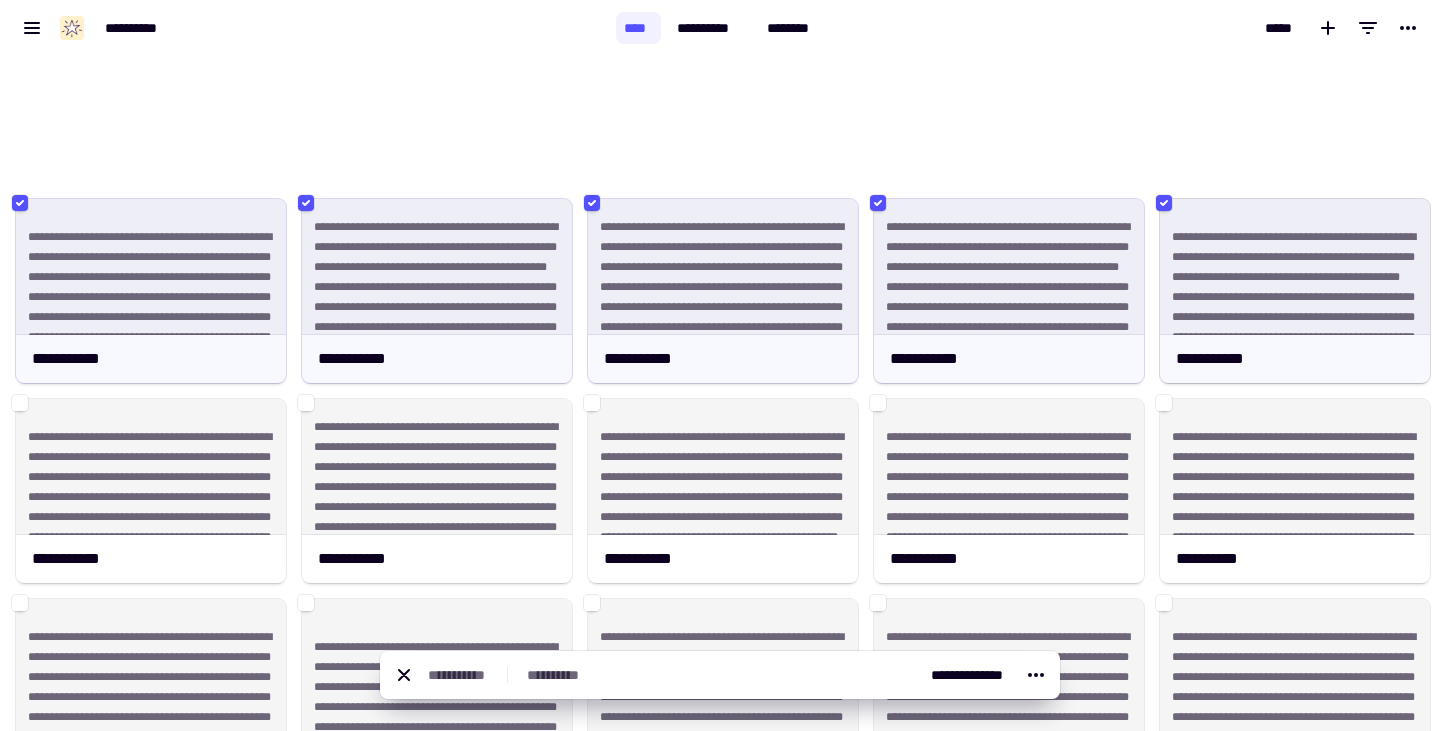 scroll, scrollTop: 1478, scrollLeft: 0, axis: vertical 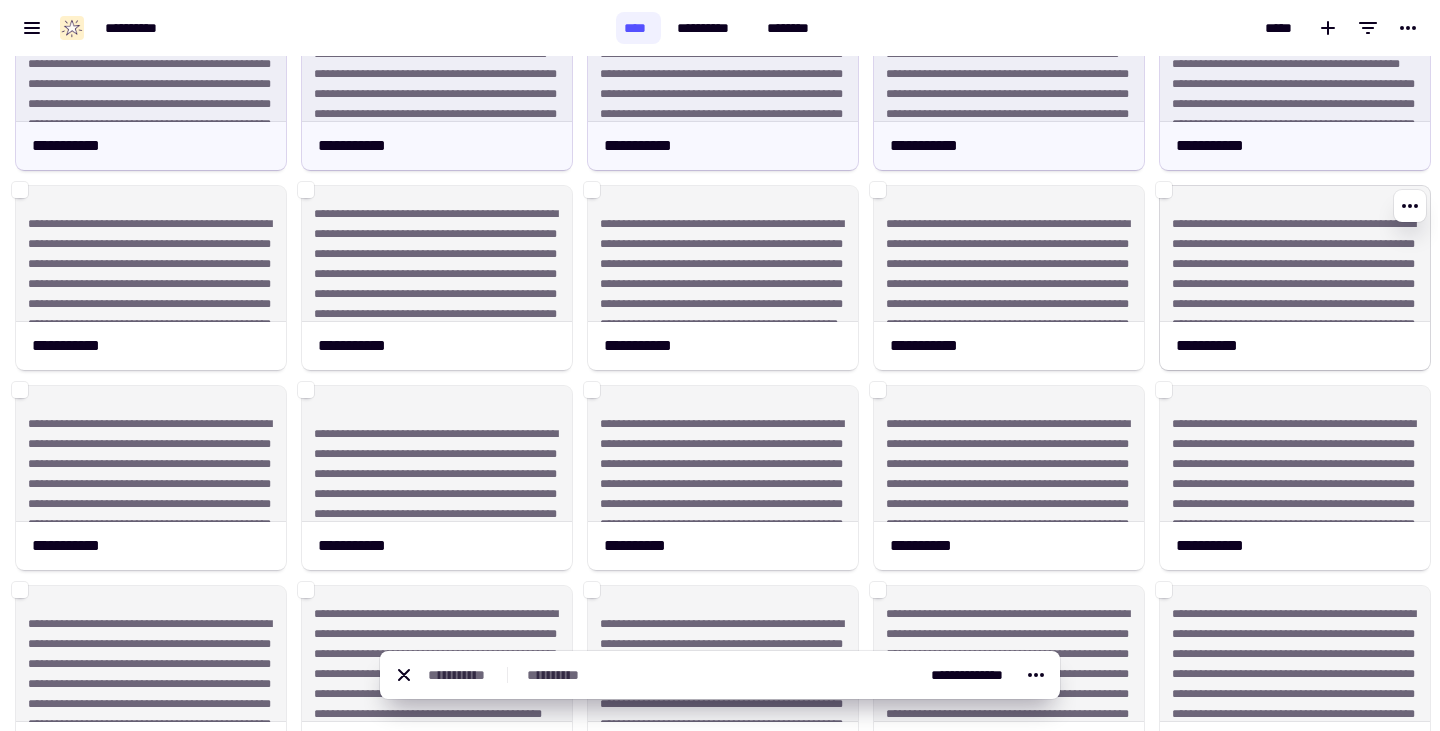 click on "**********" 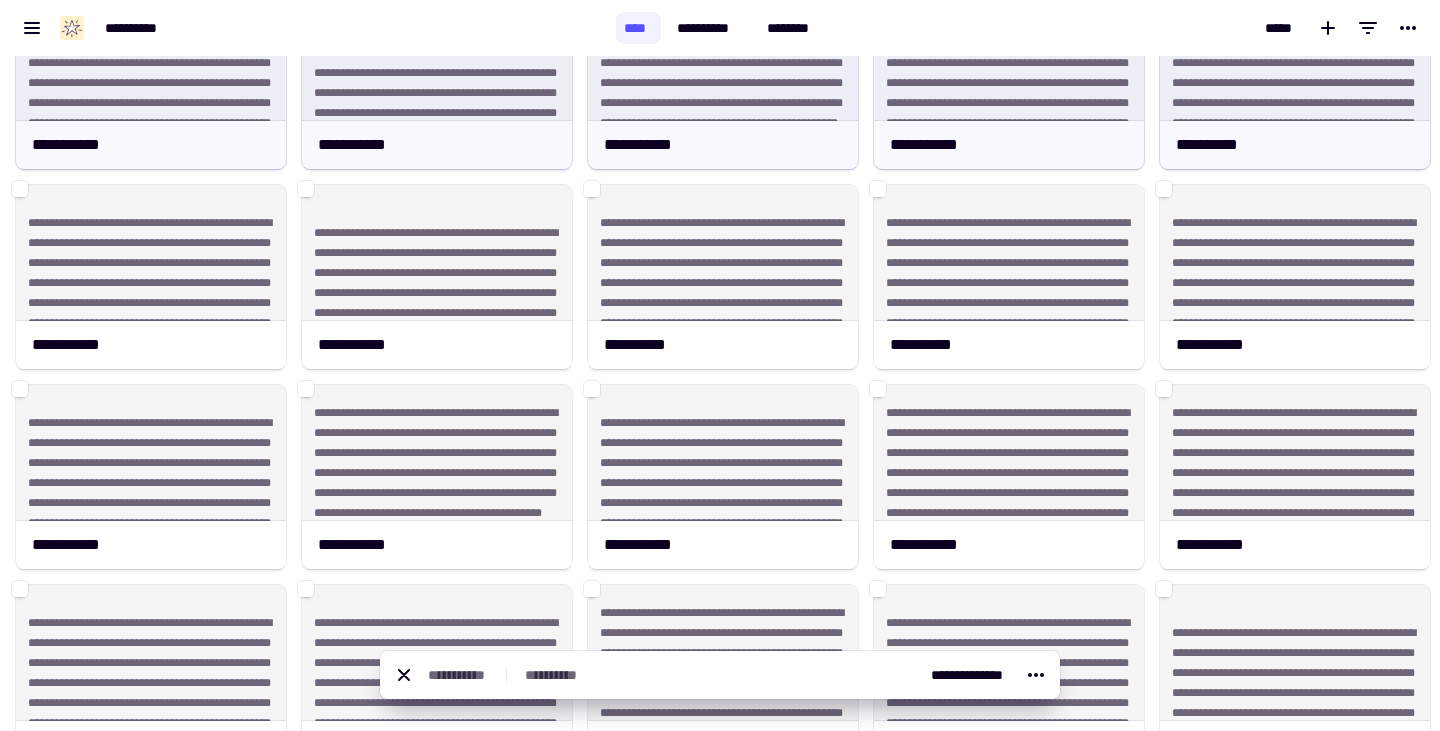 scroll, scrollTop: 1680, scrollLeft: 0, axis: vertical 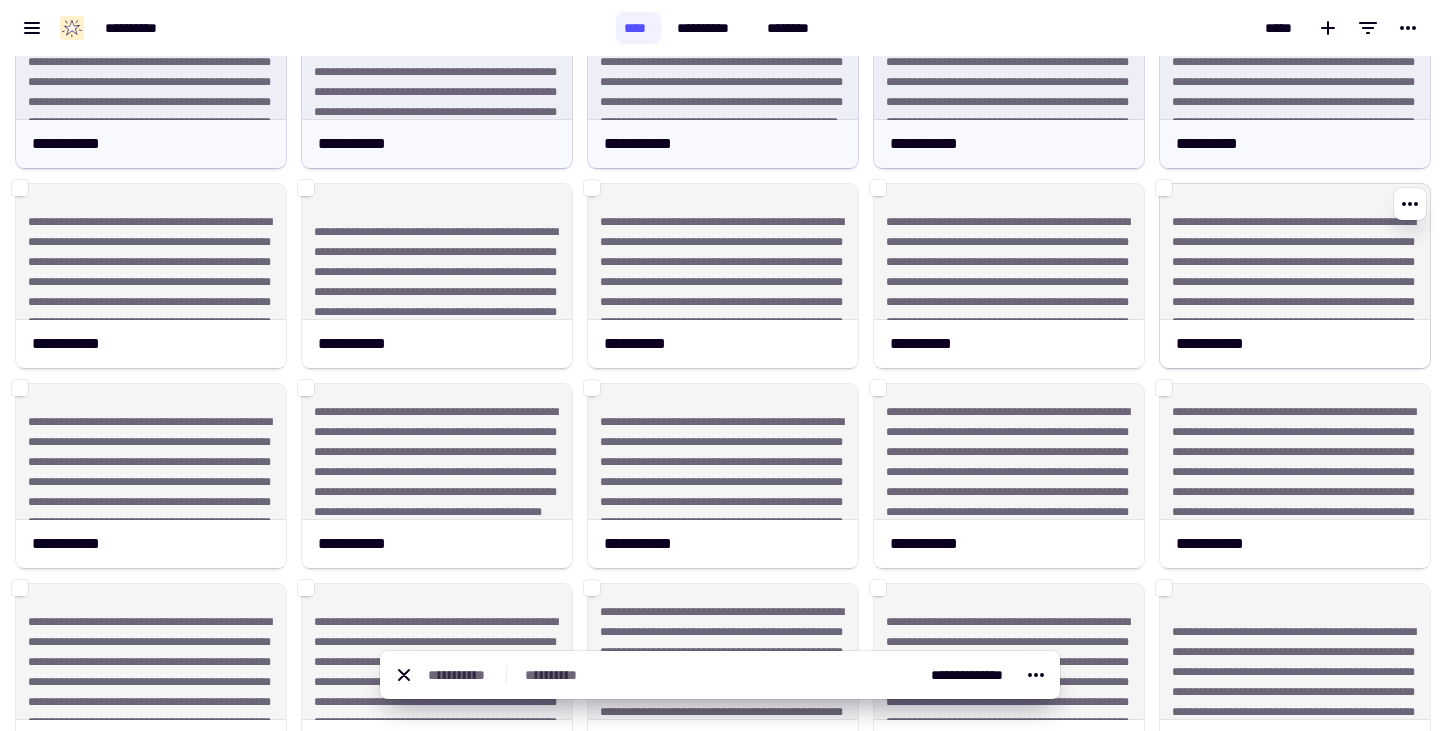 click on "**********" 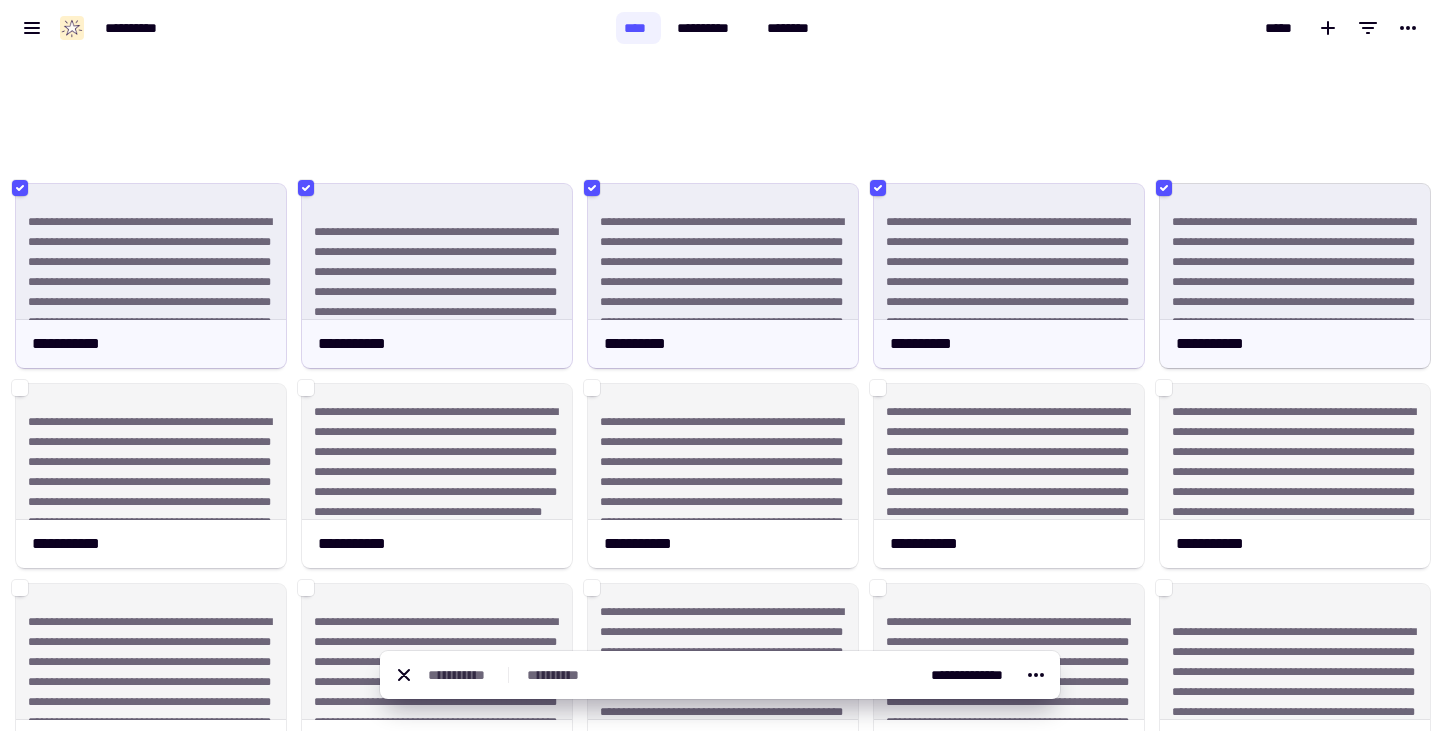 scroll, scrollTop: 1869, scrollLeft: 0, axis: vertical 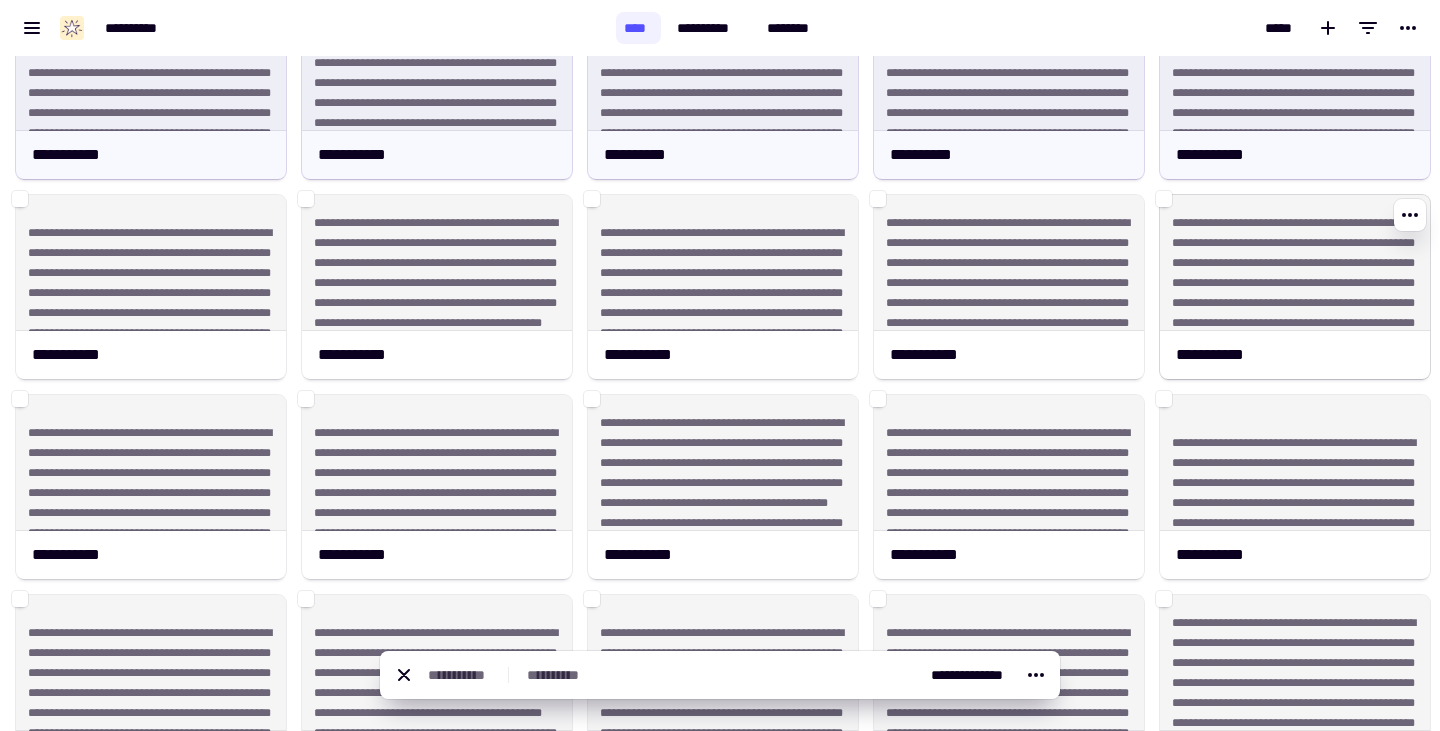 click on "**********" 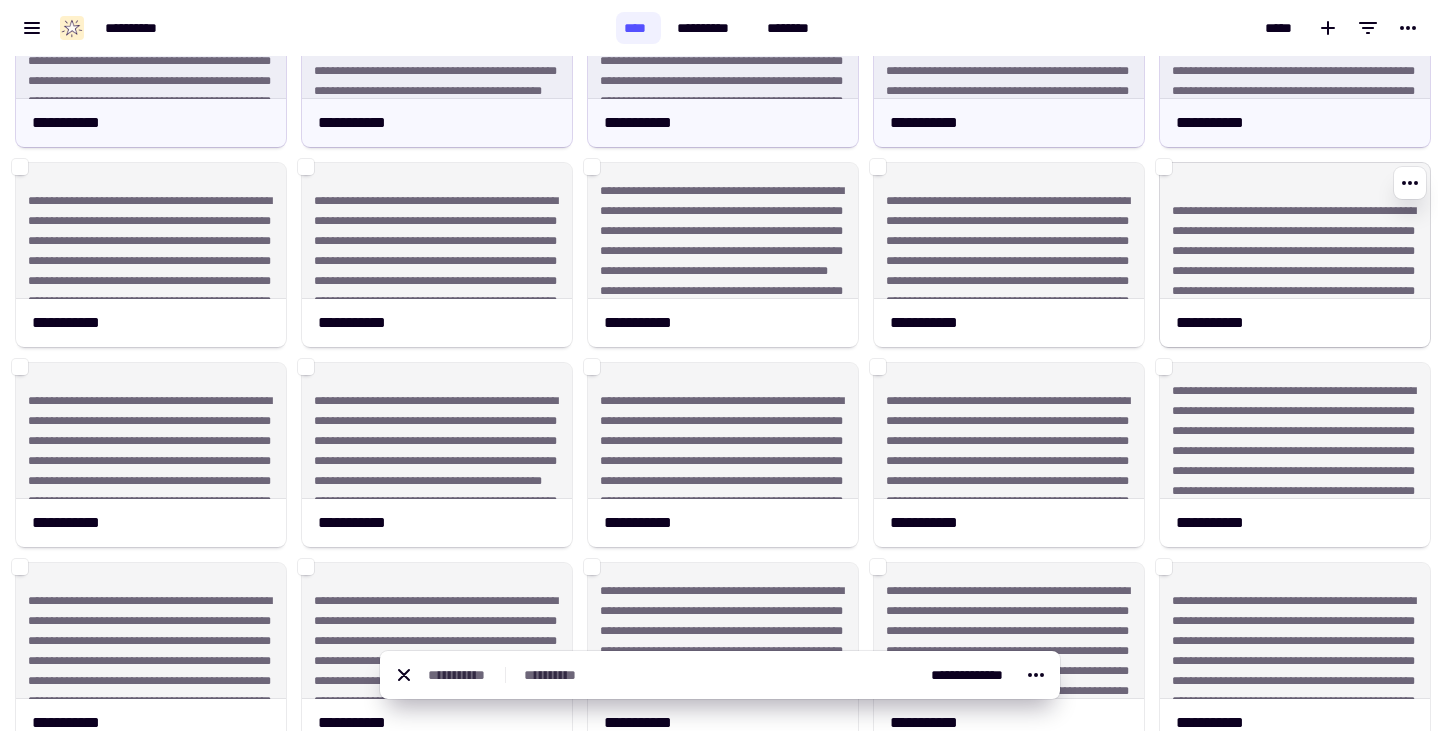 click on "**********" 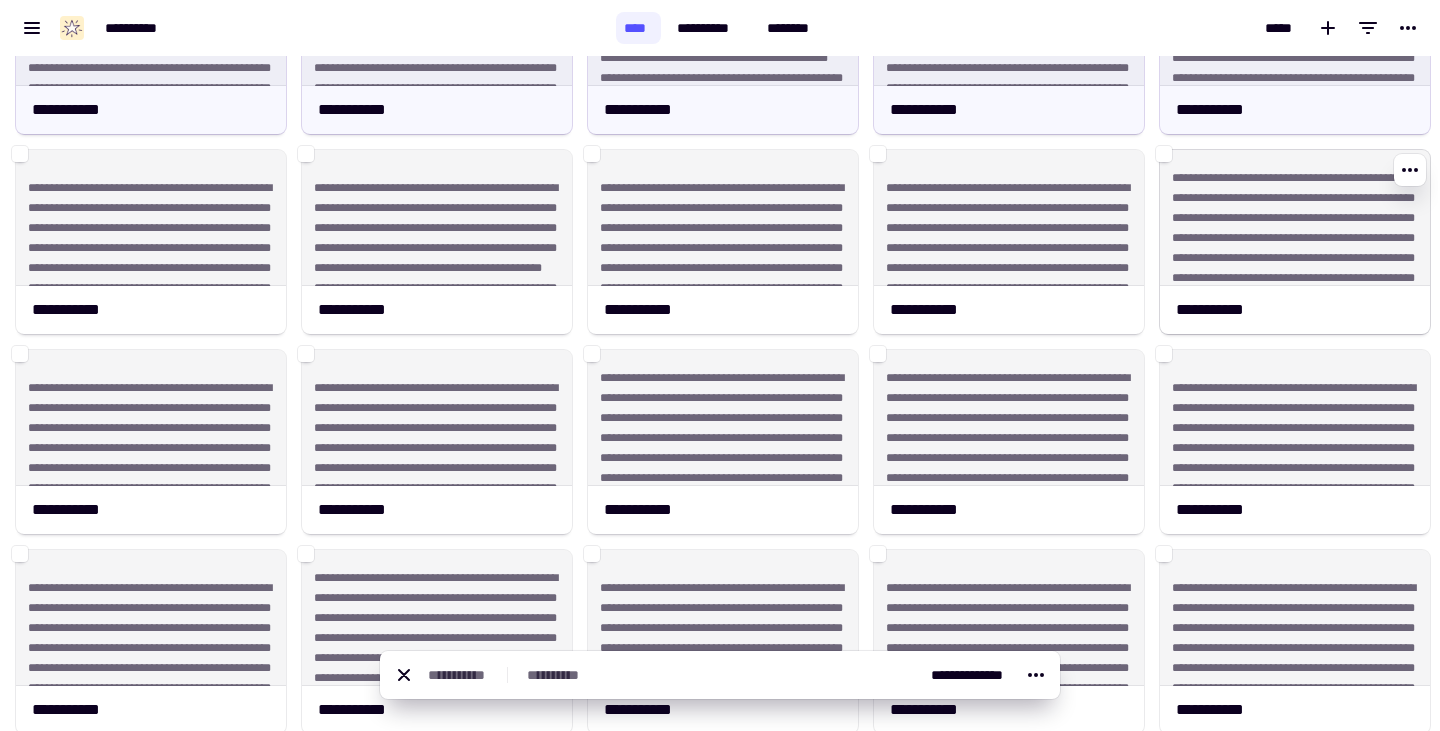 click on "**********" 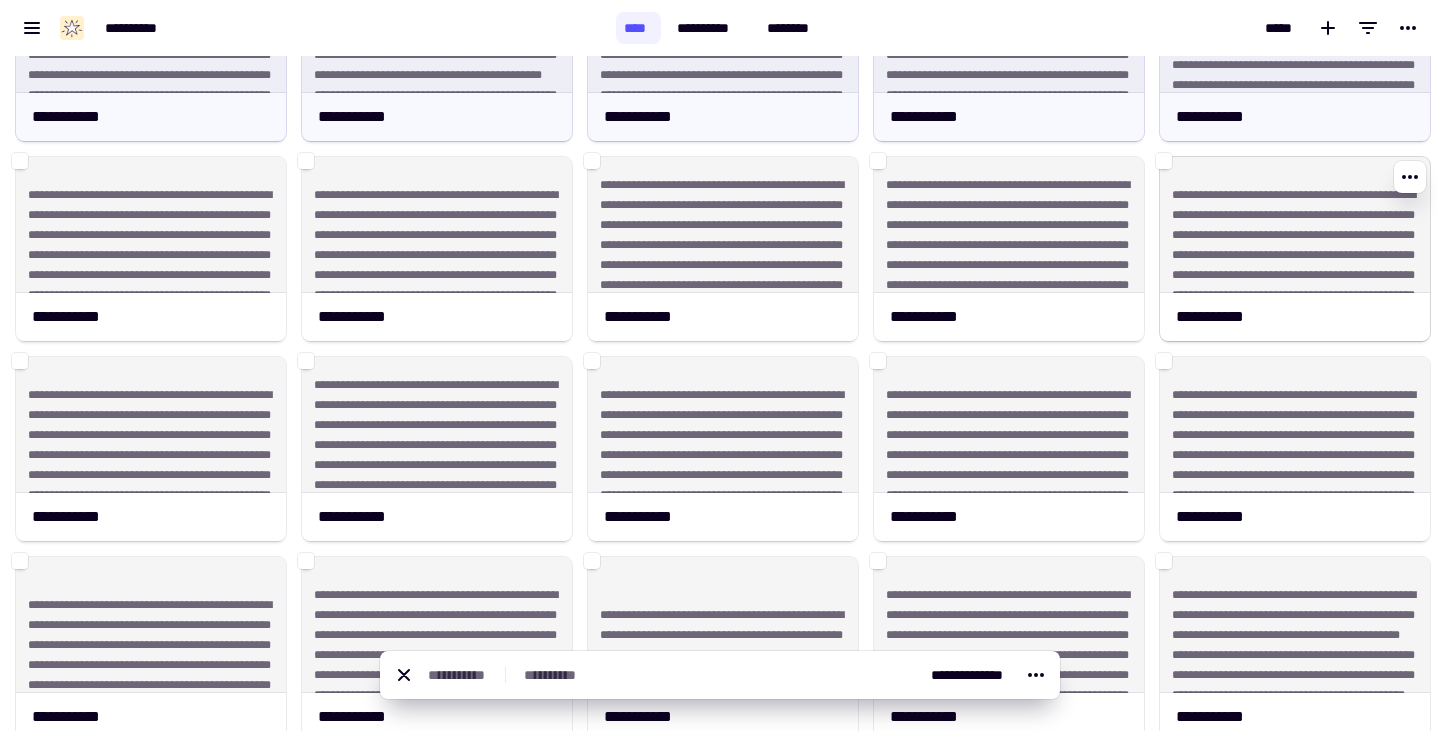 click on "**********" 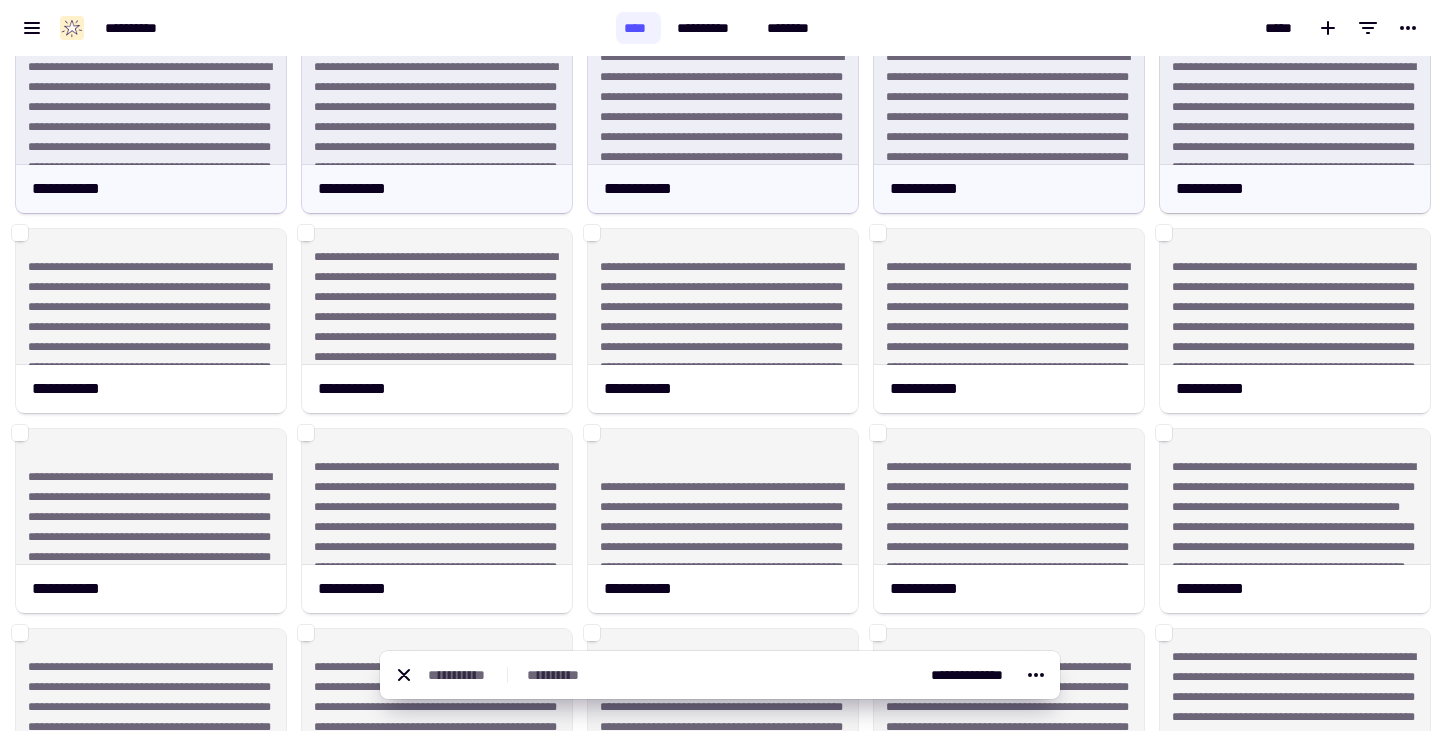 scroll, scrollTop: 2642, scrollLeft: 0, axis: vertical 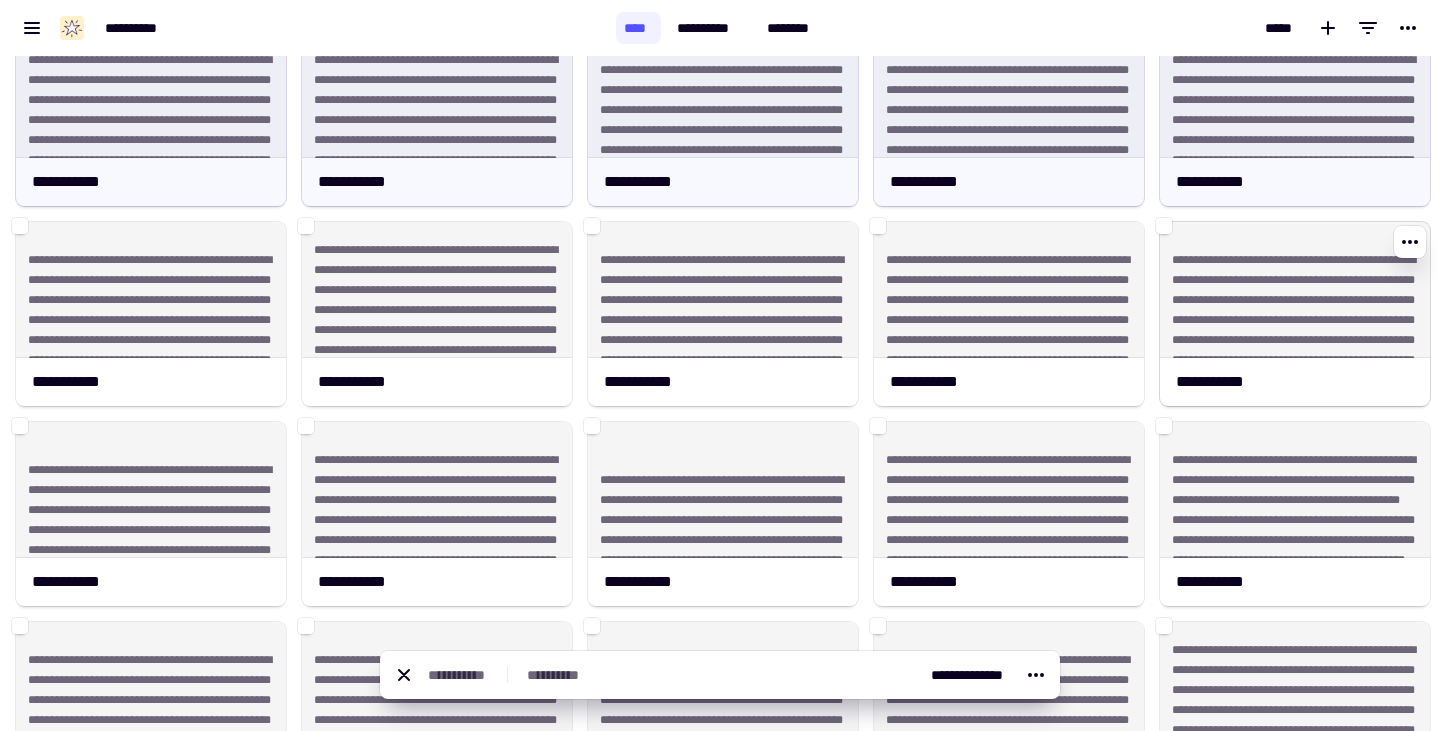 click on "**********" 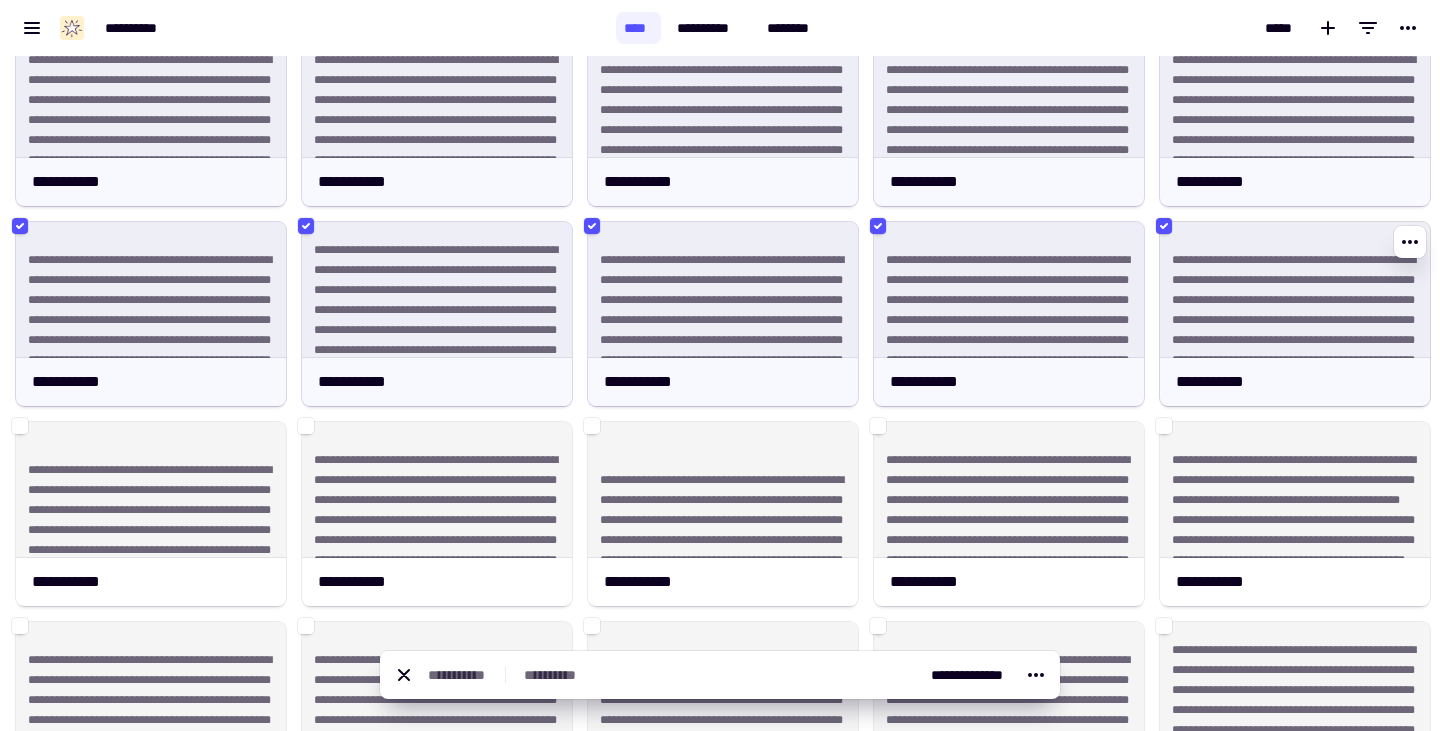 scroll, scrollTop: 2919, scrollLeft: 0, axis: vertical 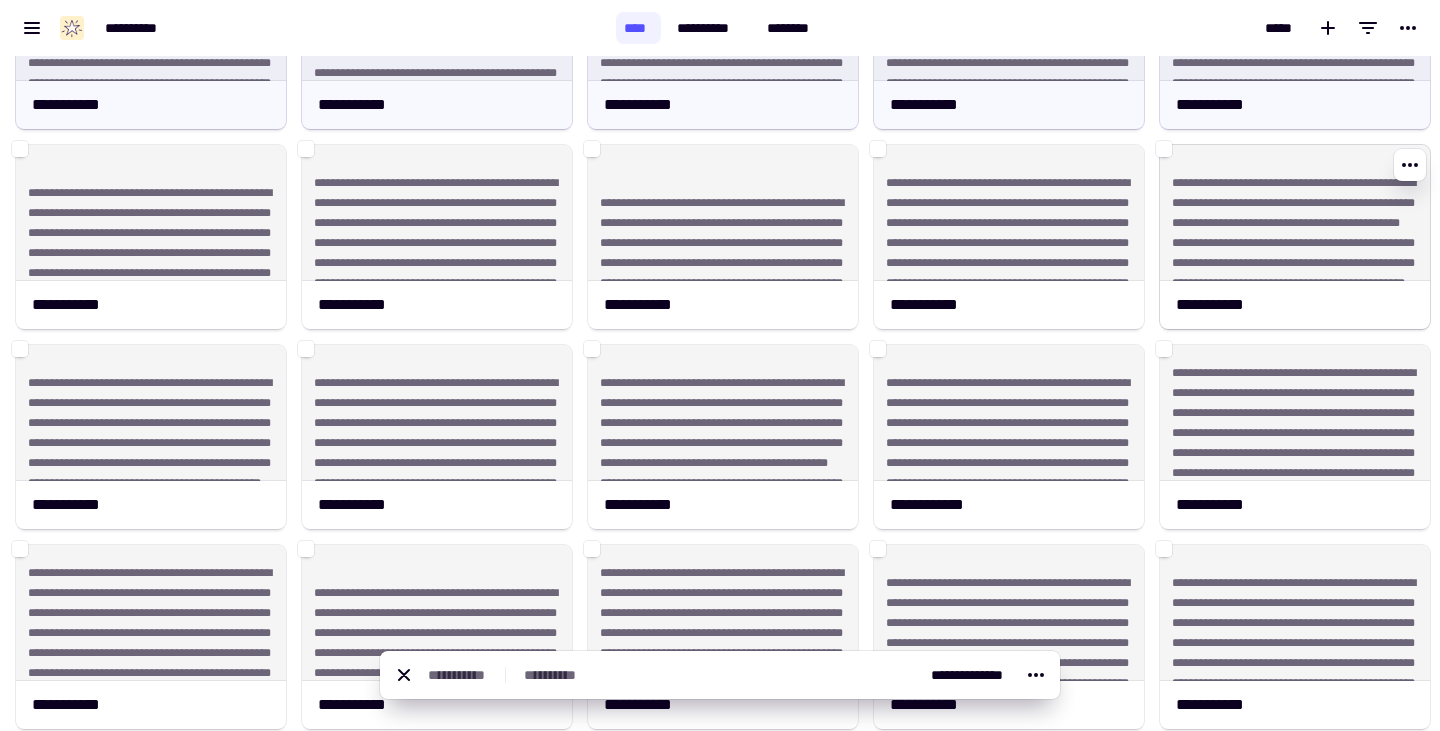click on "**********" 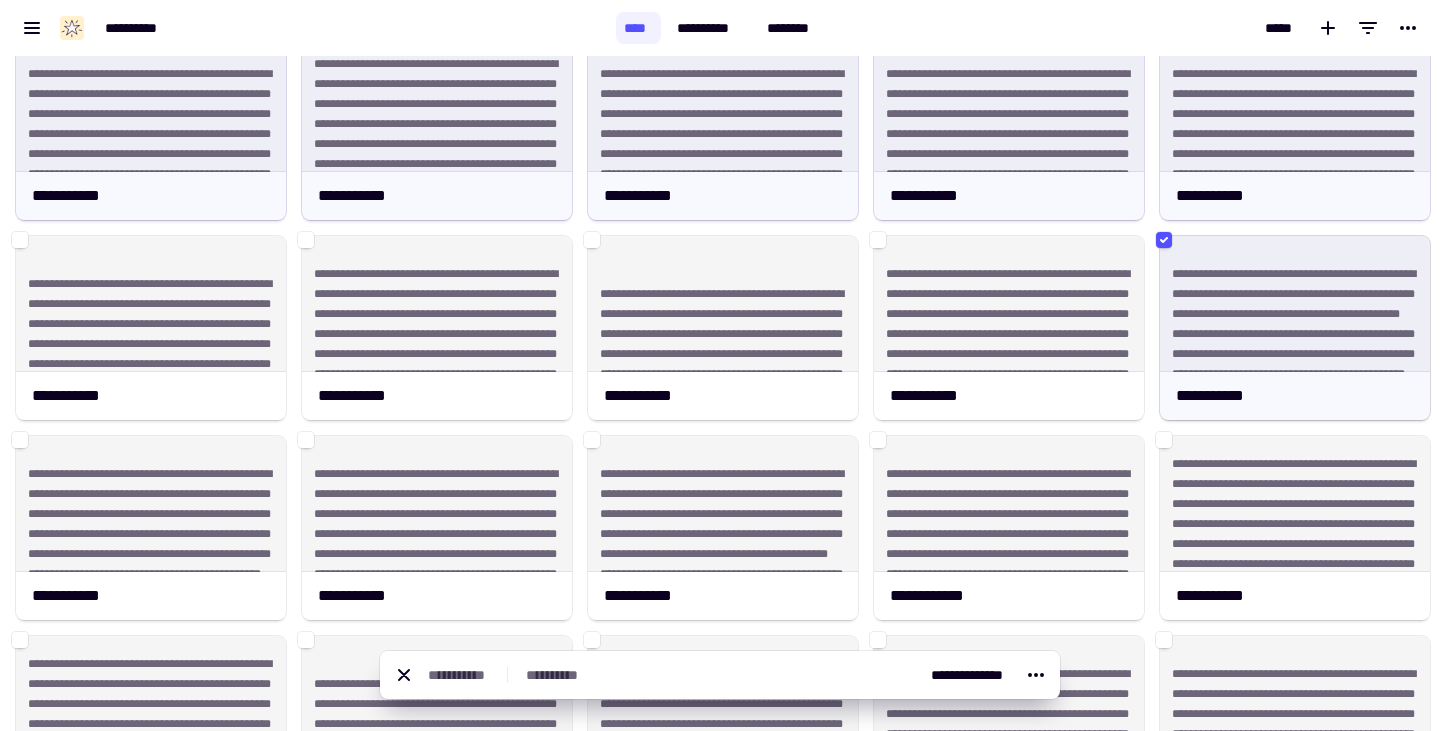 scroll, scrollTop: 2827, scrollLeft: 0, axis: vertical 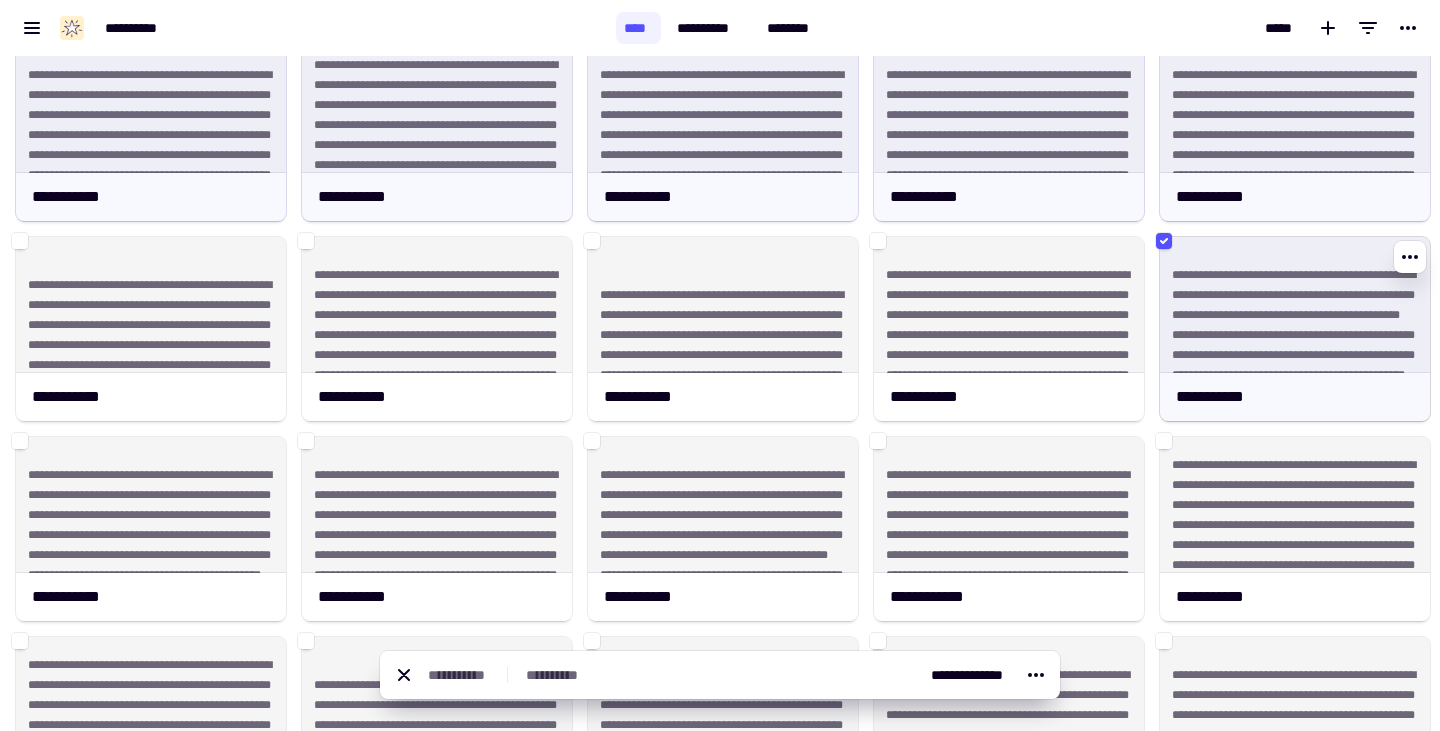 click on "**********" 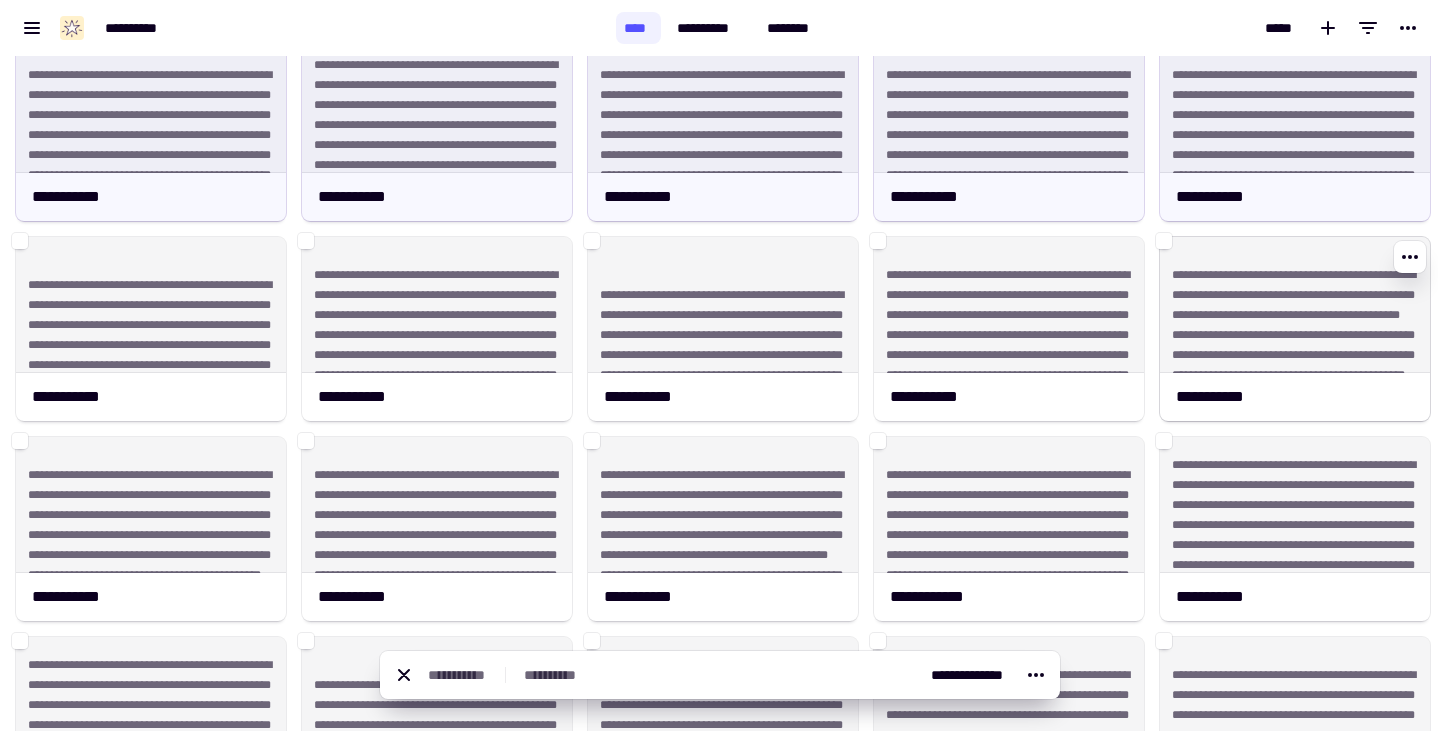 click on "**********" 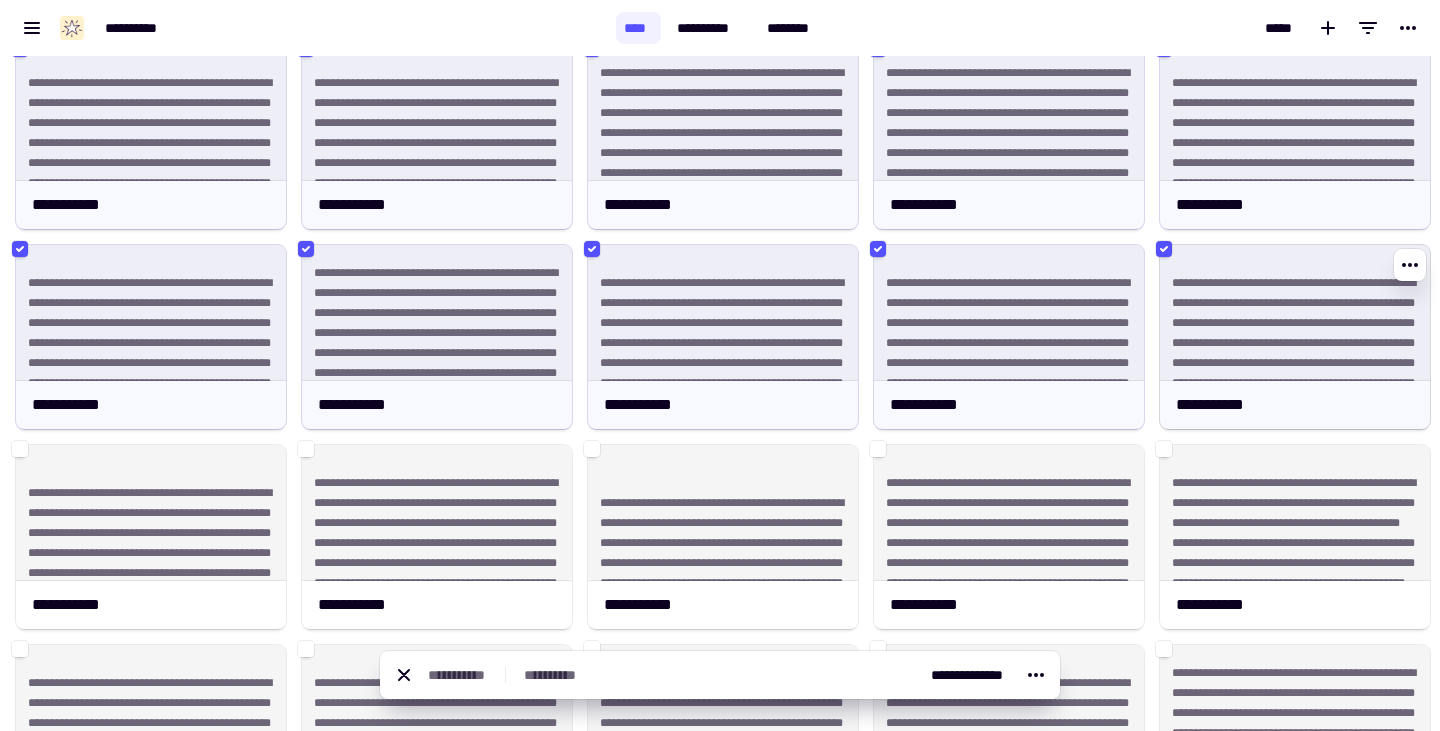 scroll, scrollTop: 2696, scrollLeft: 0, axis: vertical 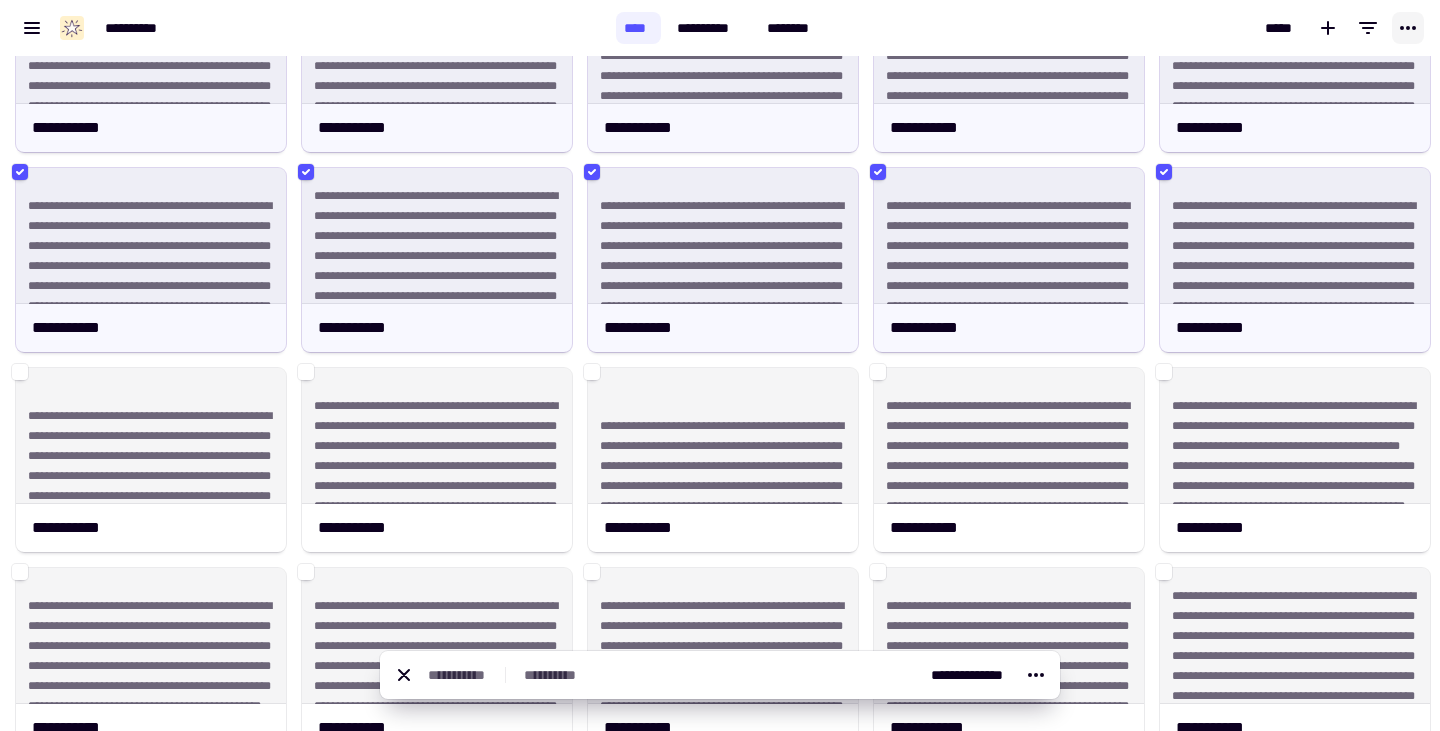 click 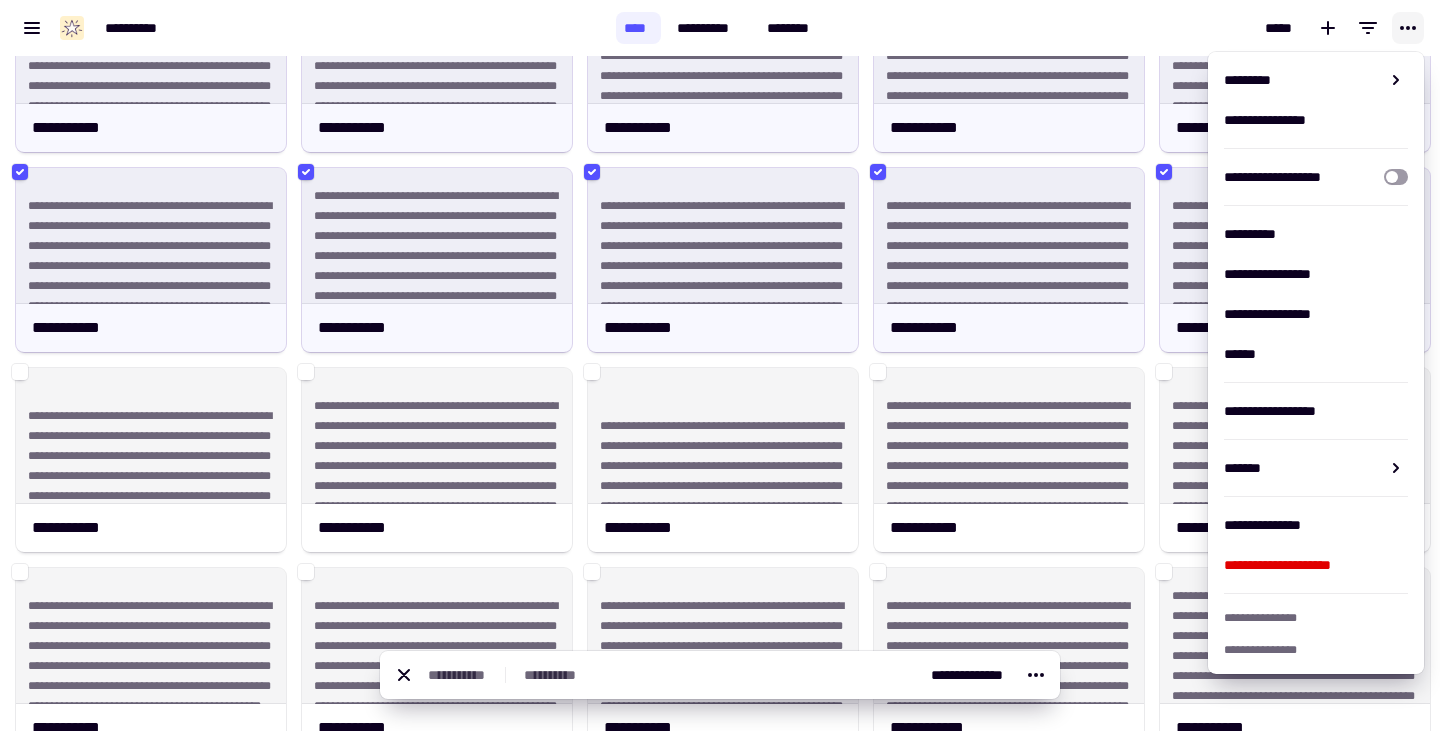 click 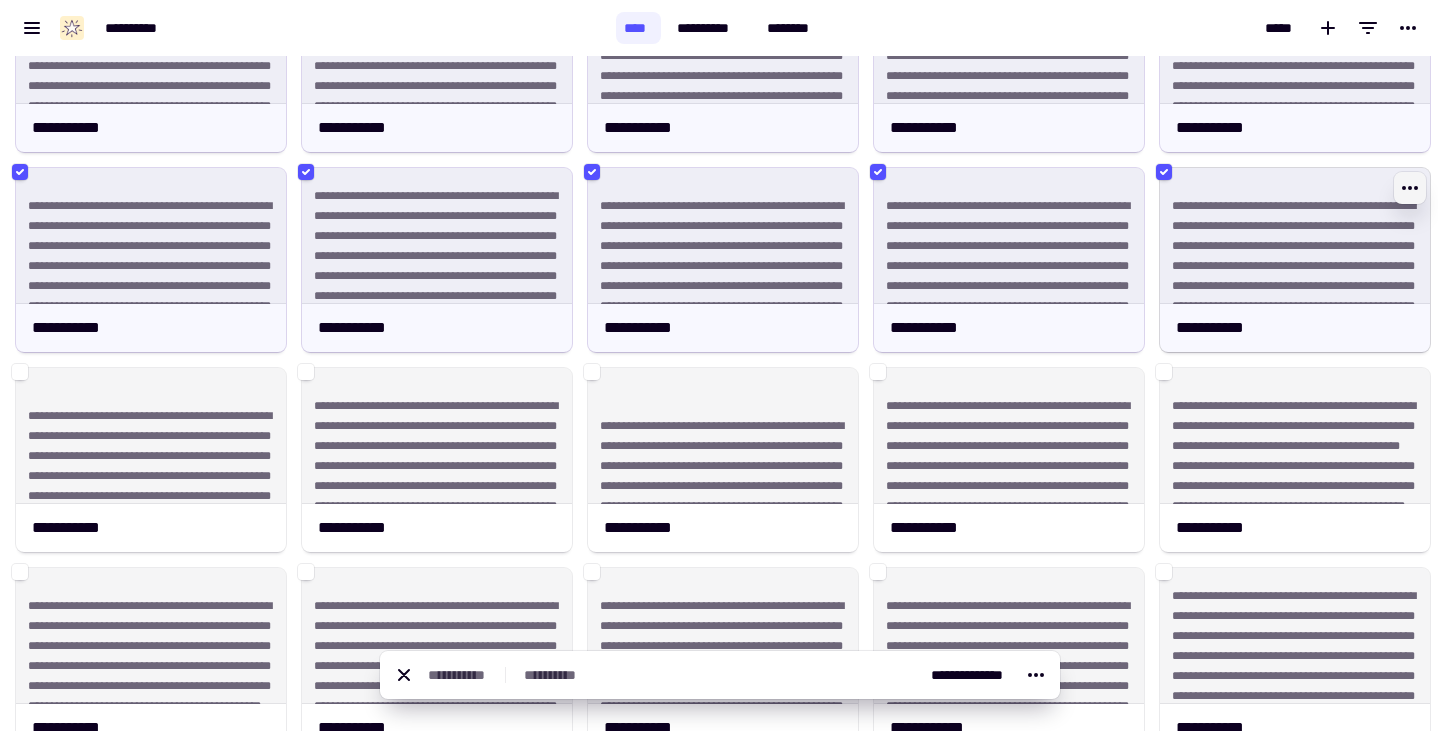 click 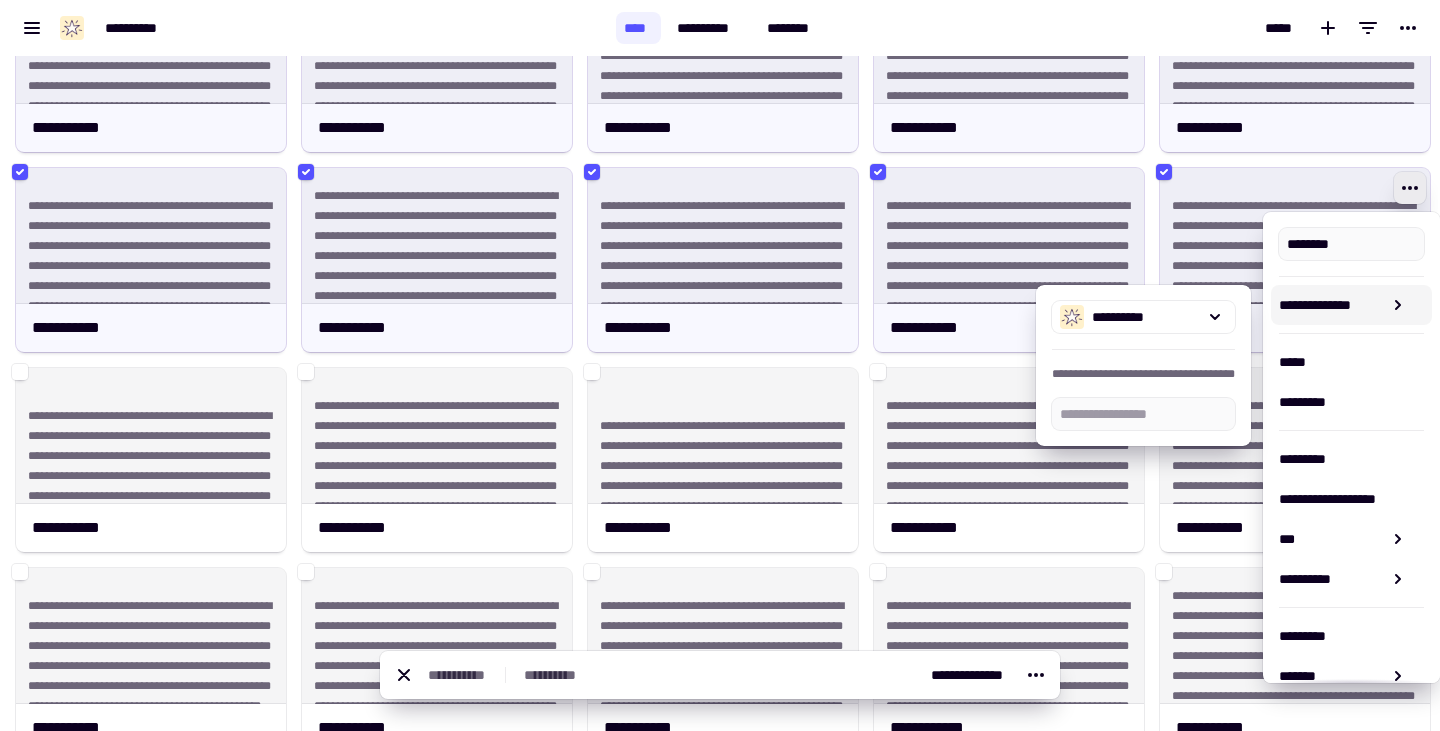 scroll, scrollTop: 118, scrollLeft: 0, axis: vertical 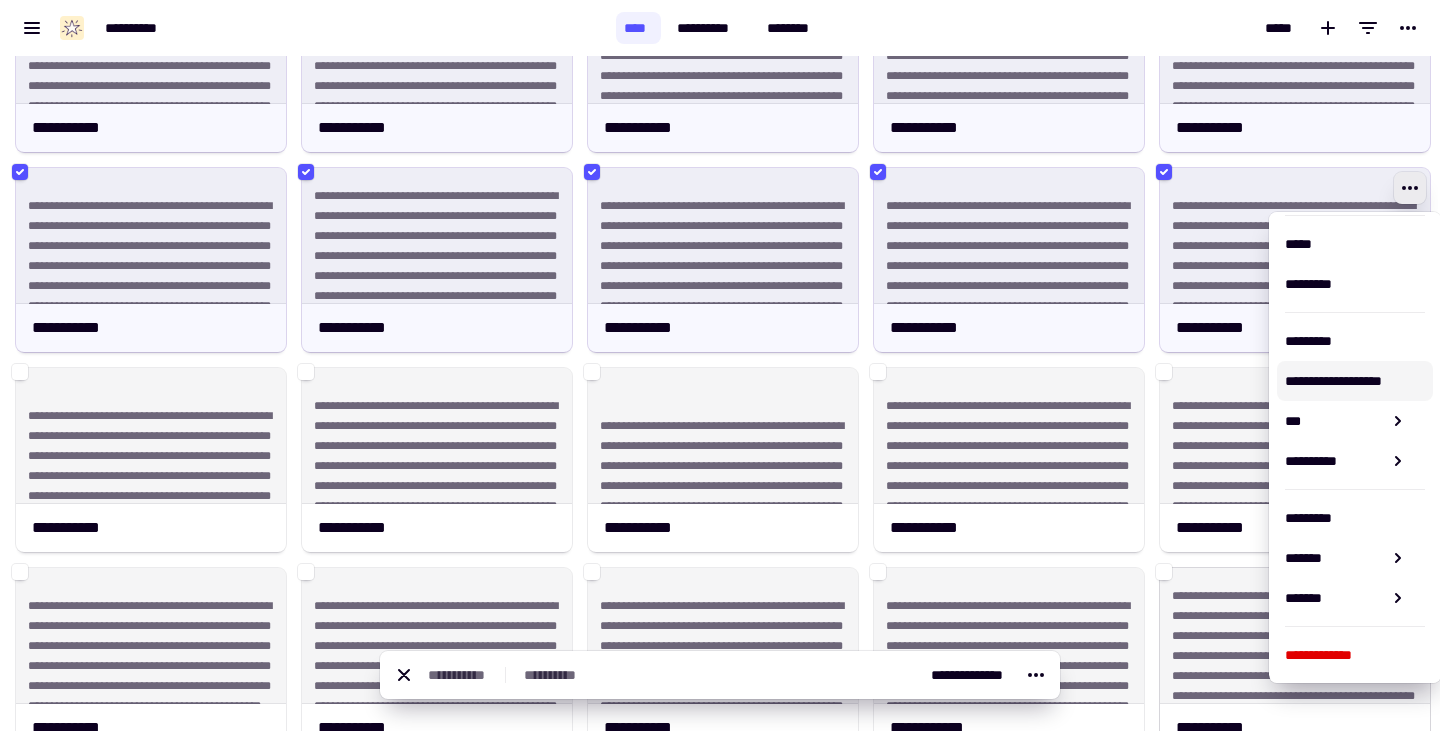 type on "**********" 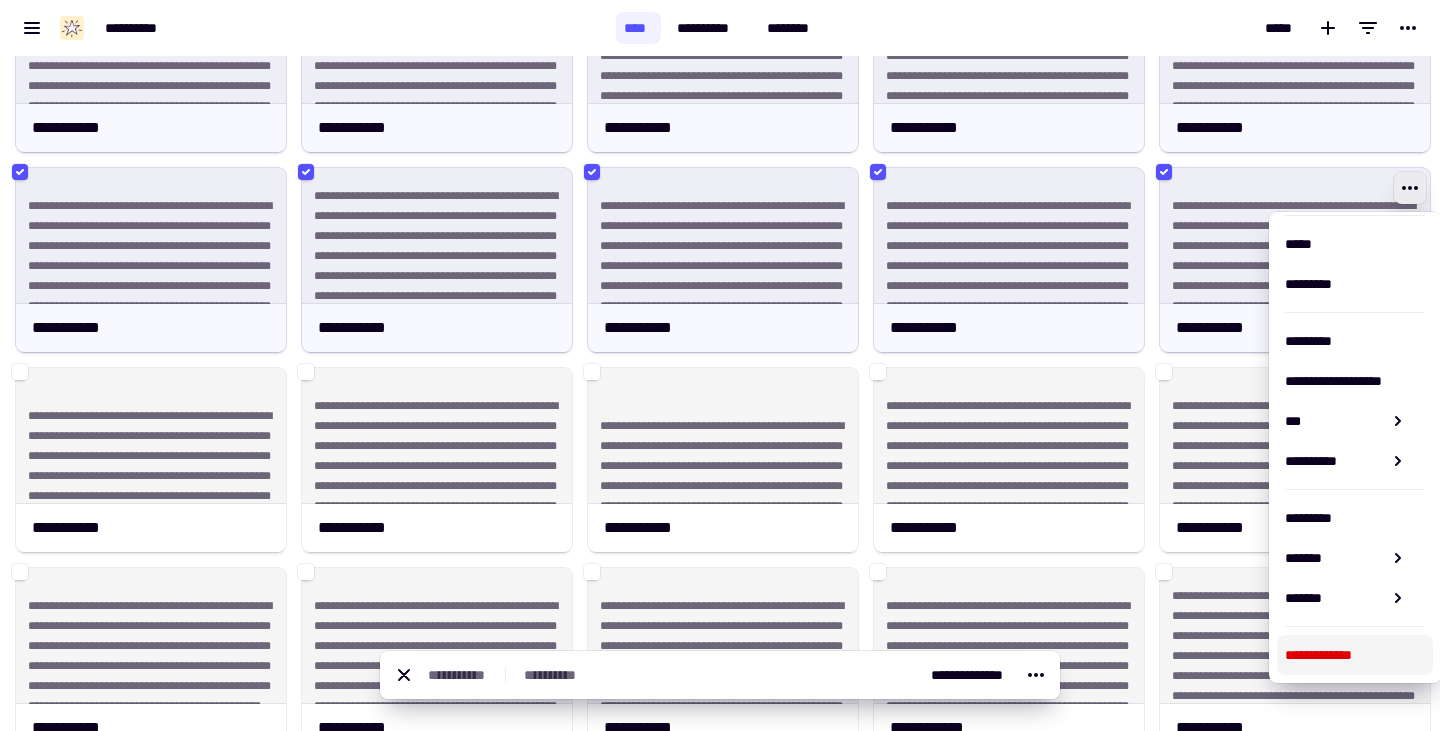 click on "**********" at bounding box center (1347, 655) 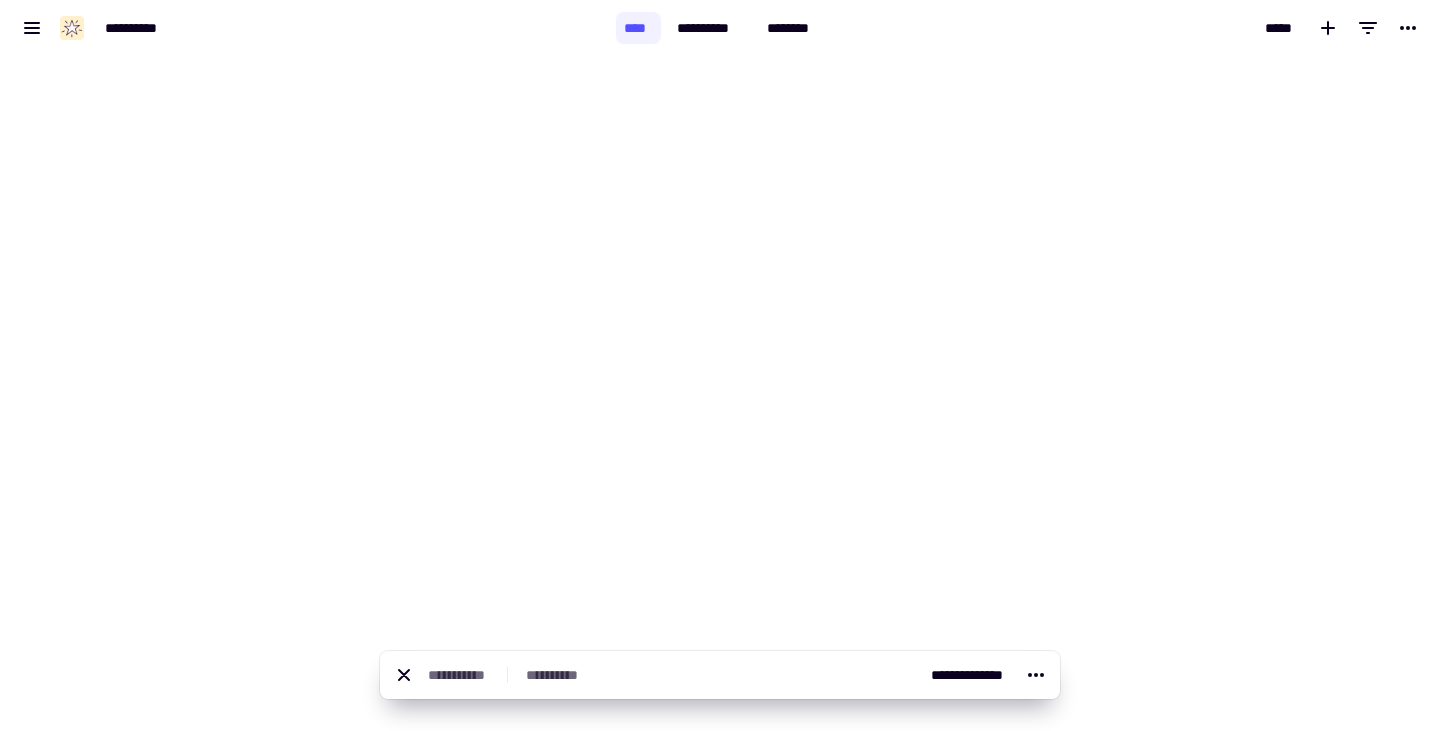 scroll, scrollTop: 0, scrollLeft: 0, axis: both 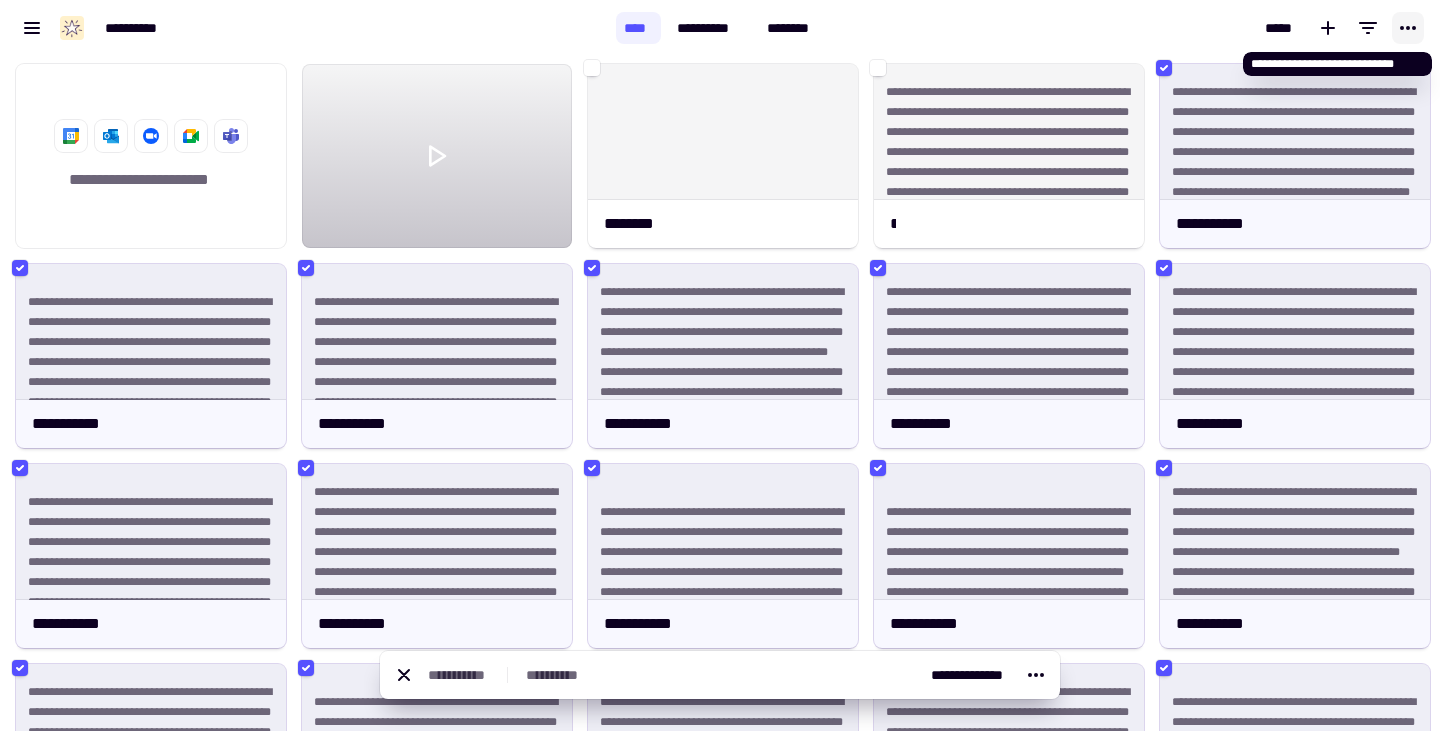 click 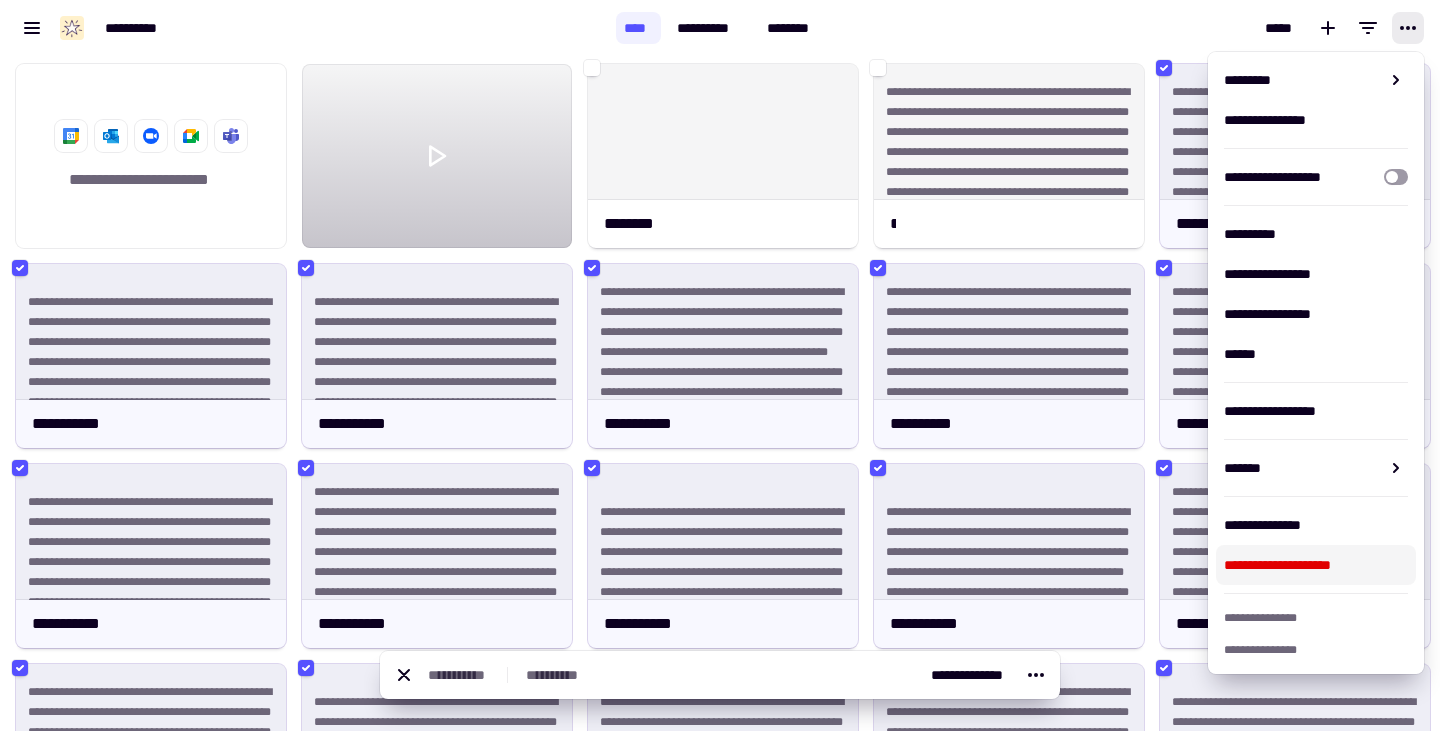 click on "**********" 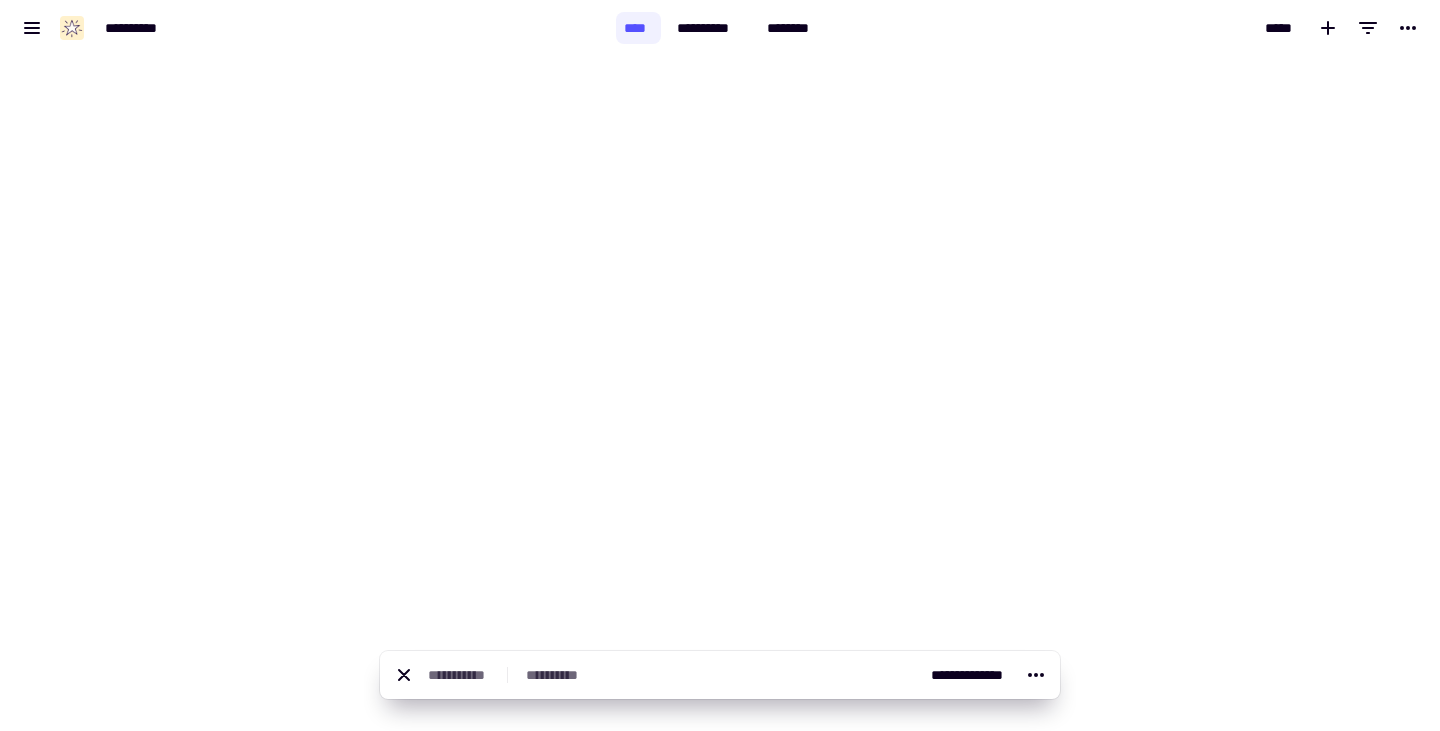 scroll, scrollTop: 18059, scrollLeft: 0, axis: vertical 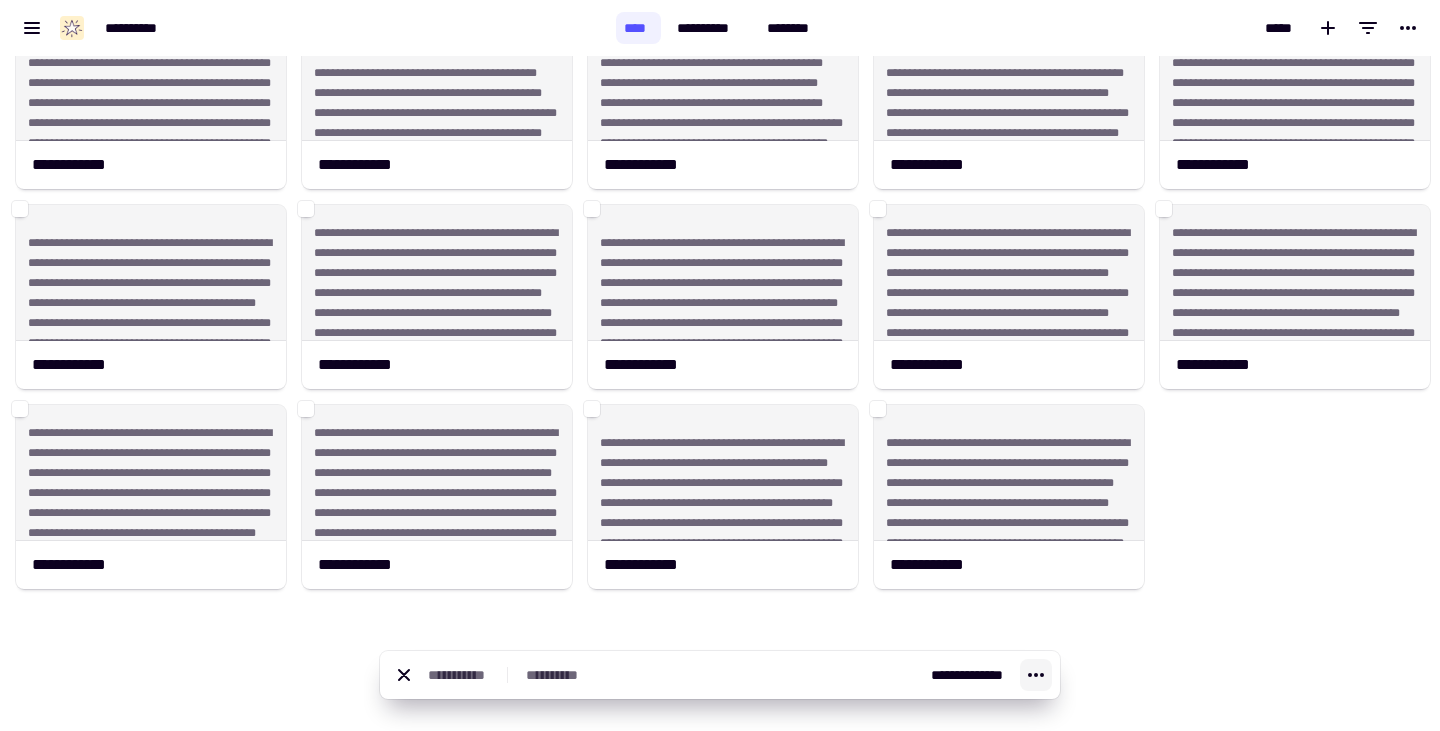 click 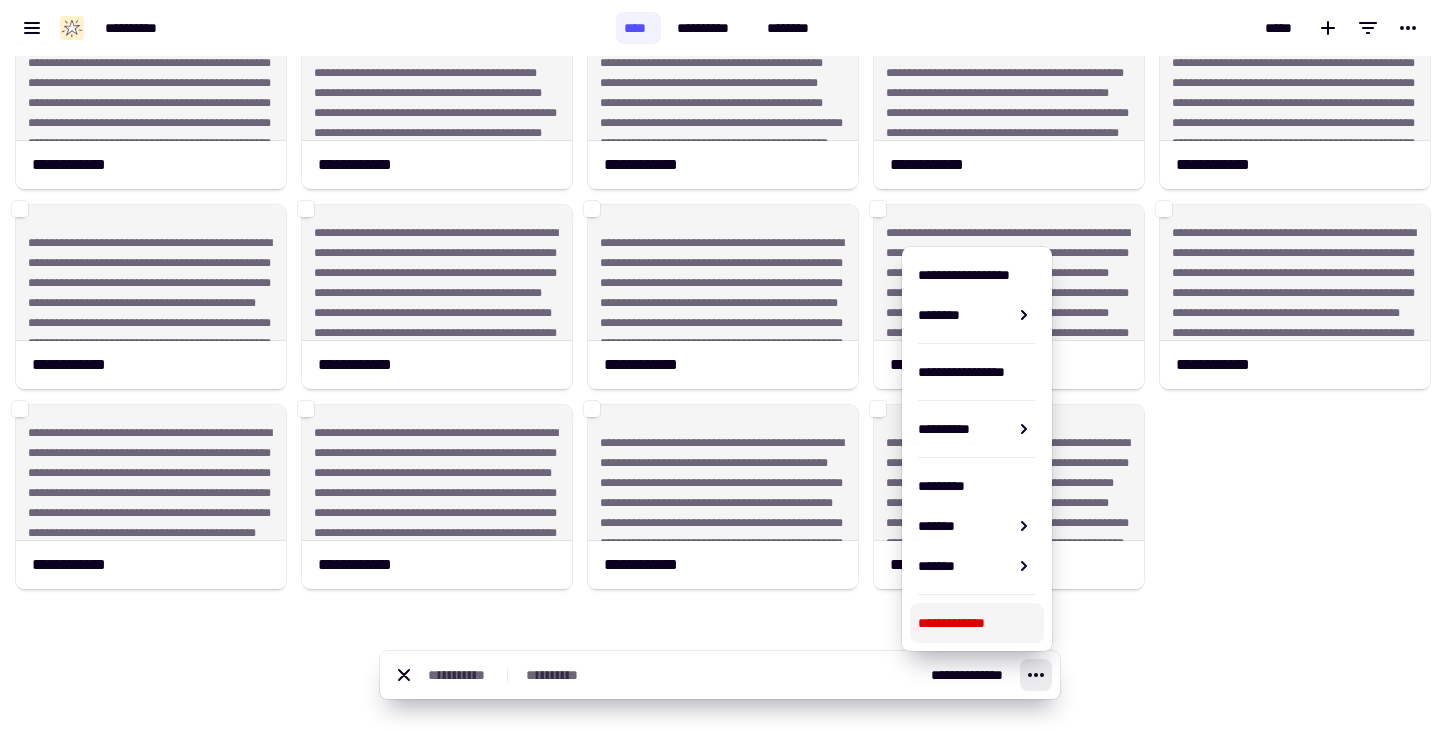 click on "**********" at bounding box center (977, 623) 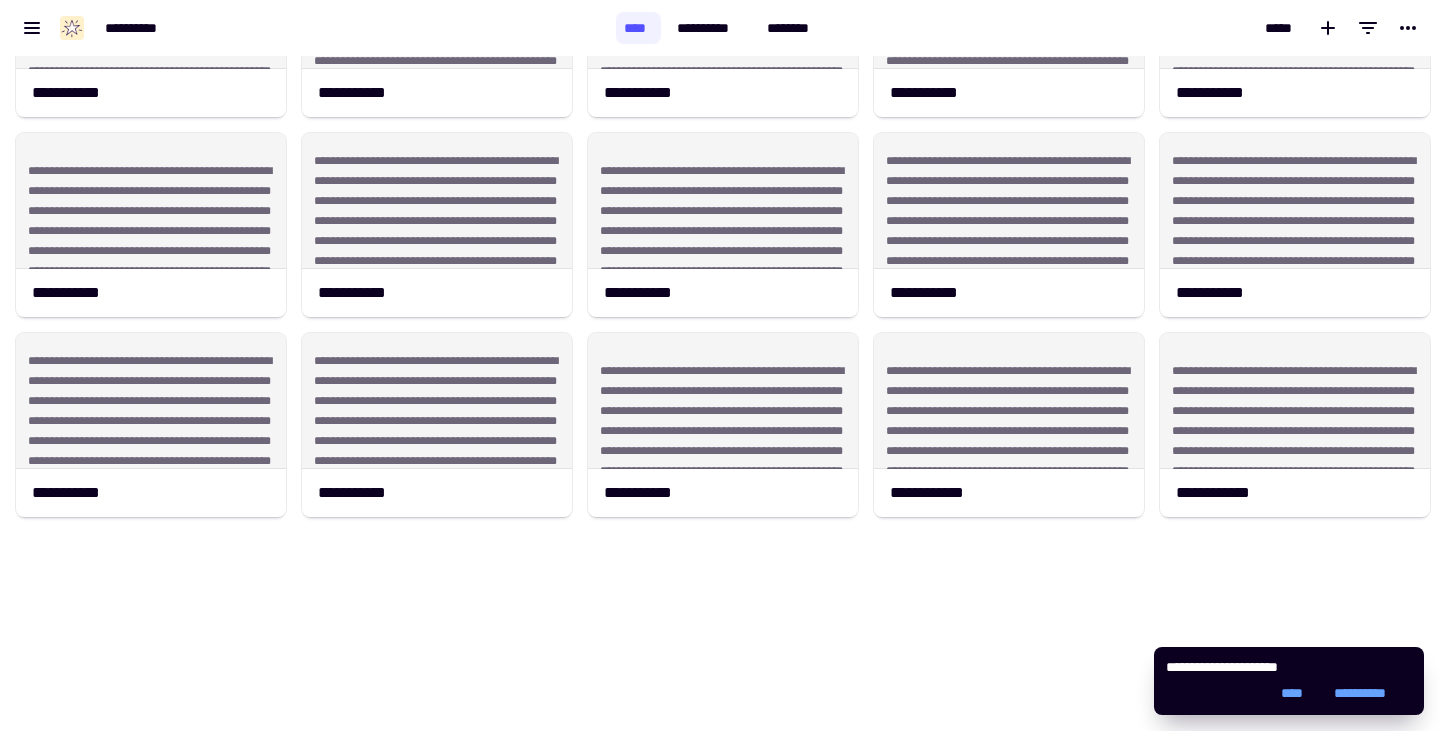 scroll, scrollTop: 0, scrollLeft: 0, axis: both 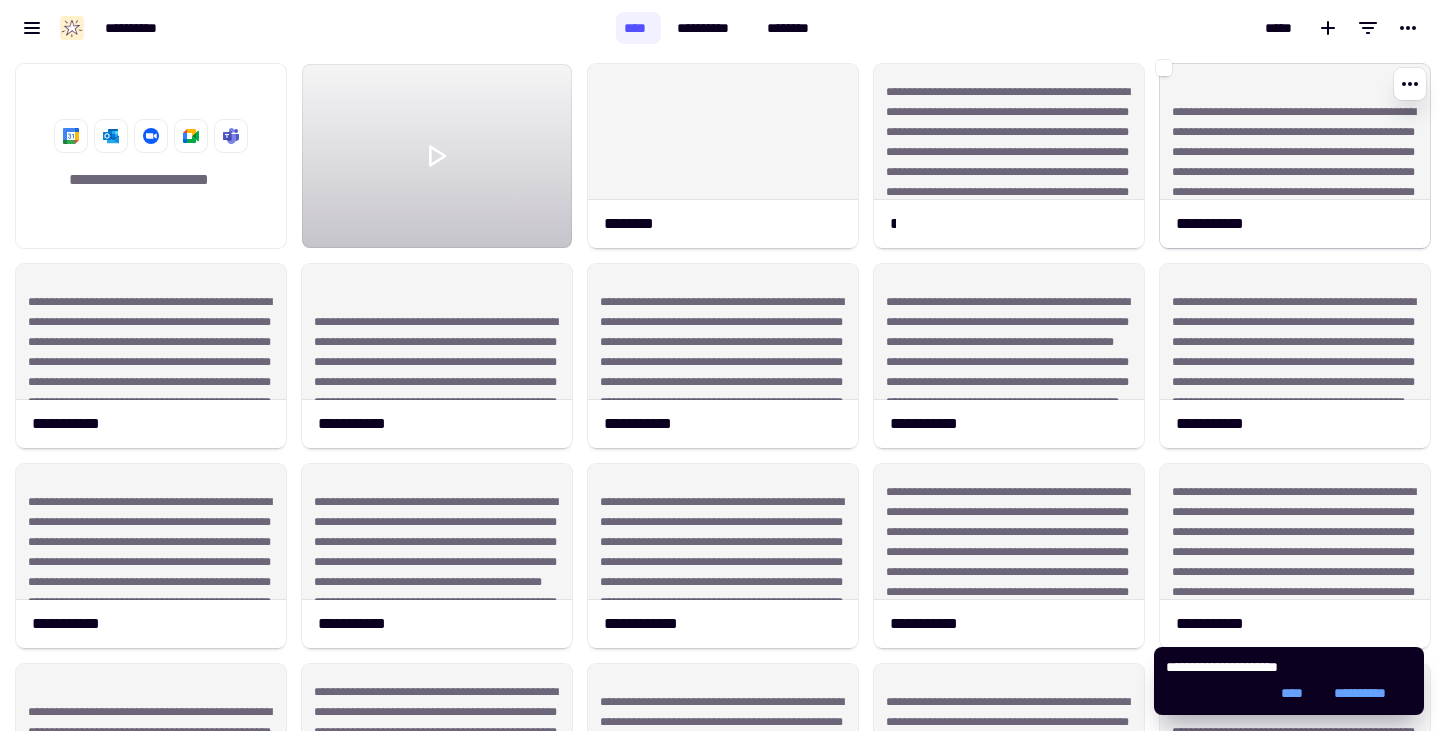 click on "**********" 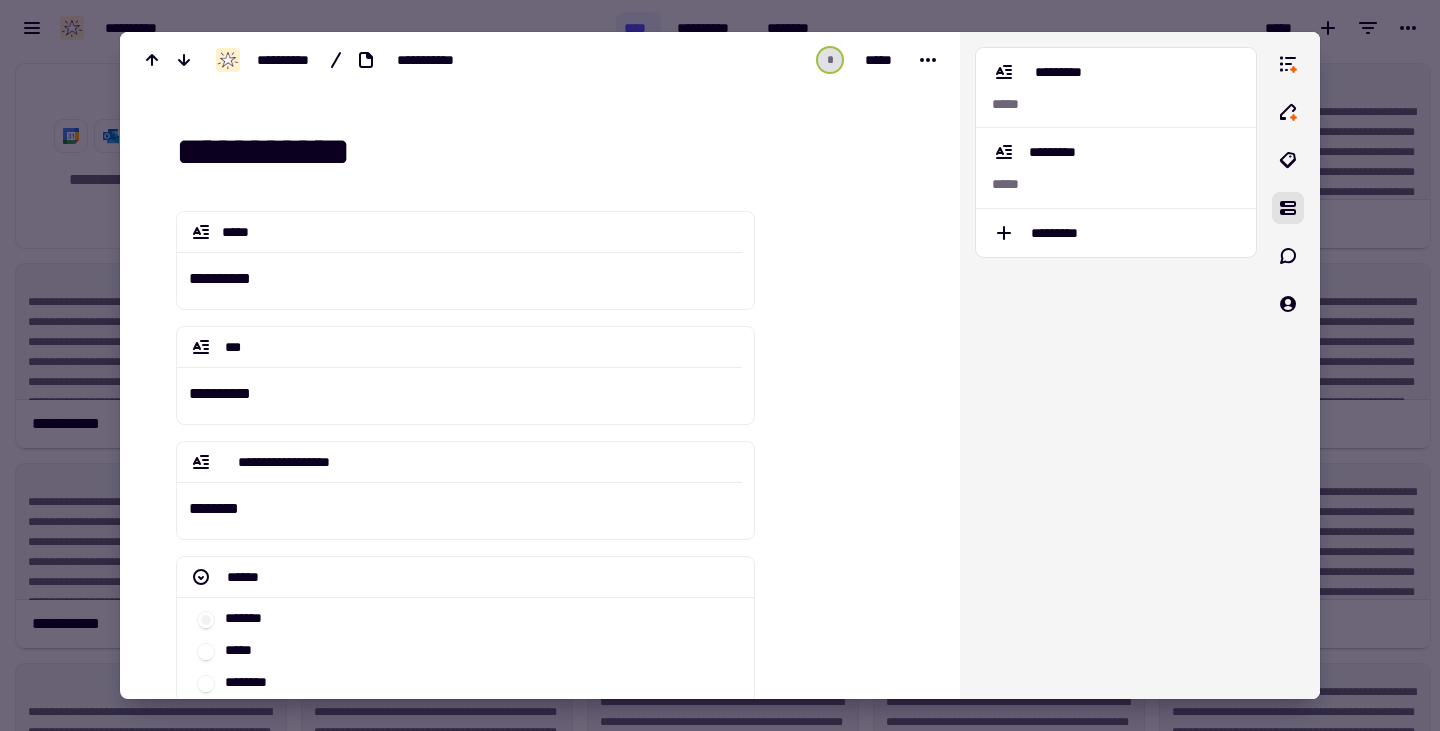 click at bounding box center (720, 365) 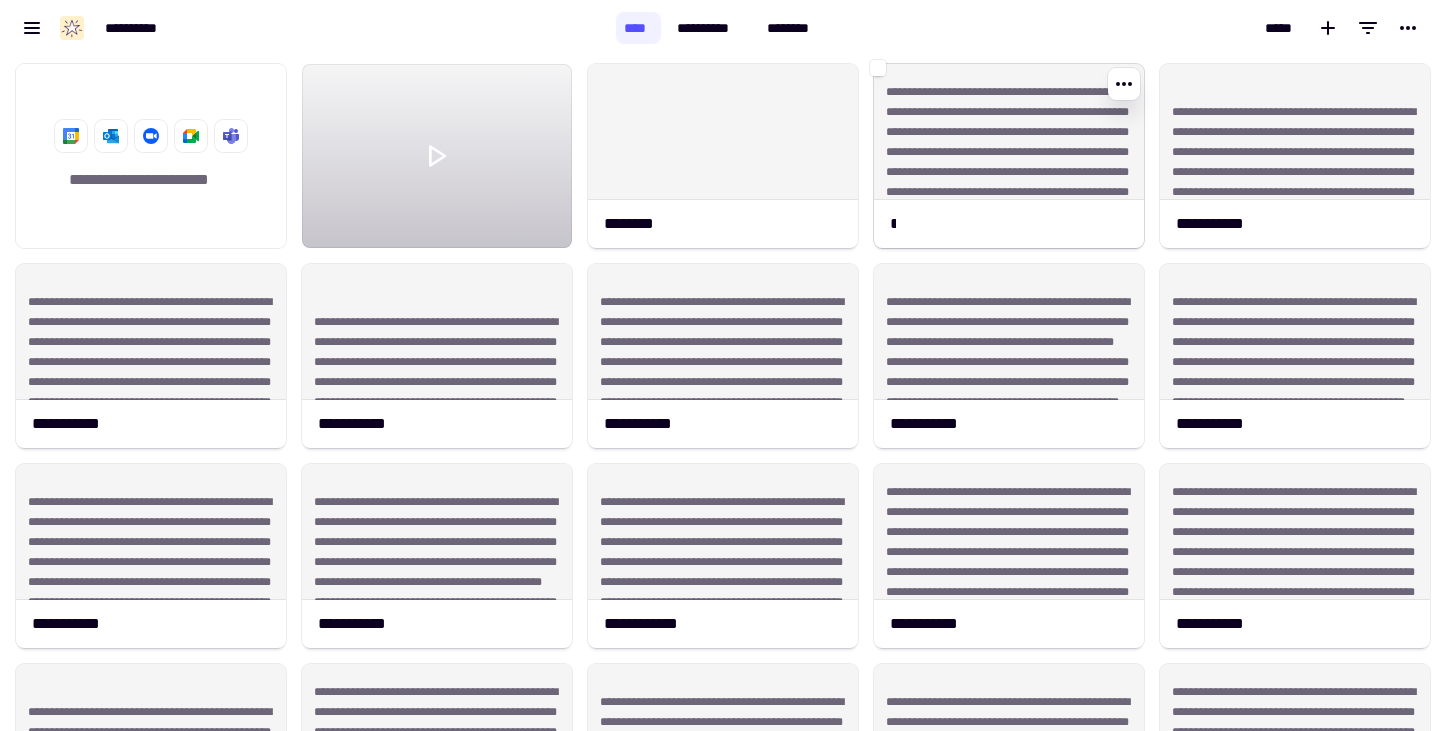 click on "**********" 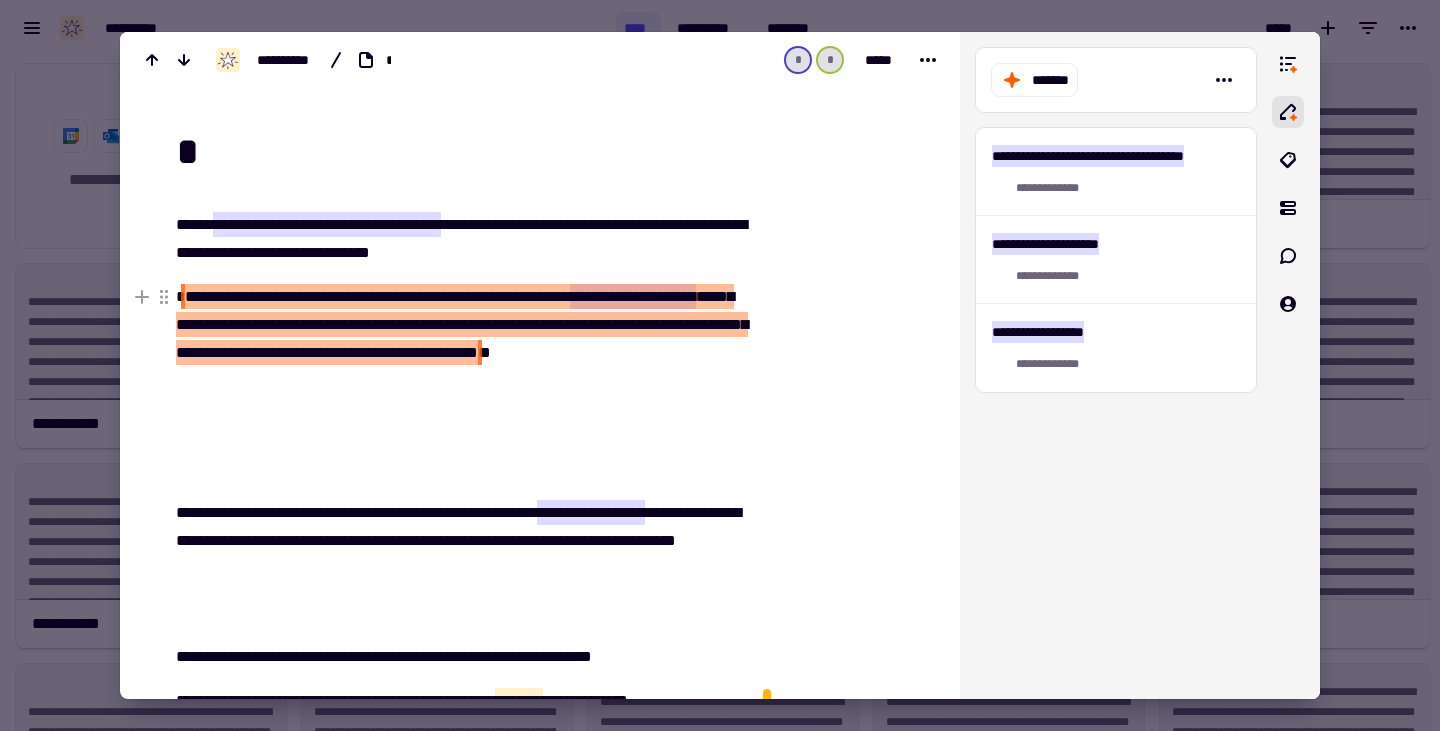click on "**********" 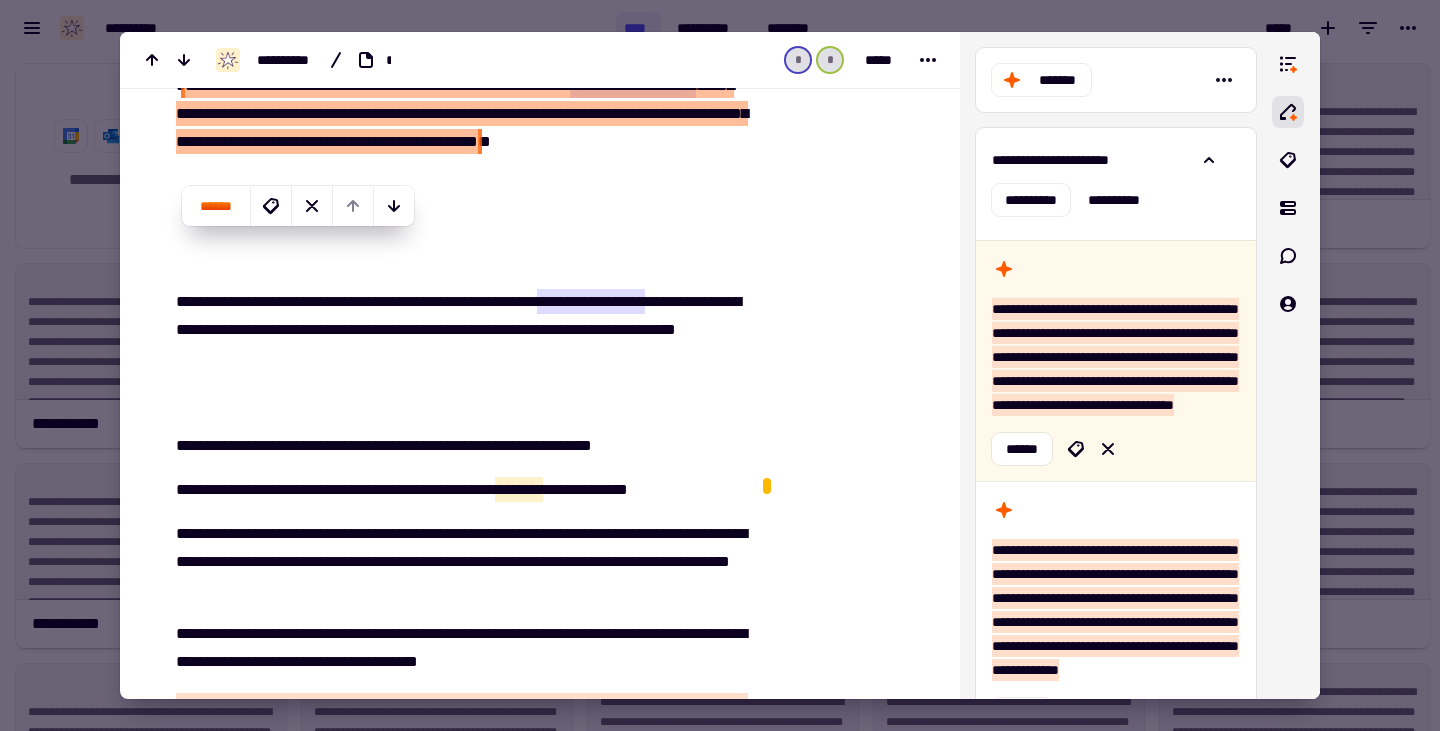 scroll, scrollTop: 212, scrollLeft: 0, axis: vertical 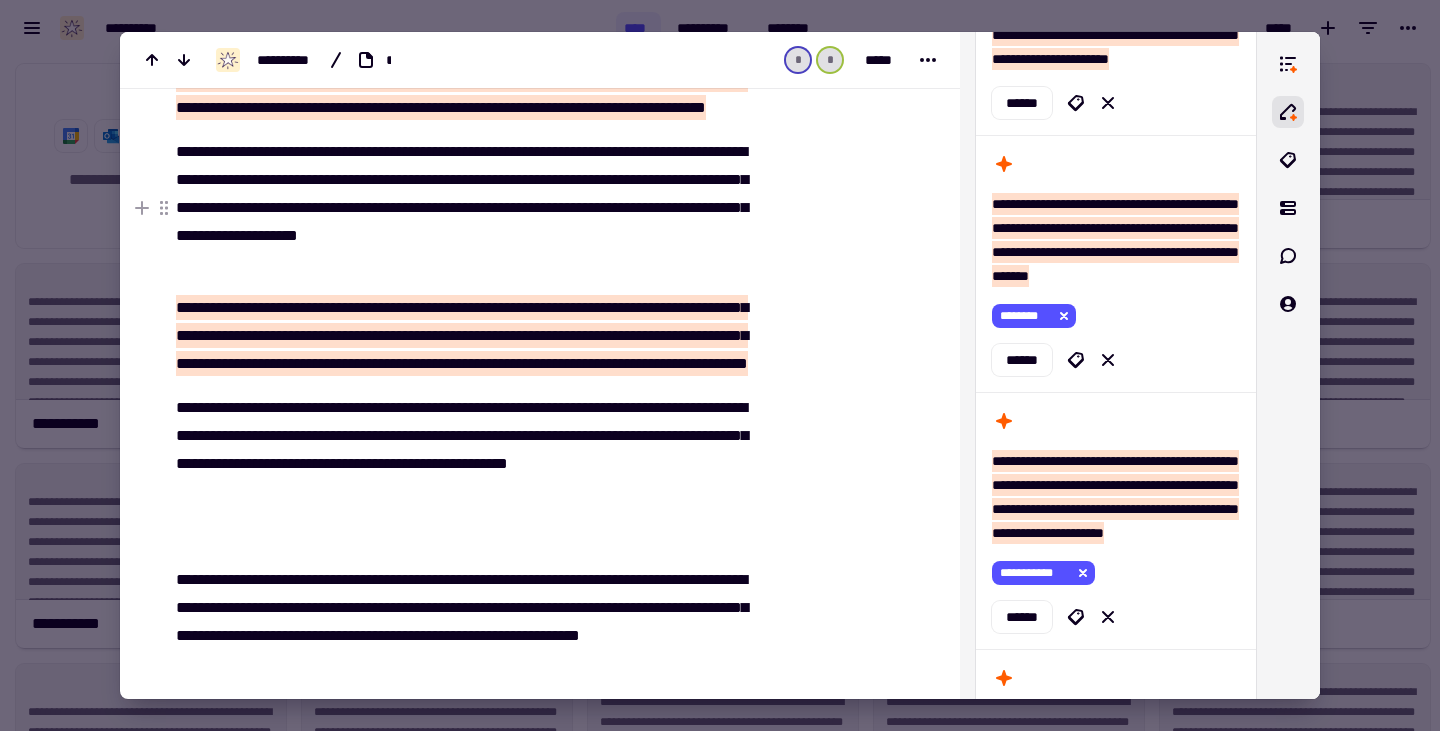 click at bounding box center [720, 365] 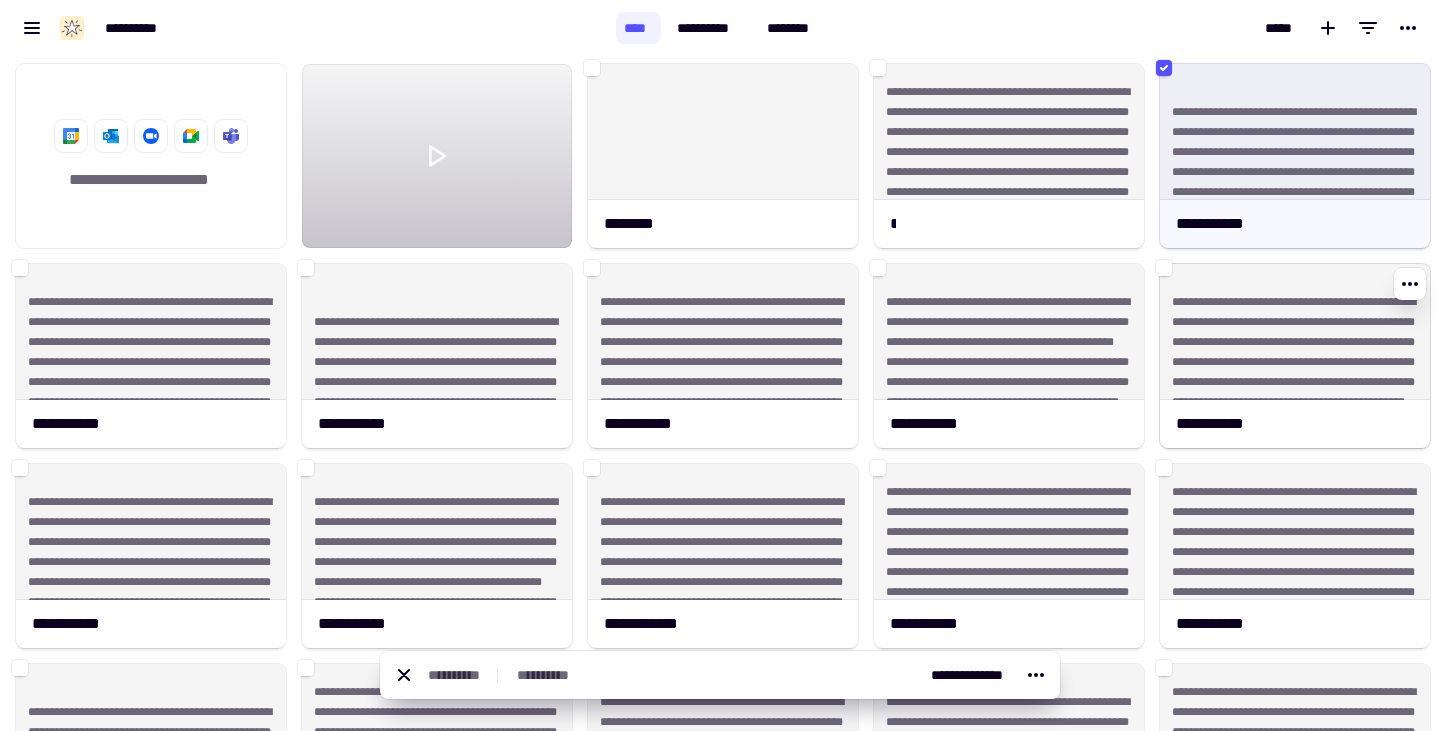 click on "**********" 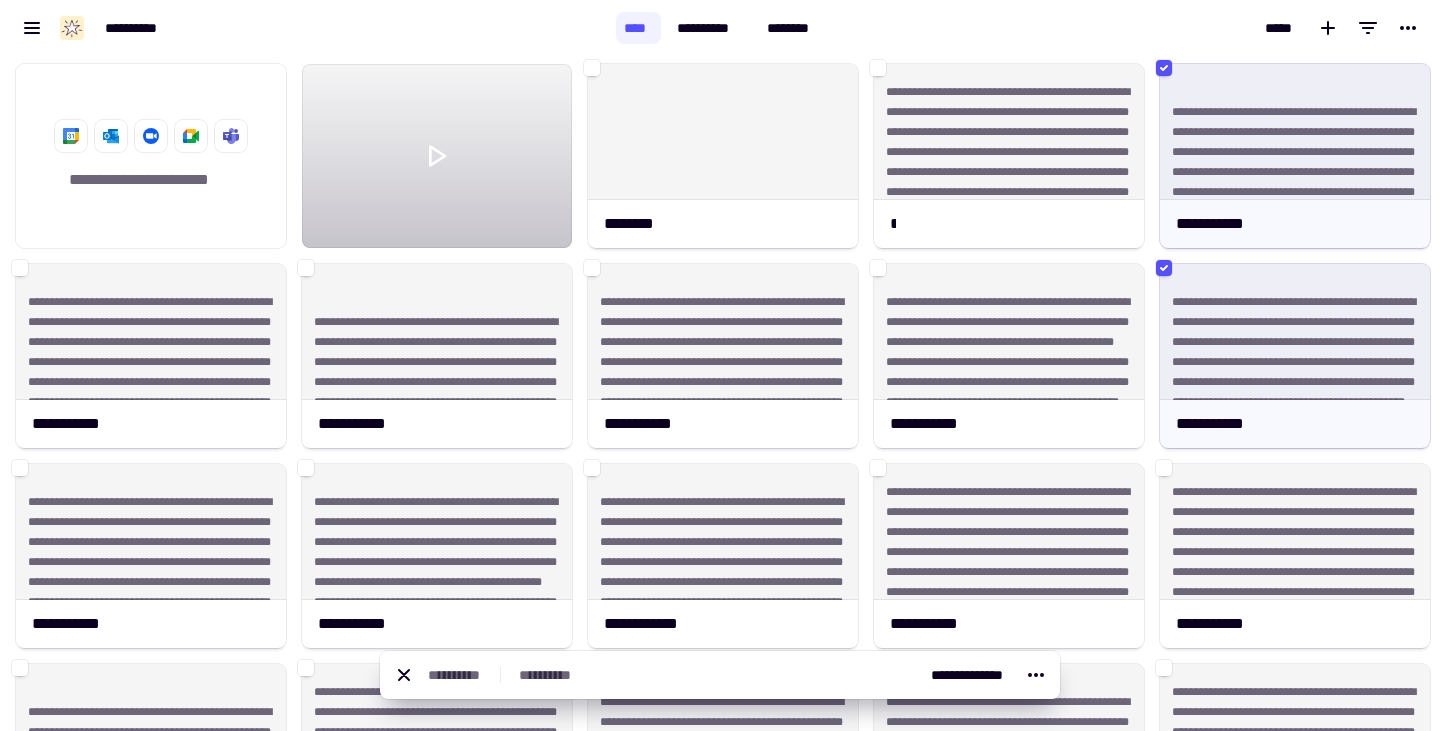 click on "**********" 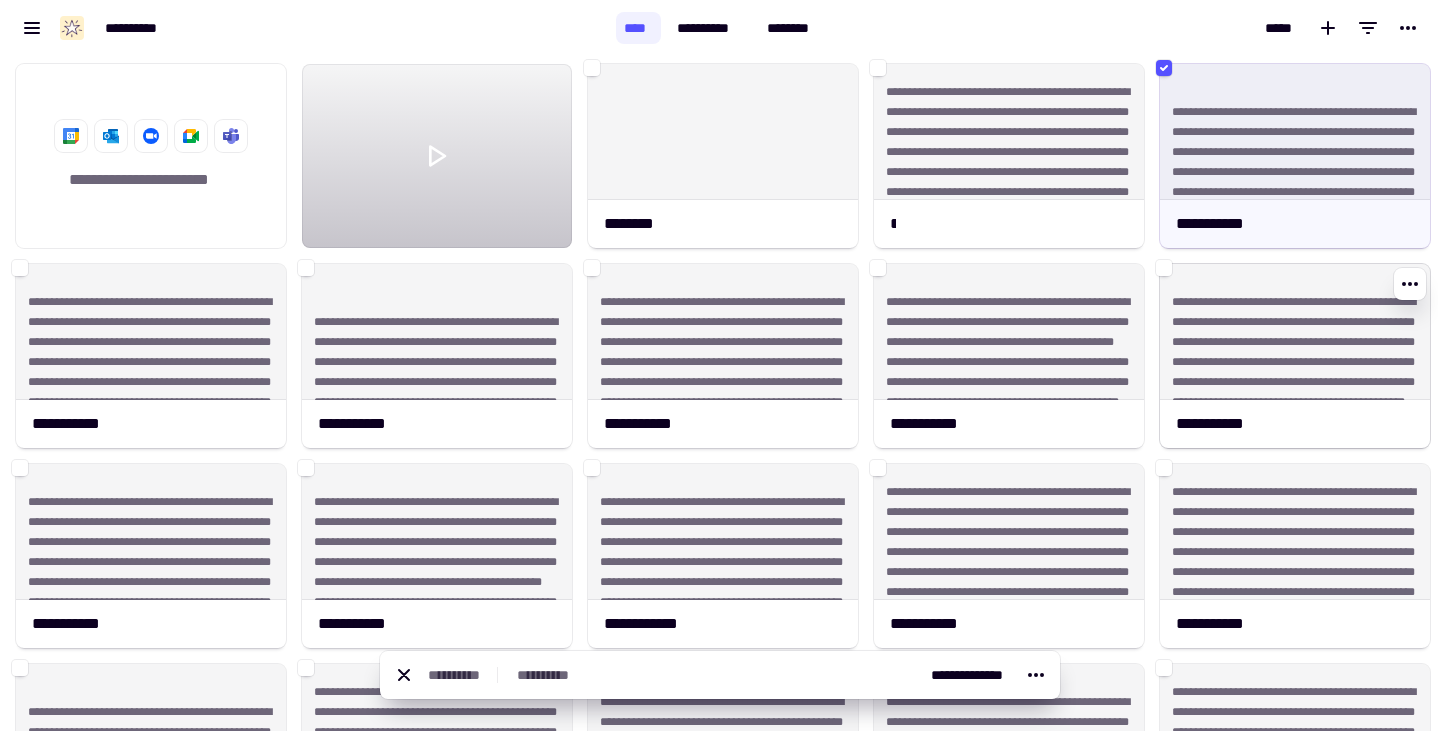 click on "**********" 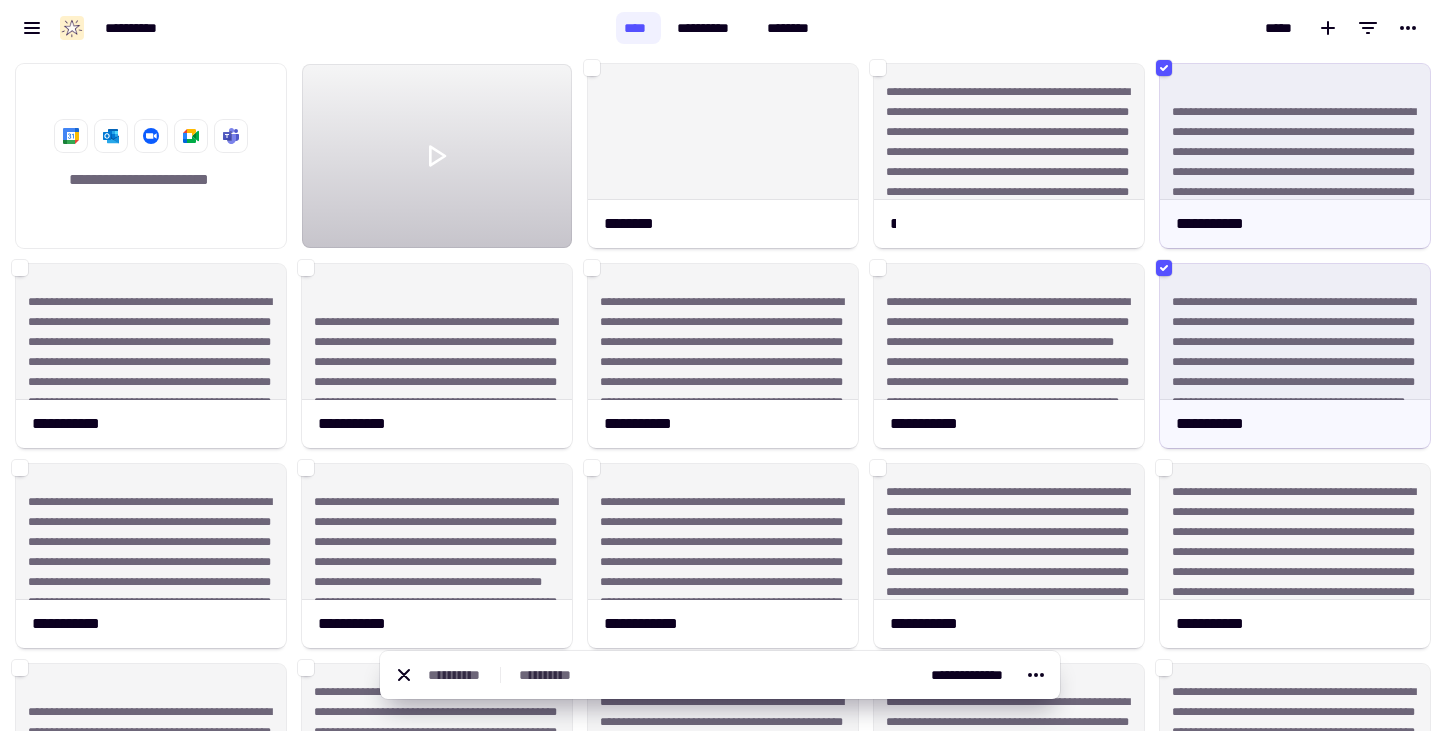 click on "**********" 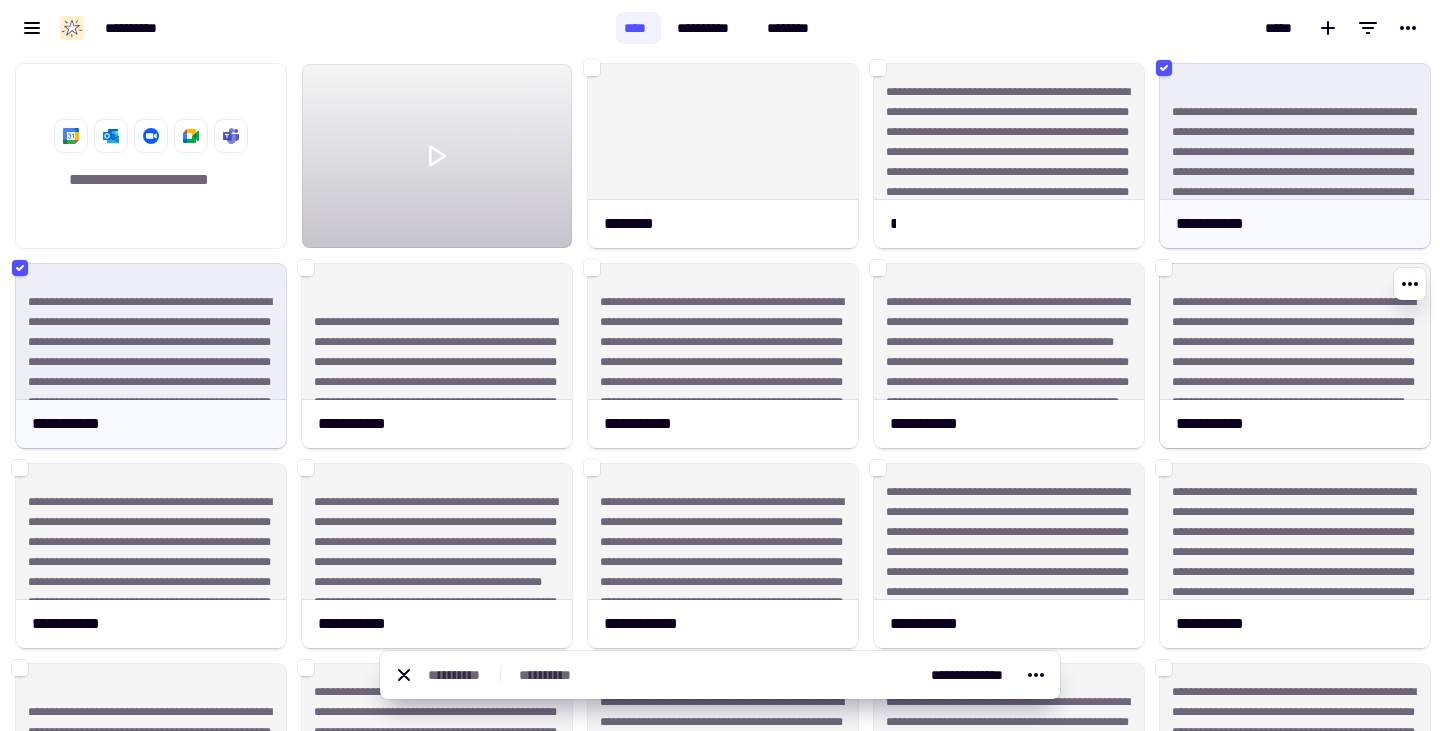 click on "**********" 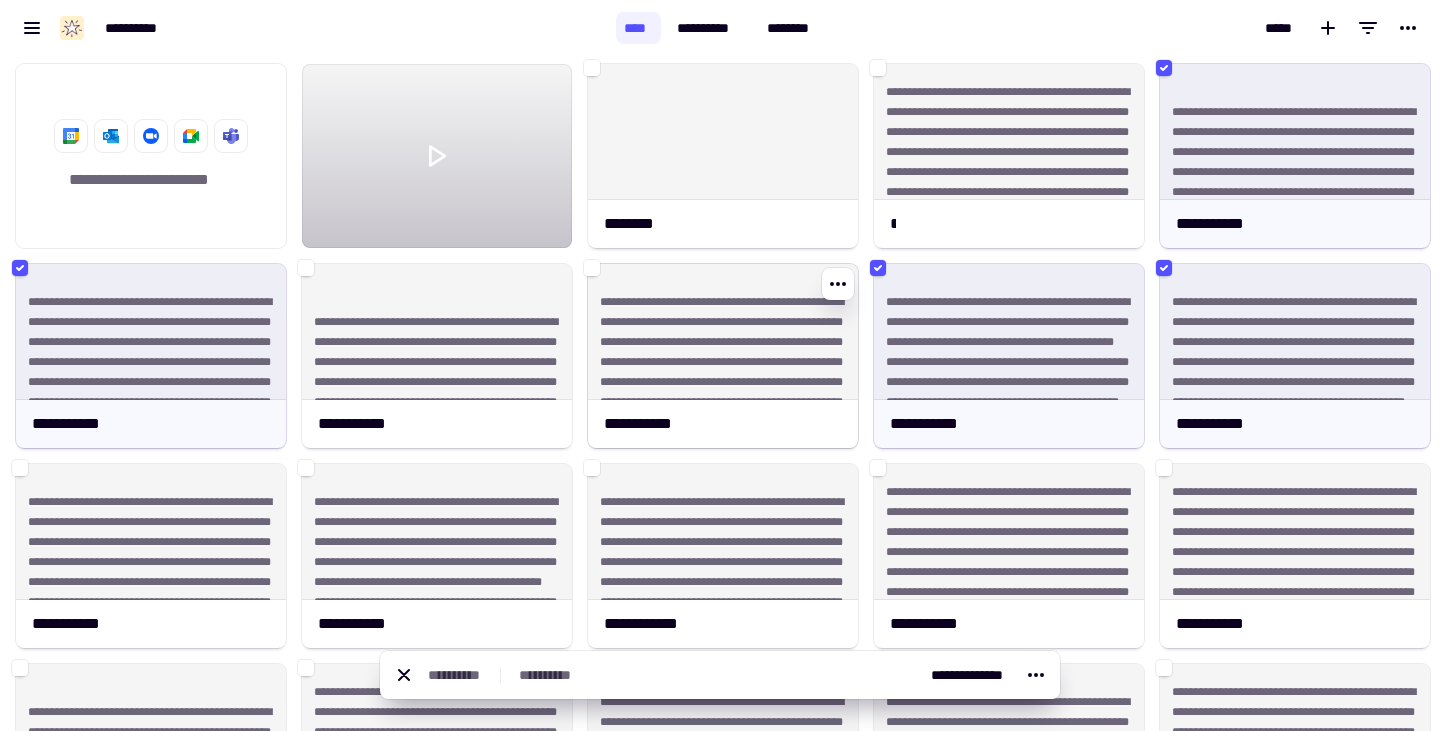 click on "**********" 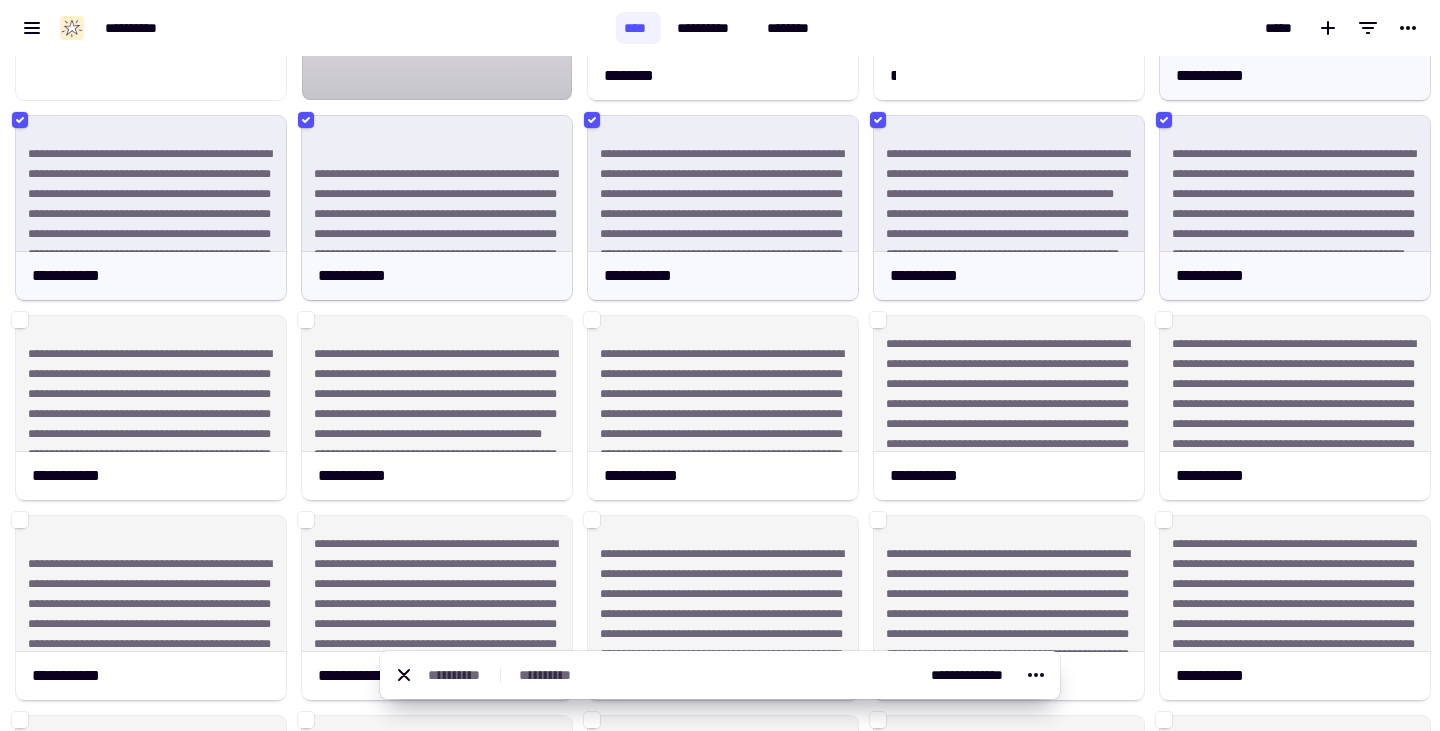scroll, scrollTop: 149, scrollLeft: 0, axis: vertical 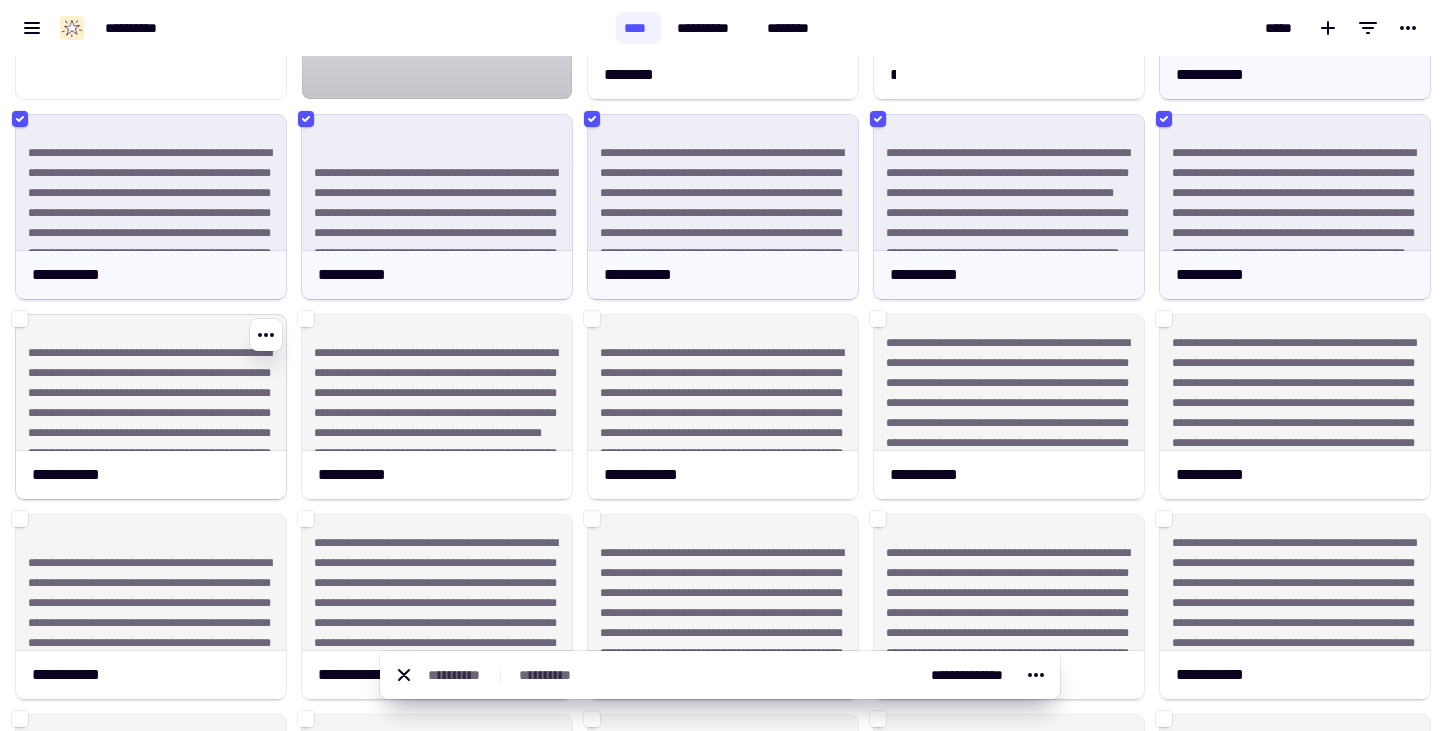 click on "**********" 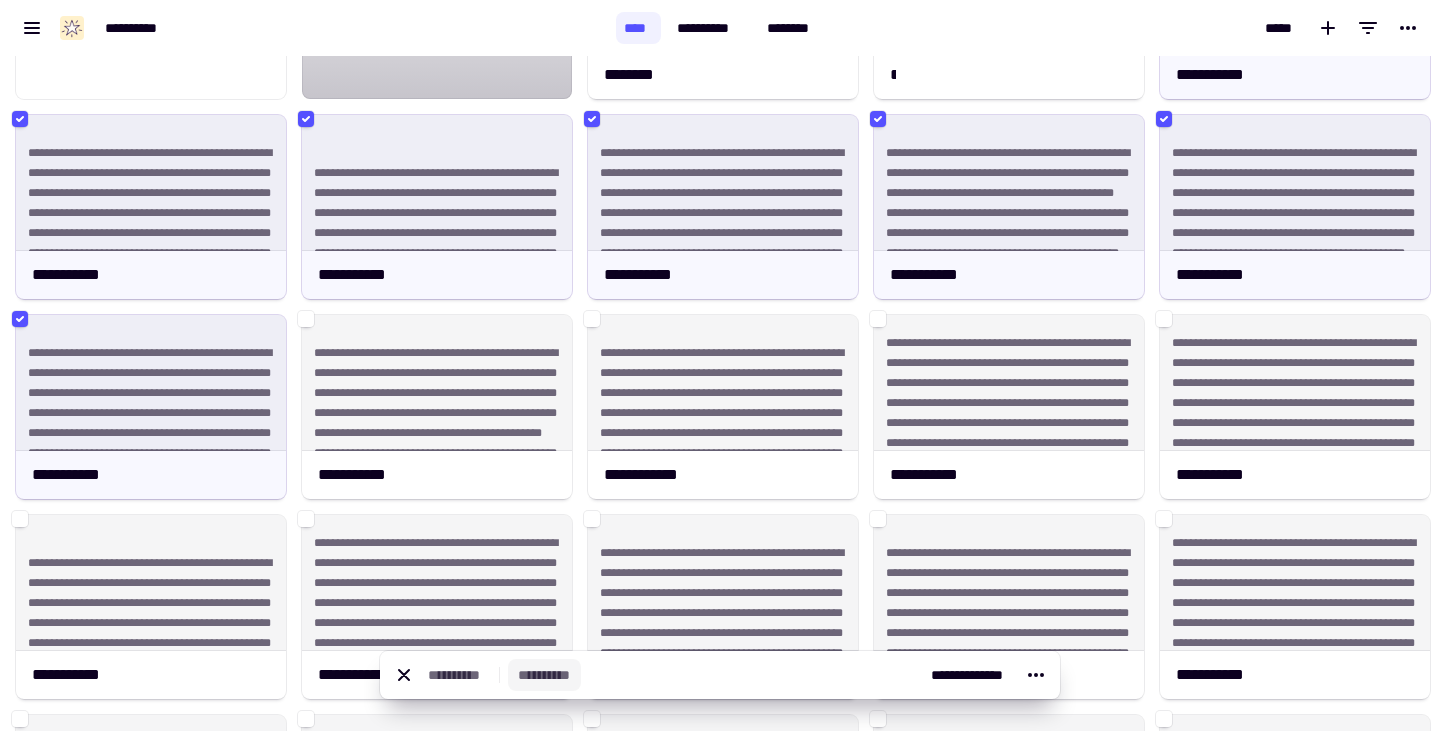 click on "**********" at bounding box center (544, 675) 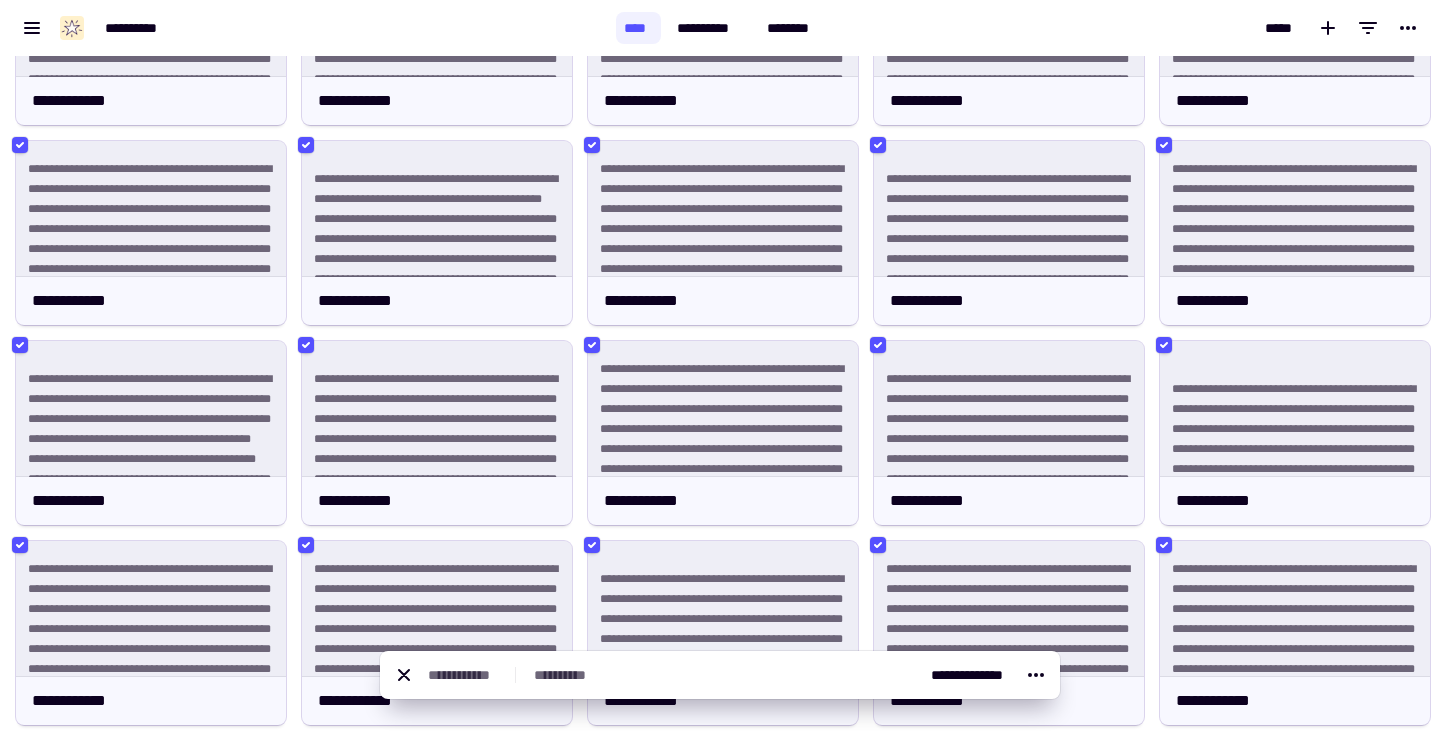 scroll, scrollTop: 4724, scrollLeft: 0, axis: vertical 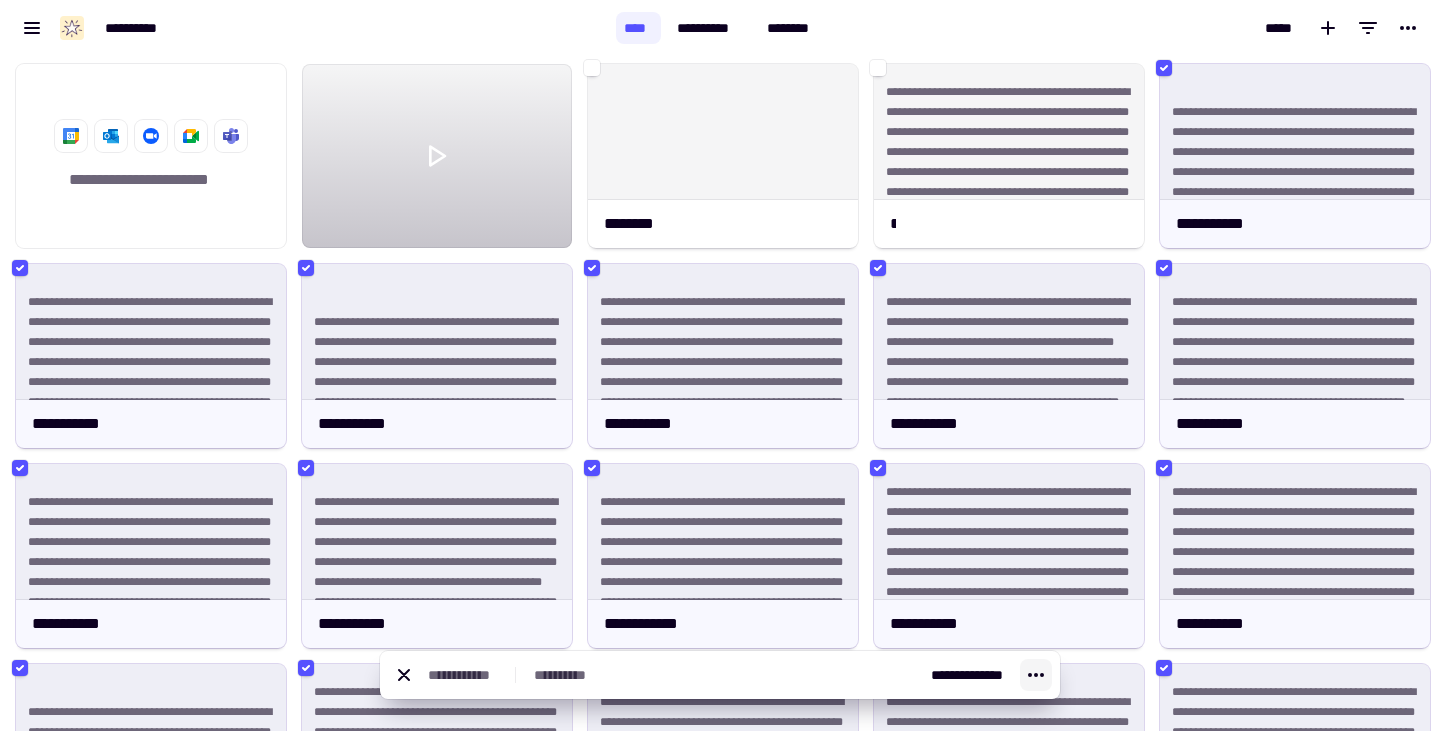 click 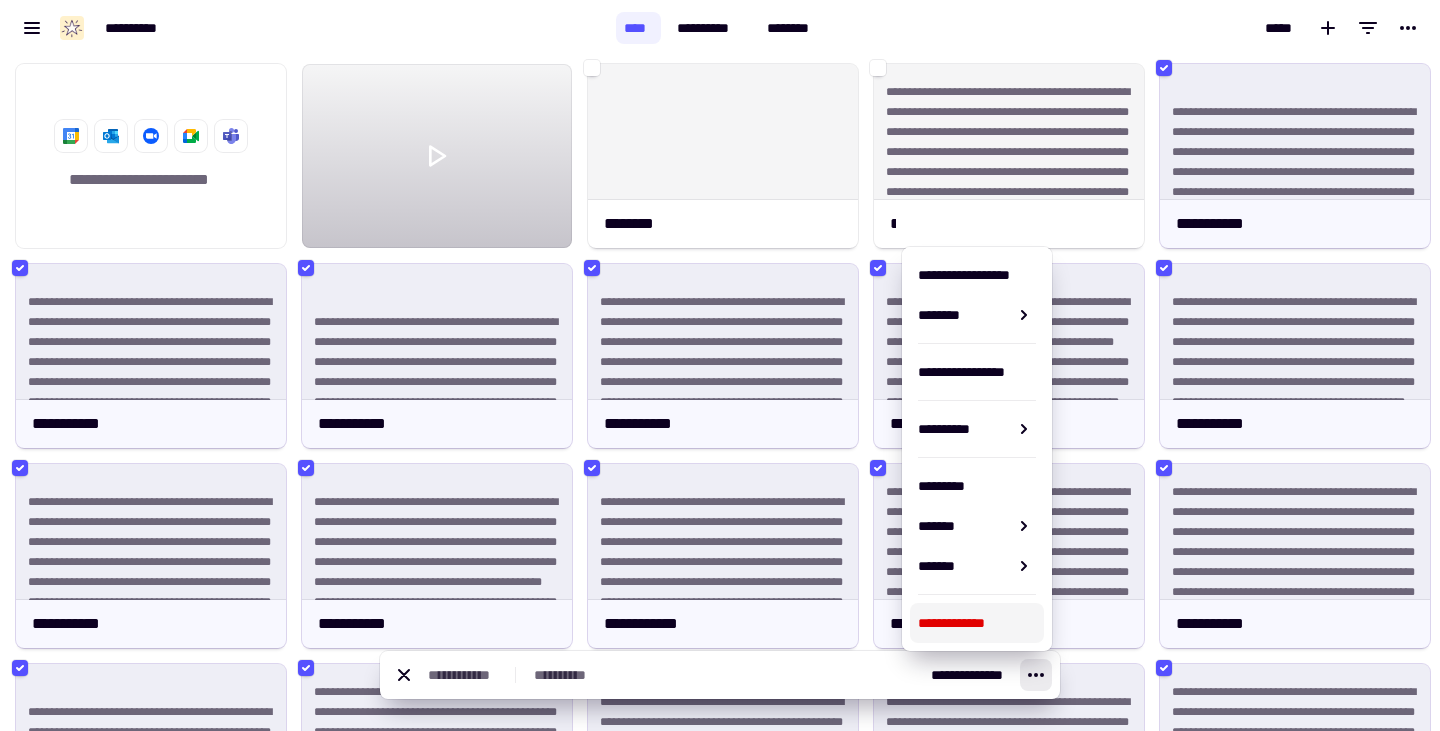 click on "**********" at bounding box center (977, 623) 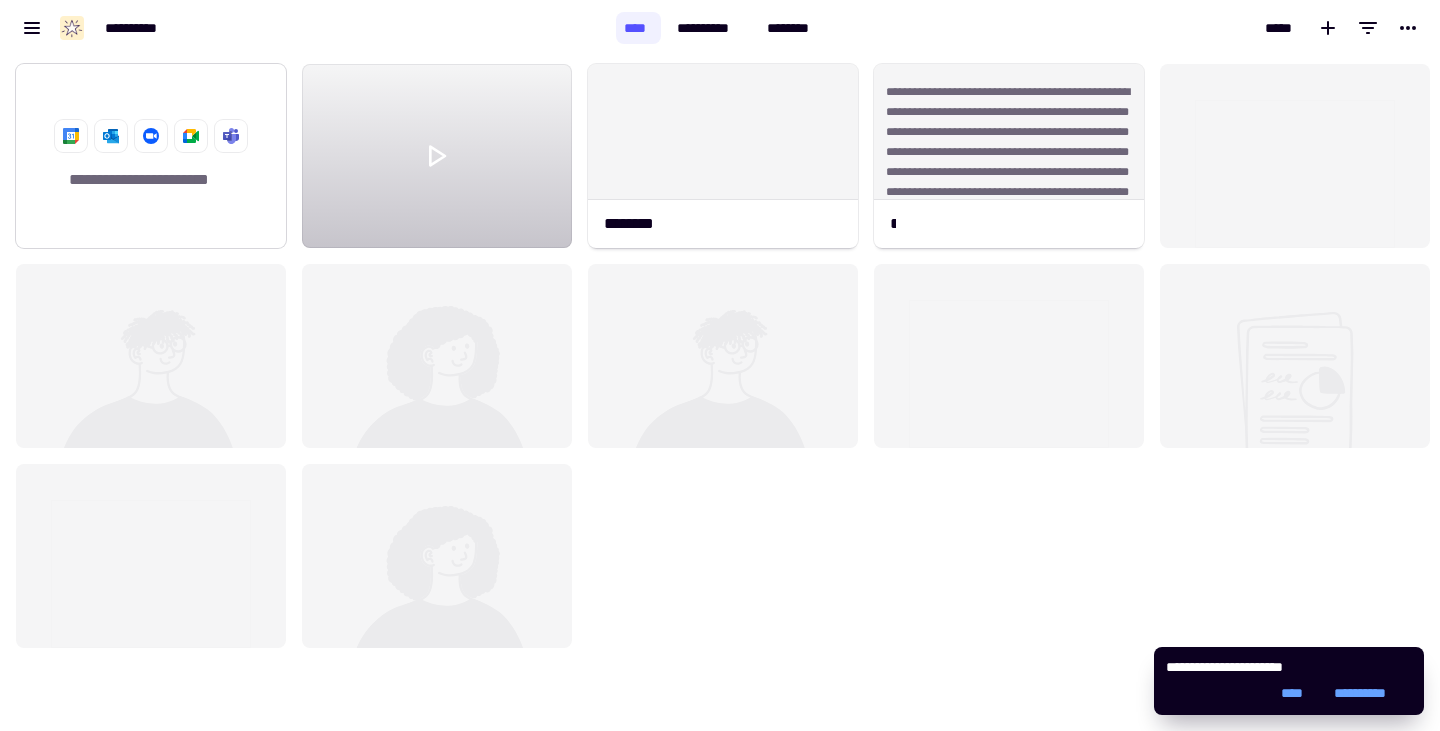 click on "**********" 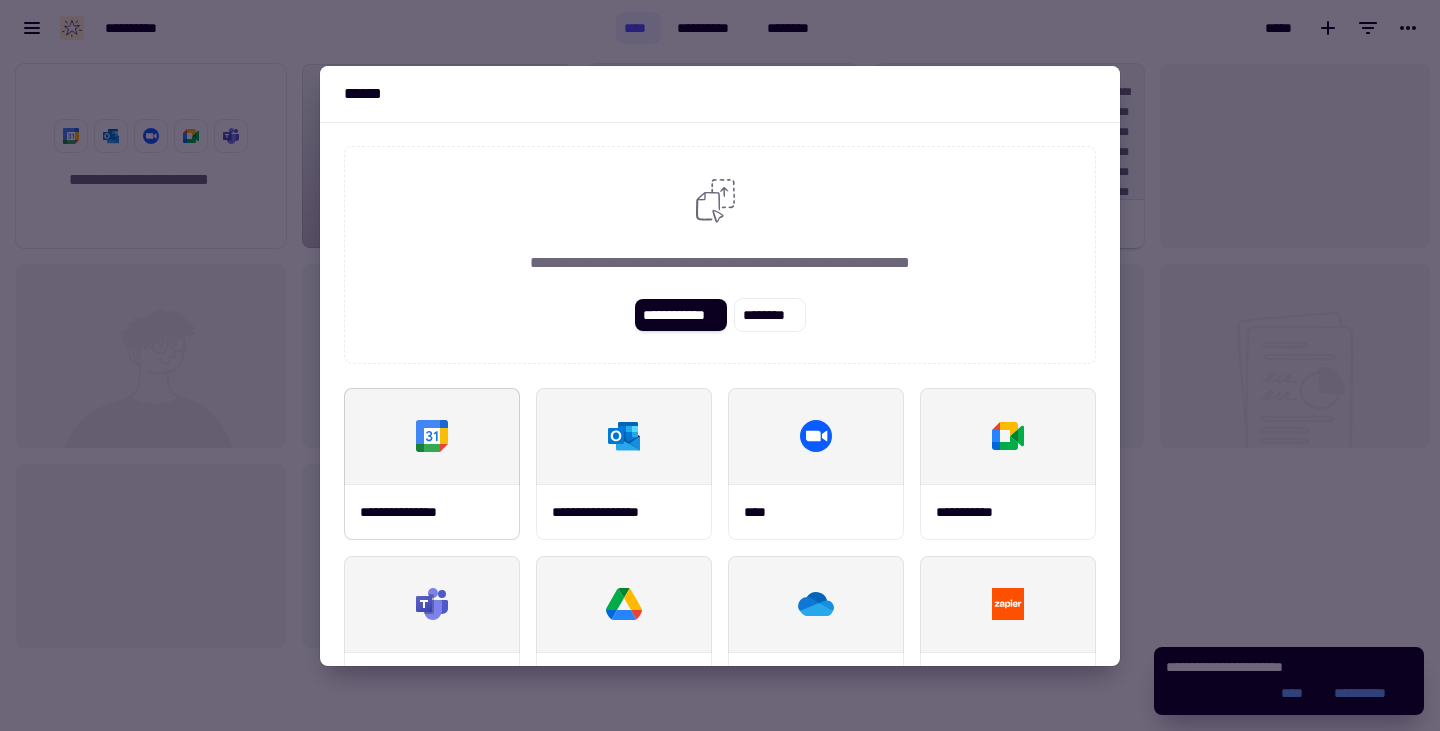 scroll, scrollTop: 234, scrollLeft: 0, axis: vertical 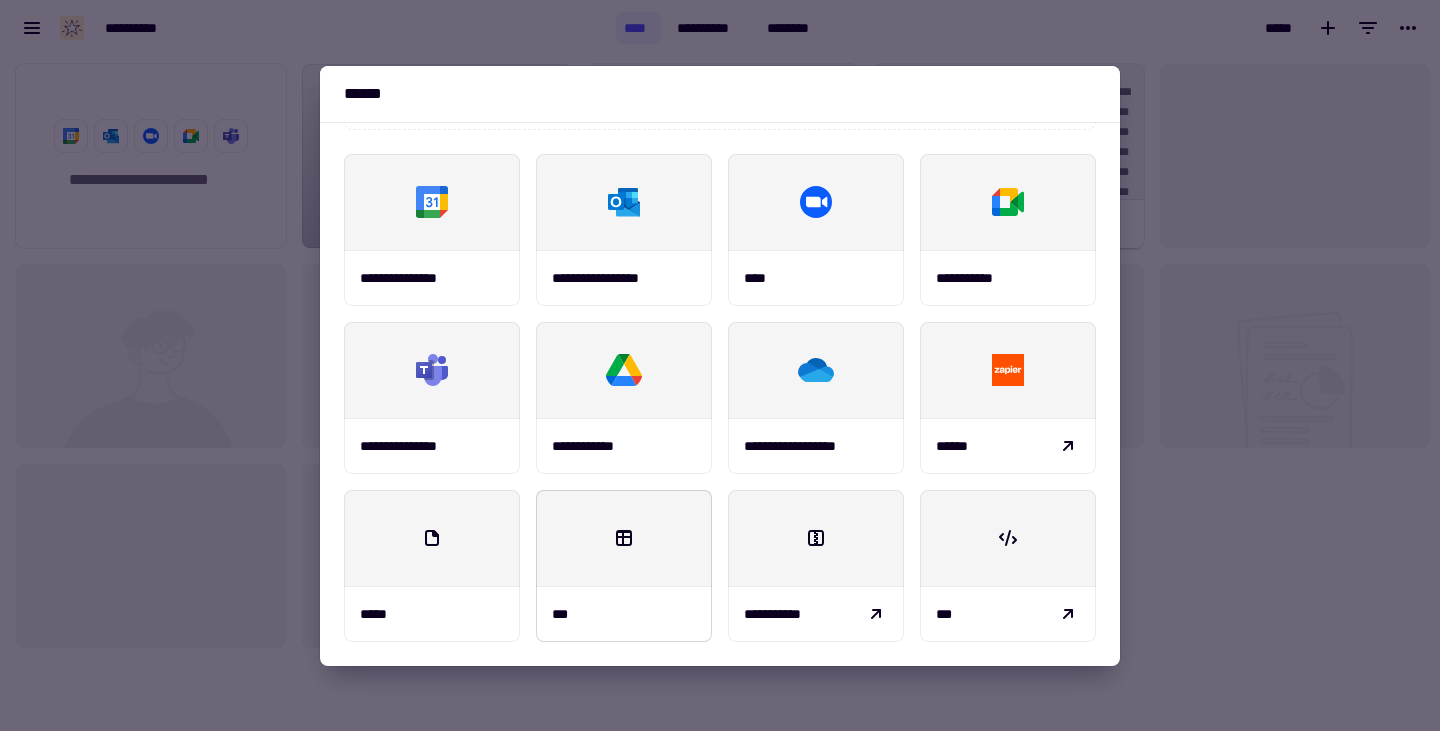 click on "***" at bounding box center [624, 614] 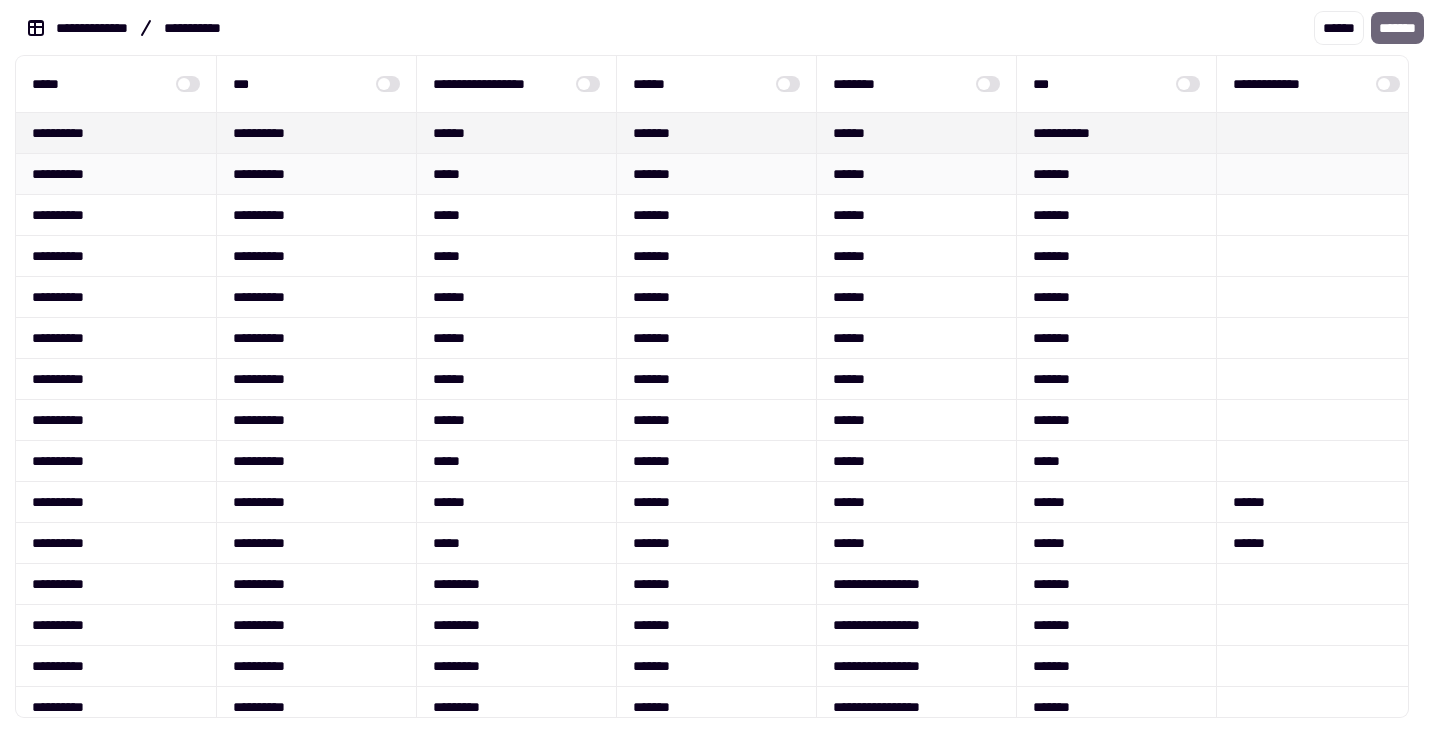 scroll, scrollTop: 0, scrollLeft: 0, axis: both 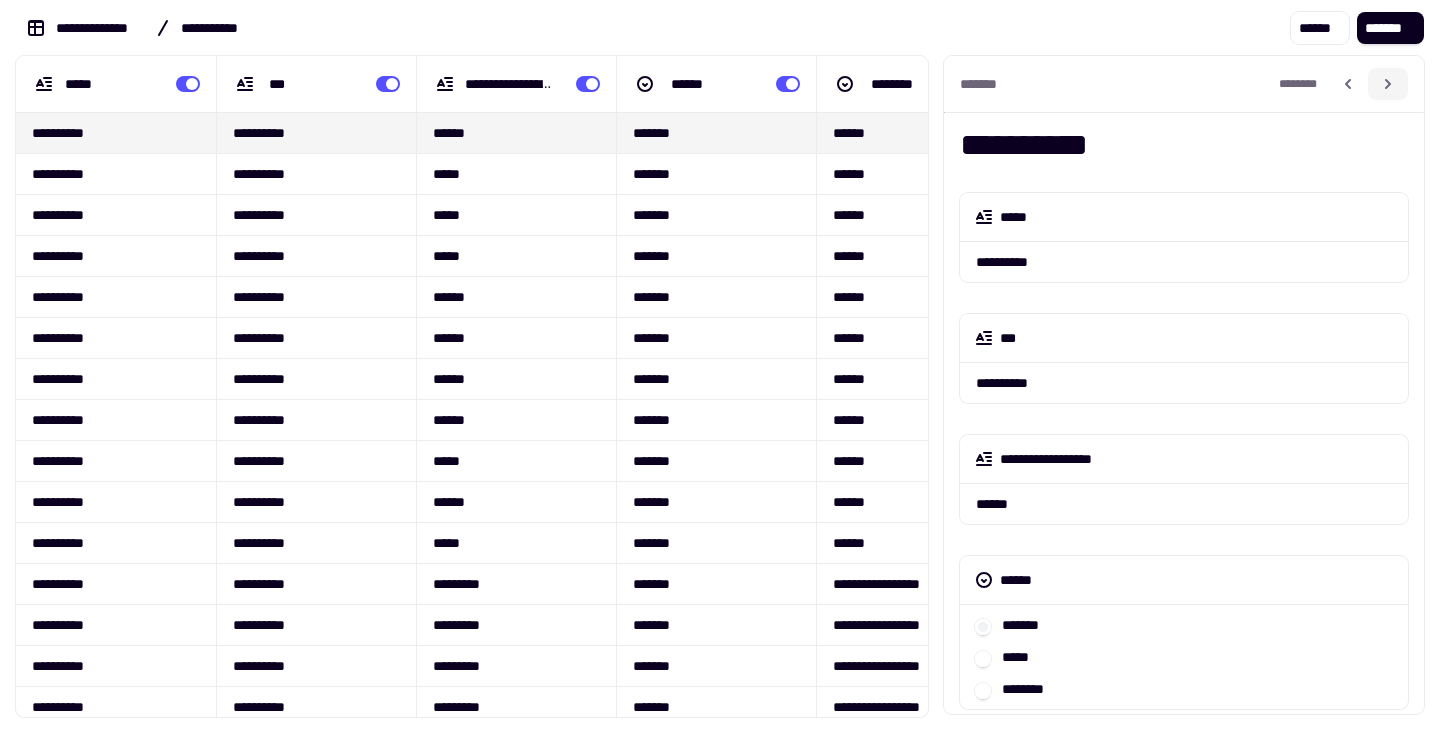 click 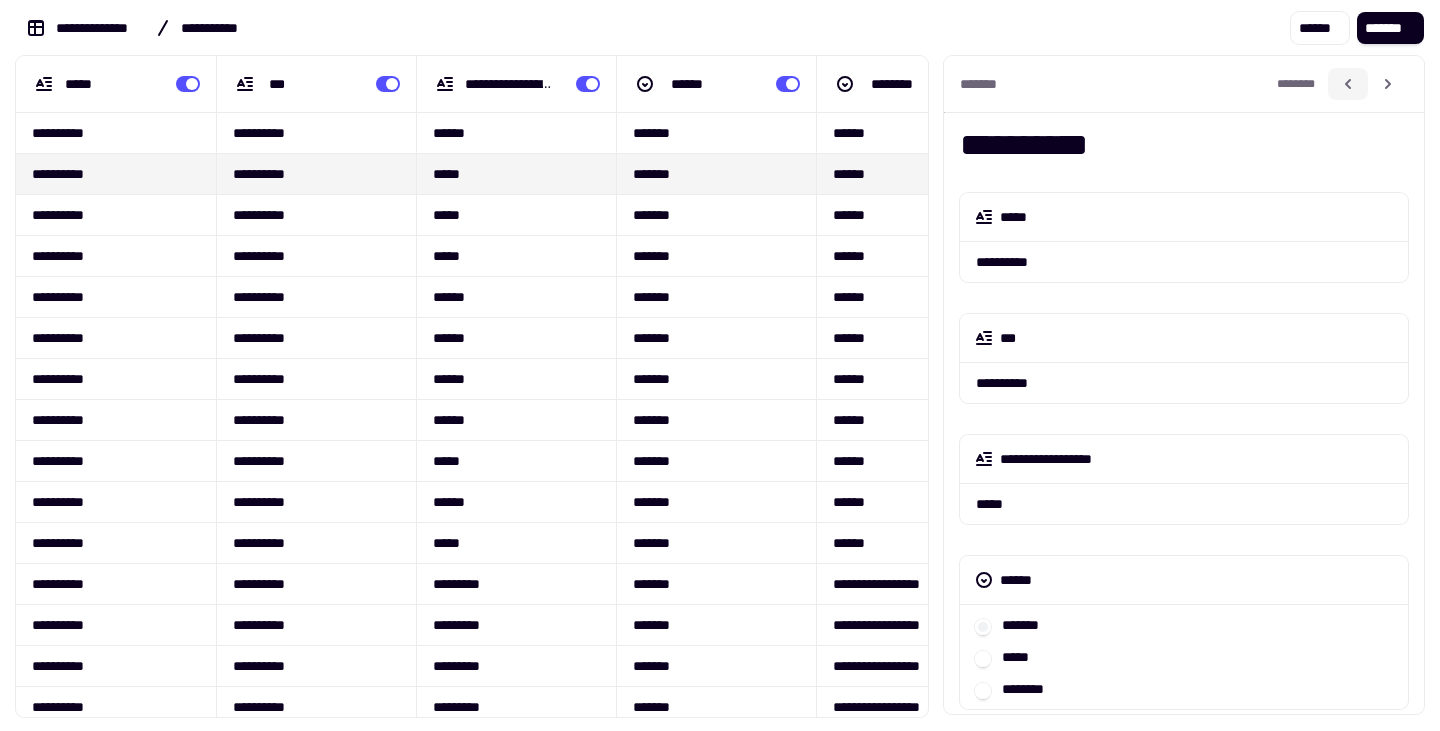 click 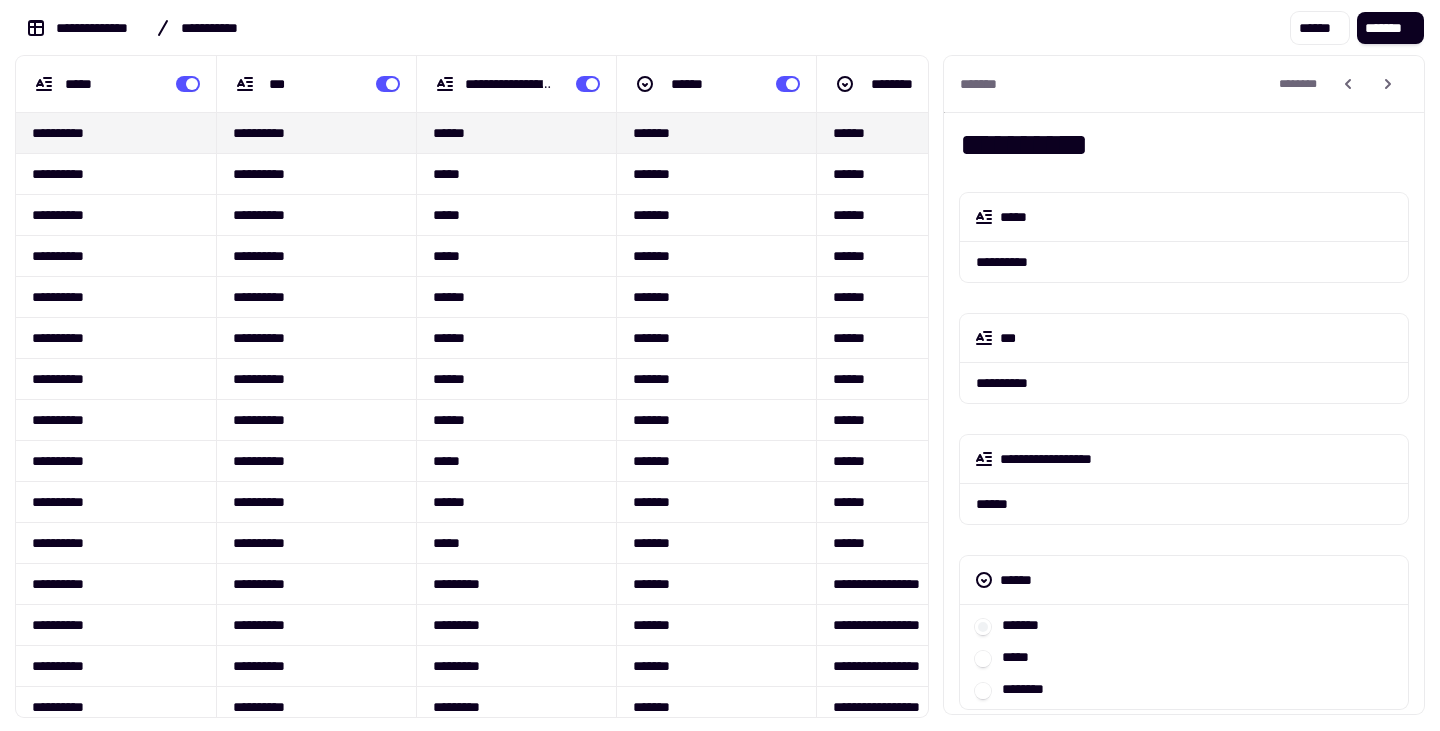 click on "**********" at bounding box center [224, 28] 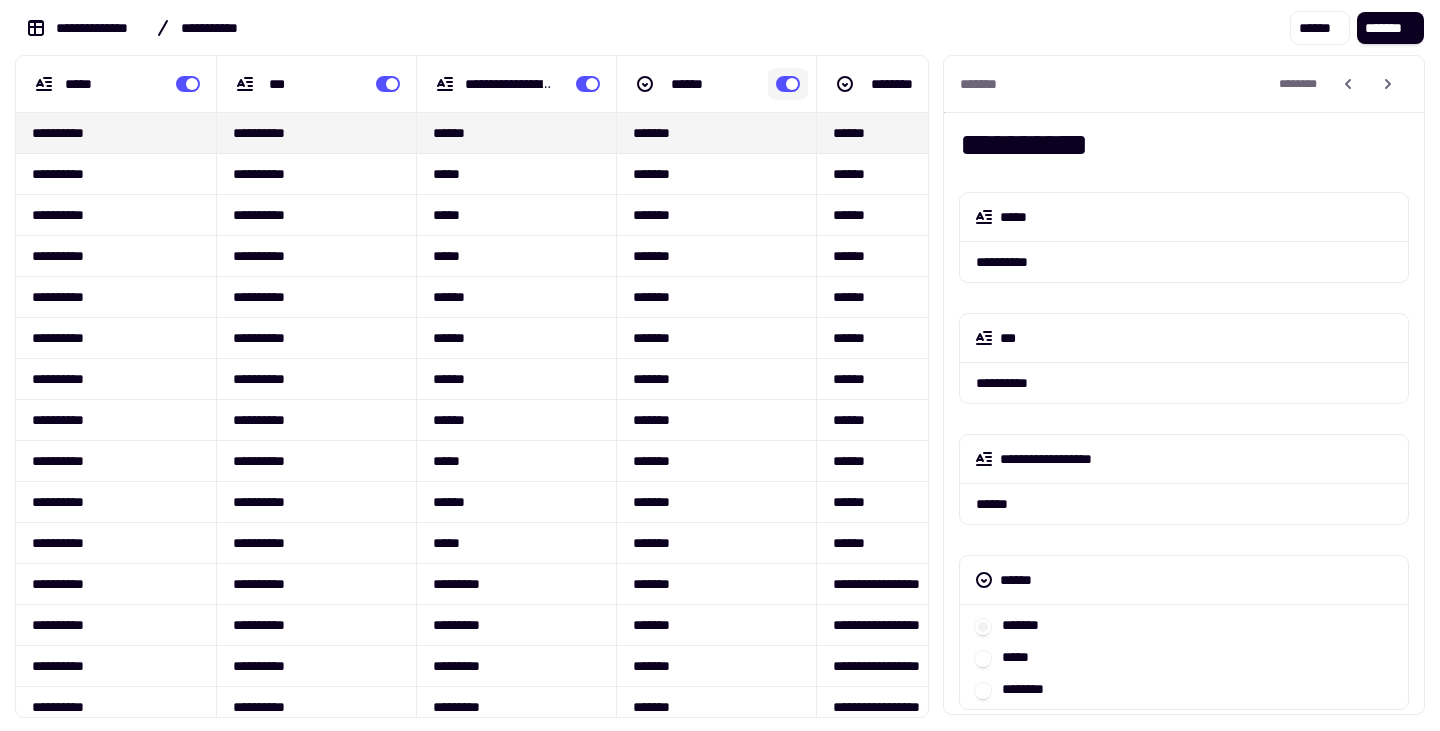 click at bounding box center [788, 84] 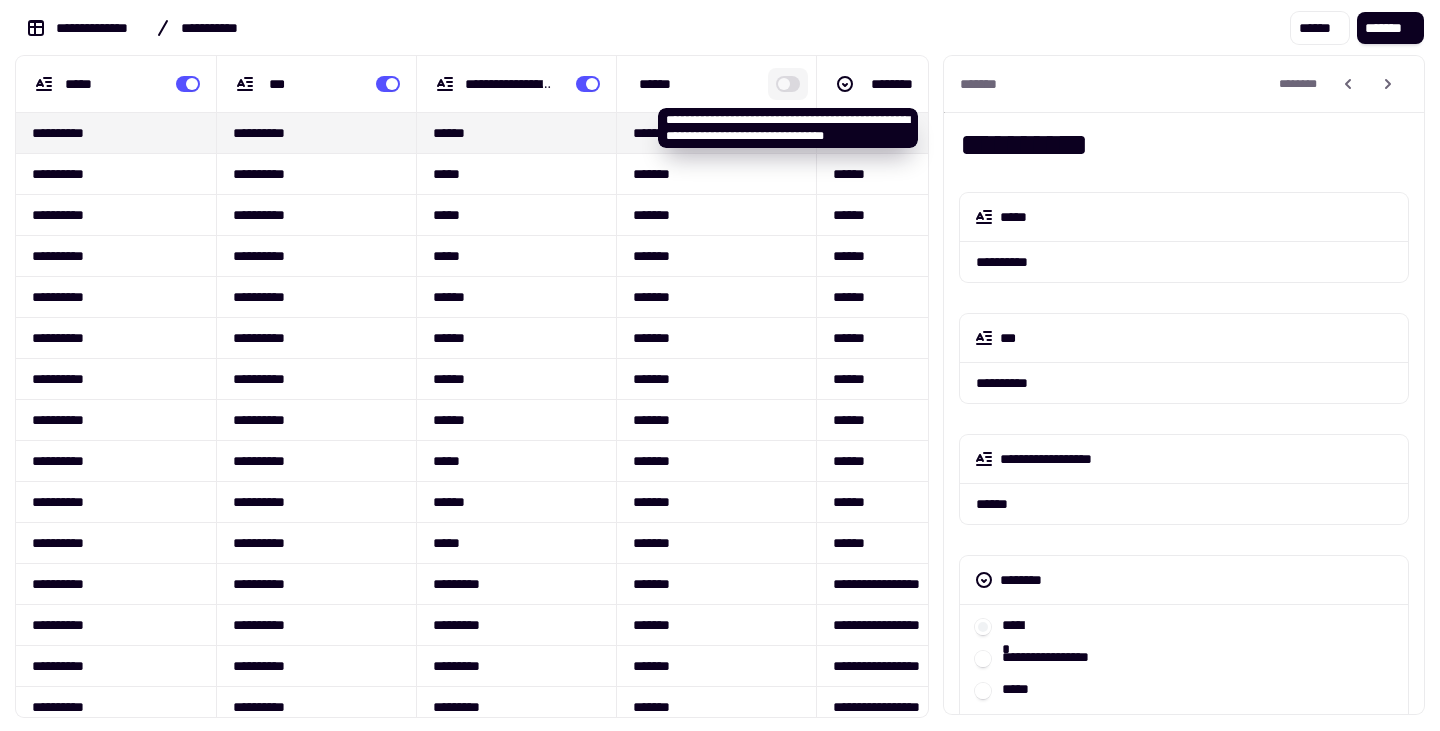 click at bounding box center (788, 84) 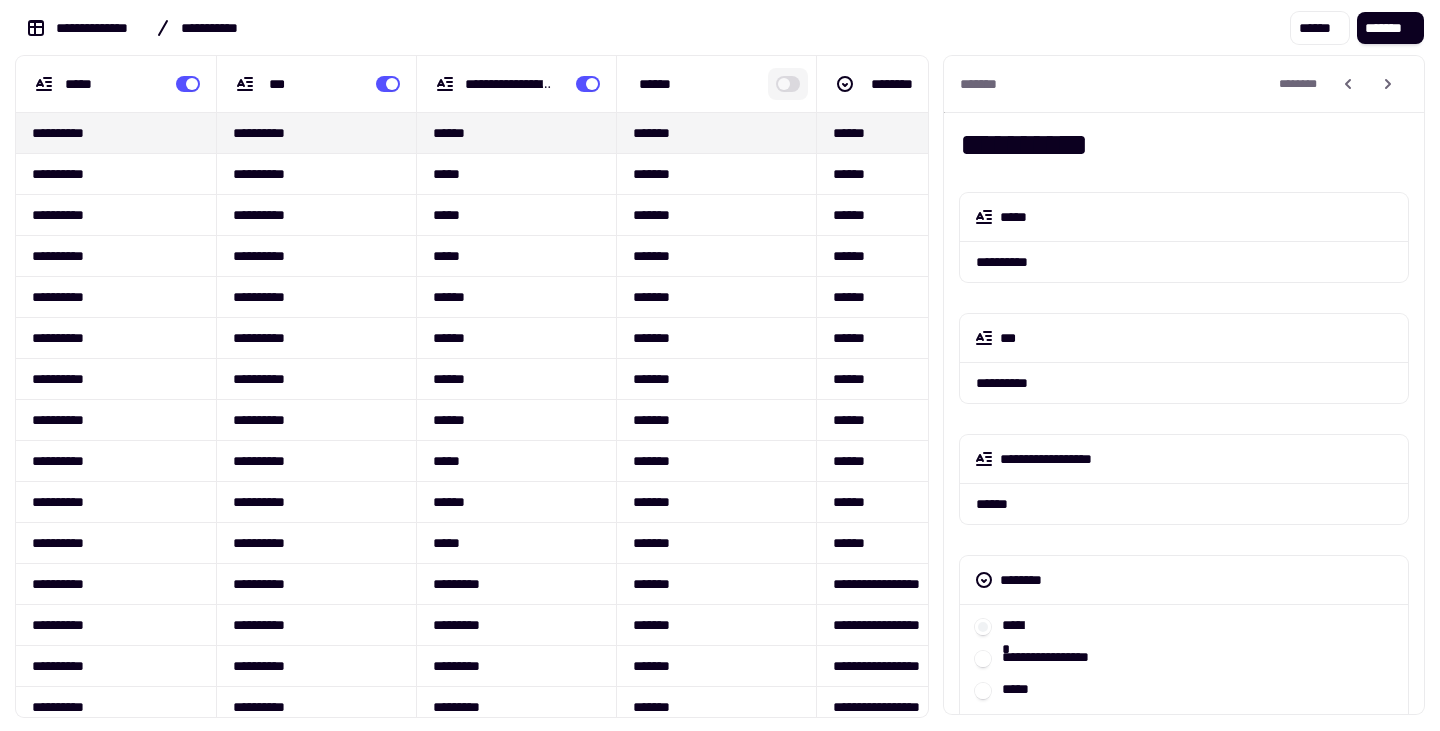 click at bounding box center [788, 84] 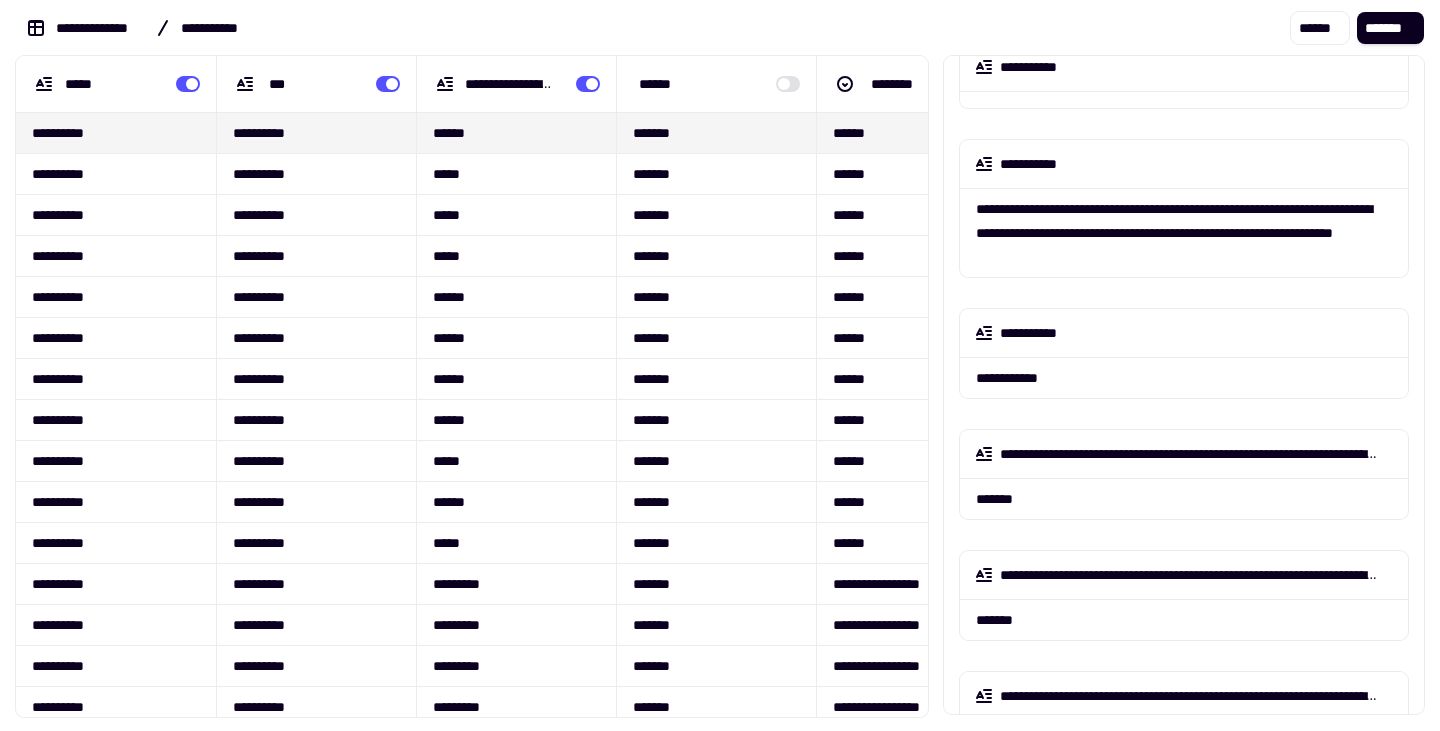 scroll, scrollTop: 5328, scrollLeft: 0, axis: vertical 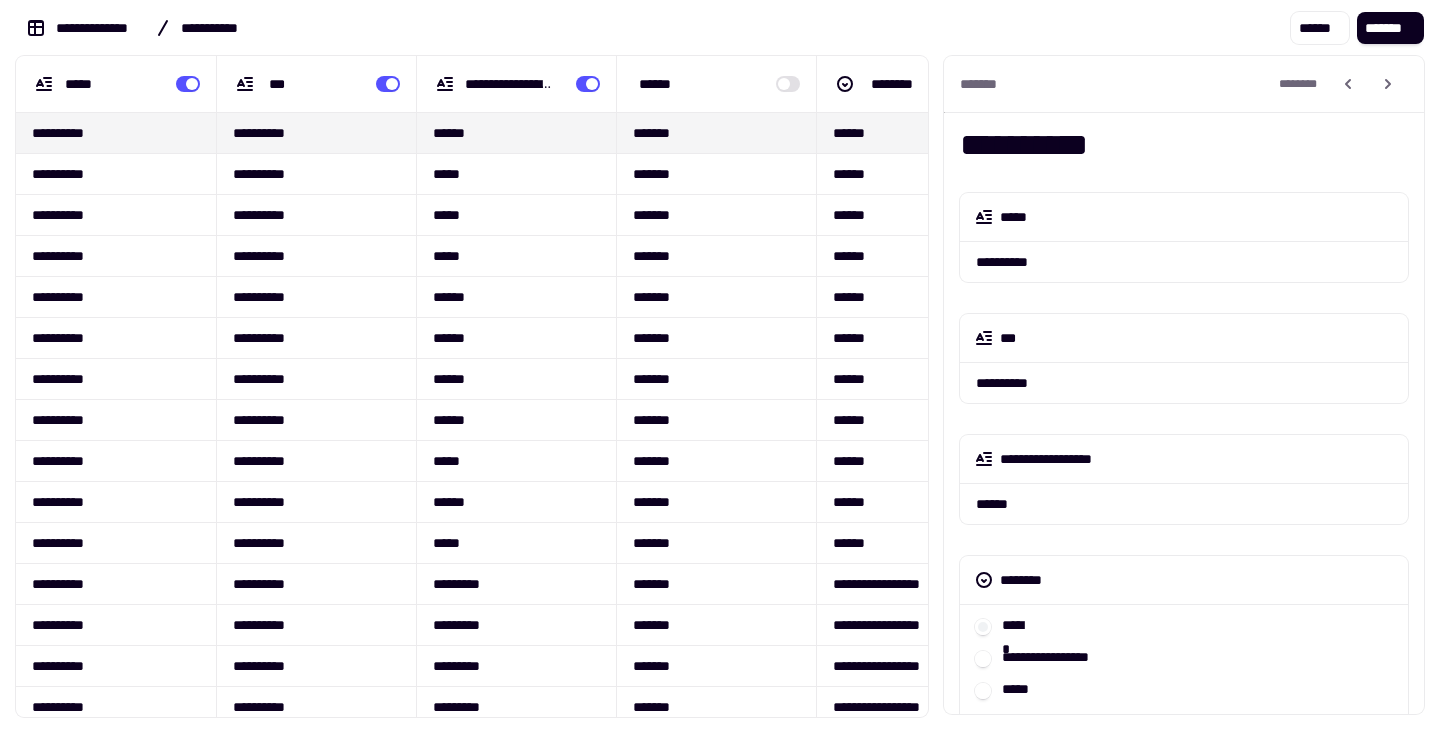 drag, startPoint x: 945, startPoint y: 313, endPoint x: 938, endPoint y: 128, distance: 185.13239 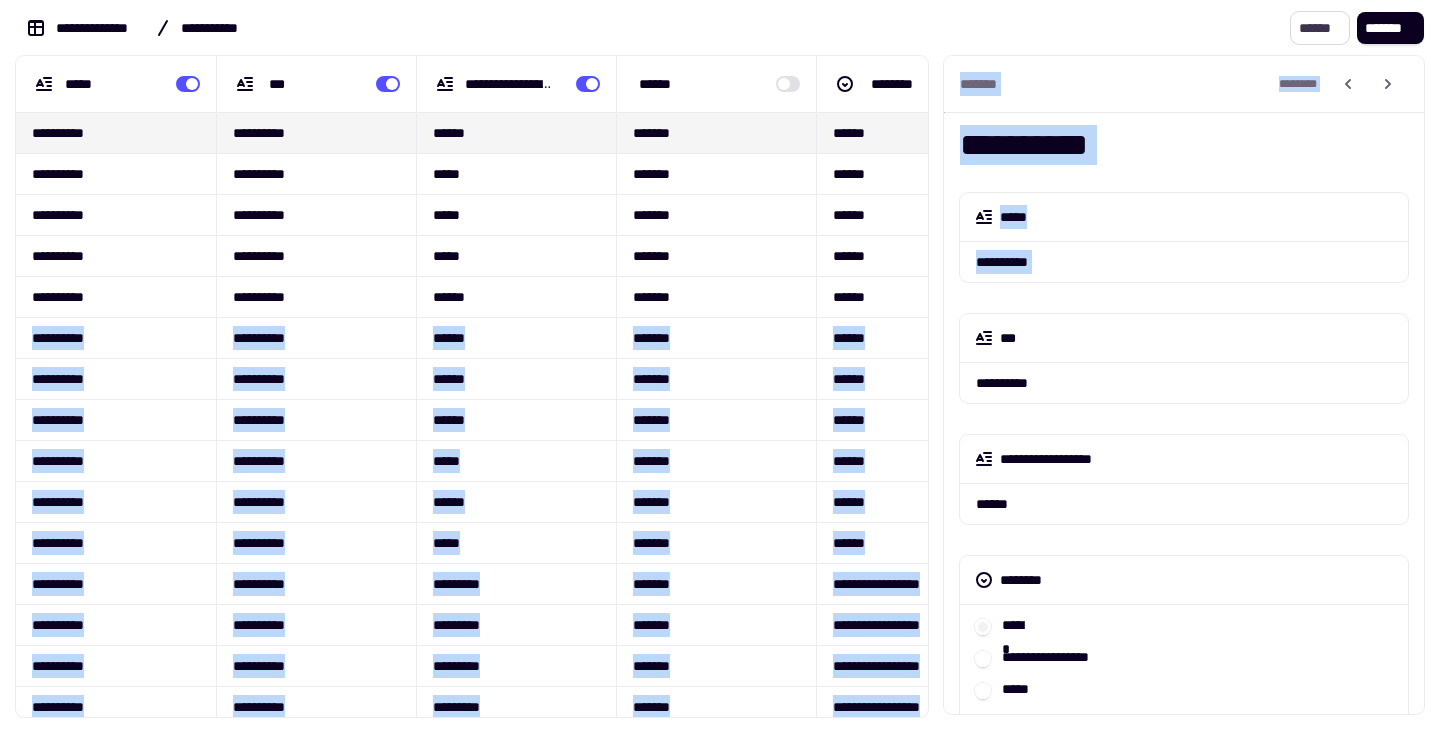 click on "******" 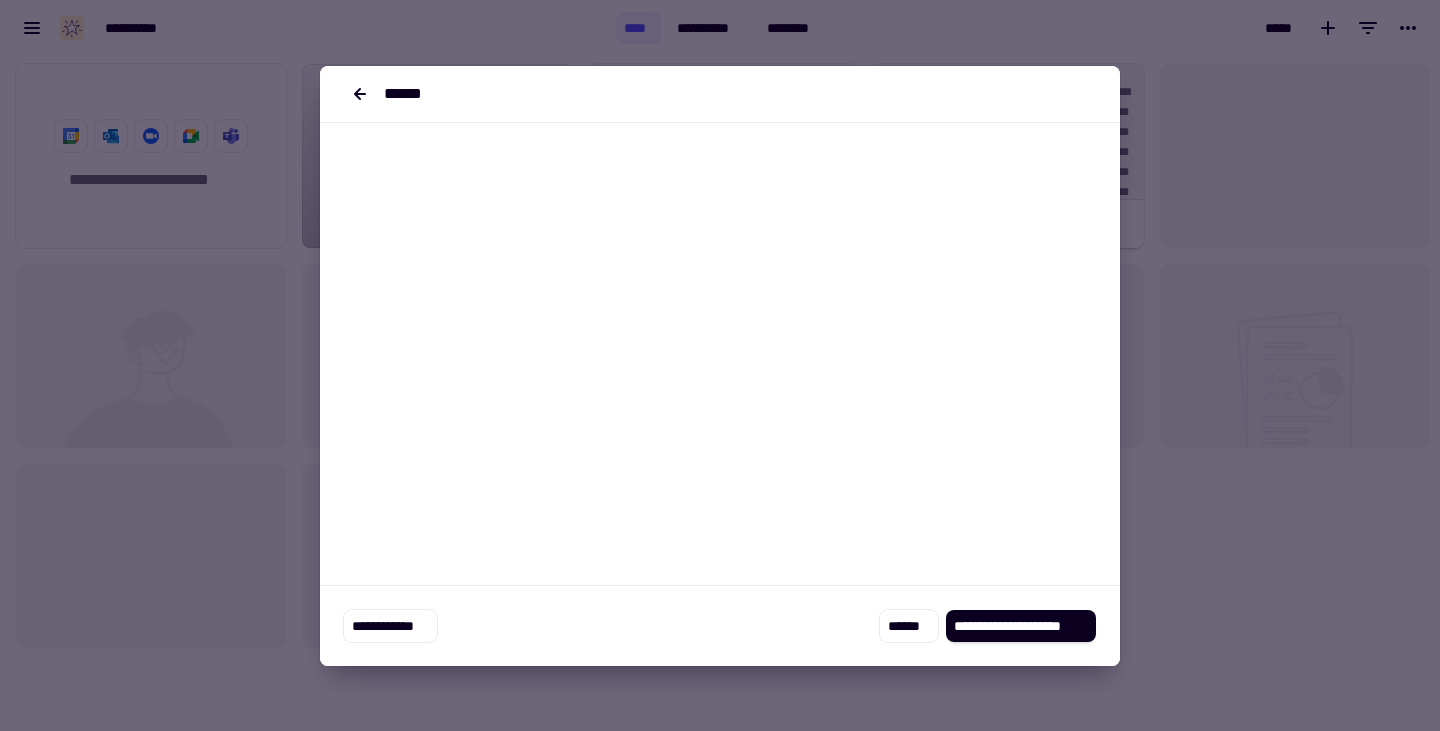 scroll, scrollTop: 0, scrollLeft: 0, axis: both 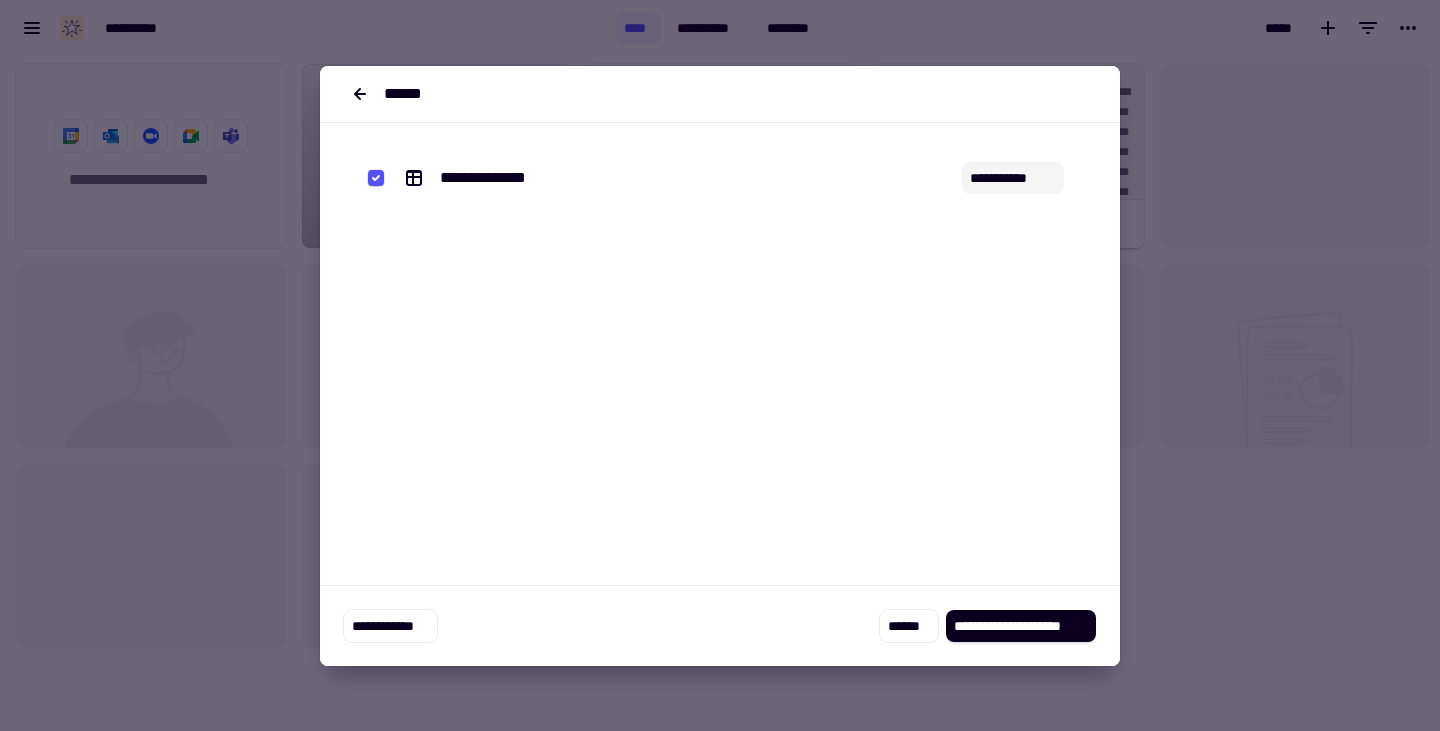 click on "**********" 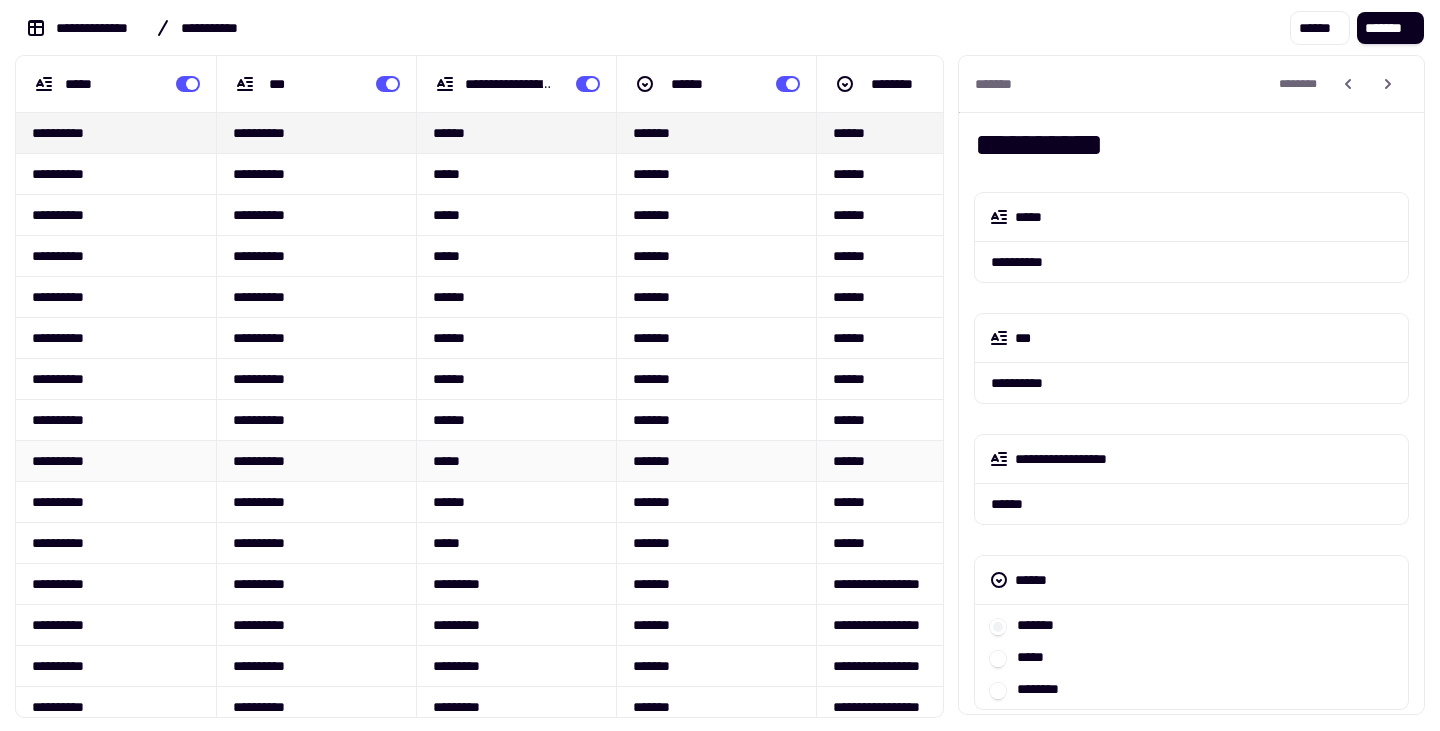 scroll, scrollTop: 0, scrollLeft: 0, axis: both 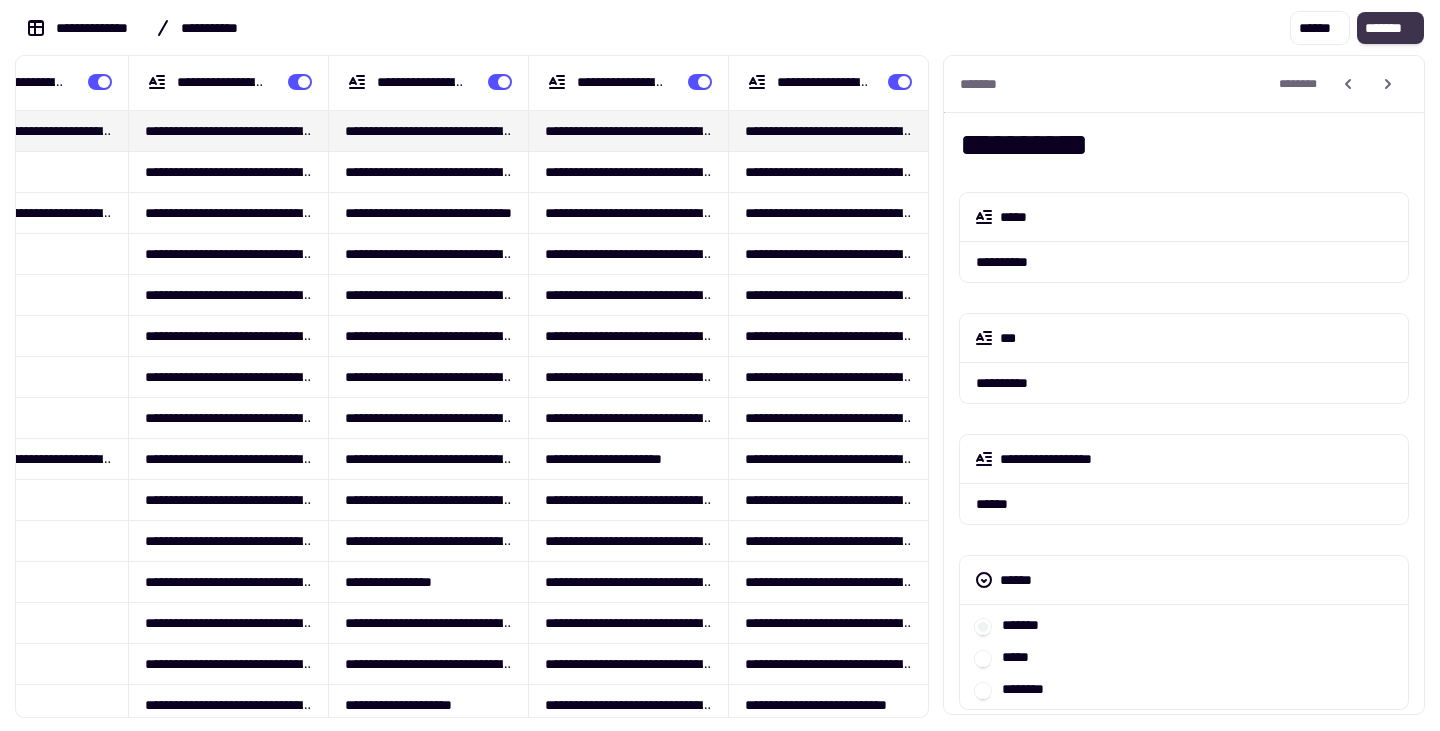 click on "*******" 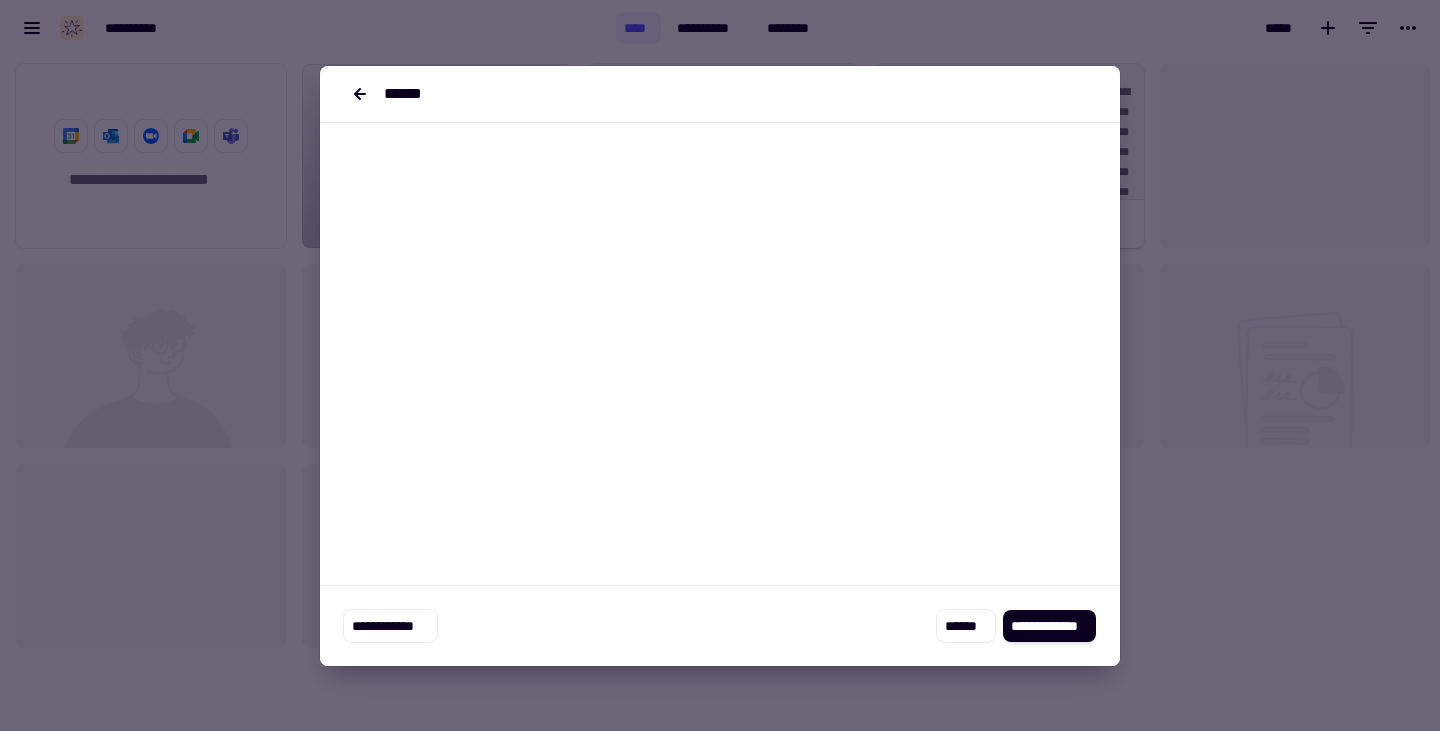 scroll, scrollTop: 0, scrollLeft: 0, axis: both 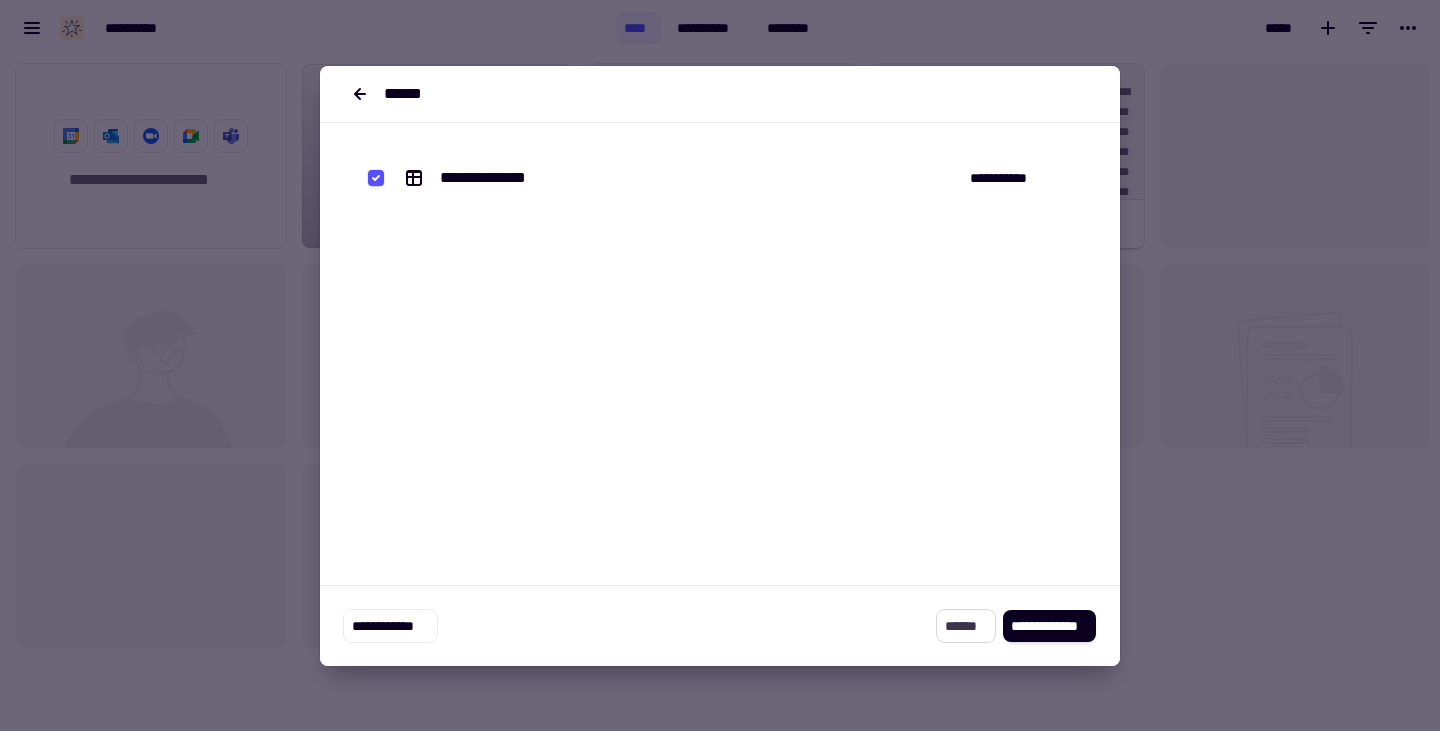 click on "******" 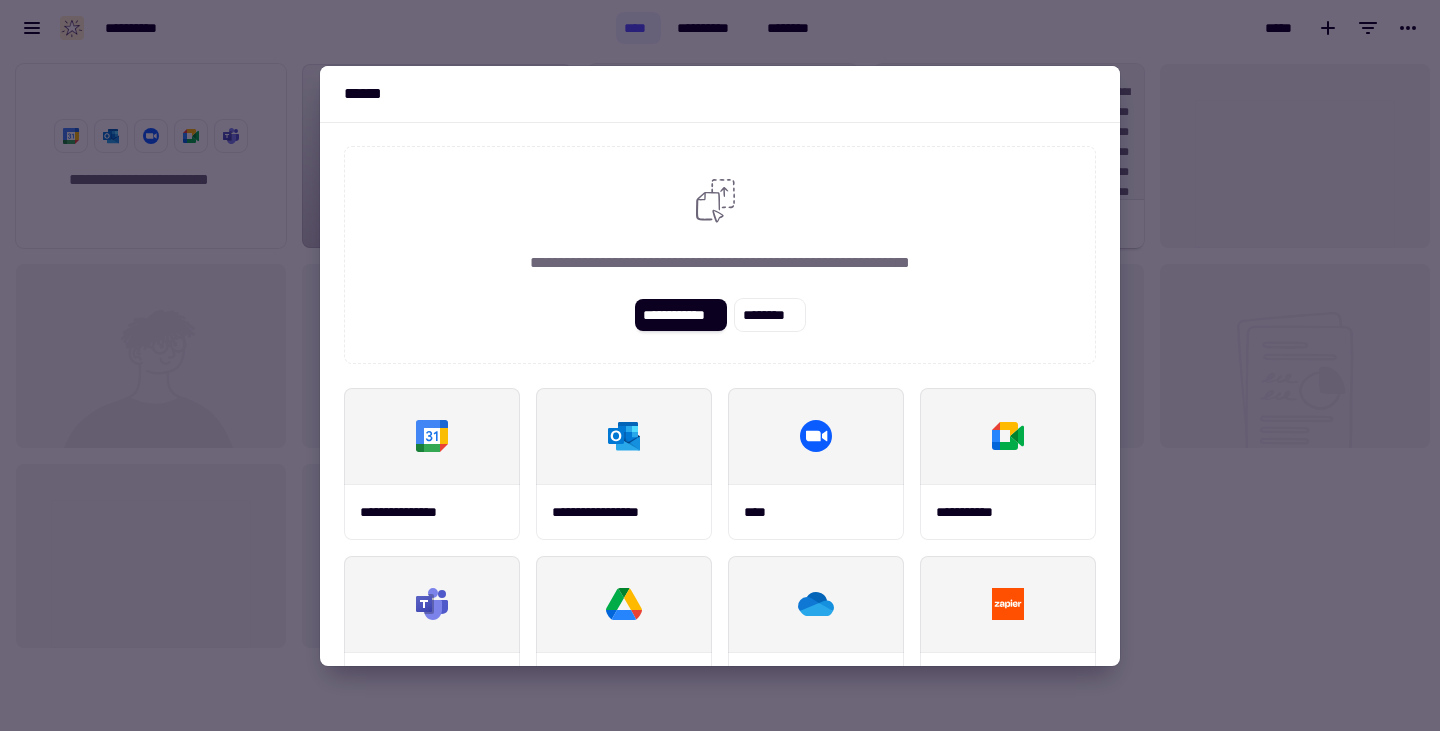 scroll, scrollTop: 234, scrollLeft: 0, axis: vertical 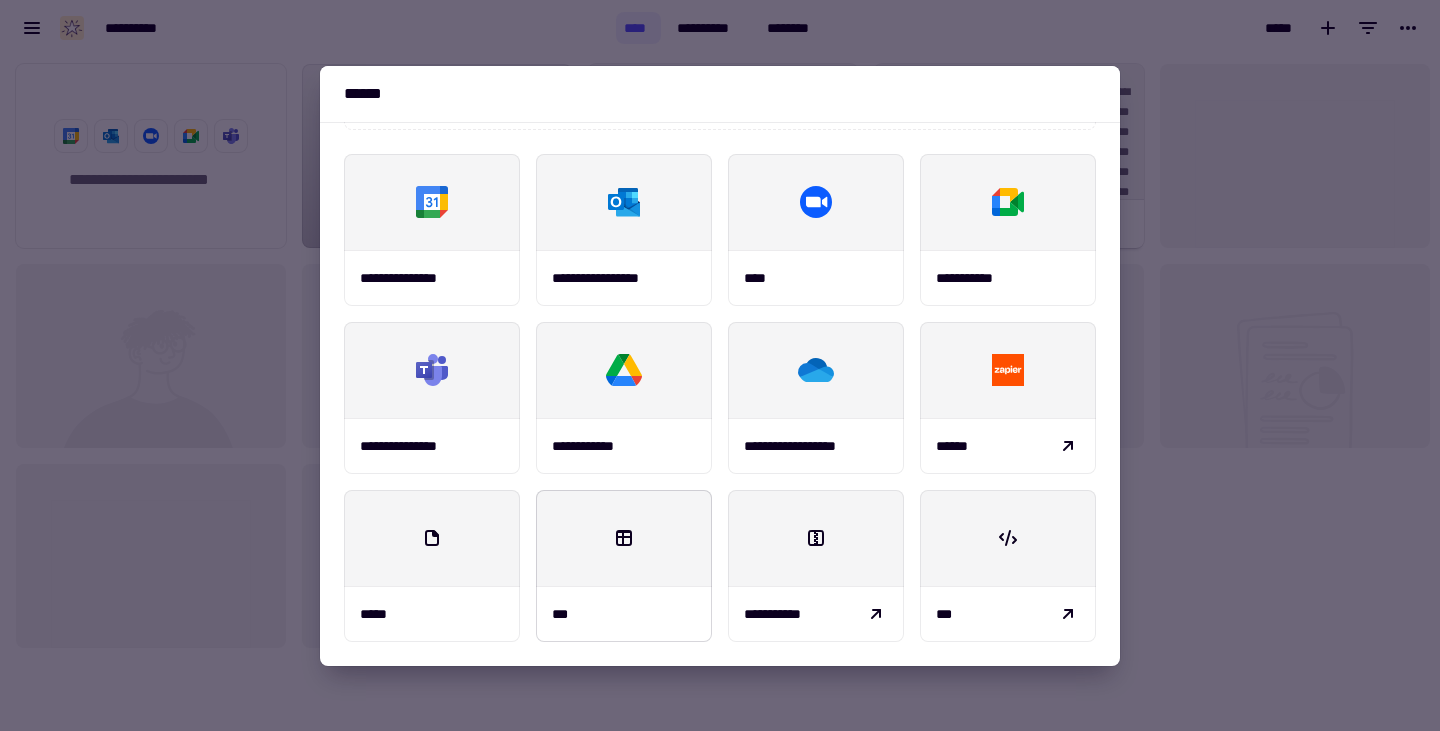 click at bounding box center (624, 538) 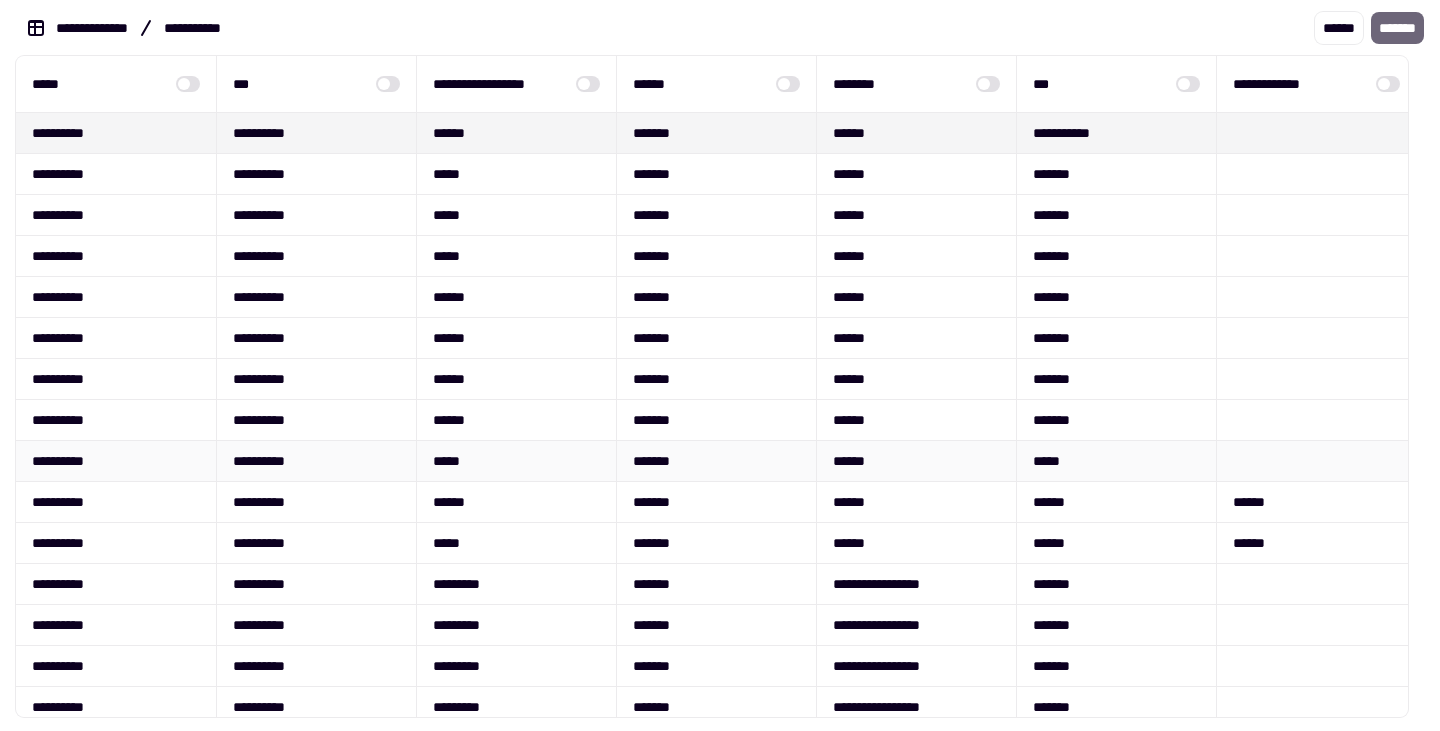 scroll, scrollTop: 0, scrollLeft: 0, axis: both 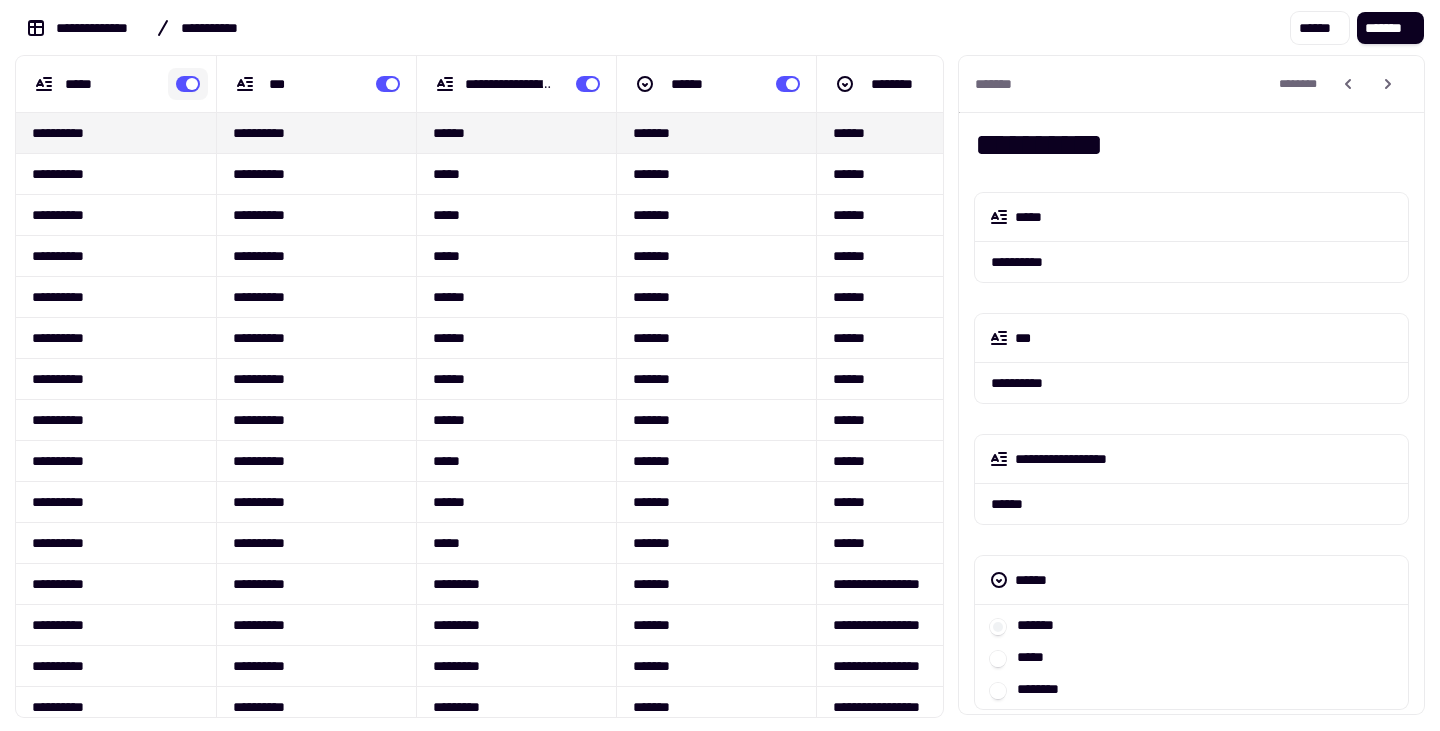 click at bounding box center [188, 84] 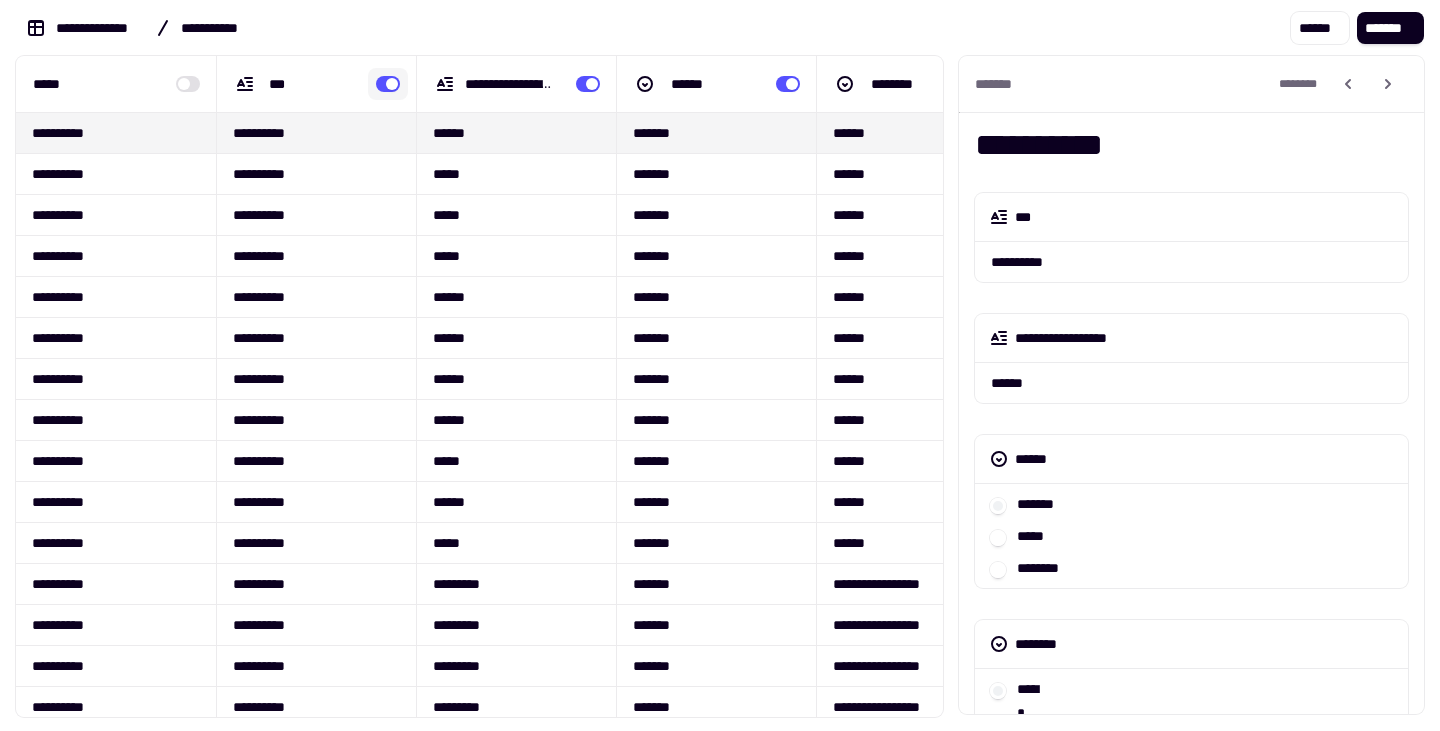 click at bounding box center [388, 84] 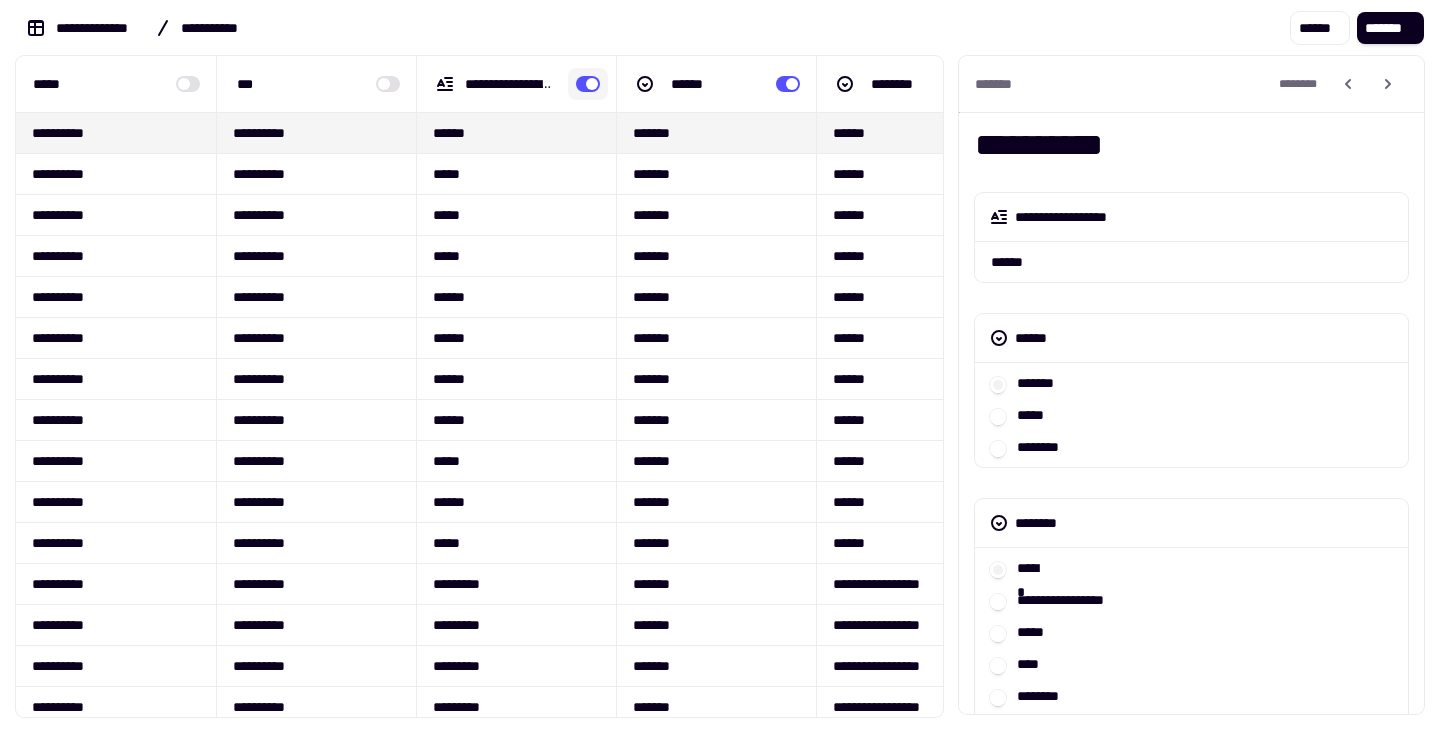click at bounding box center [588, 84] 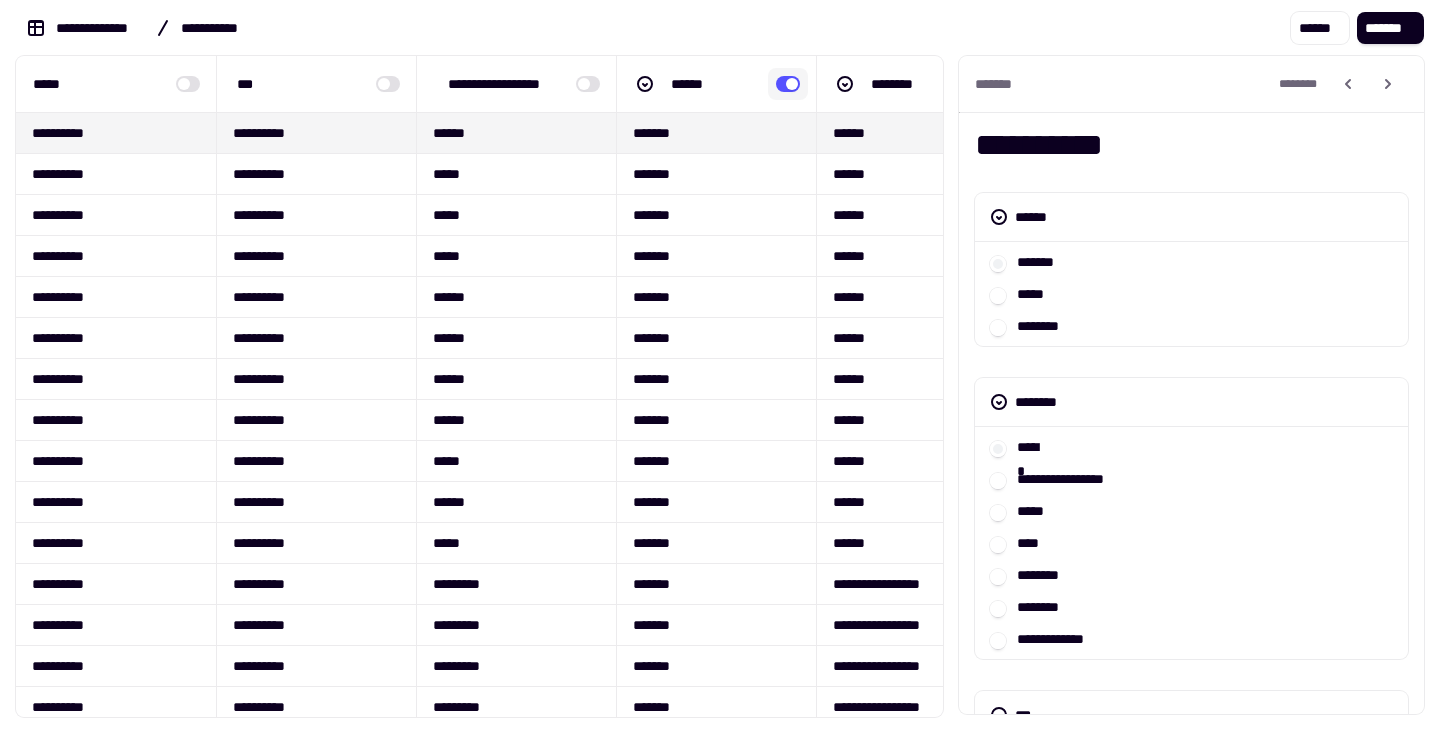 click at bounding box center [788, 84] 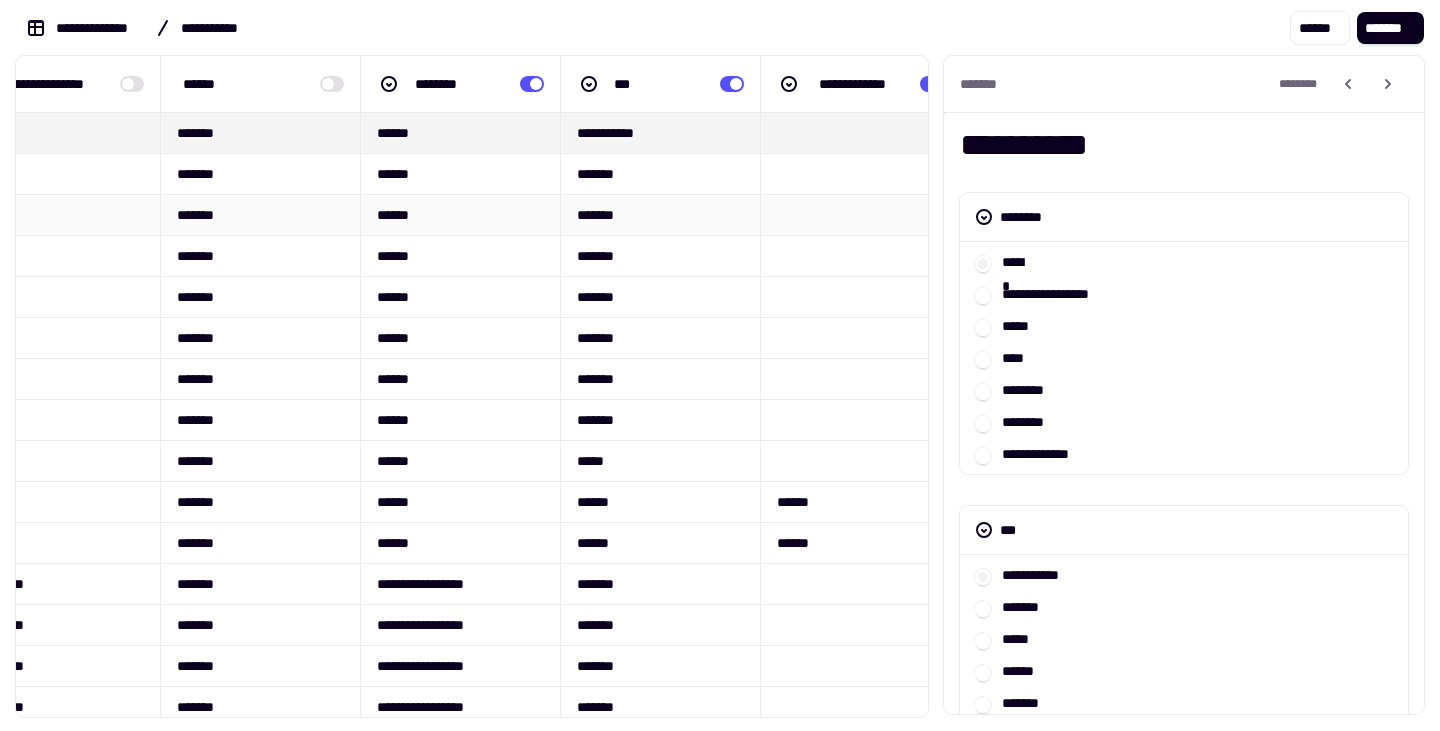 scroll, scrollTop: 0, scrollLeft: 459, axis: horizontal 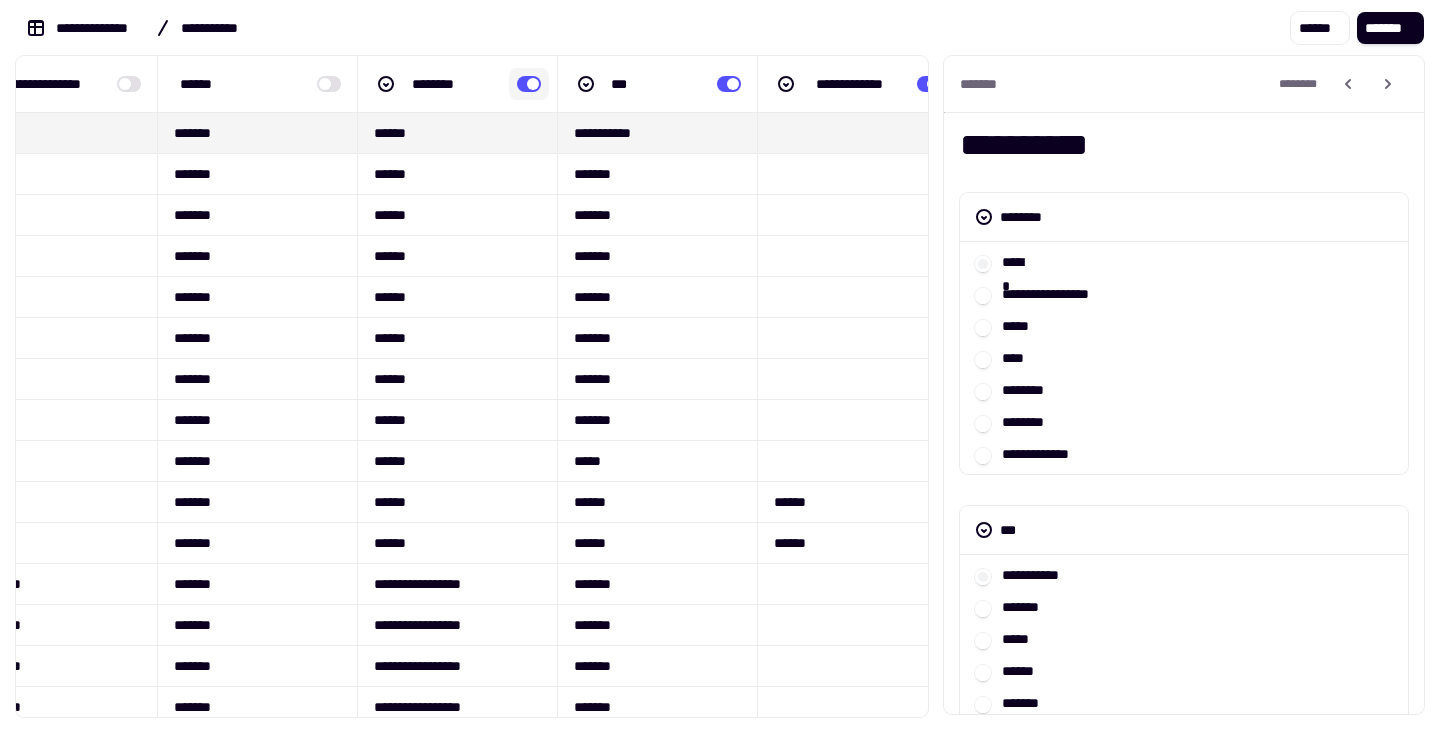 click at bounding box center (529, 84) 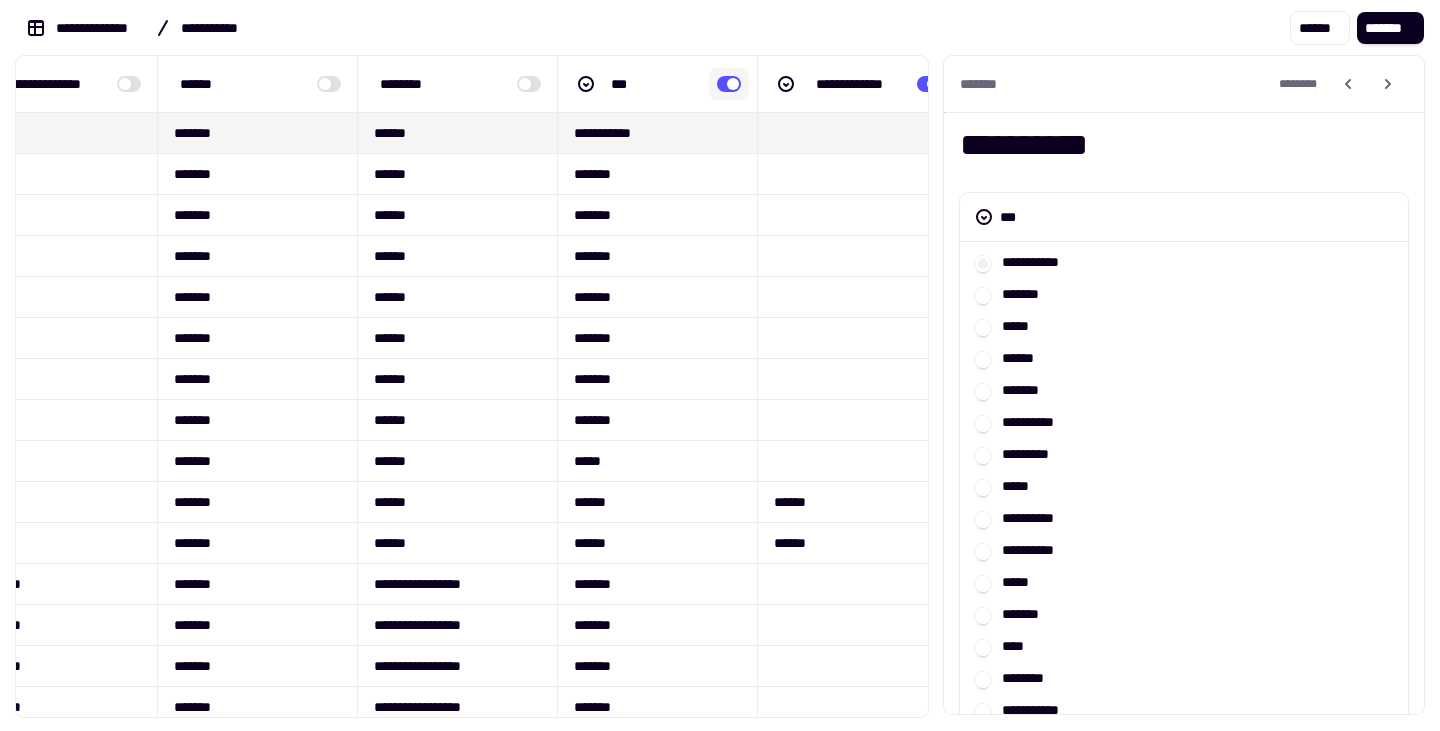 click at bounding box center (729, 84) 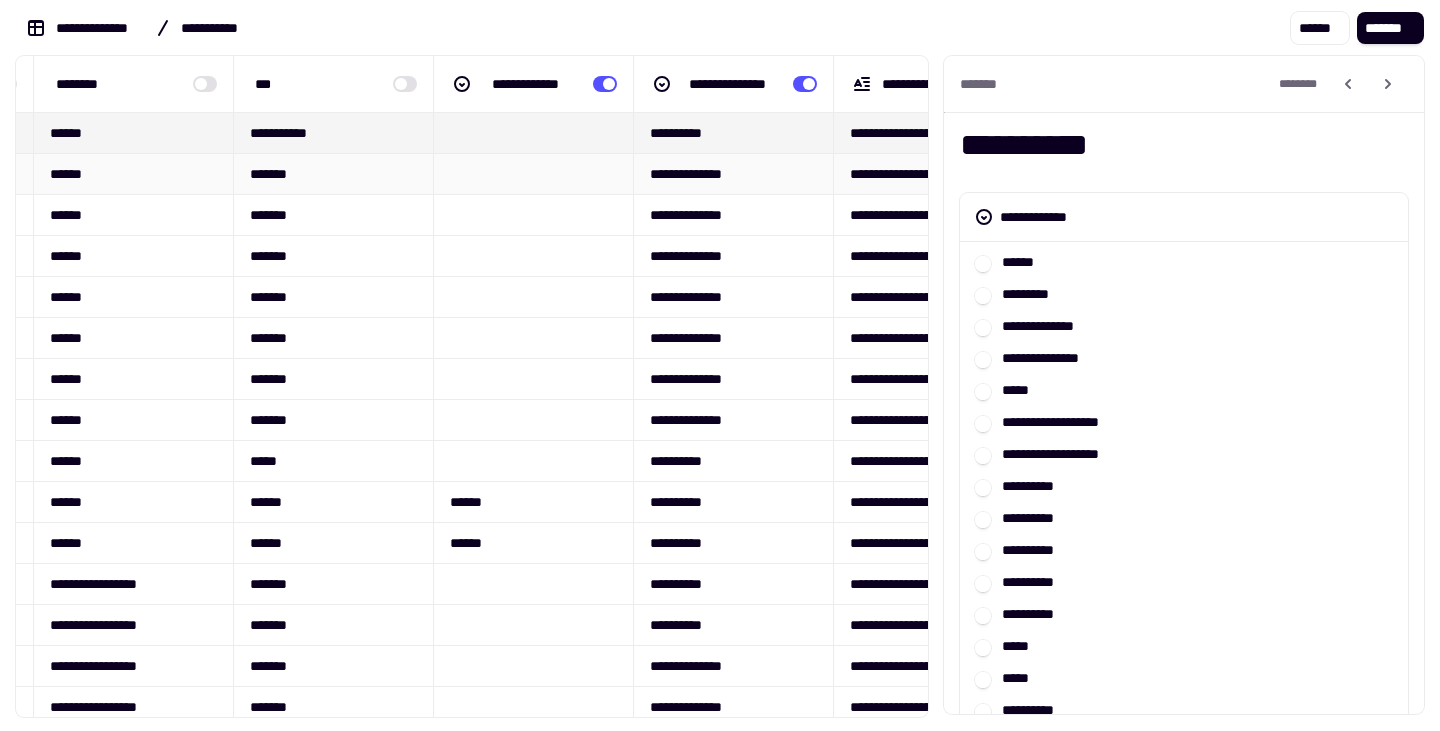 scroll, scrollTop: 0, scrollLeft: 1018, axis: horizontal 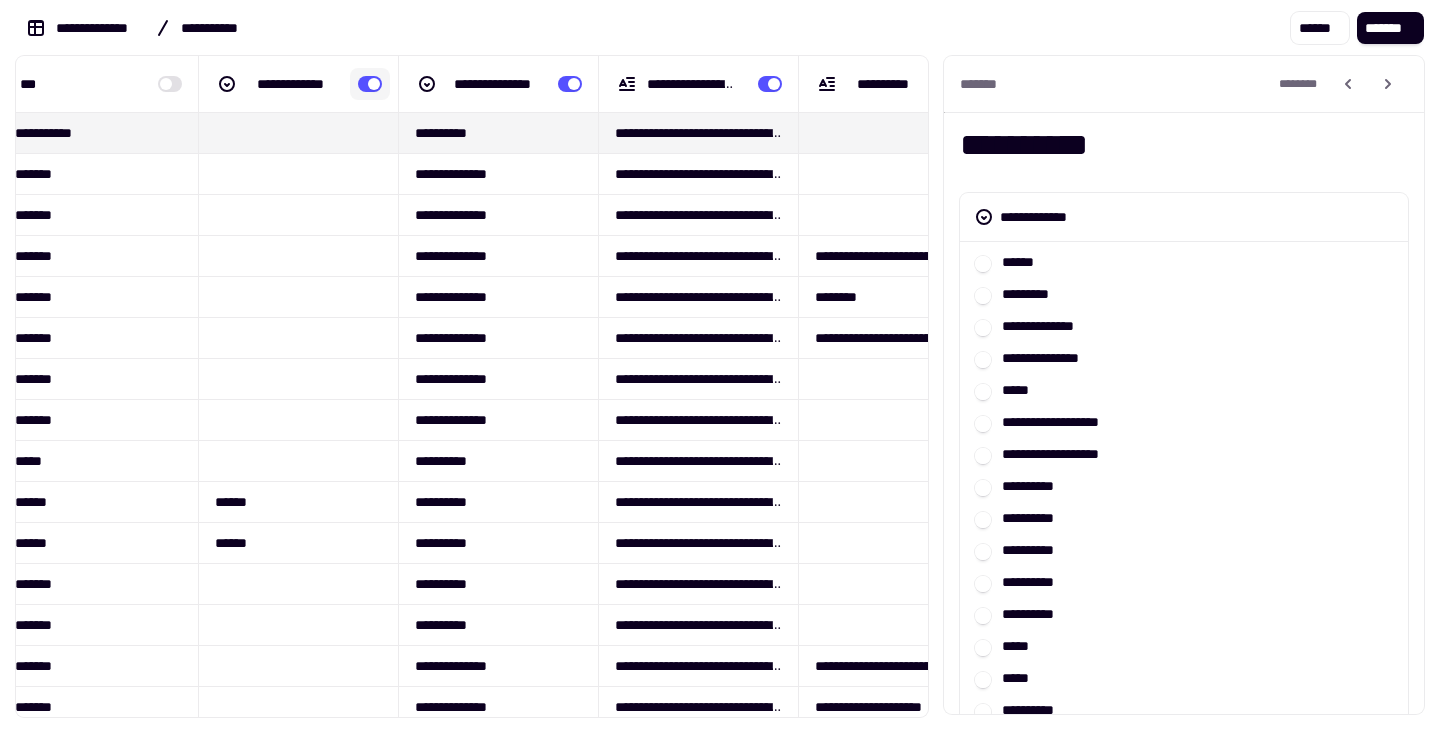 click at bounding box center (370, 84) 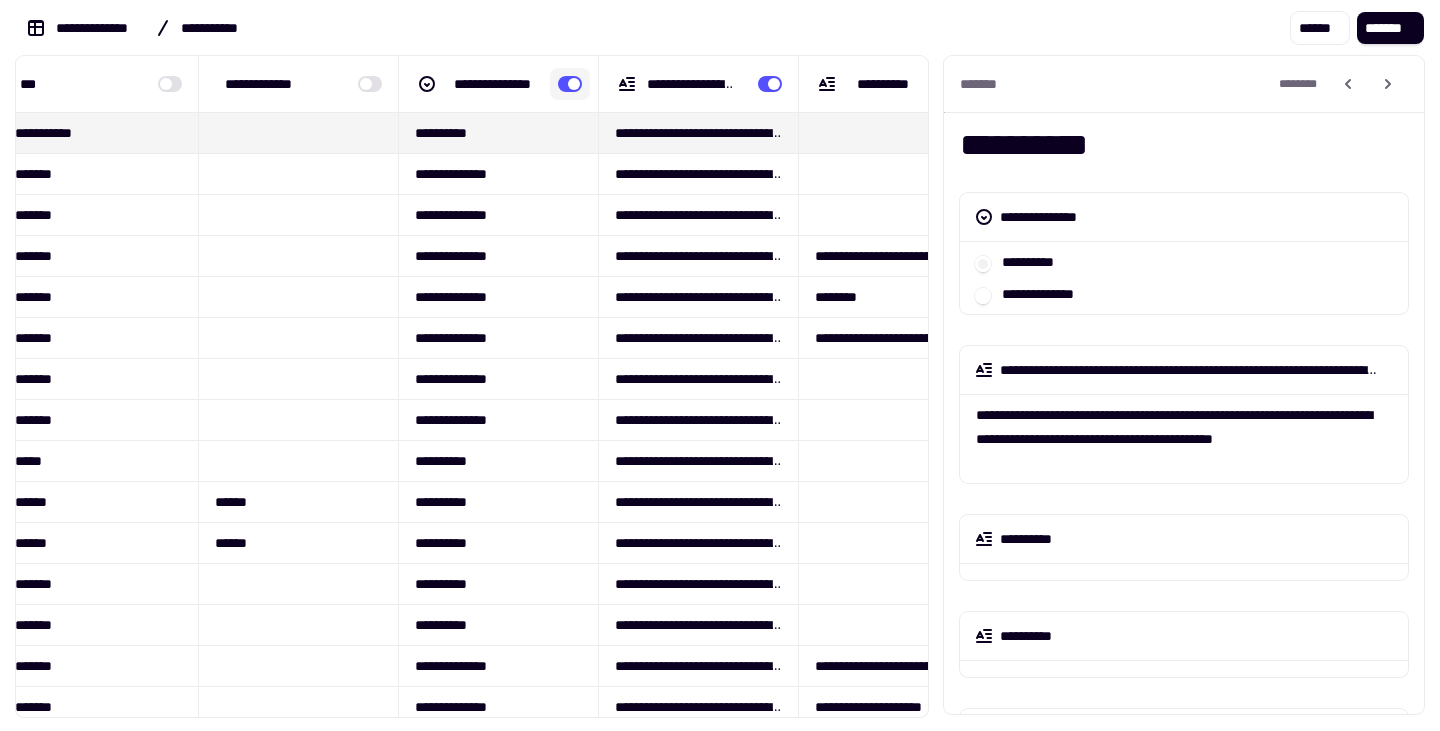 click at bounding box center [570, 84] 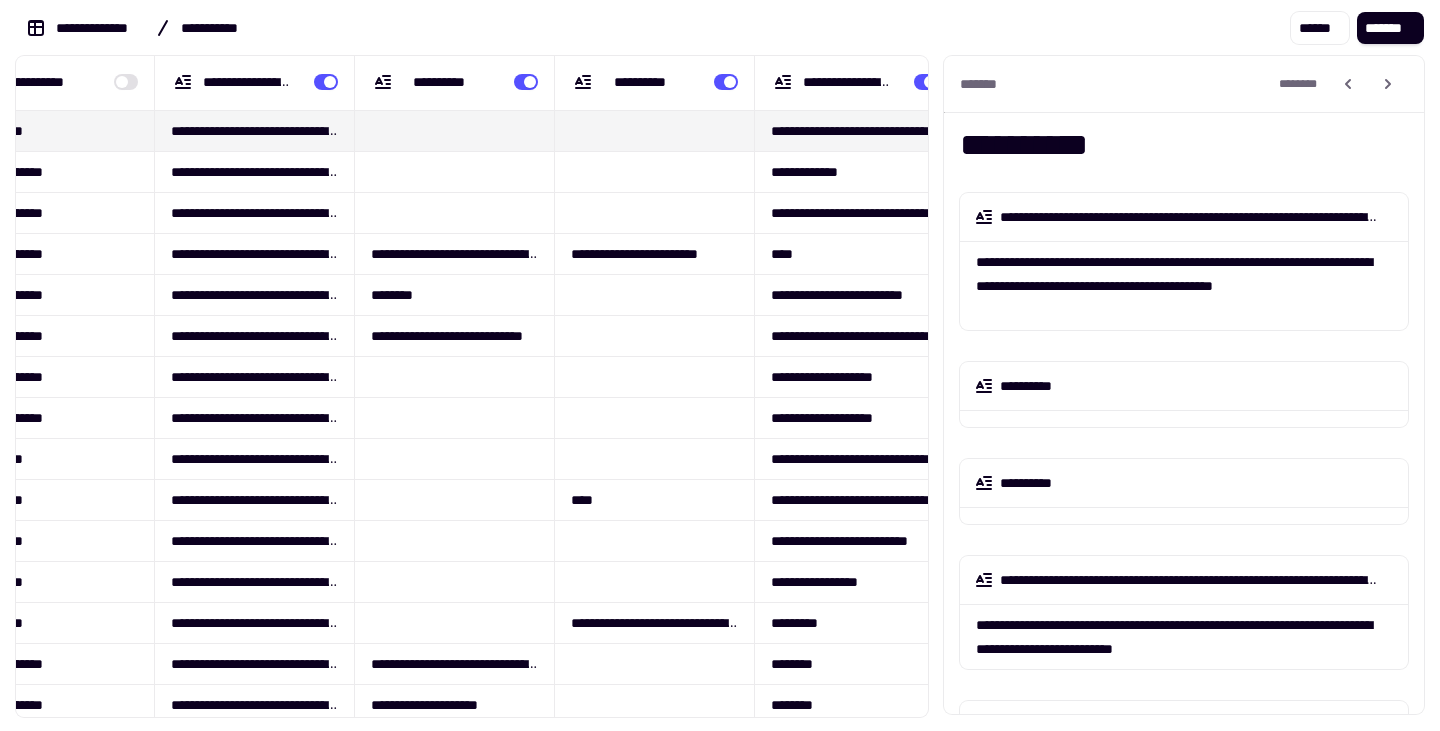 scroll, scrollTop: 0, scrollLeft: 1462, axis: horizontal 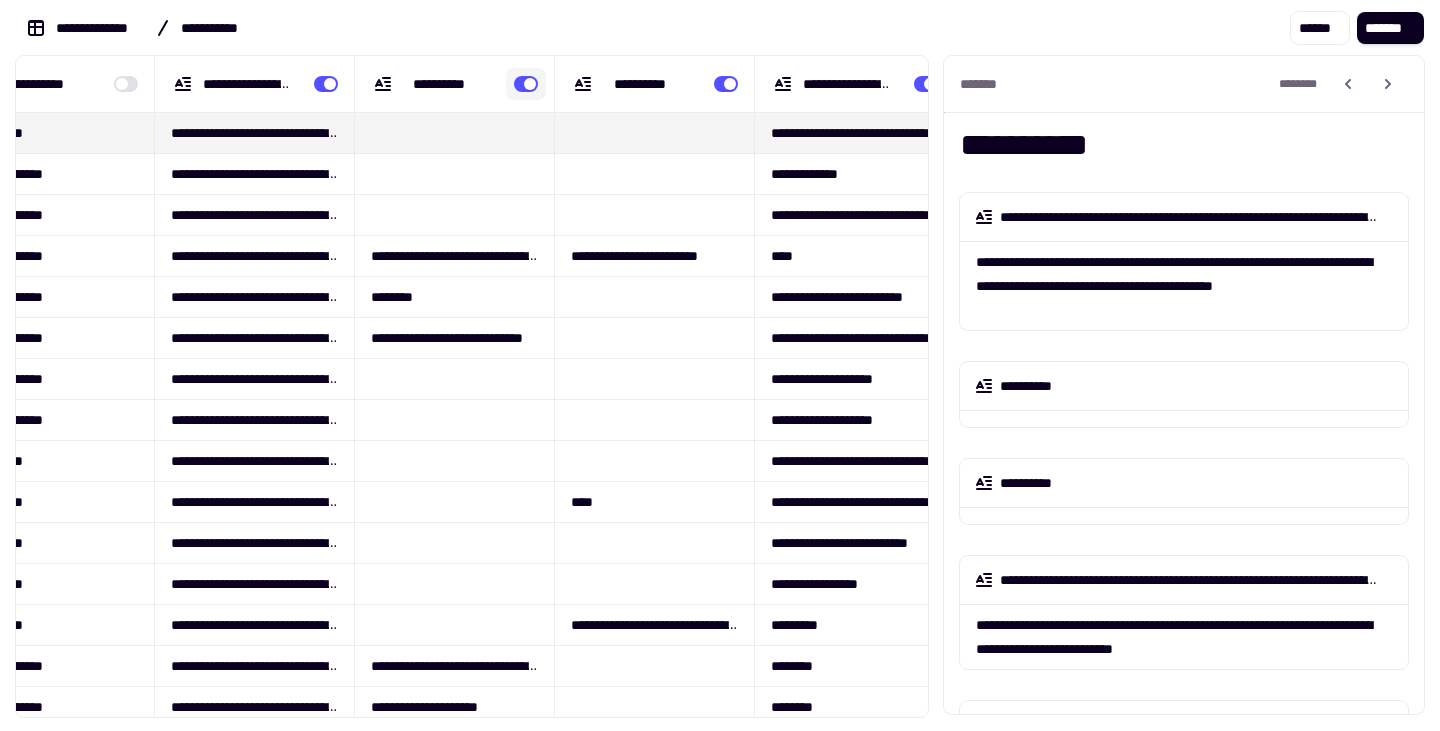 click at bounding box center [526, 84] 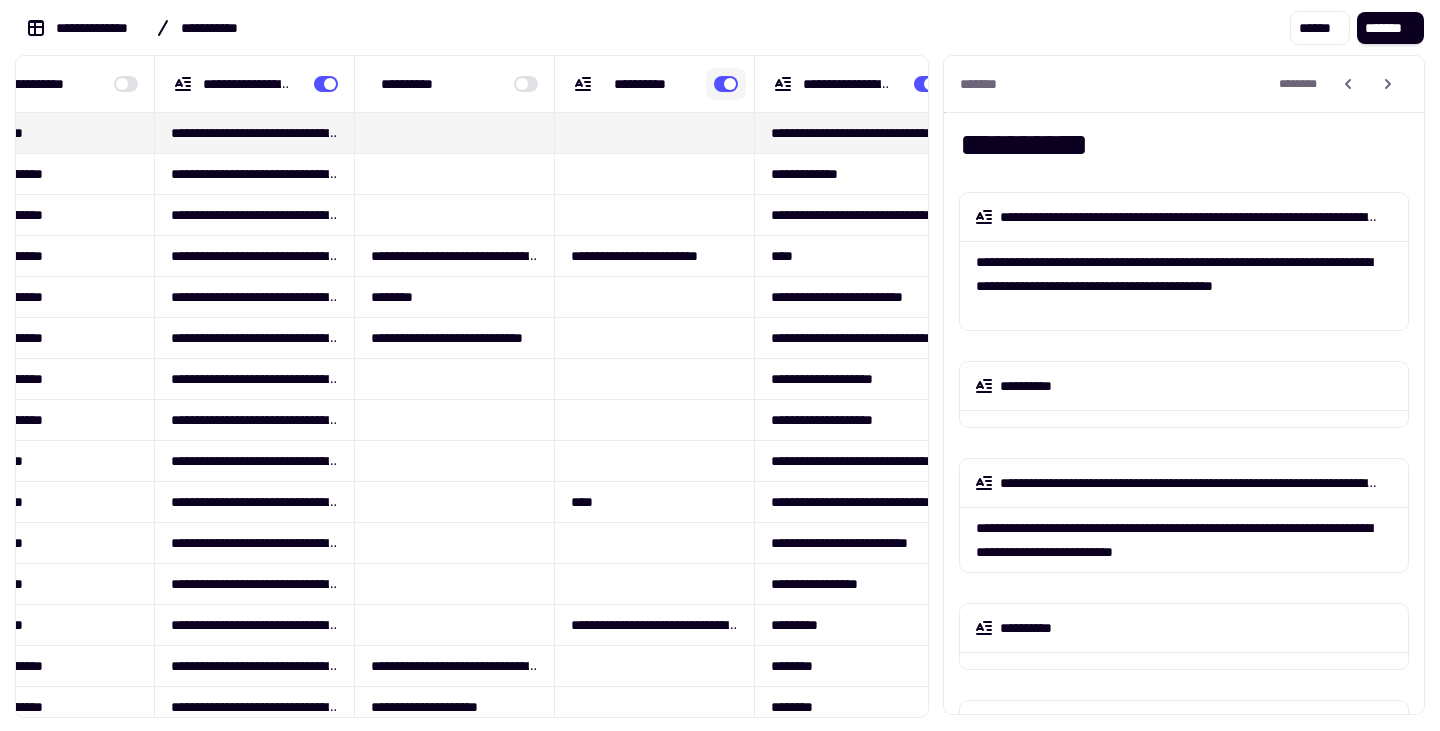 click at bounding box center [726, 84] 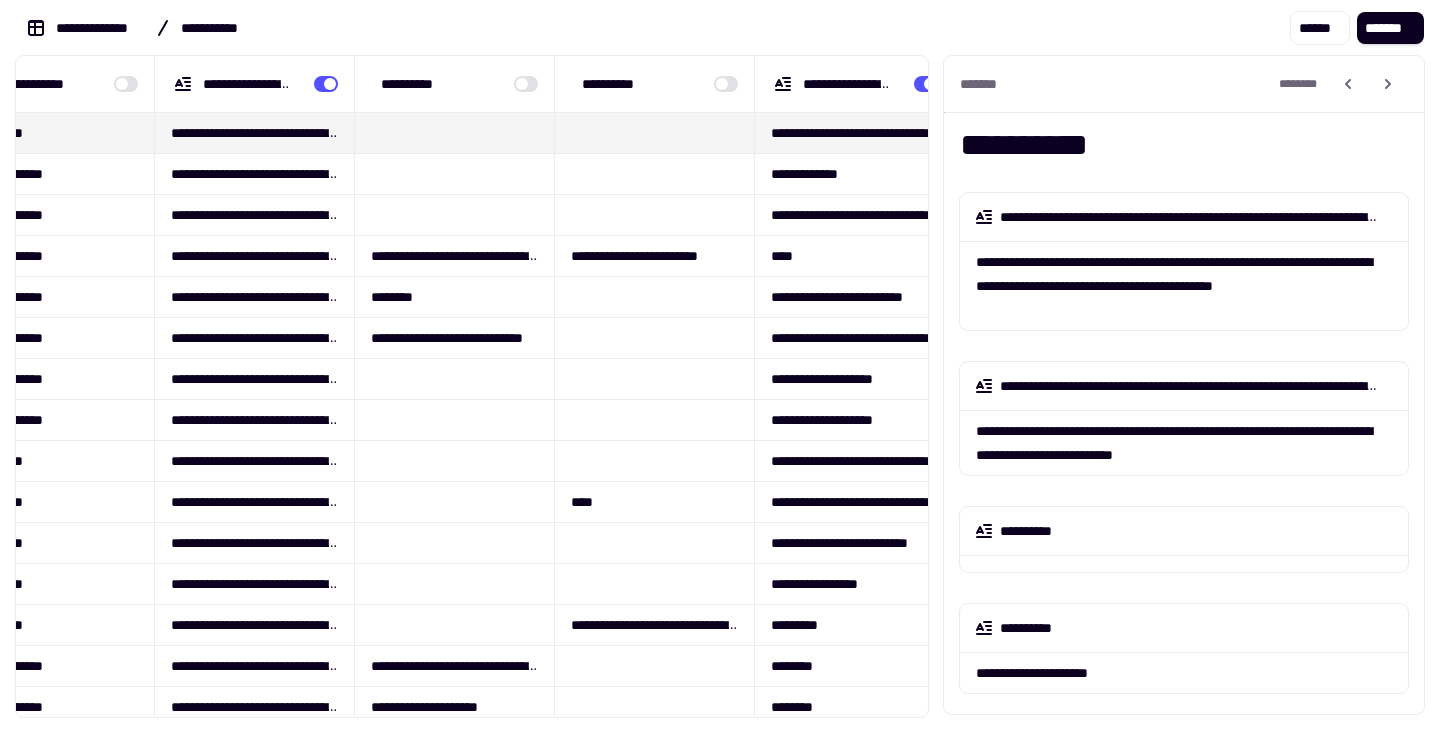 scroll, scrollTop: 0, scrollLeft: 1719, axis: horizontal 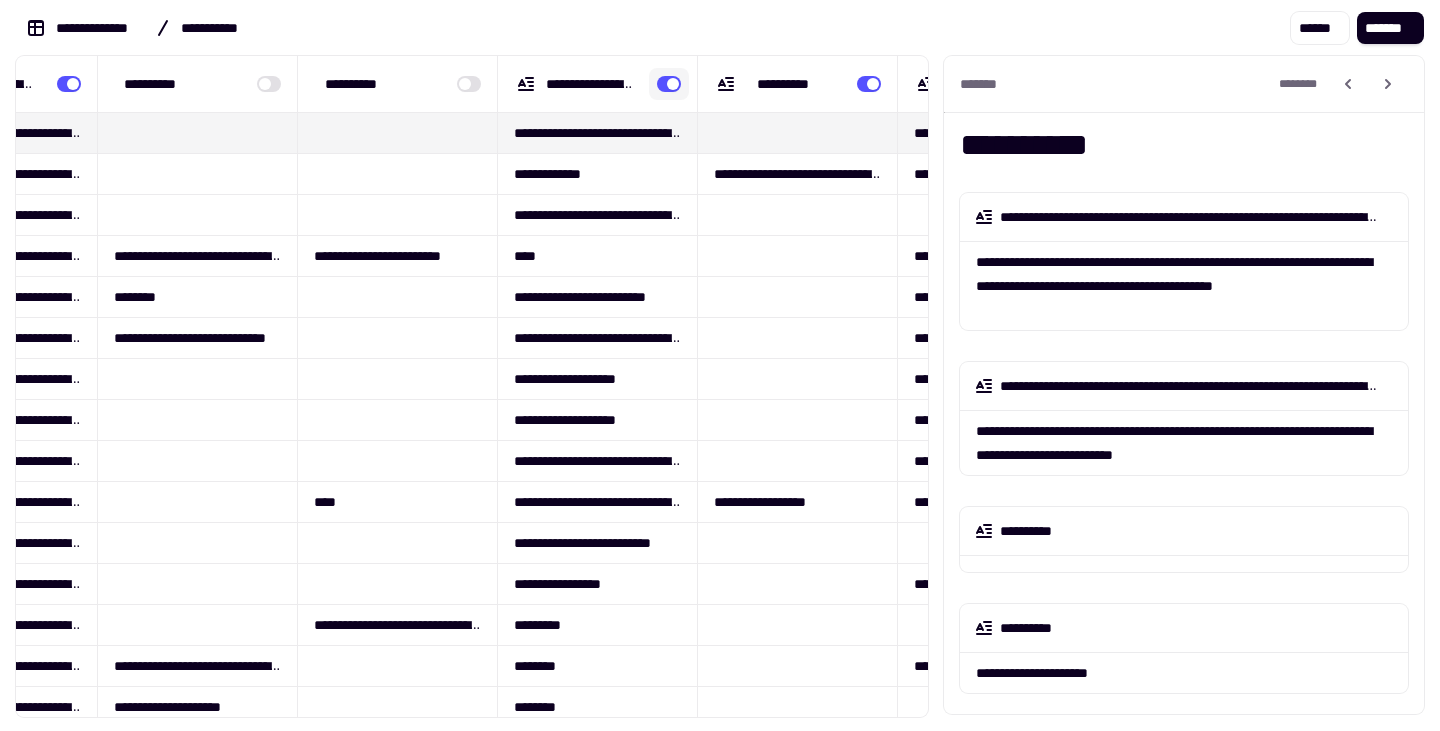 click at bounding box center [669, 84] 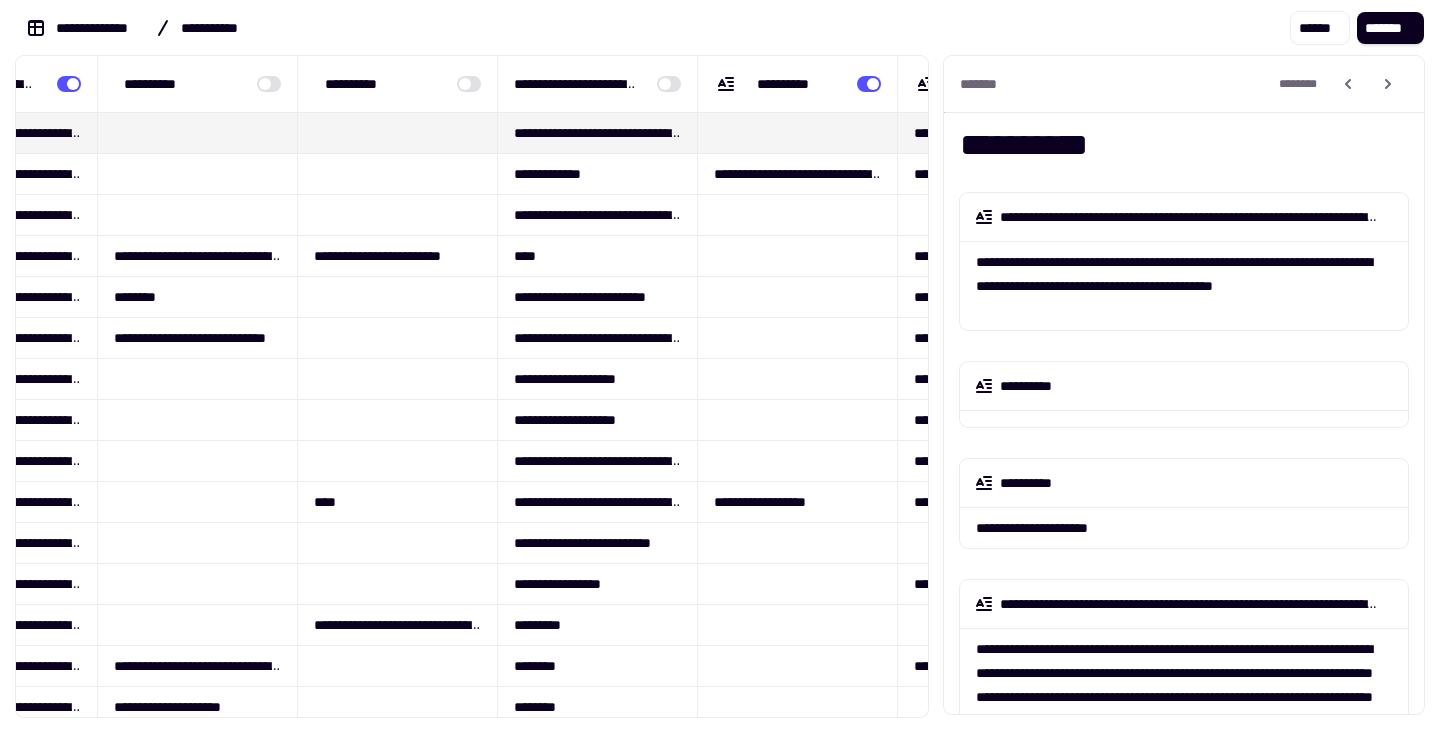scroll, scrollTop: 0, scrollLeft: 1929, axis: horizontal 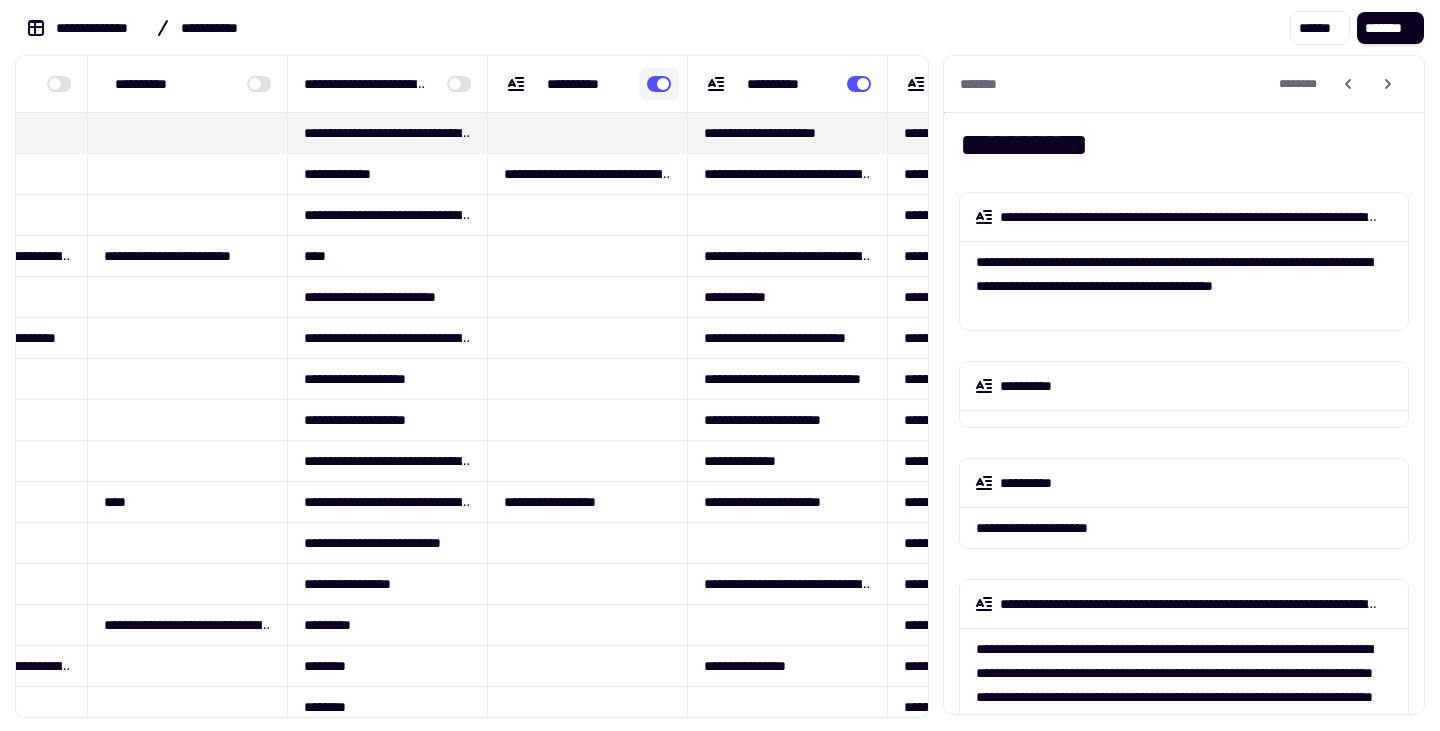 click at bounding box center (659, 84) 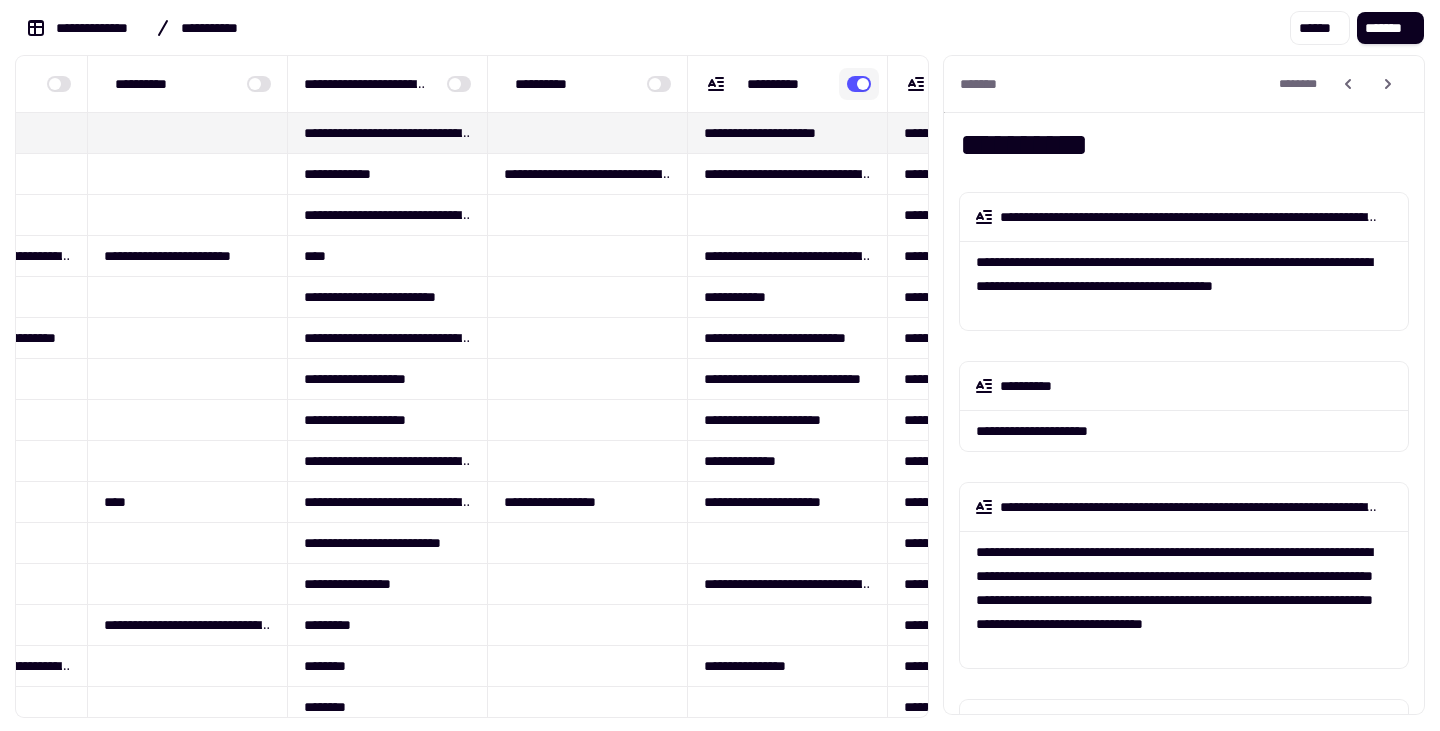 click at bounding box center (859, 84) 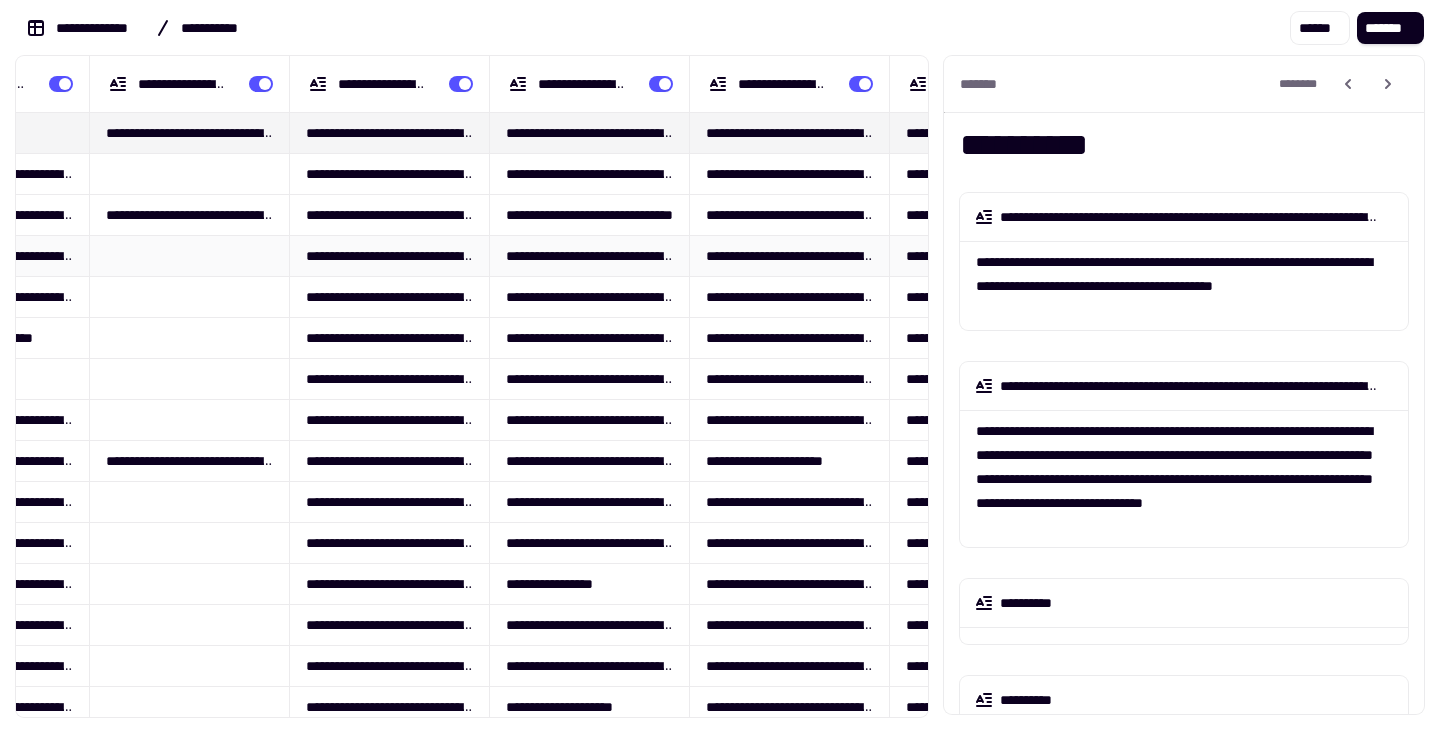 scroll, scrollTop: 0, scrollLeft: 7103, axis: horizontal 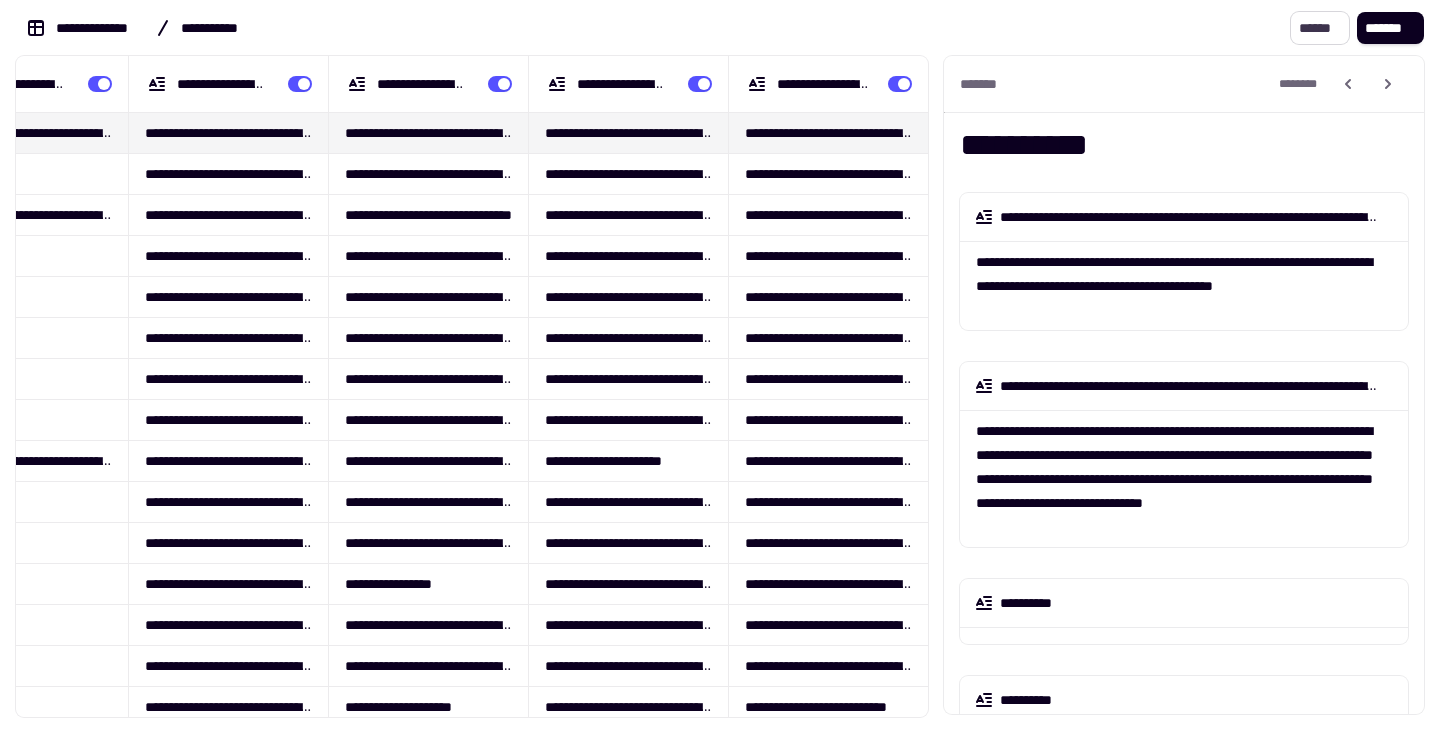 click on "******" 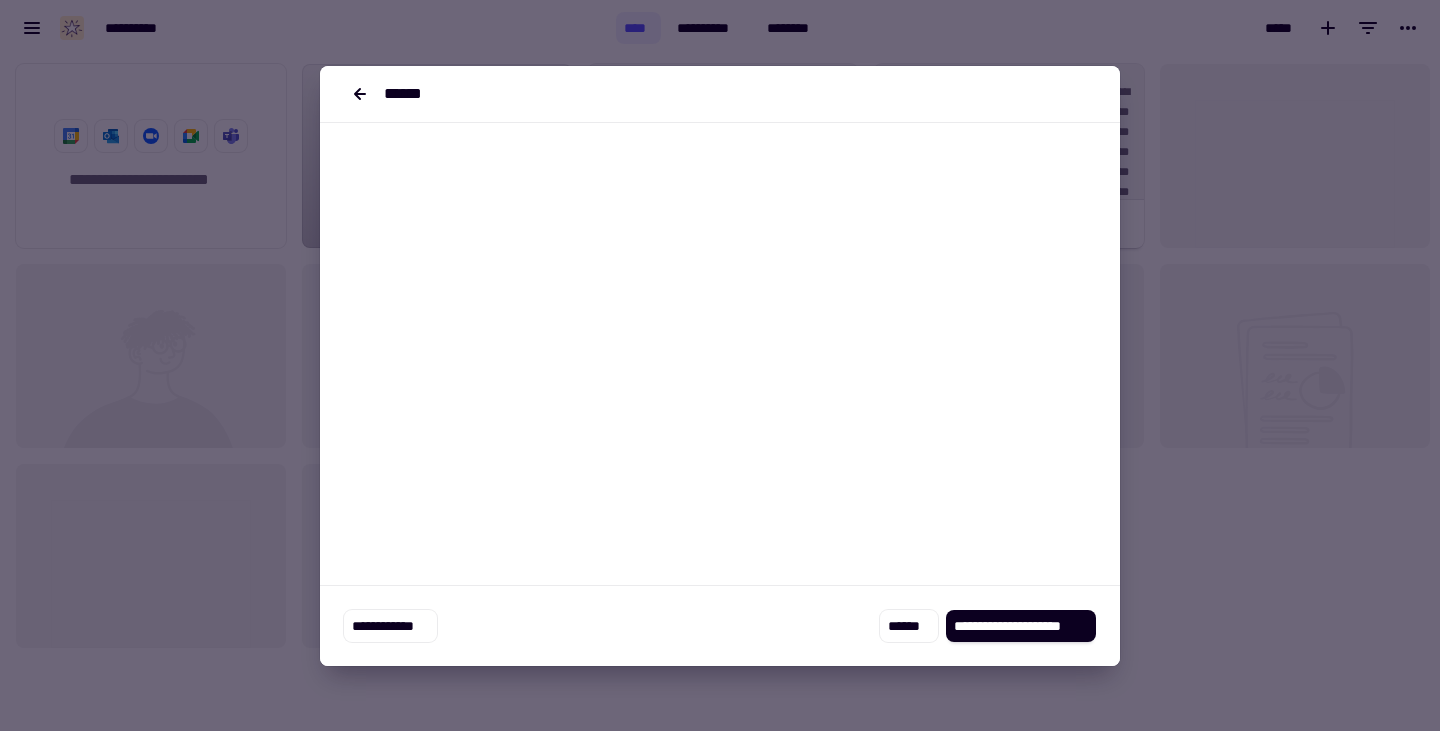 scroll, scrollTop: 0, scrollLeft: 0, axis: both 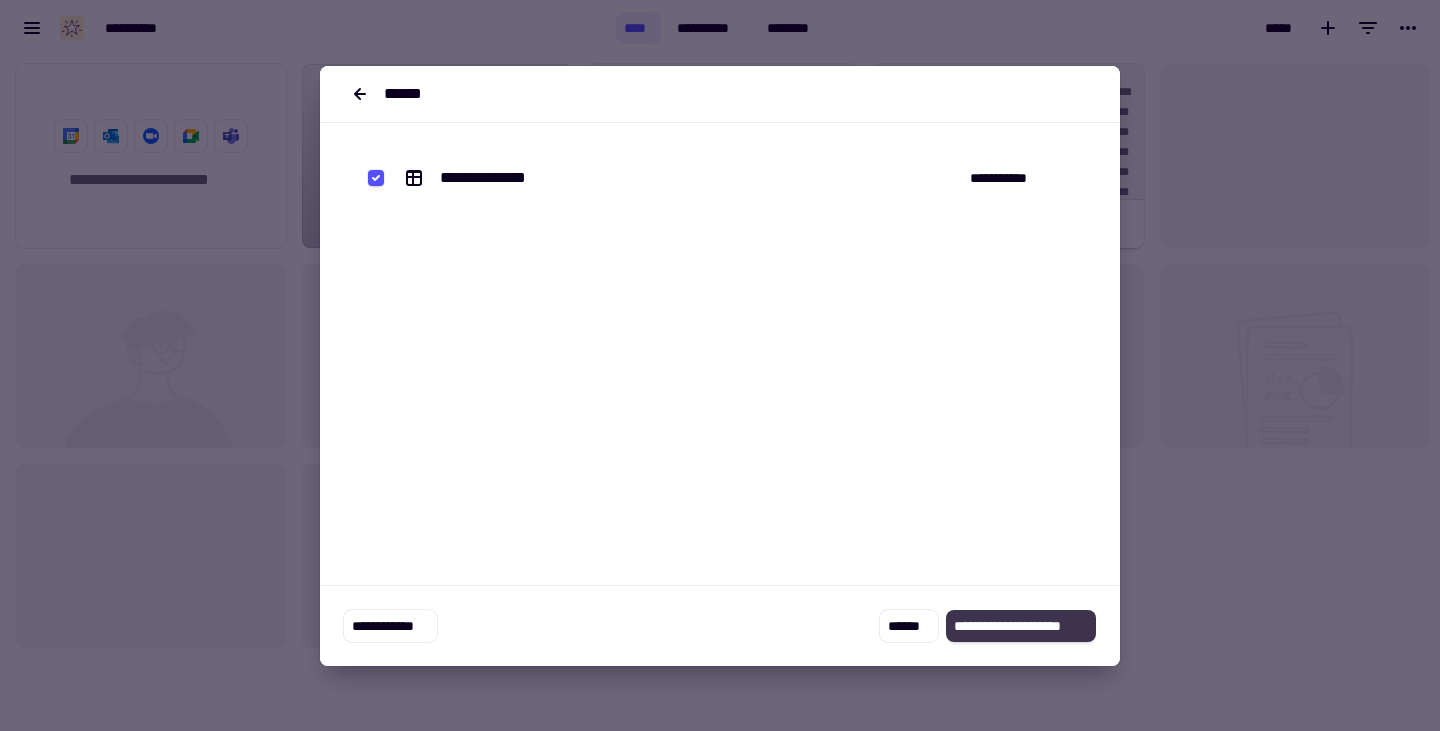 click on "**********" 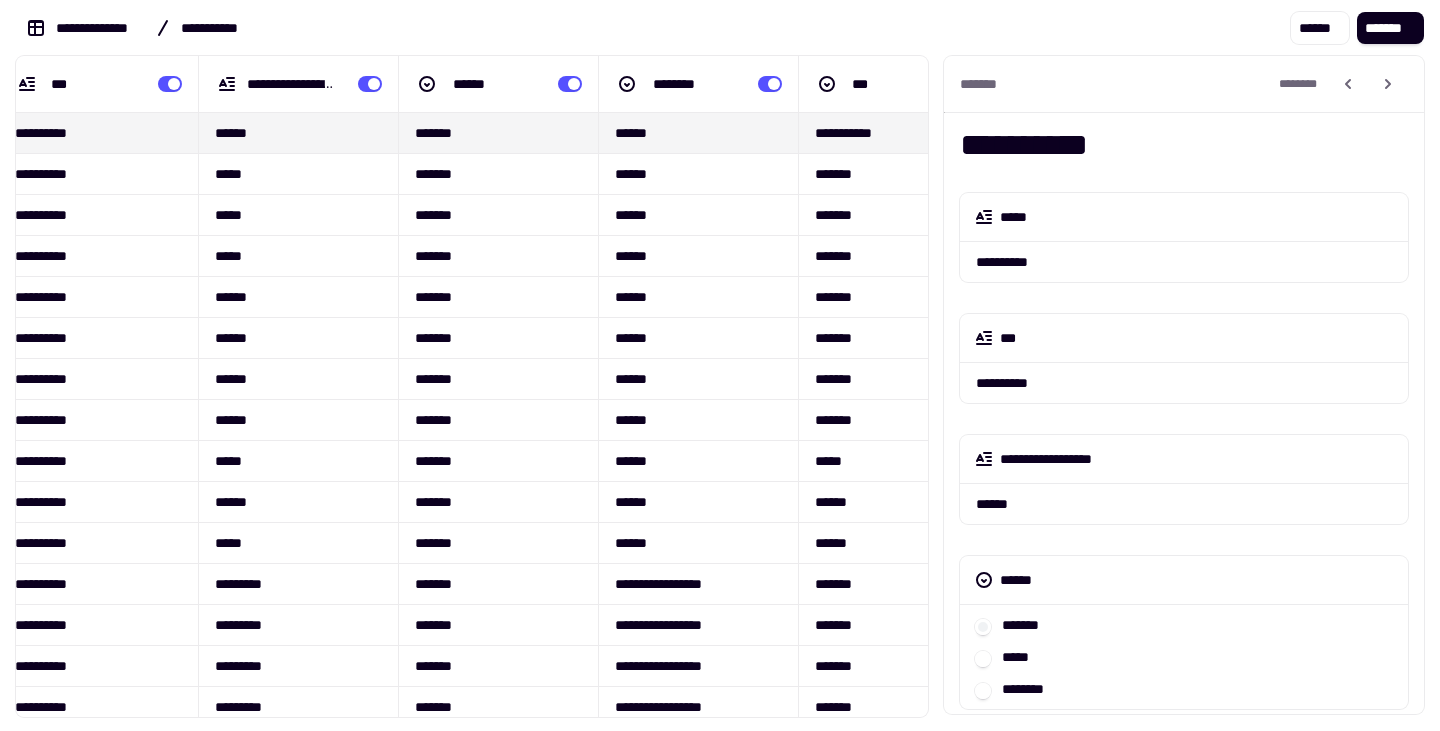 scroll, scrollTop: 0, scrollLeft: 0, axis: both 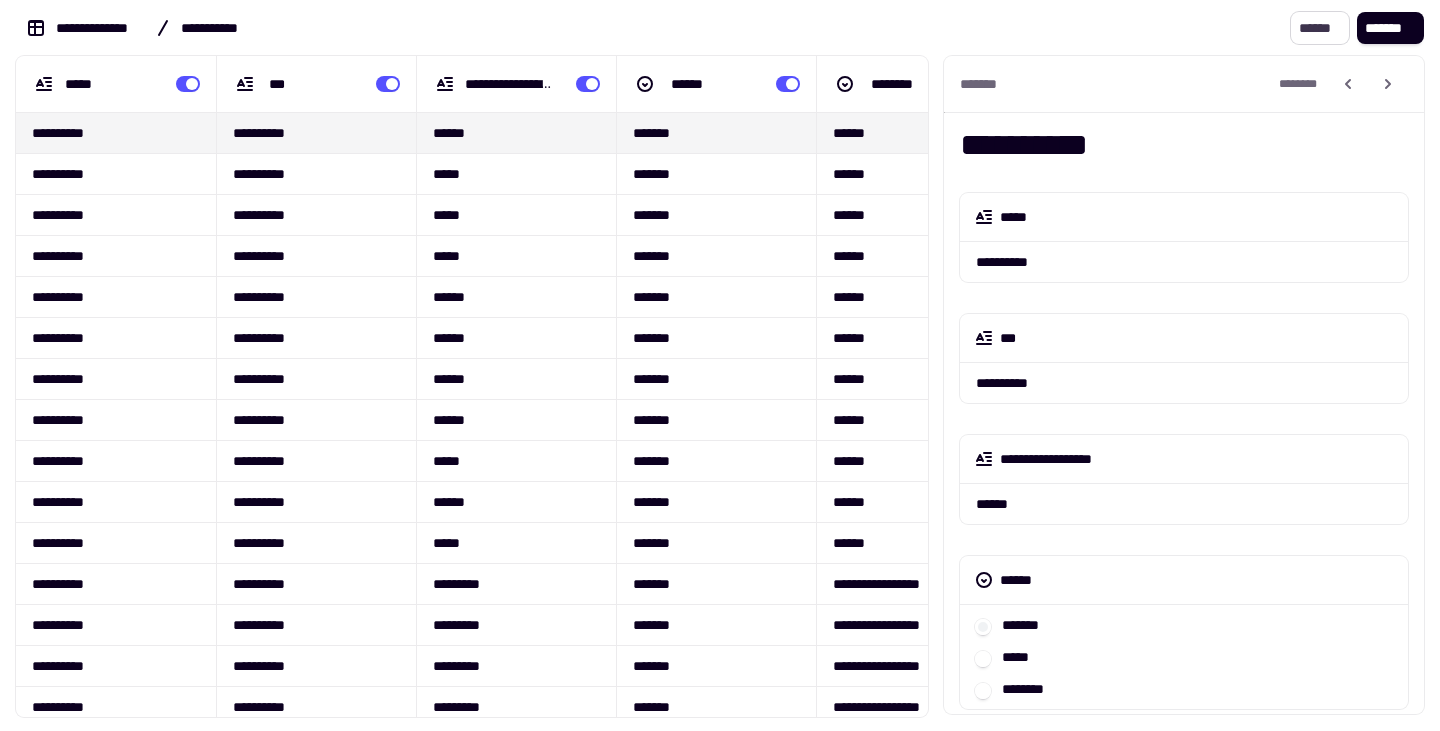 click on "******" 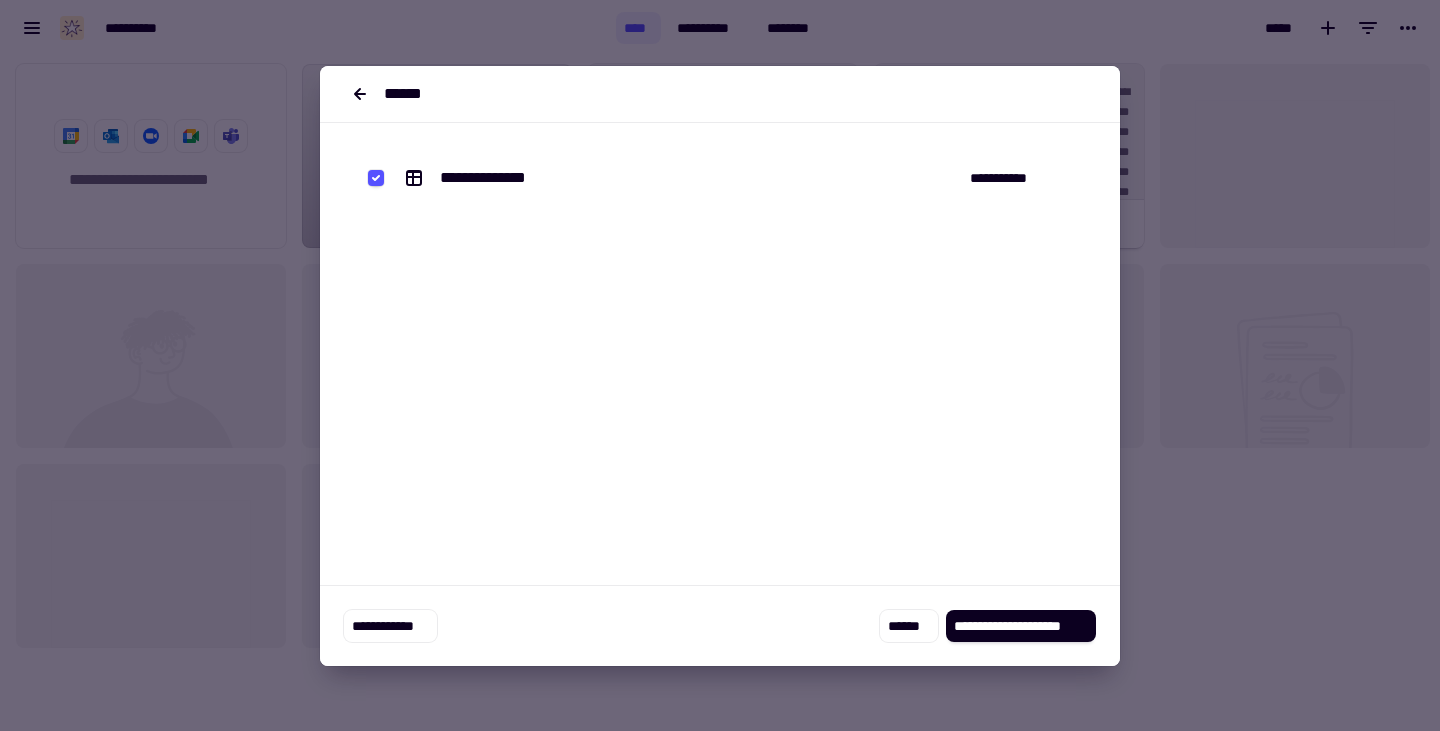 scroll, scrollTop: 80, scrollLeft: 0, axis: vertical 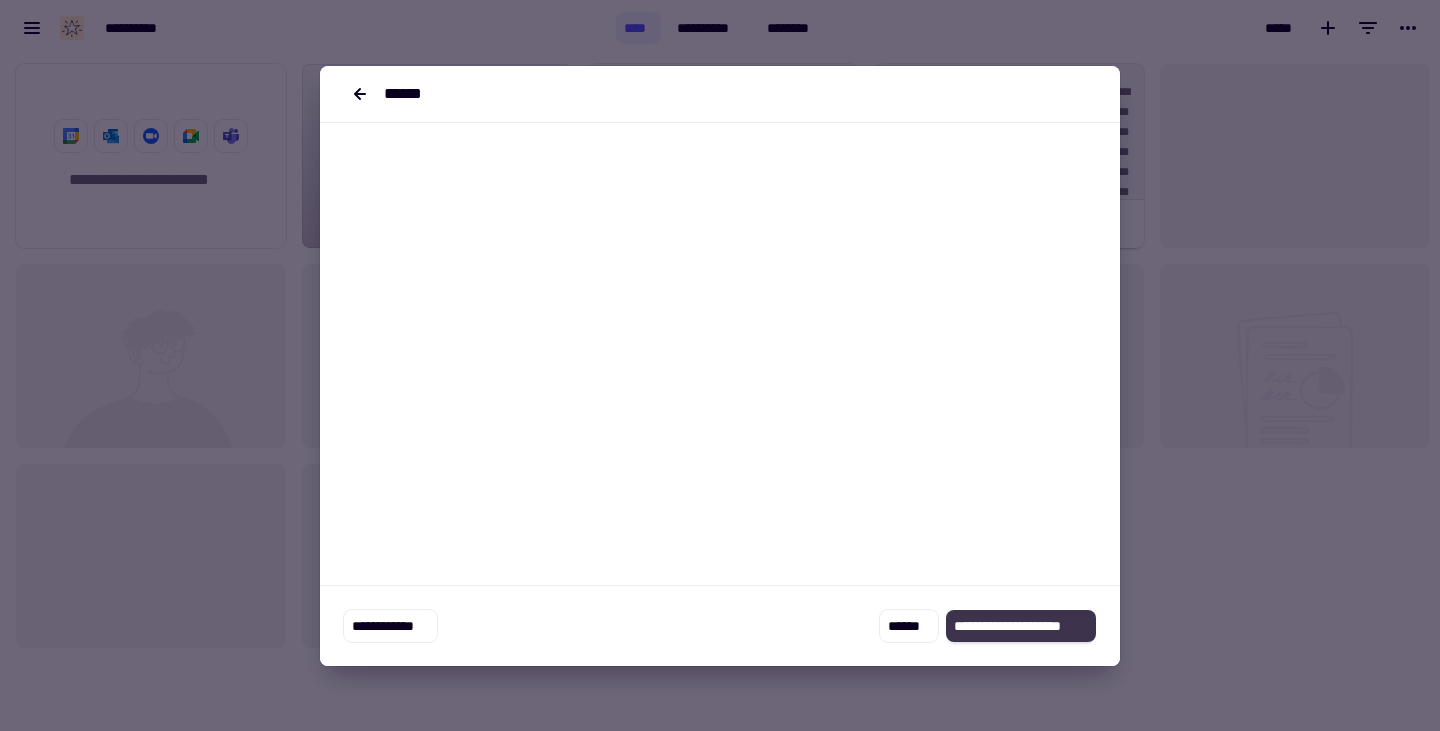 click on "**********" 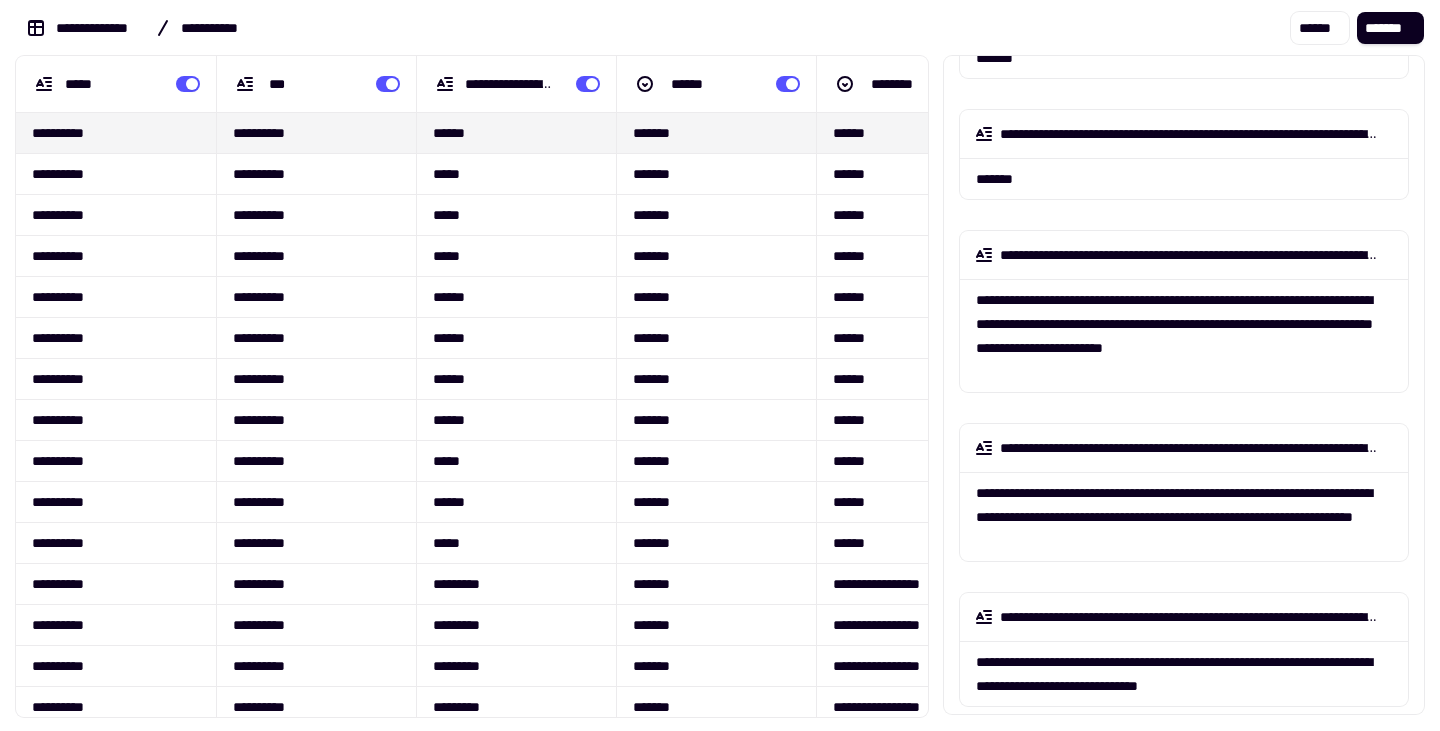 scroll, scrollTop: 5979, scrollLeft: 0, axis: vertical 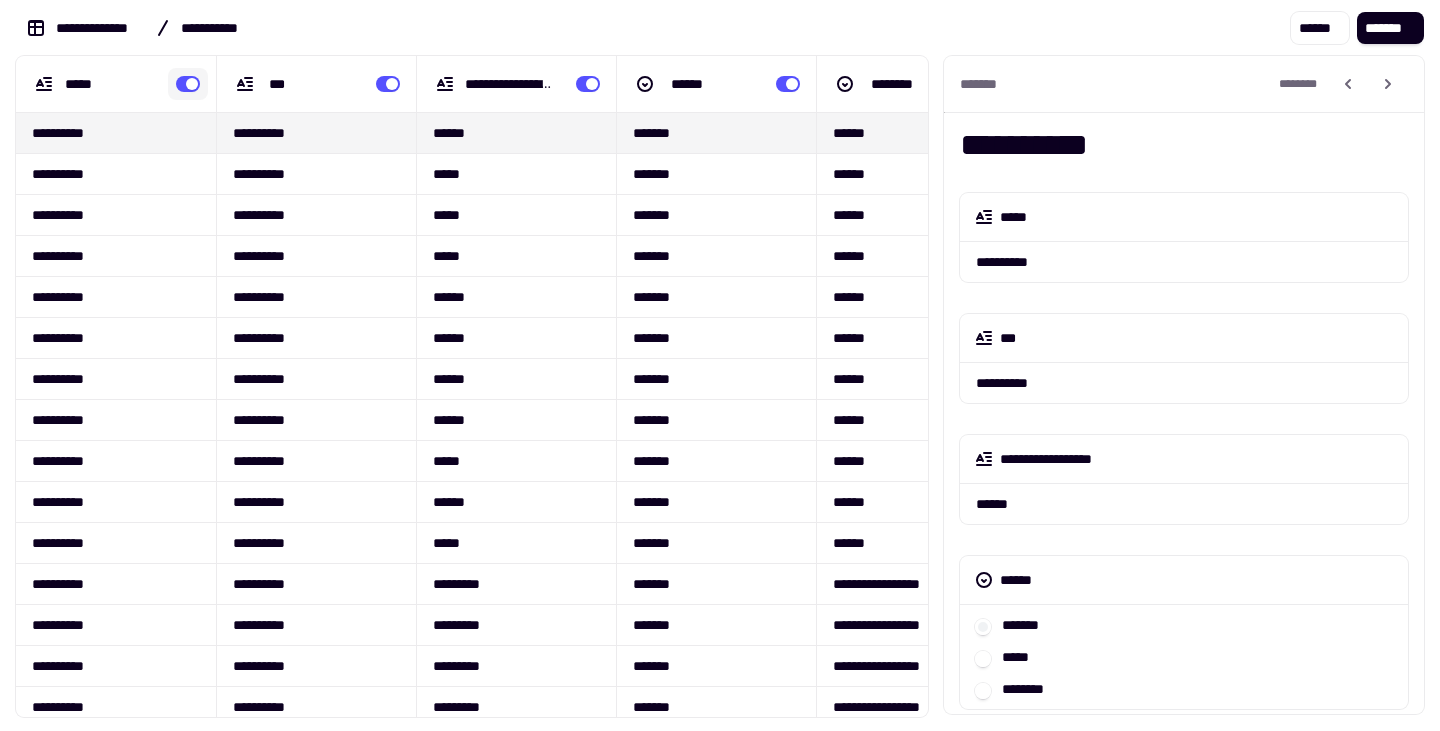 click at bounding box center (188, 84) 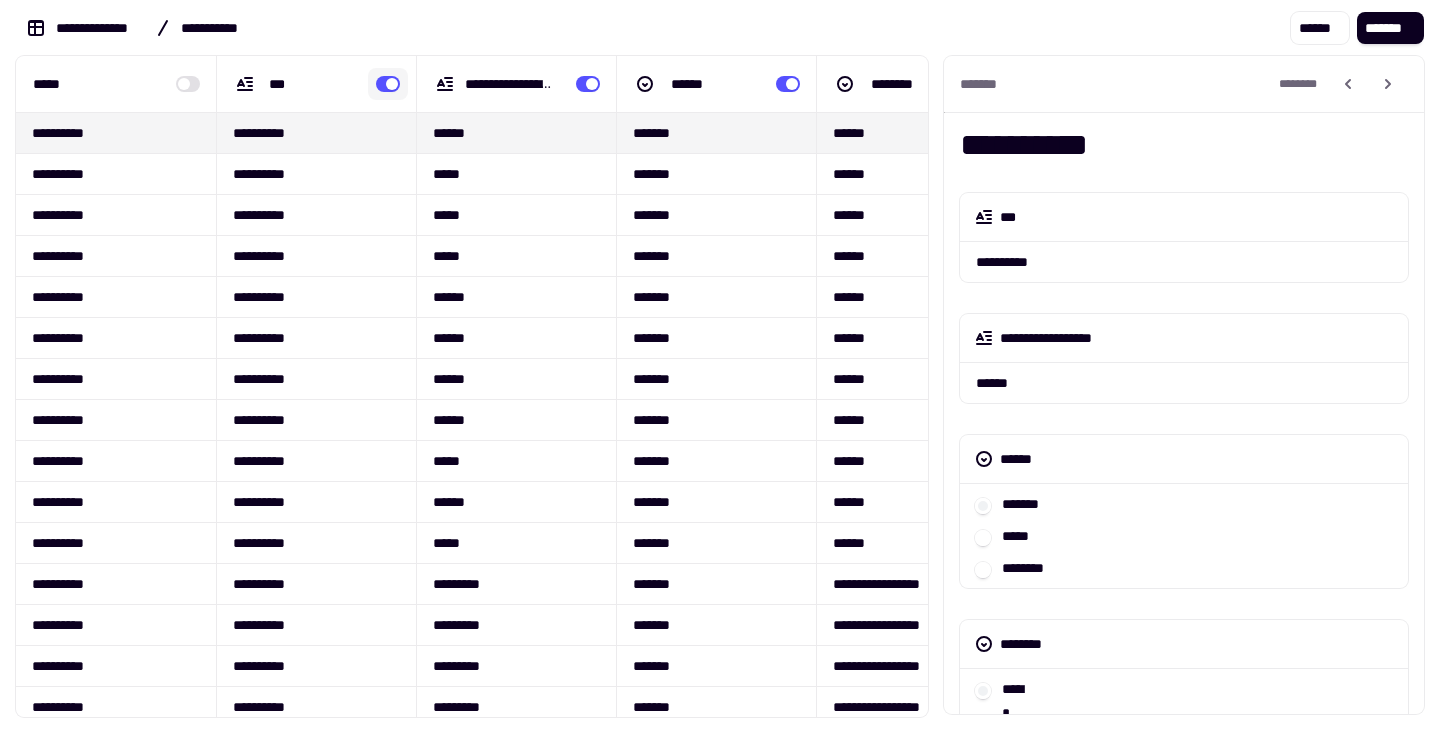 click at bounding box center (388, 84) 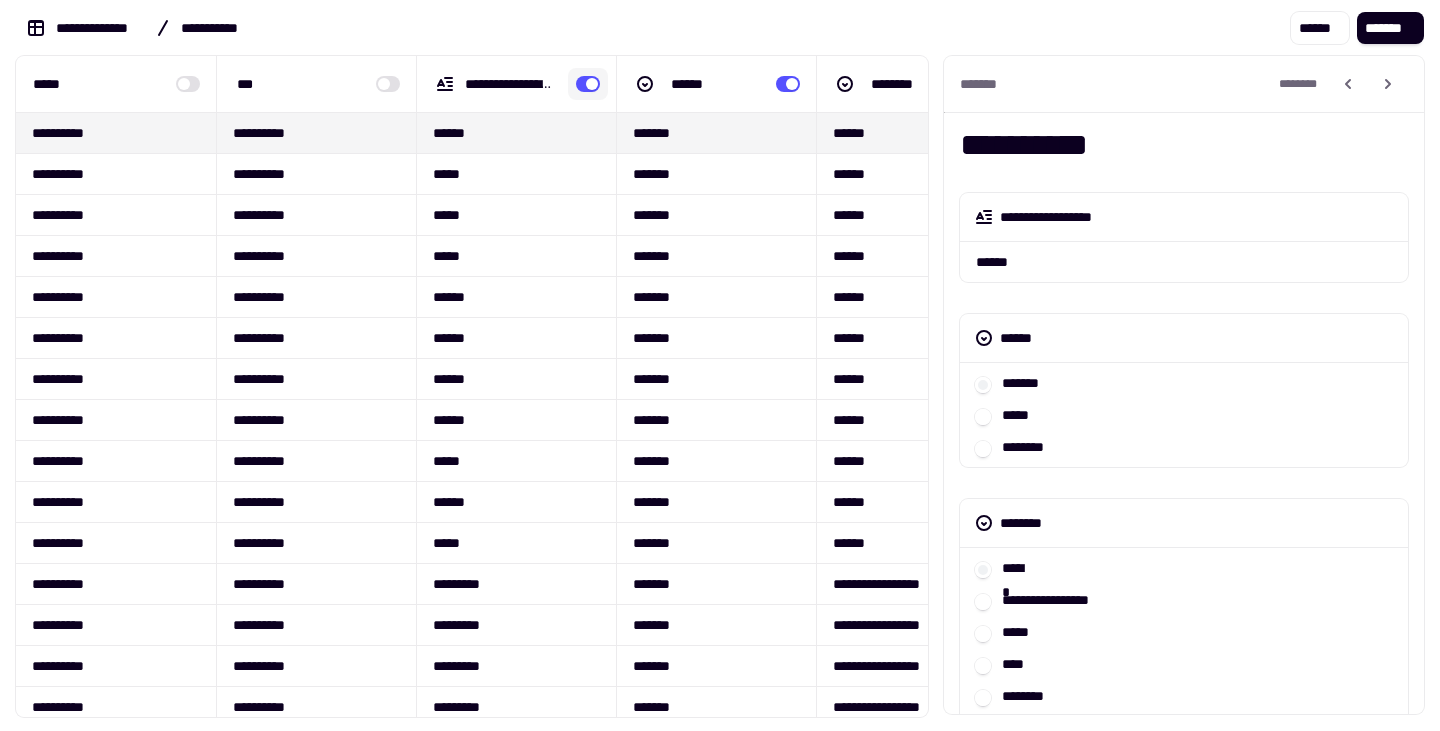 click at bounding box center (588, 84) 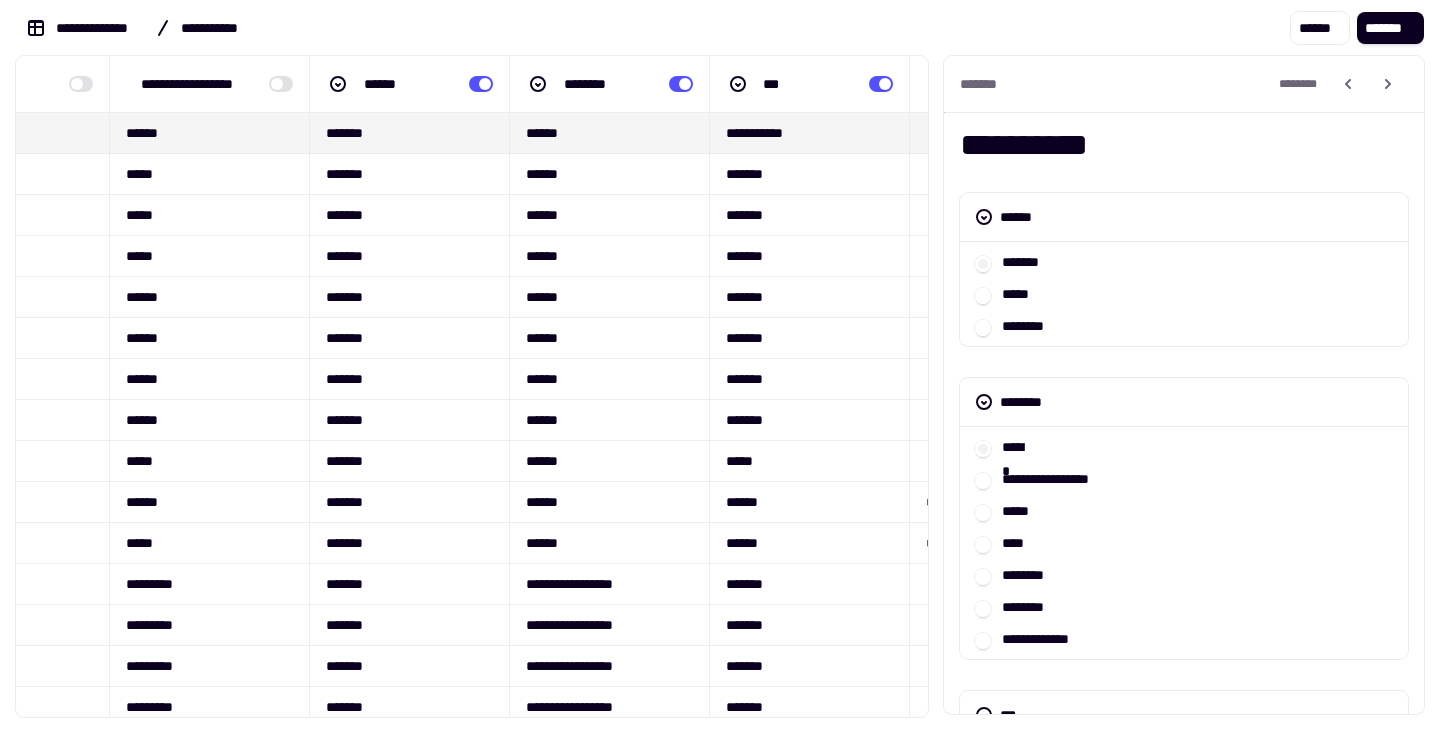 scroll, scrollTop: 2, scrollLeft: 451, axis: both 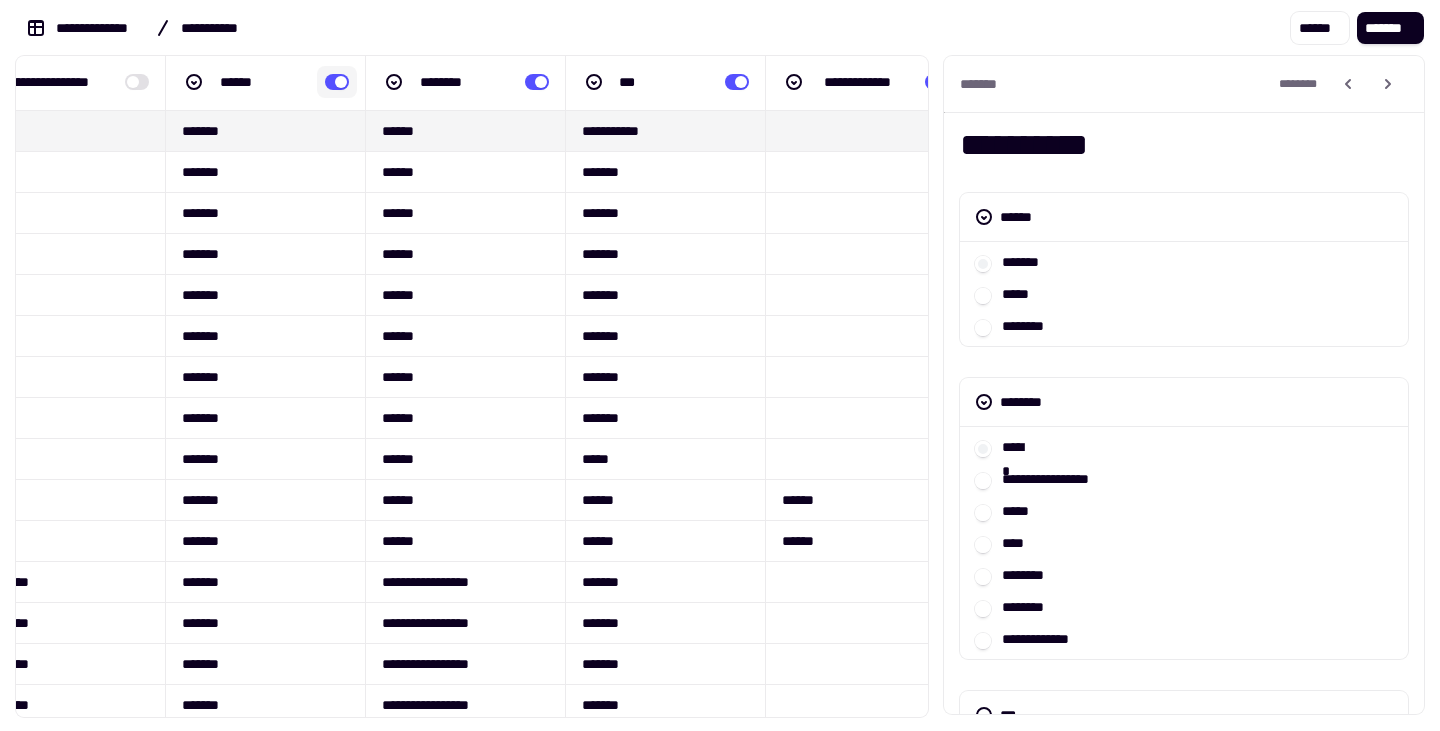 click at bounding box center (337, 82) 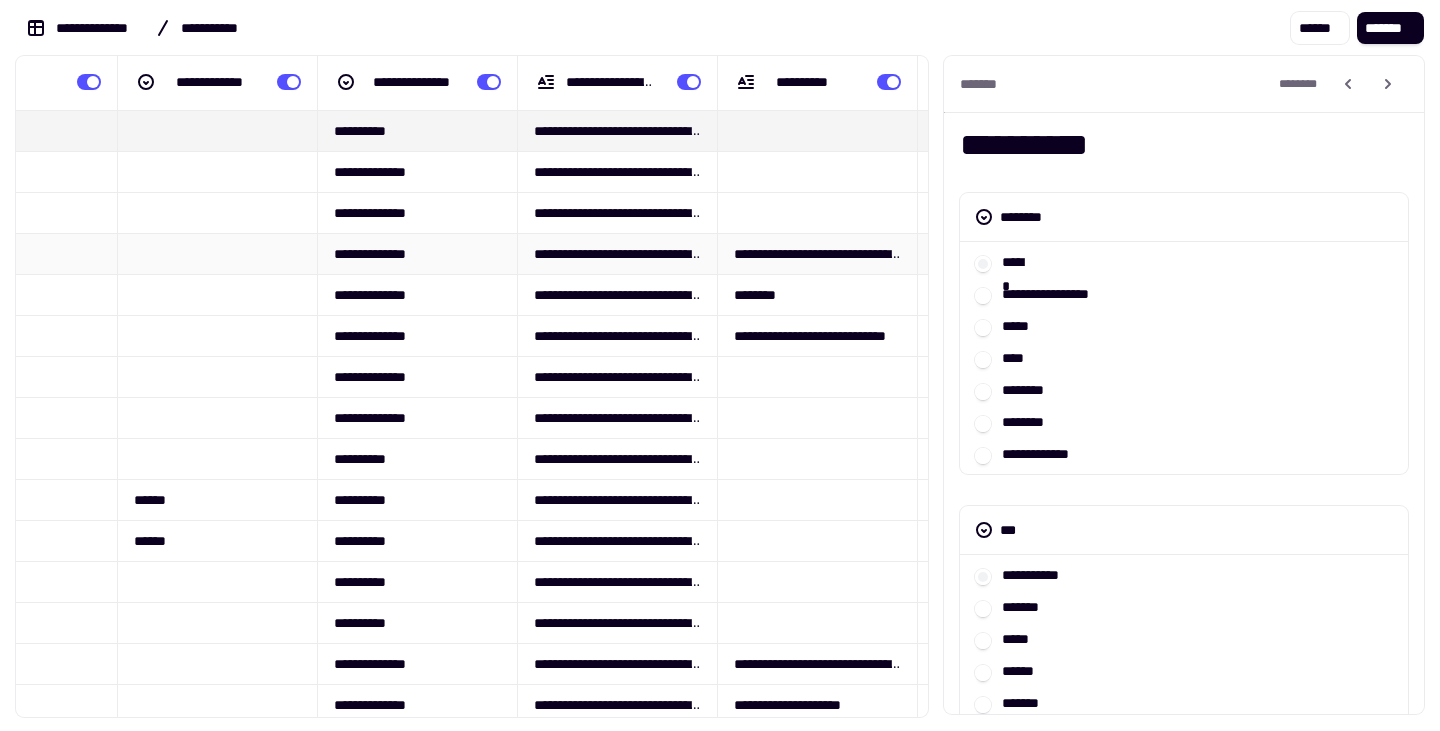 scroll, scrollTop: 2, scrollLeft: 1199, axis: both 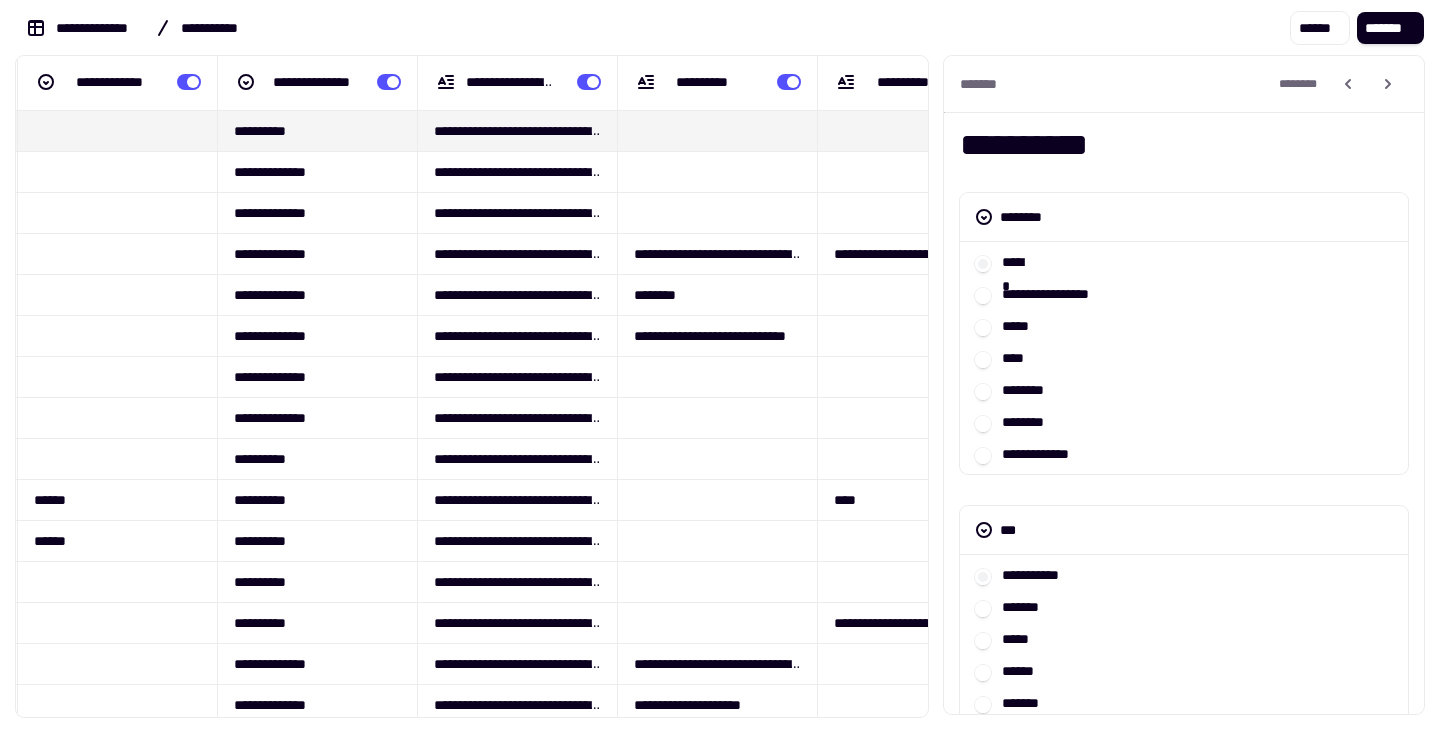 click on "**********" at bounding box center (720, 365) 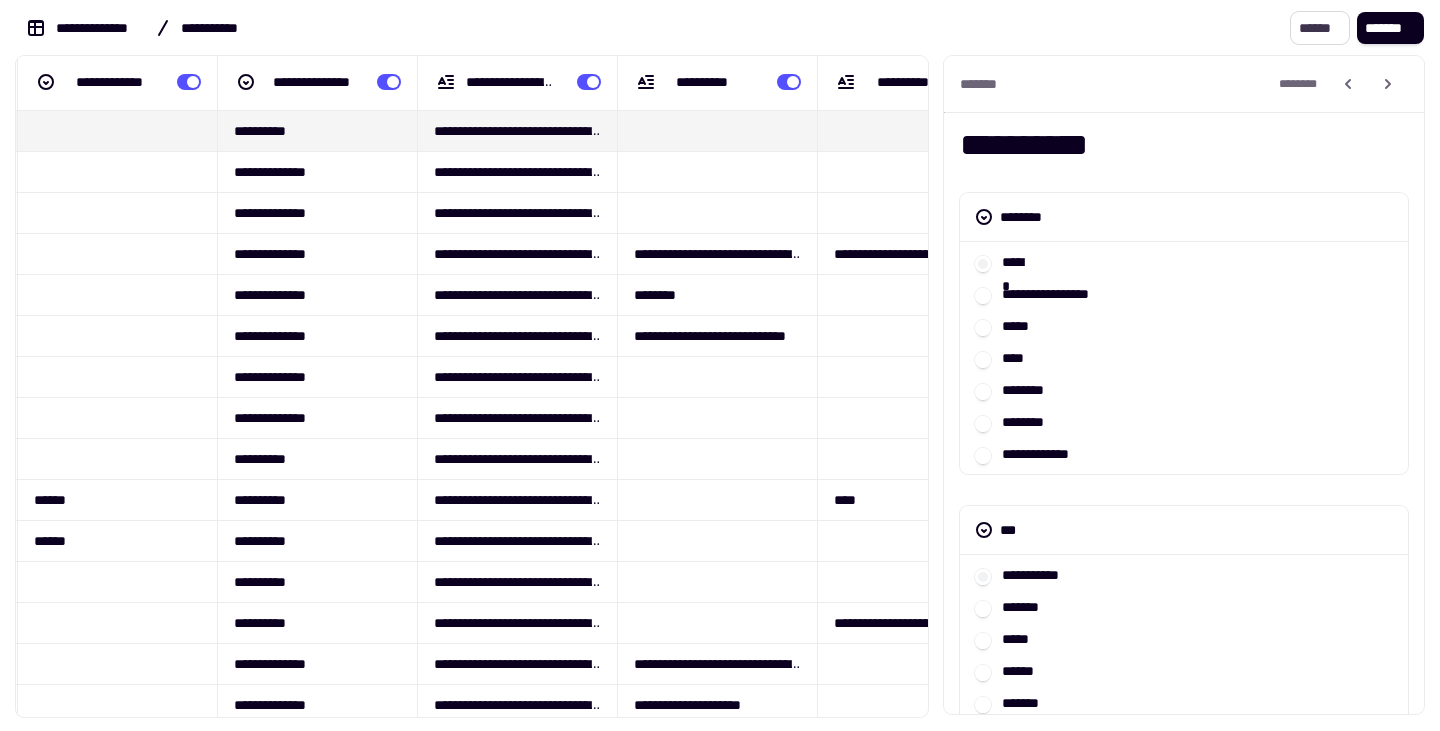 click on "******" 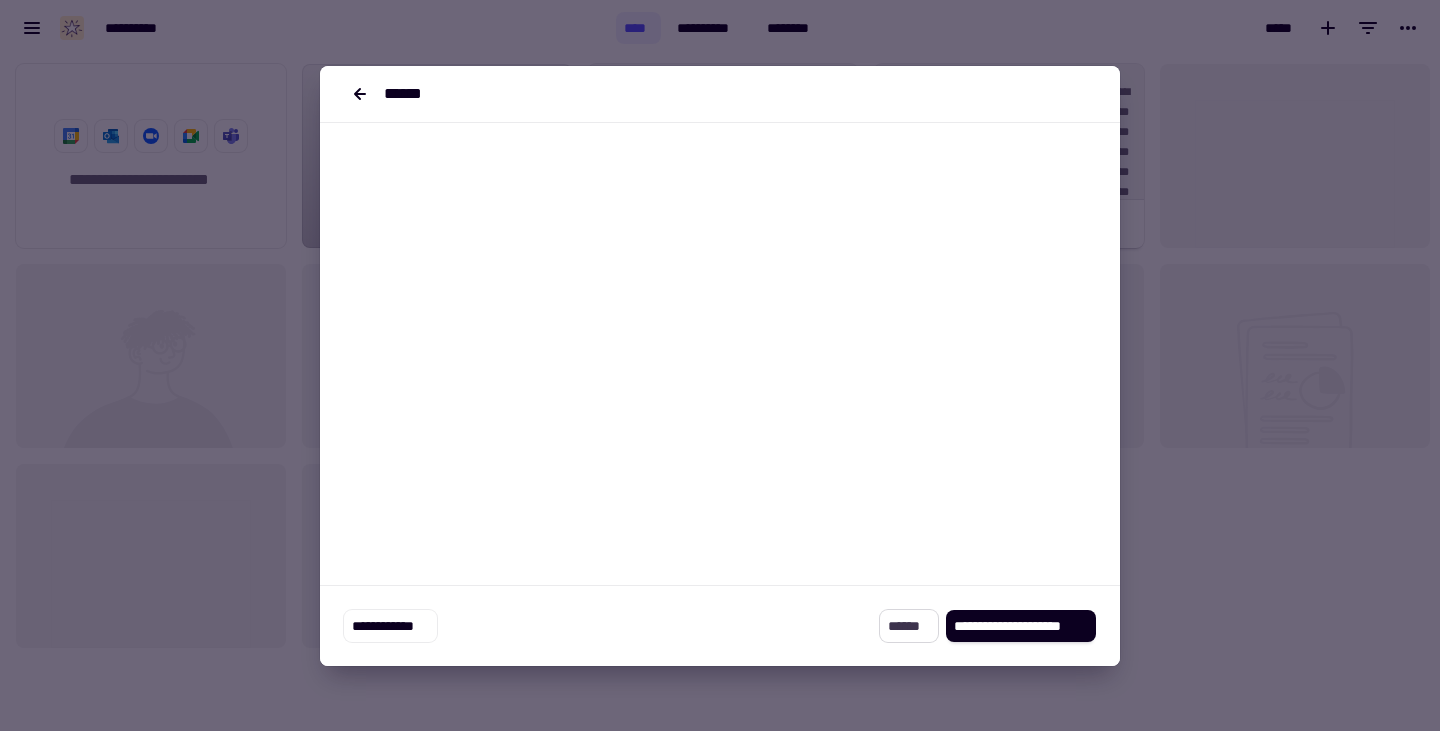 click on "******" 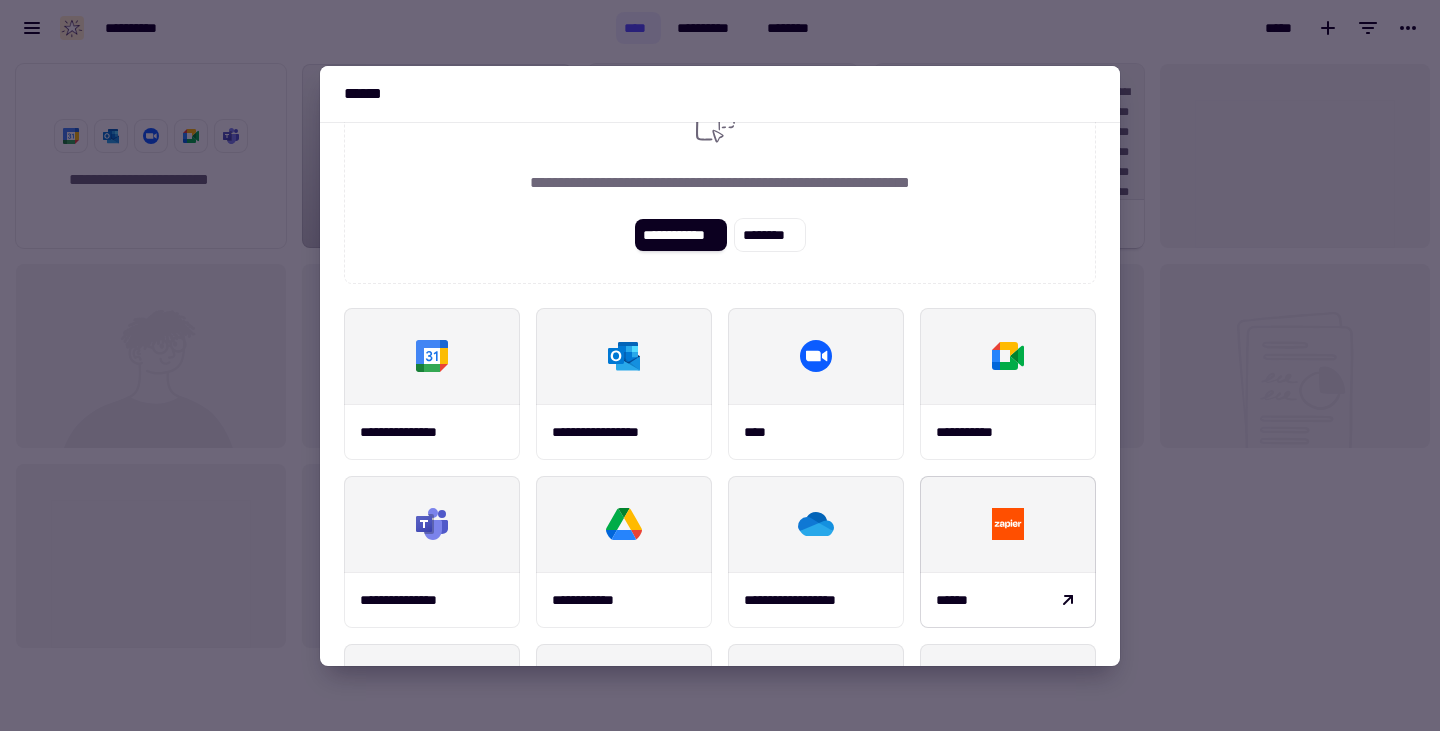 scroll, scrollTop: 234, scrollLeft: 0, axis: vertical 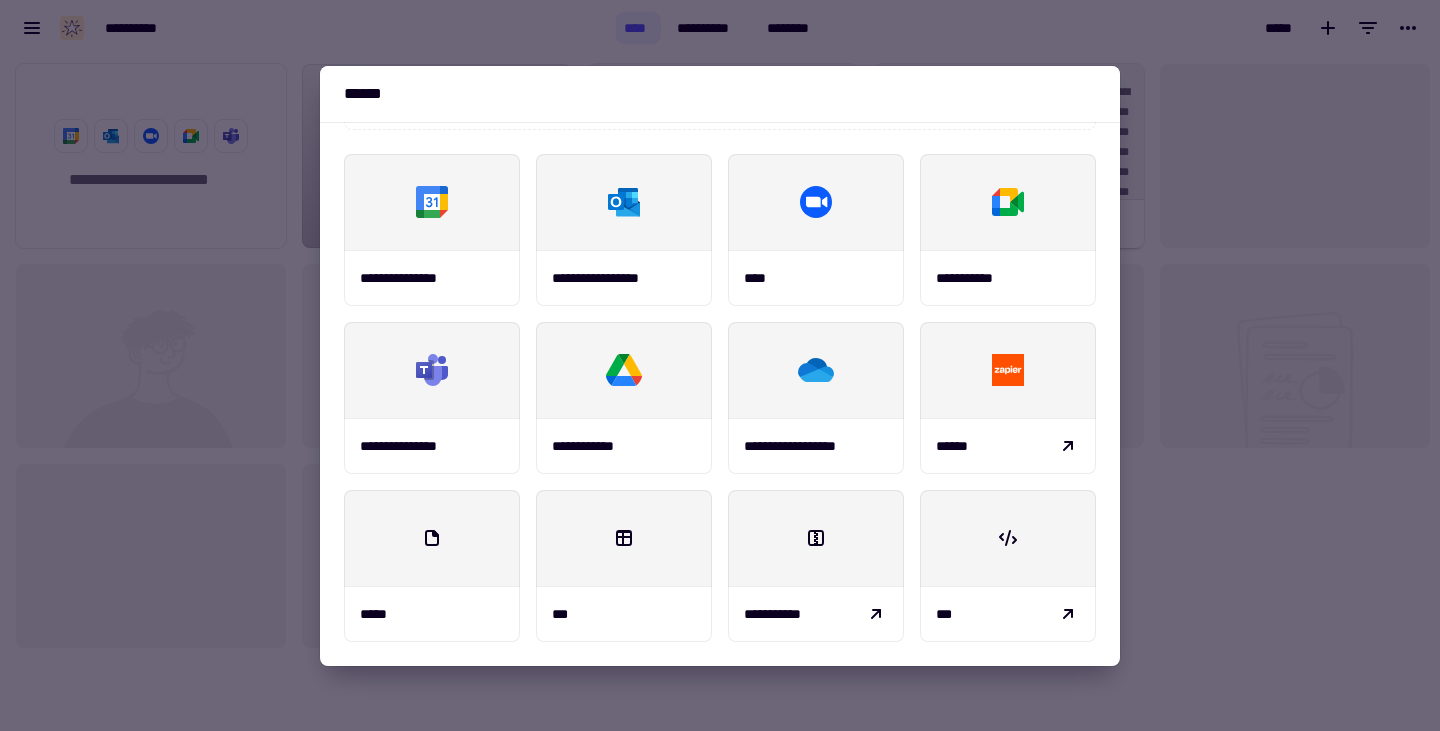 click at bounding box center (720, 365) 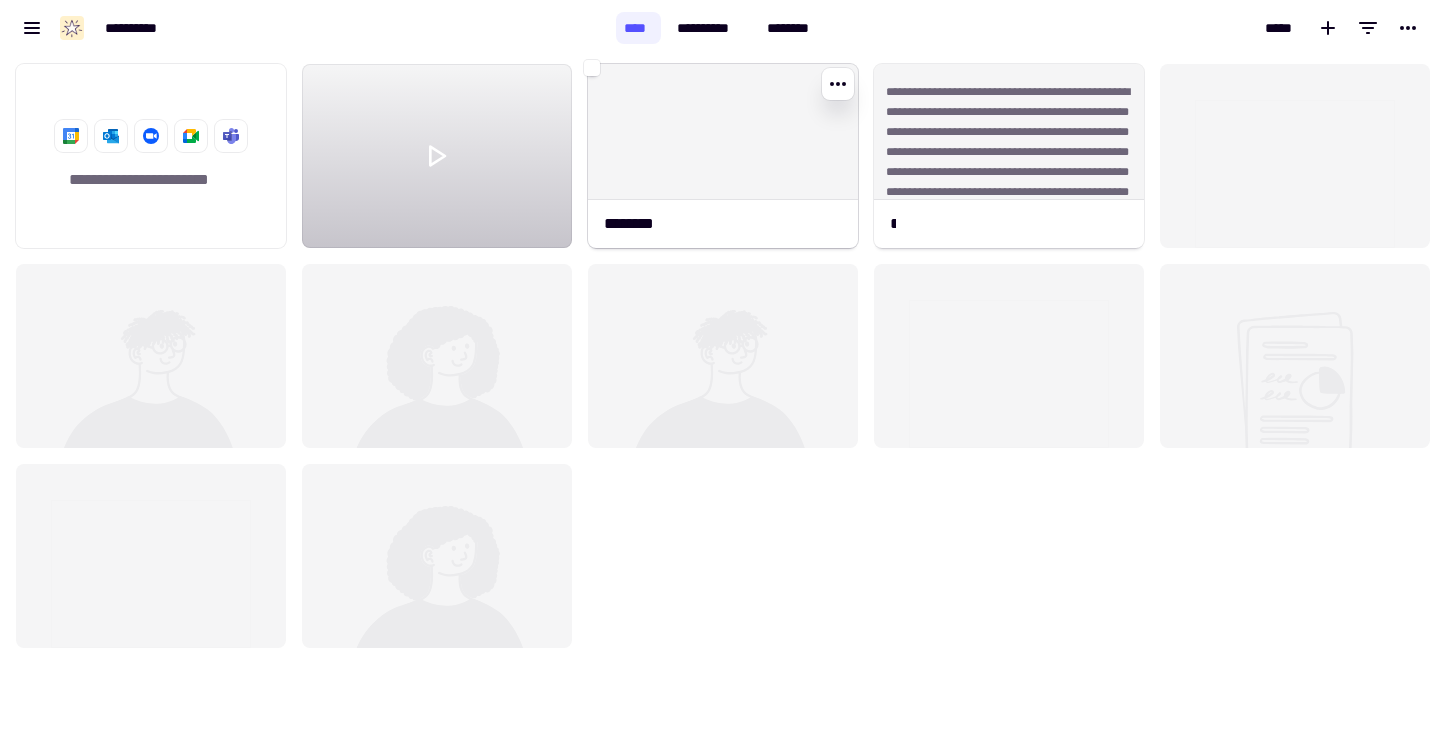 click 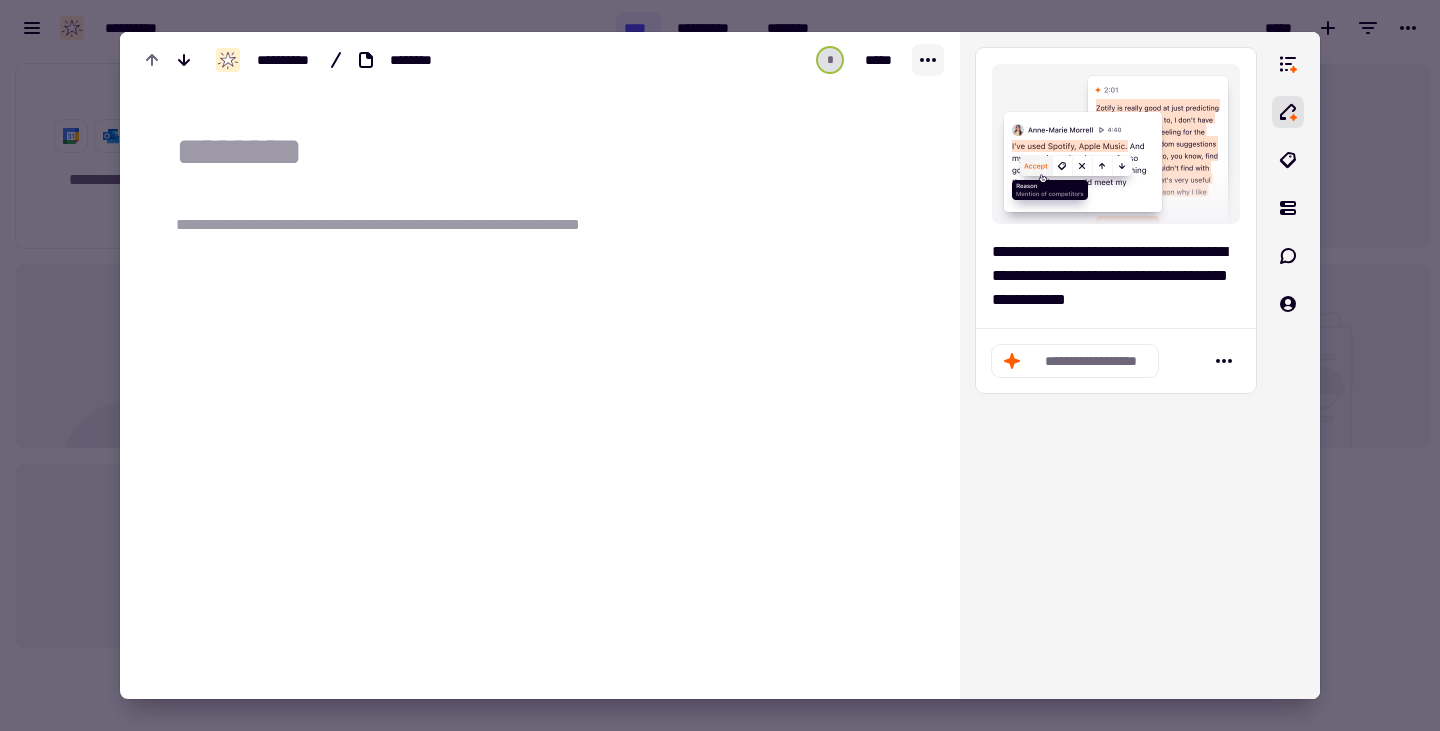 click 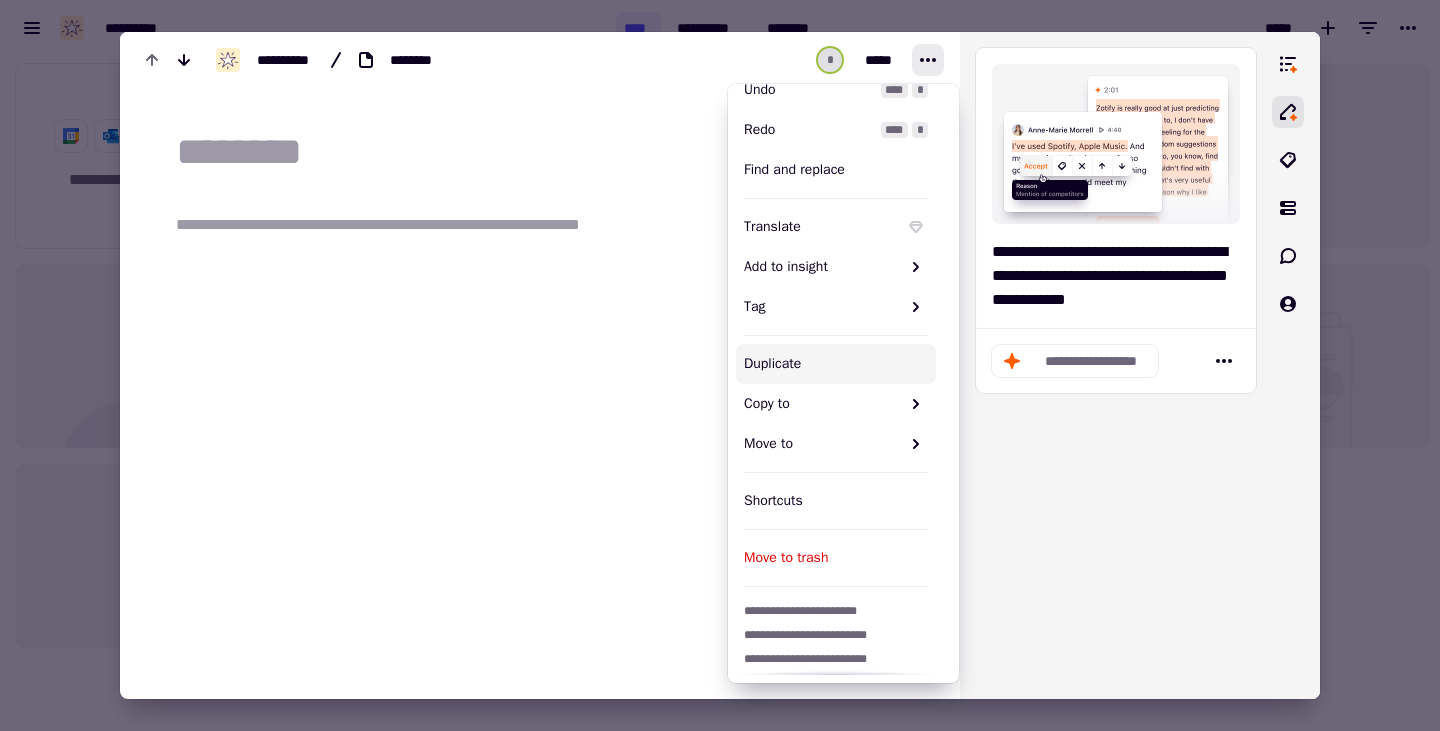 scroll, scrollTop: 0, scrollLeft: 0, axis: both 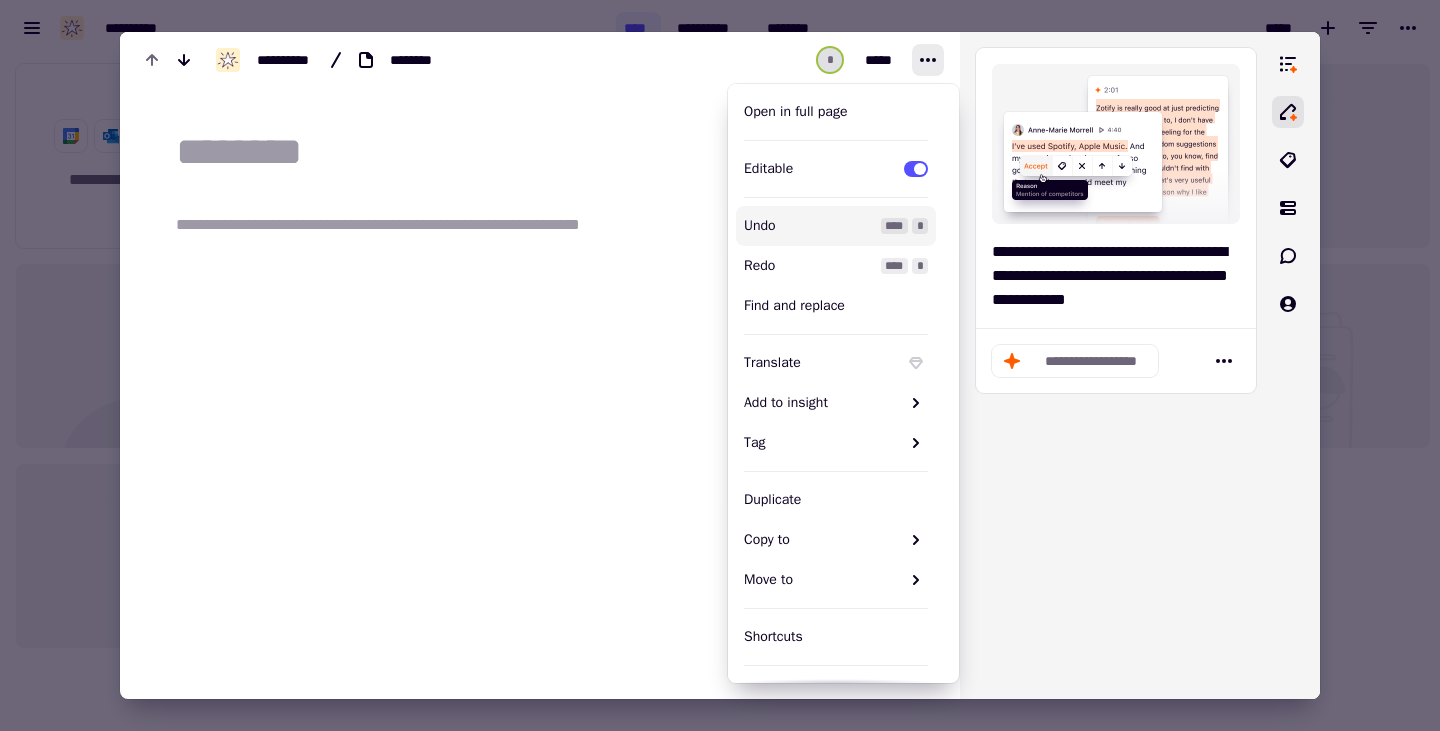 click at bounding box center (720, 365) 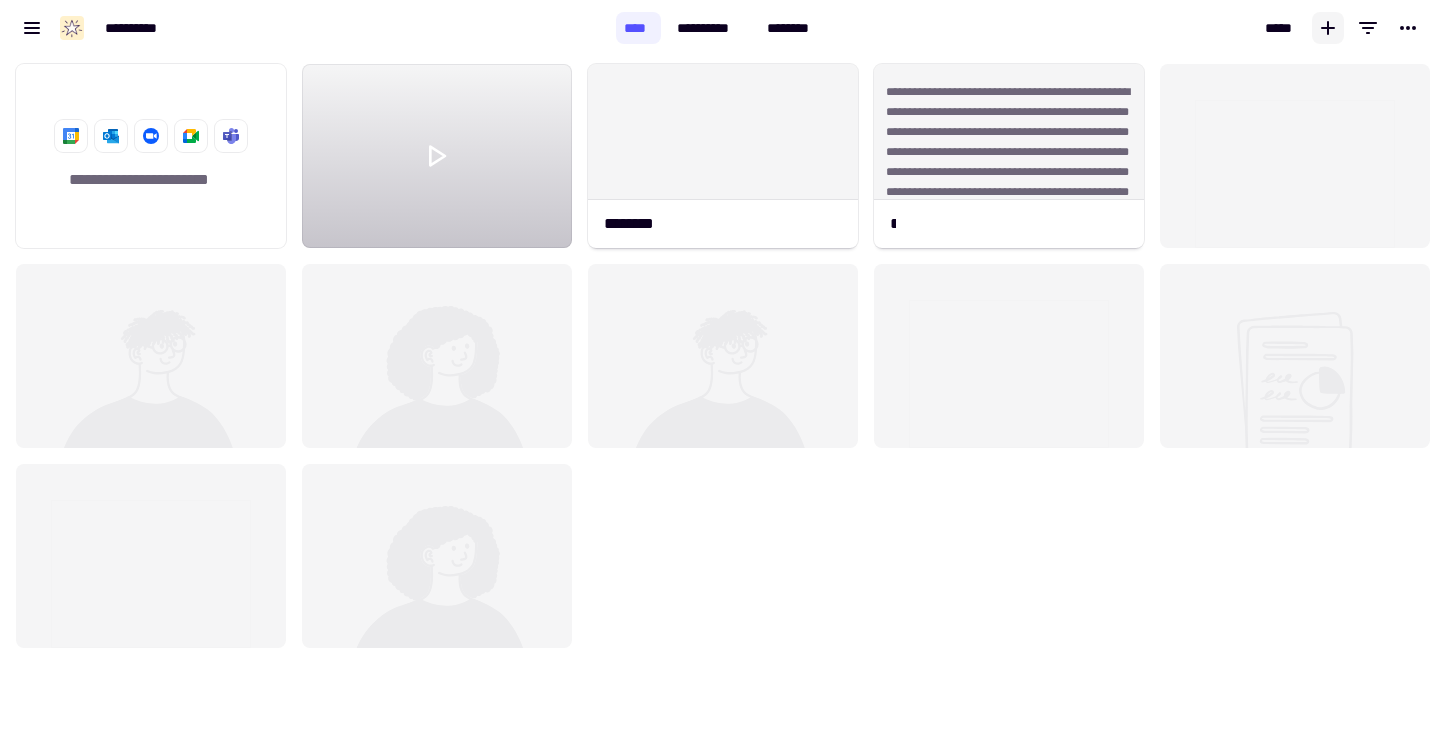 click 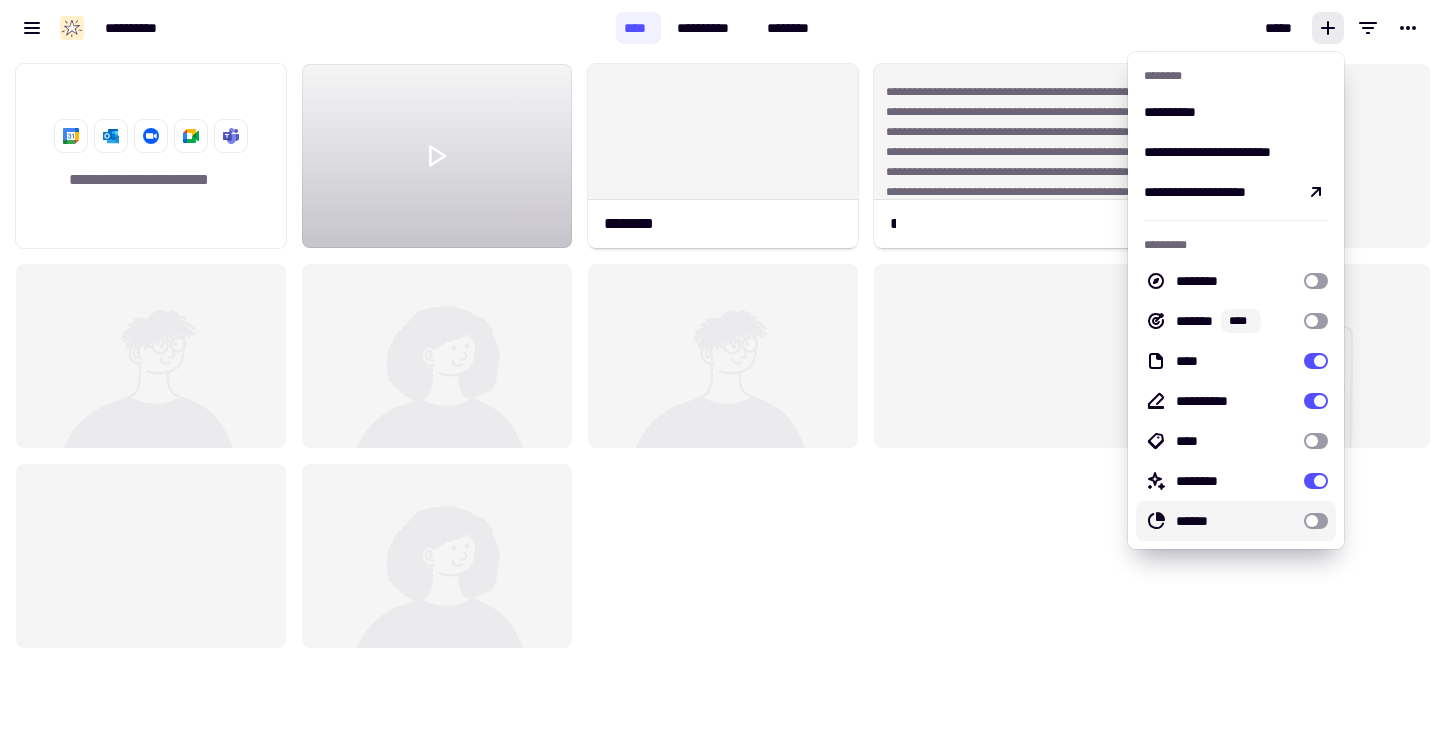 click on "**********" 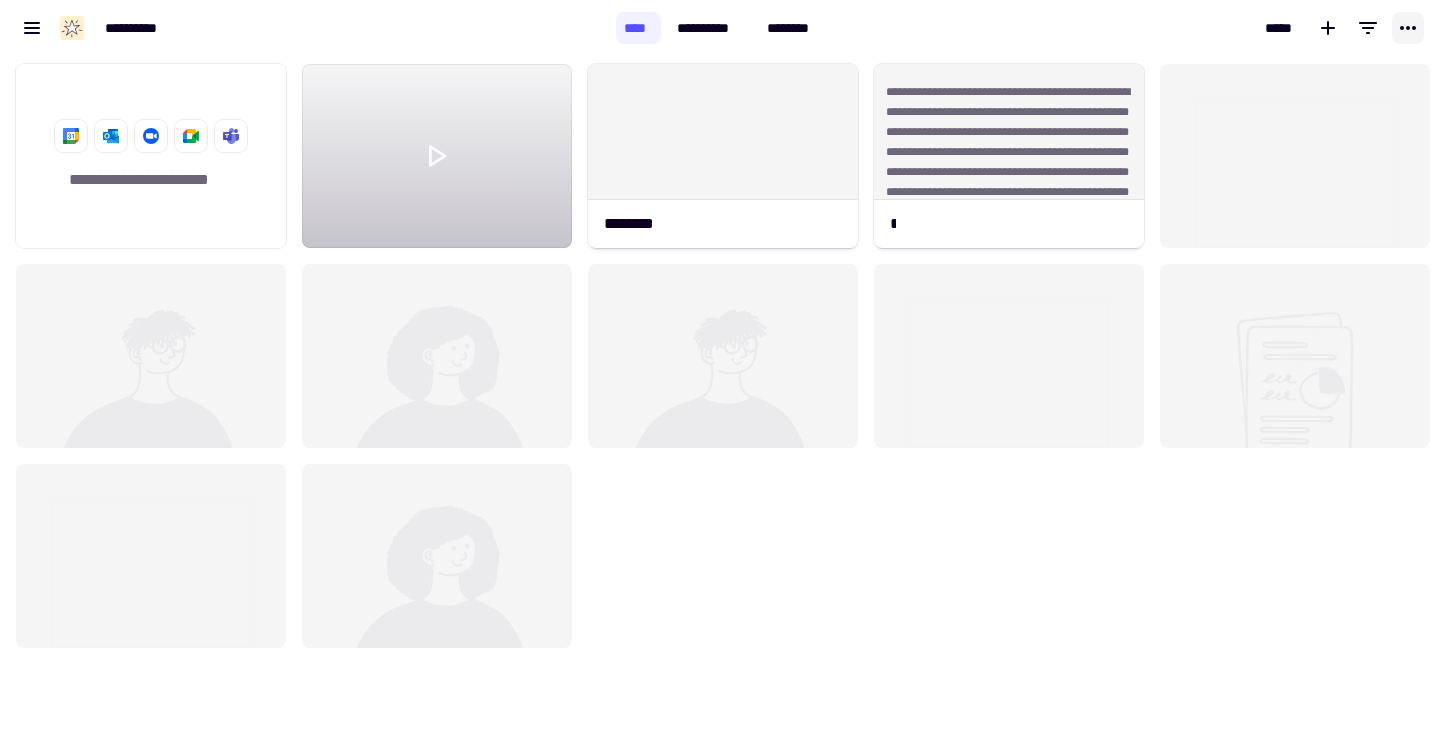 click 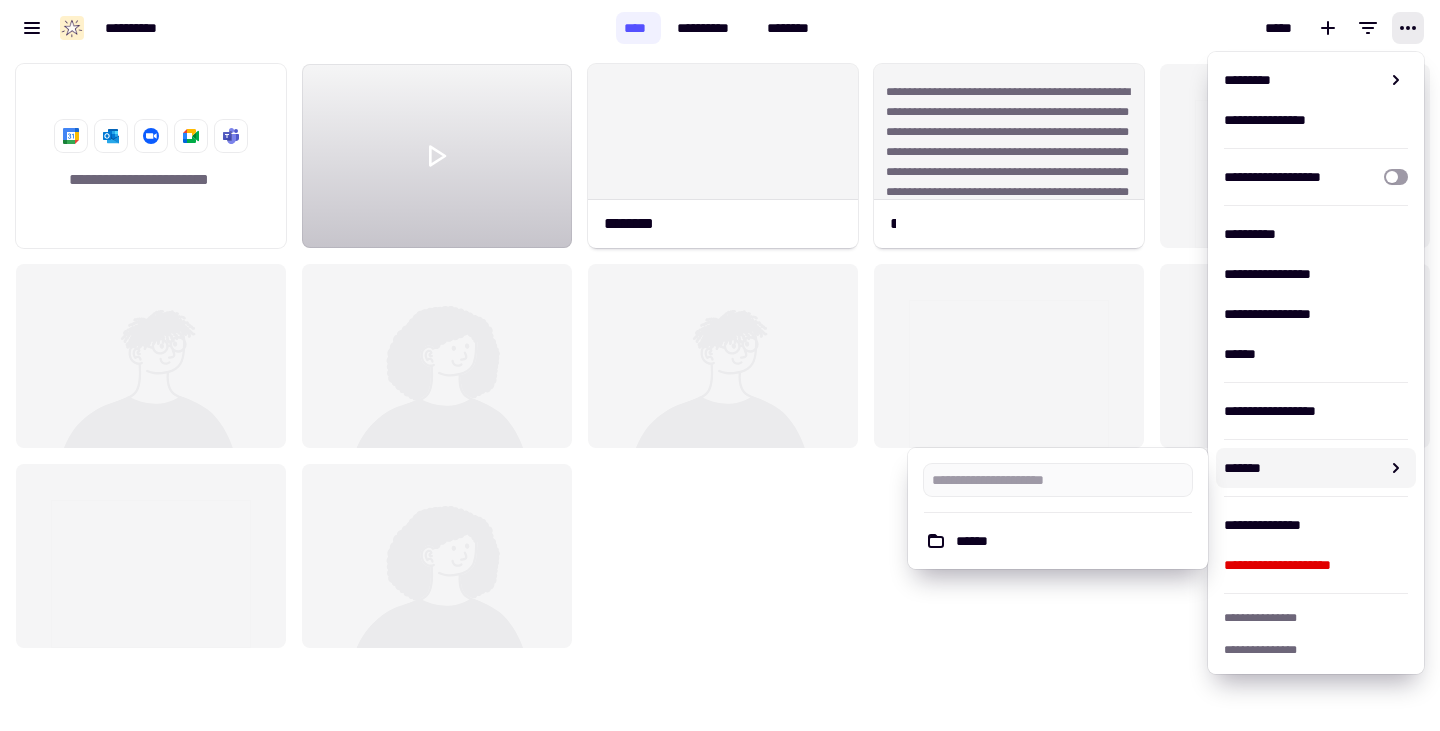 click on "**********" 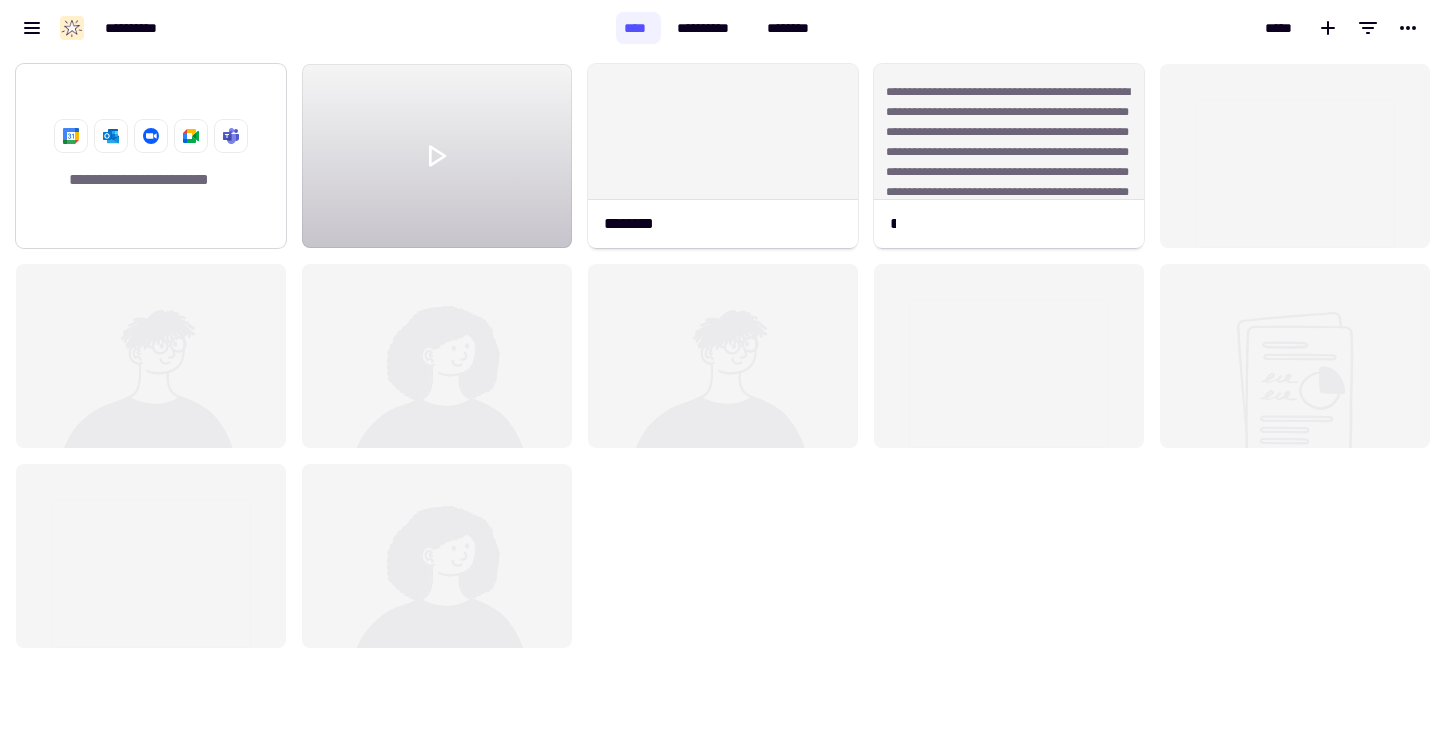 click on "**********" 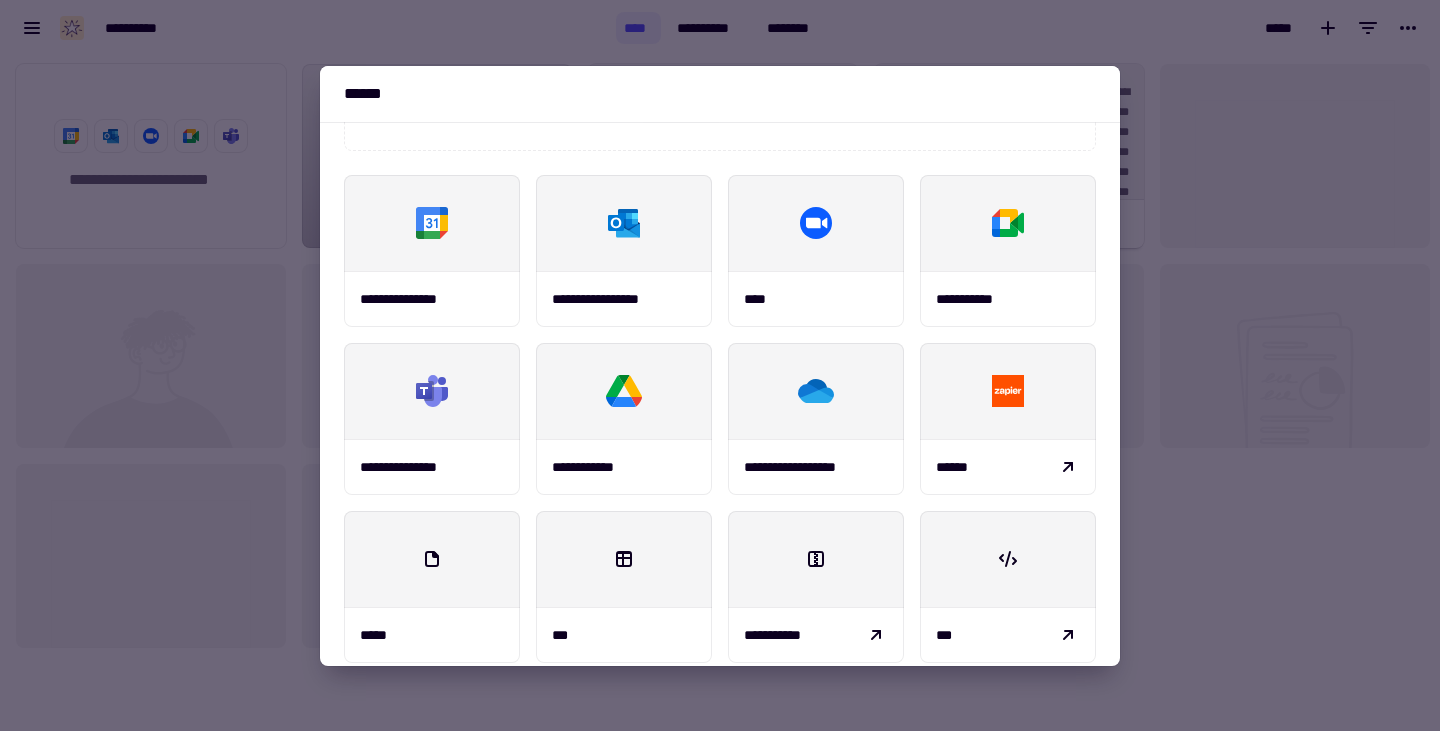 scroll, scrollTop: 234, scrollLeft: 0, axis: vertical 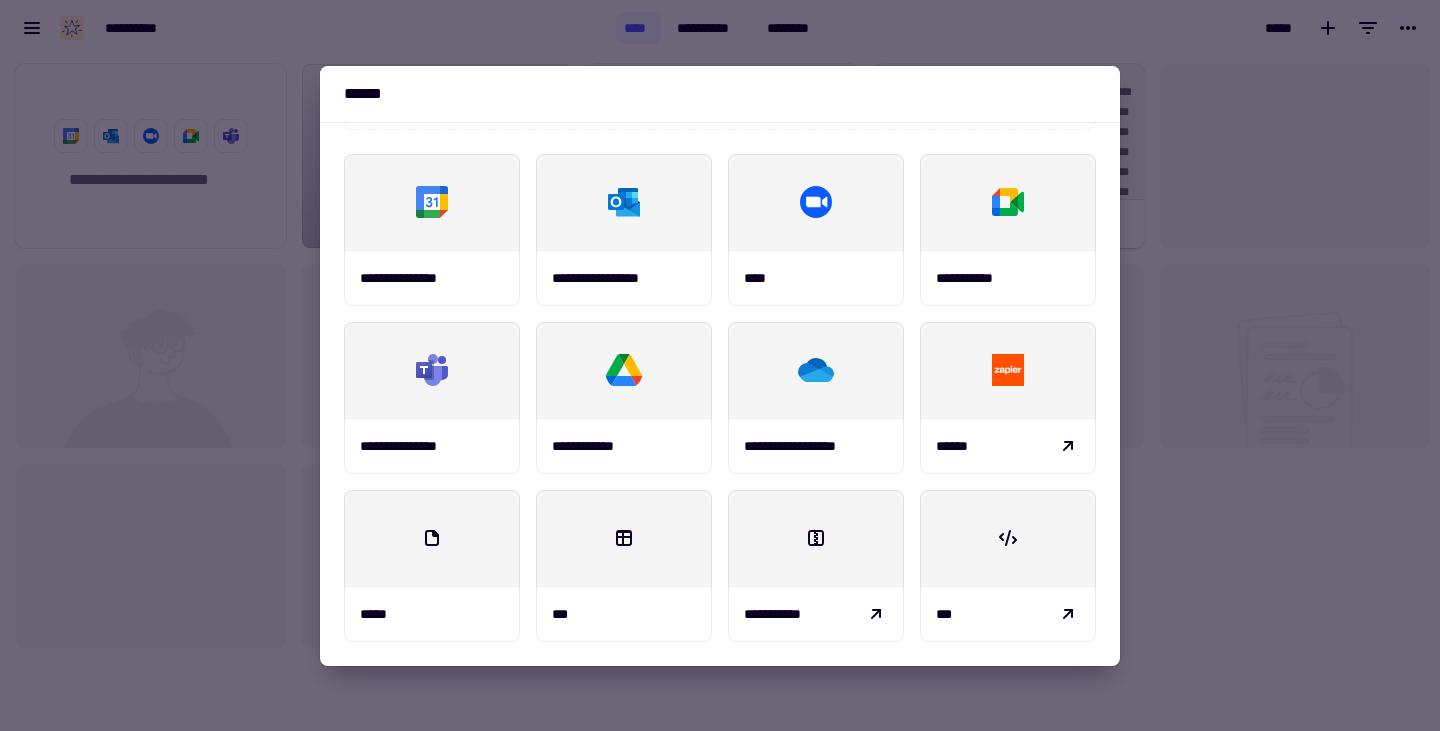 click at bounding box center (720, 365) 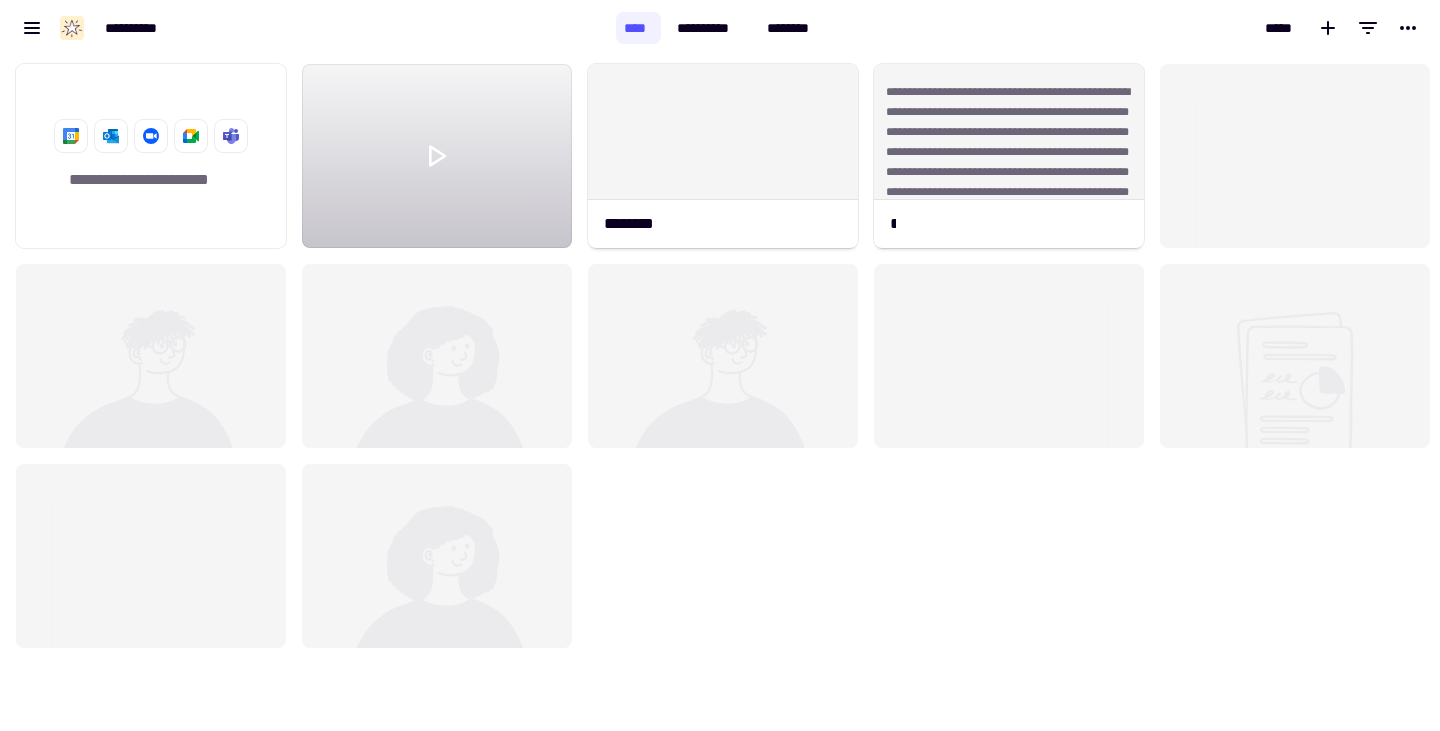 click on "*****" at bounding box center [1132, 28] 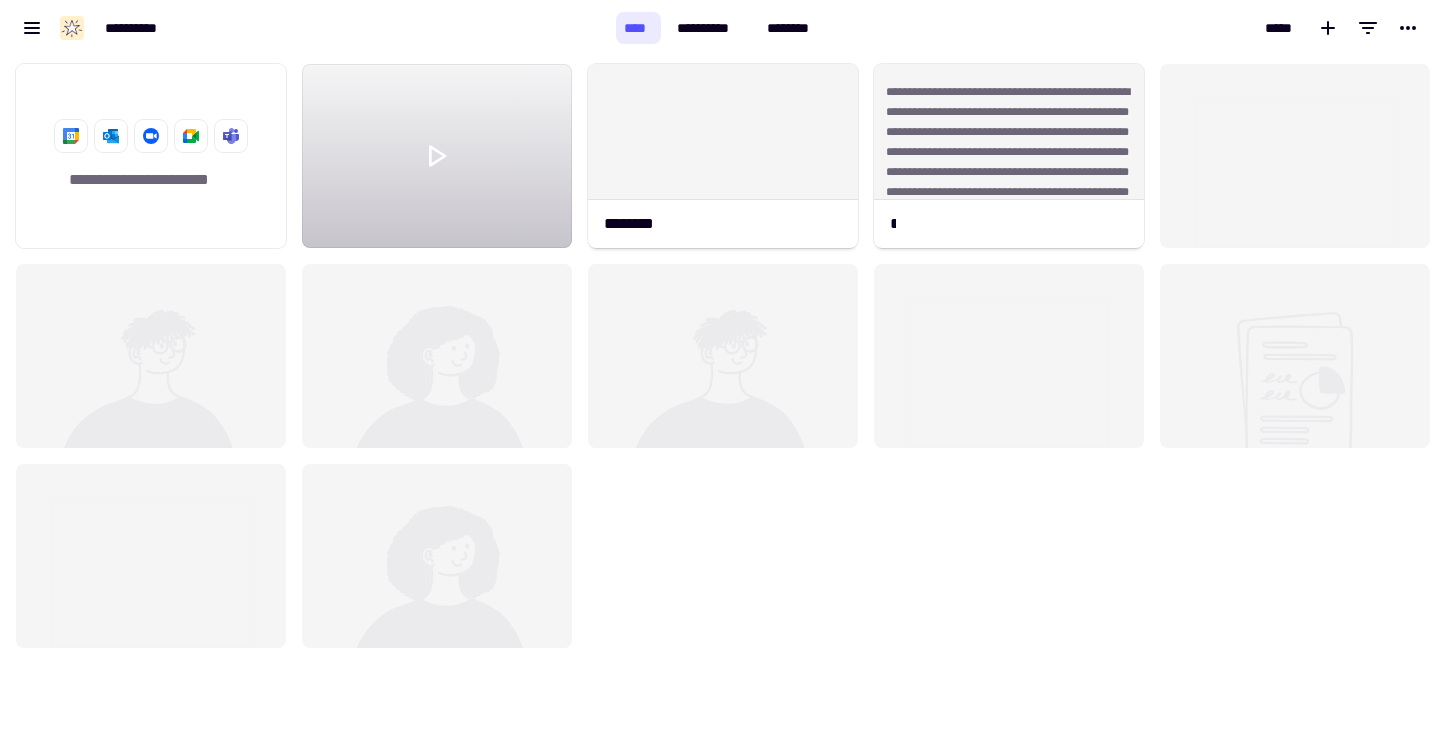 click on "****" 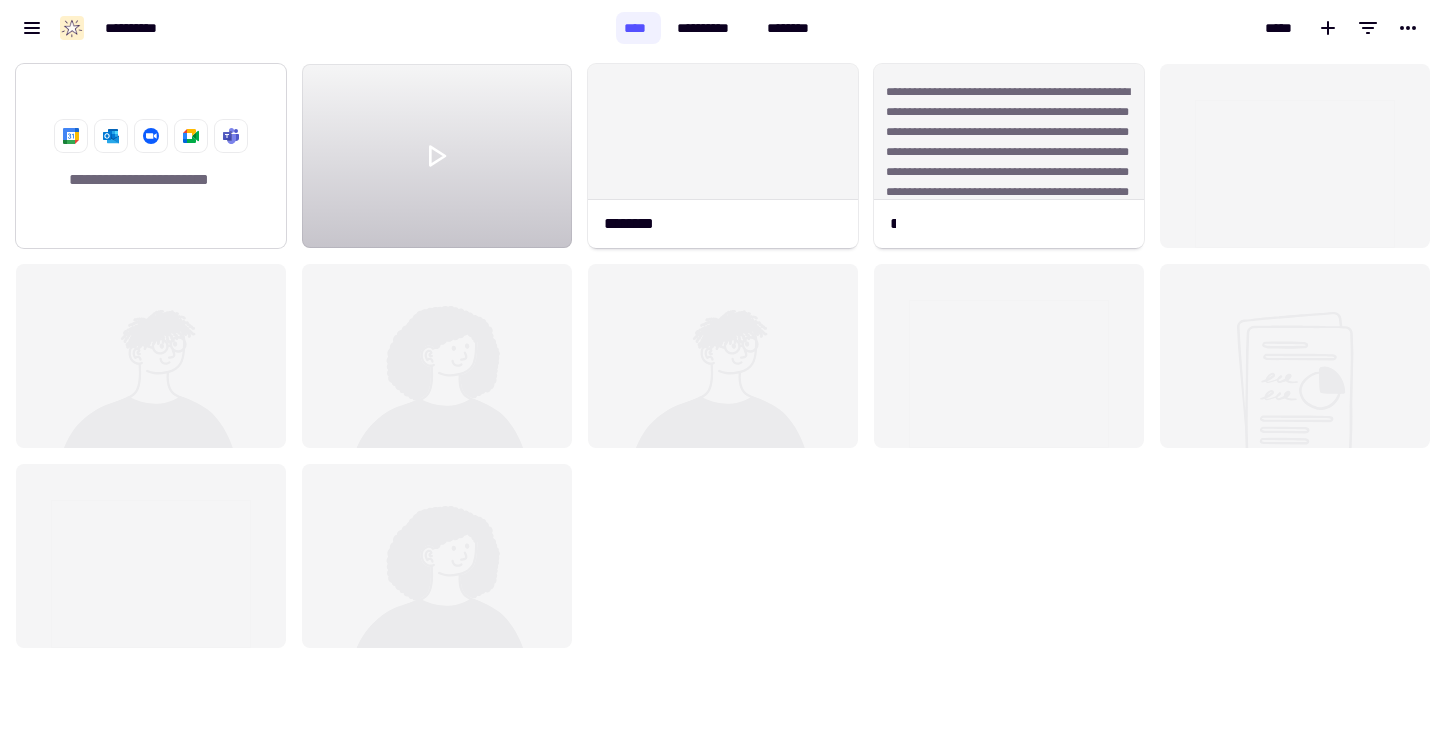 click on "**********" 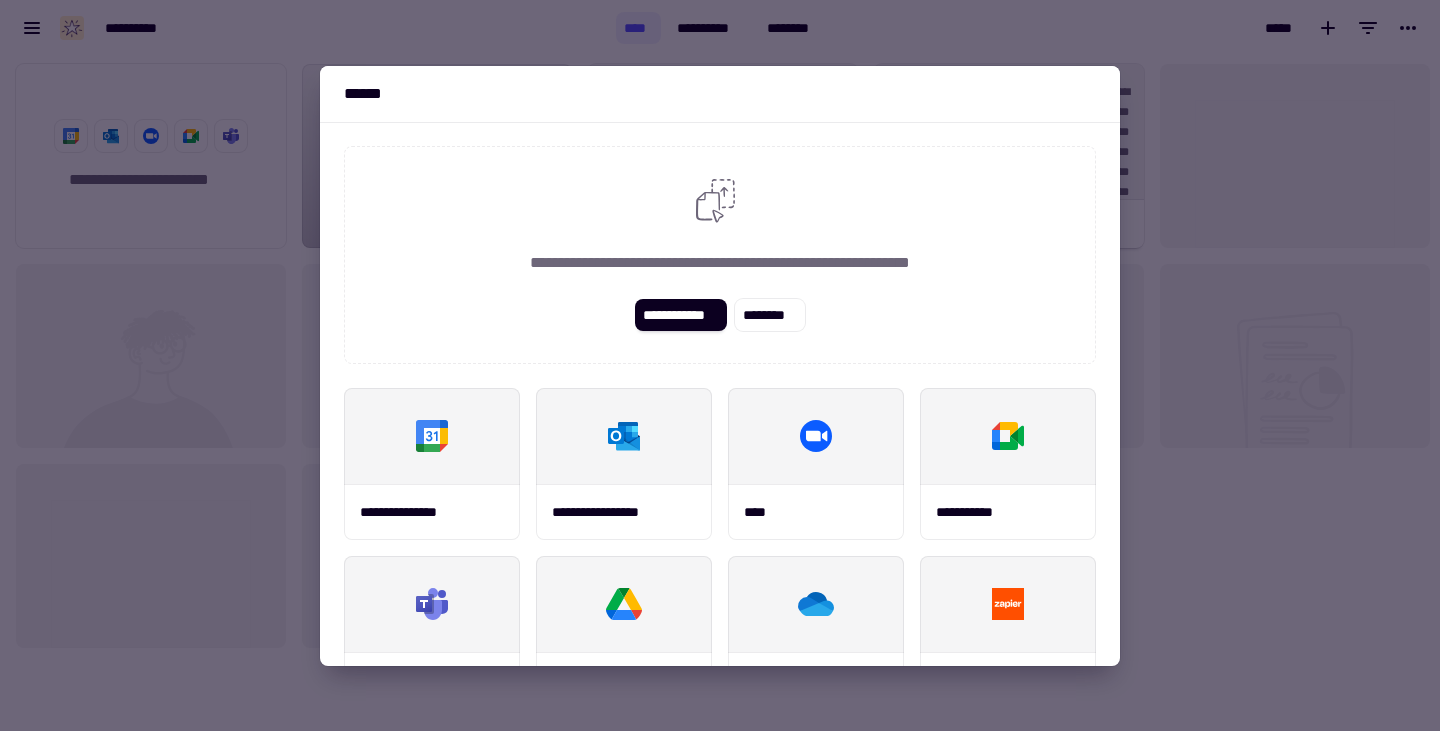 scroll, scrollTop: 234, scrollLeft: 0, axis: vertical 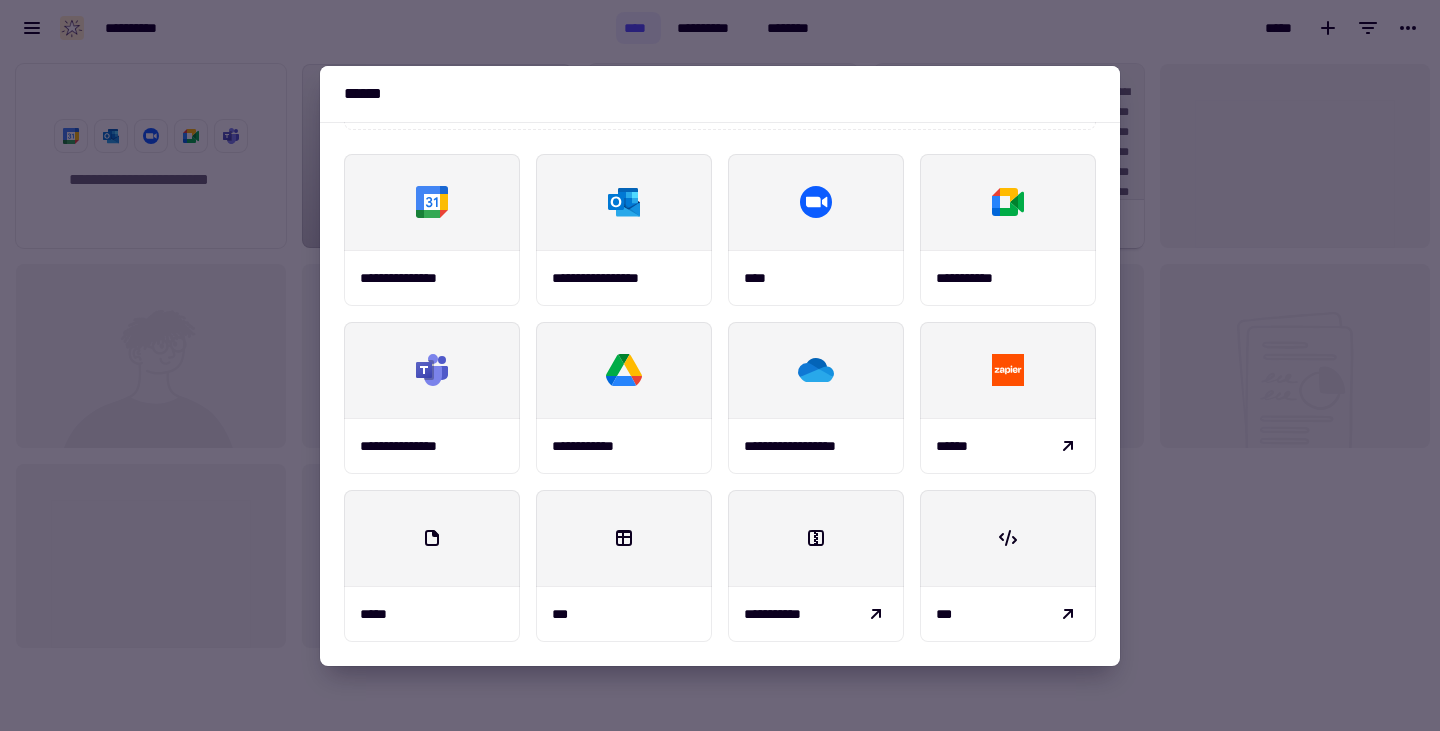 click at bounding box center [720, 365] 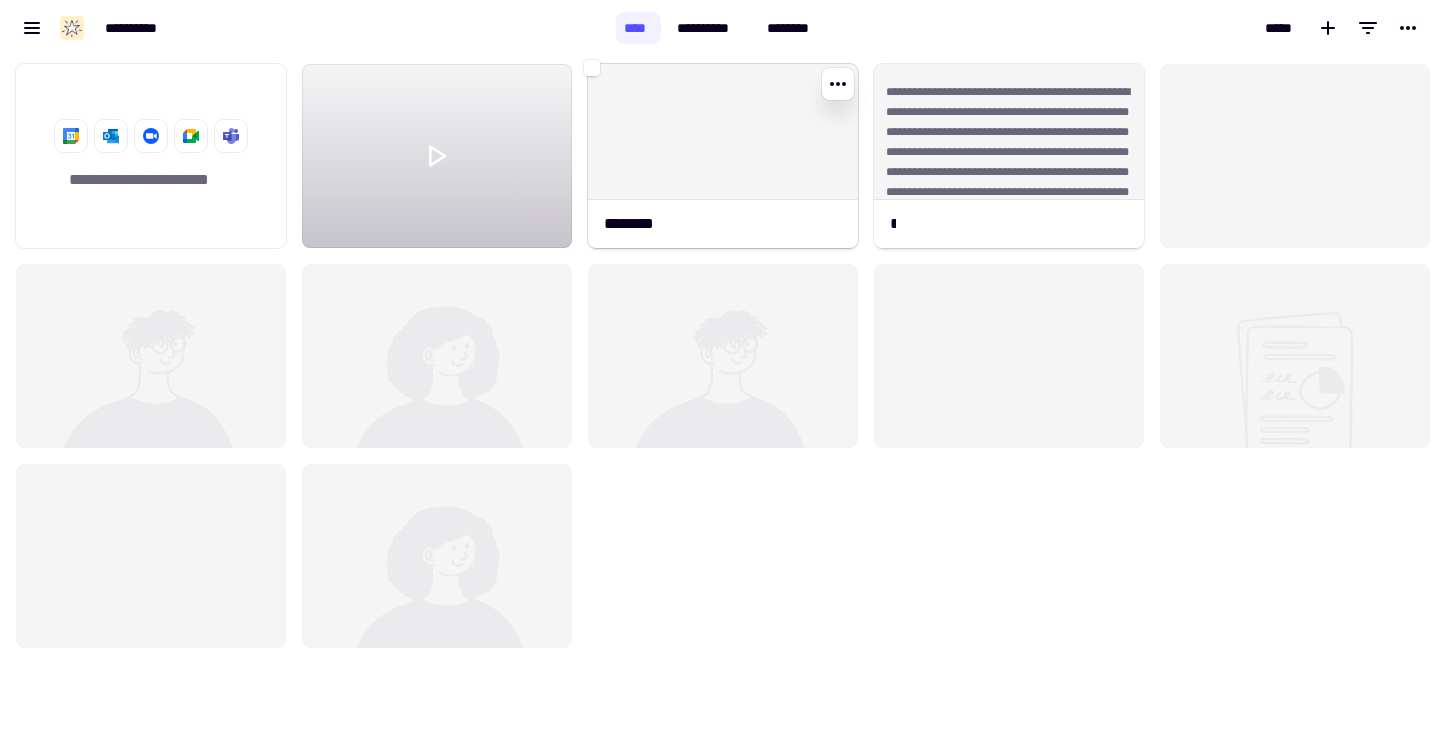 click 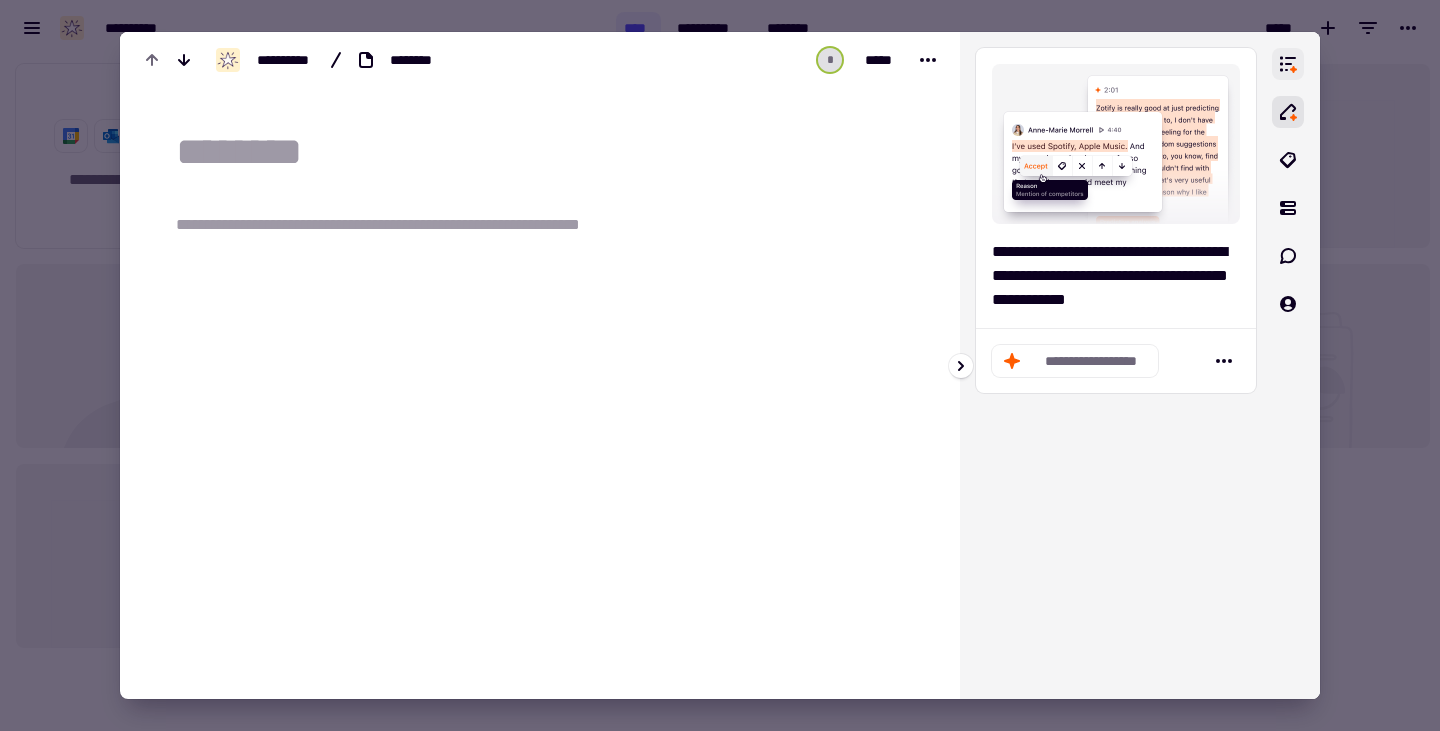 click 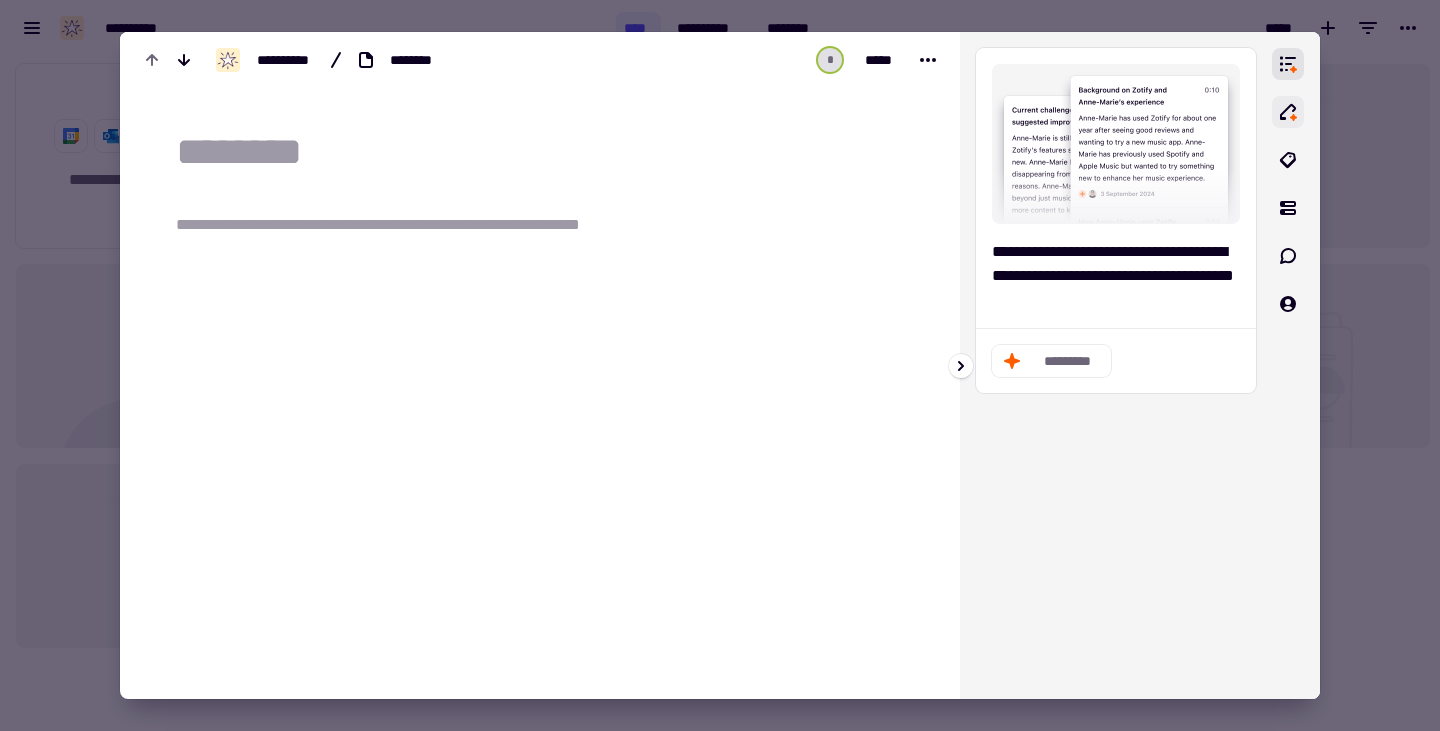 click 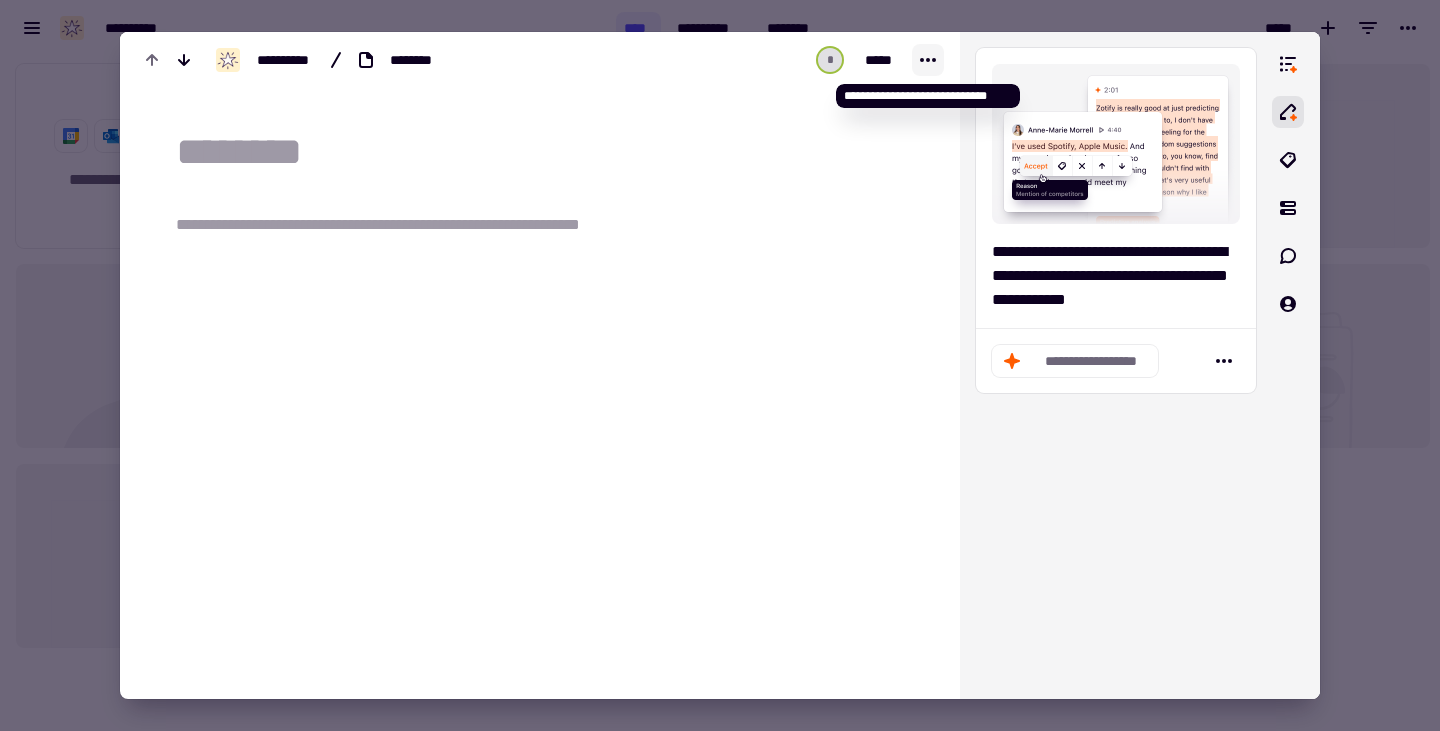 click 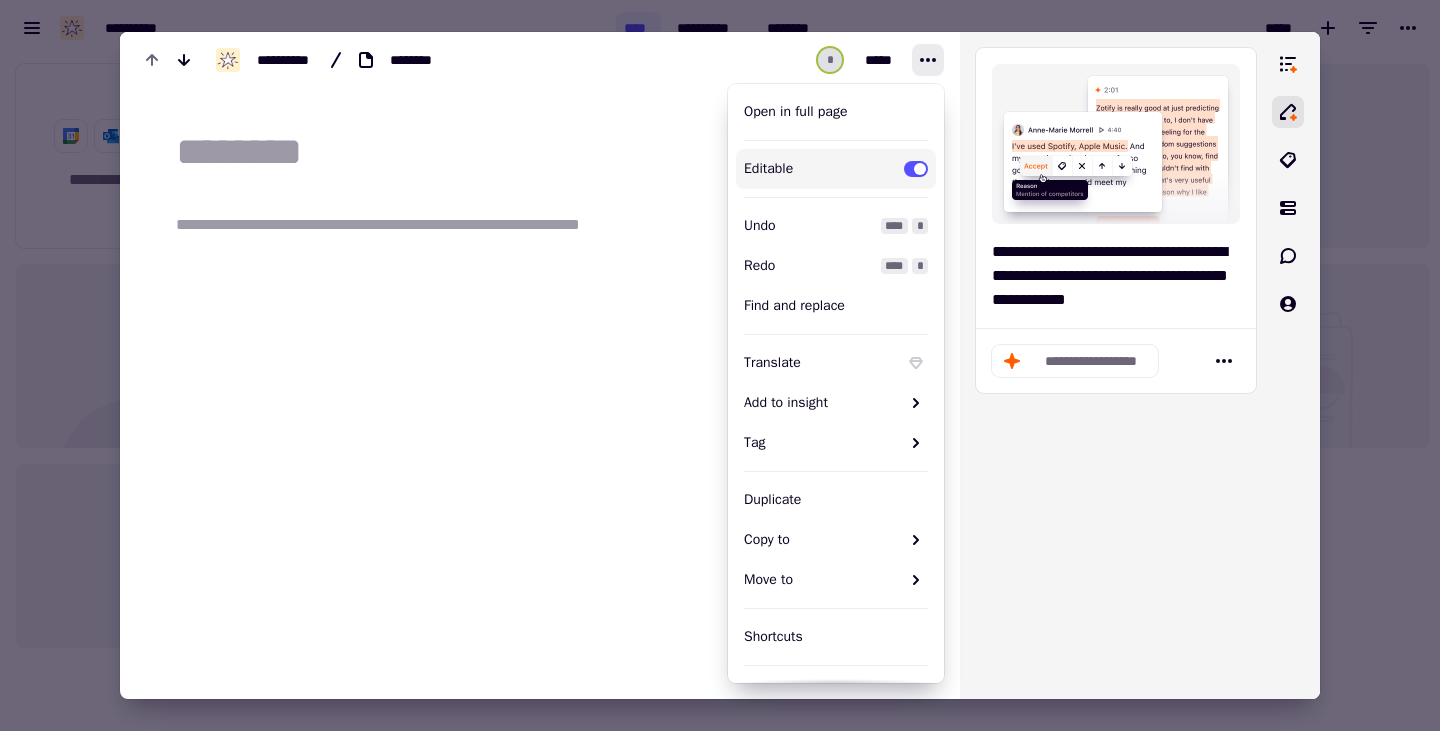 click on "**********" at bounding box center (540, 342) 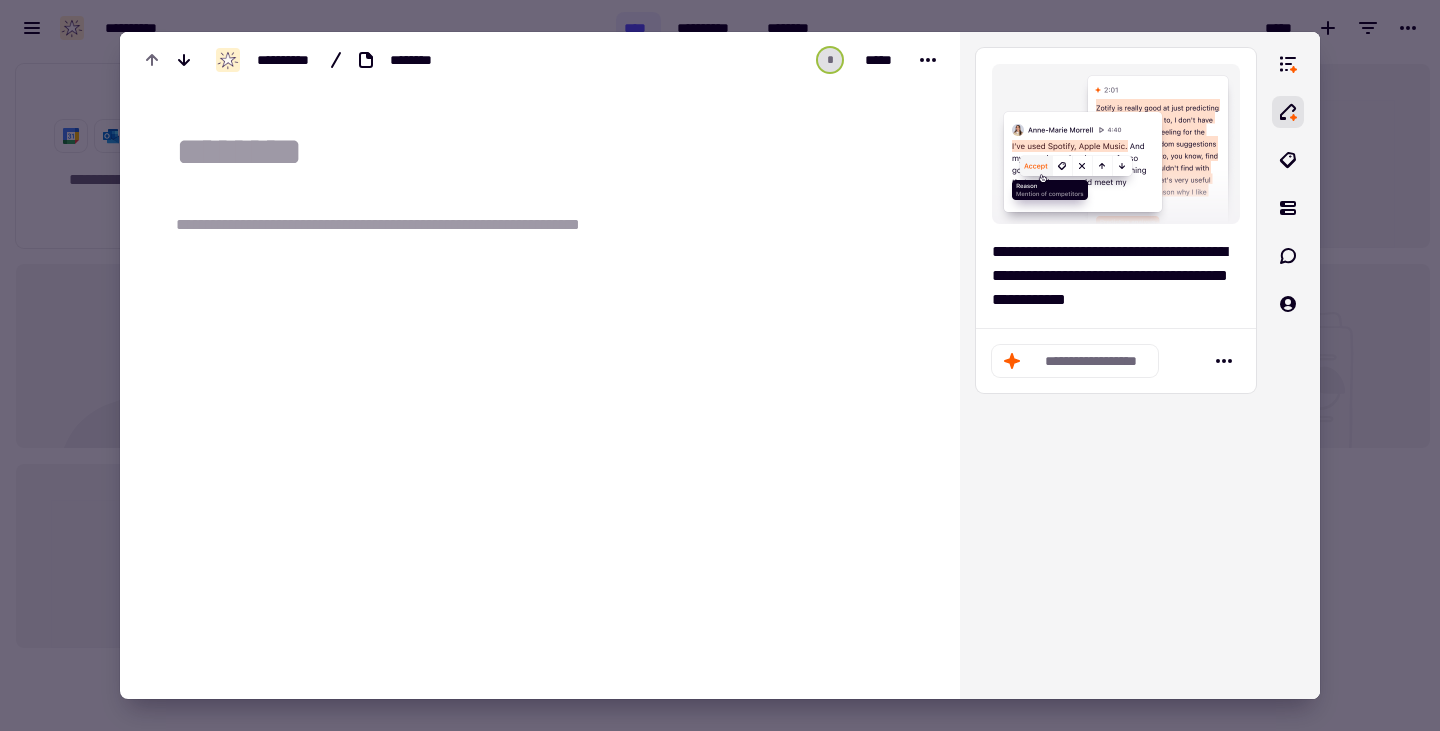click on "**********" at bounding box center (412, 225) 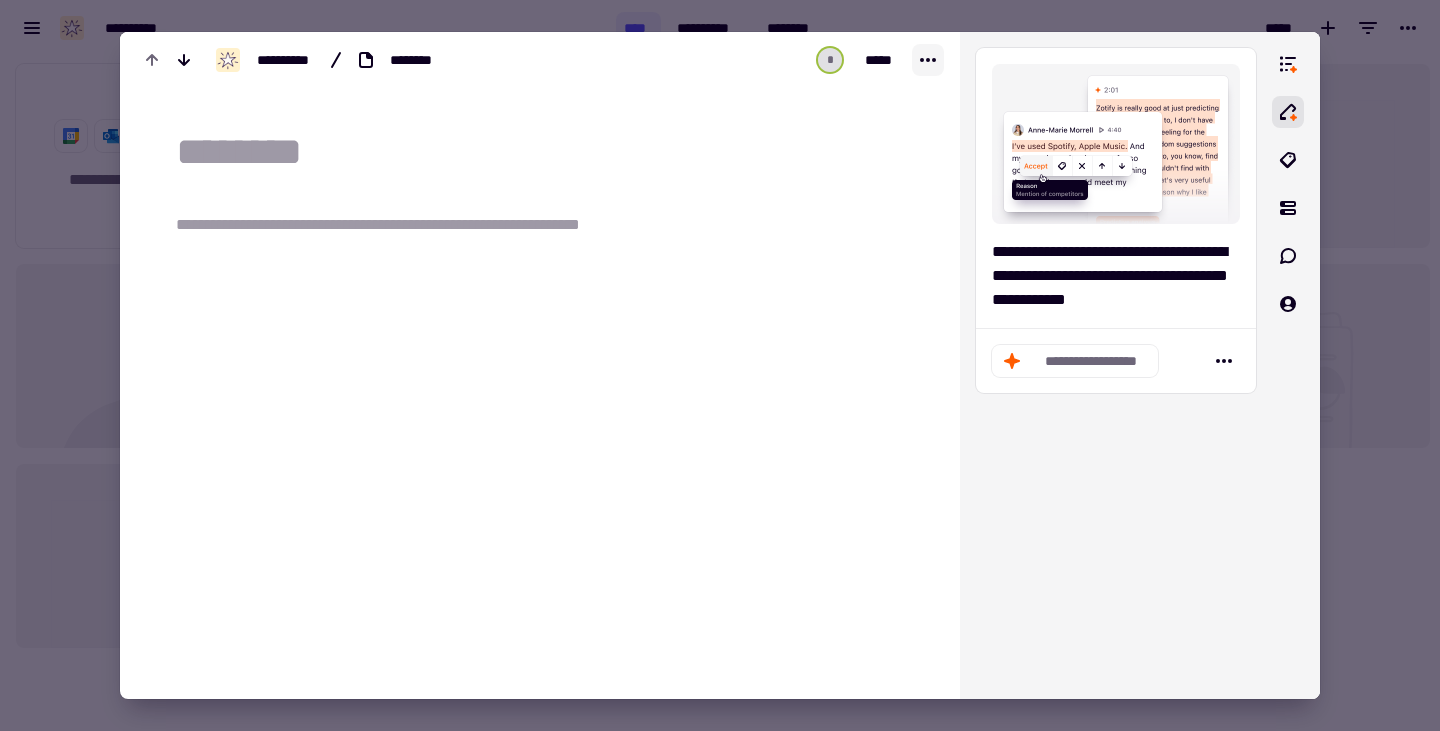 click 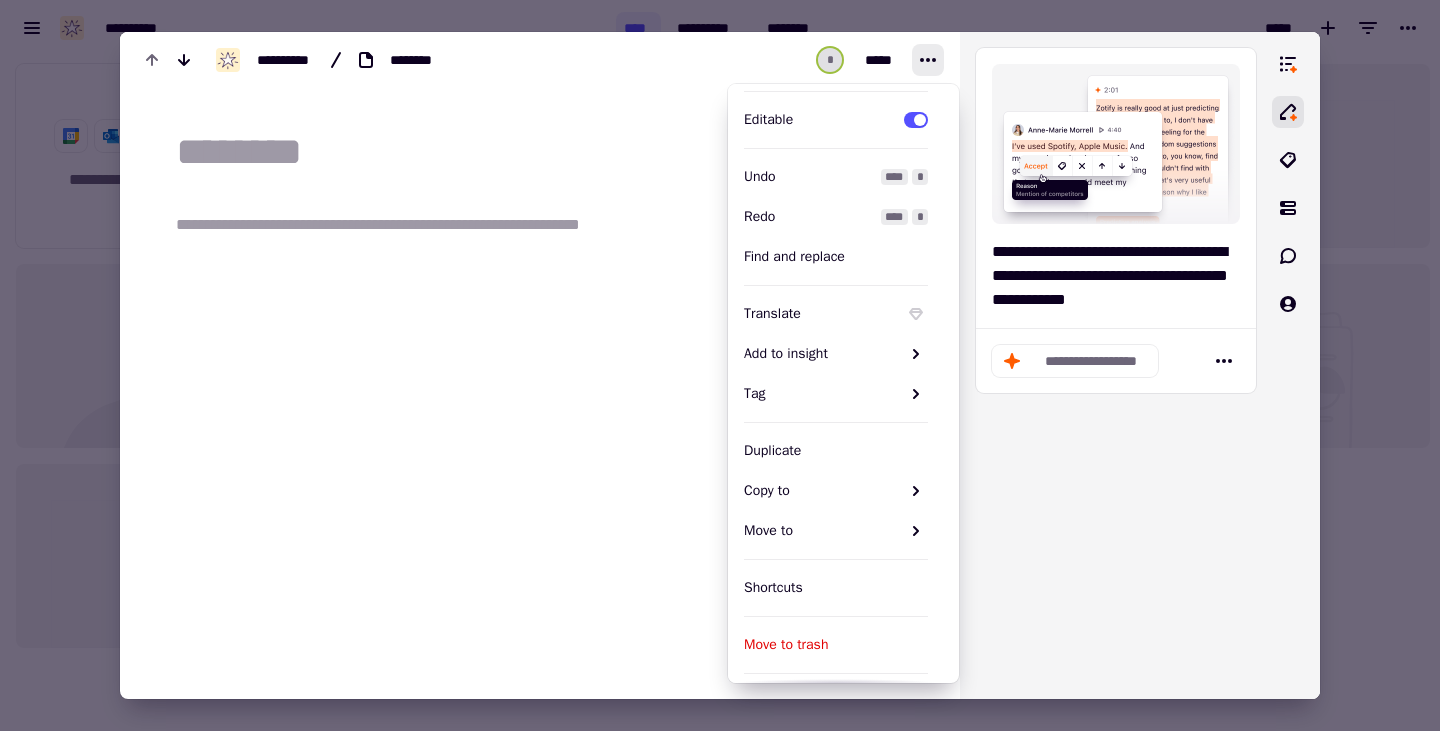 scroll, scrollTop: 136, scrollLeft: 0, axis: vertical 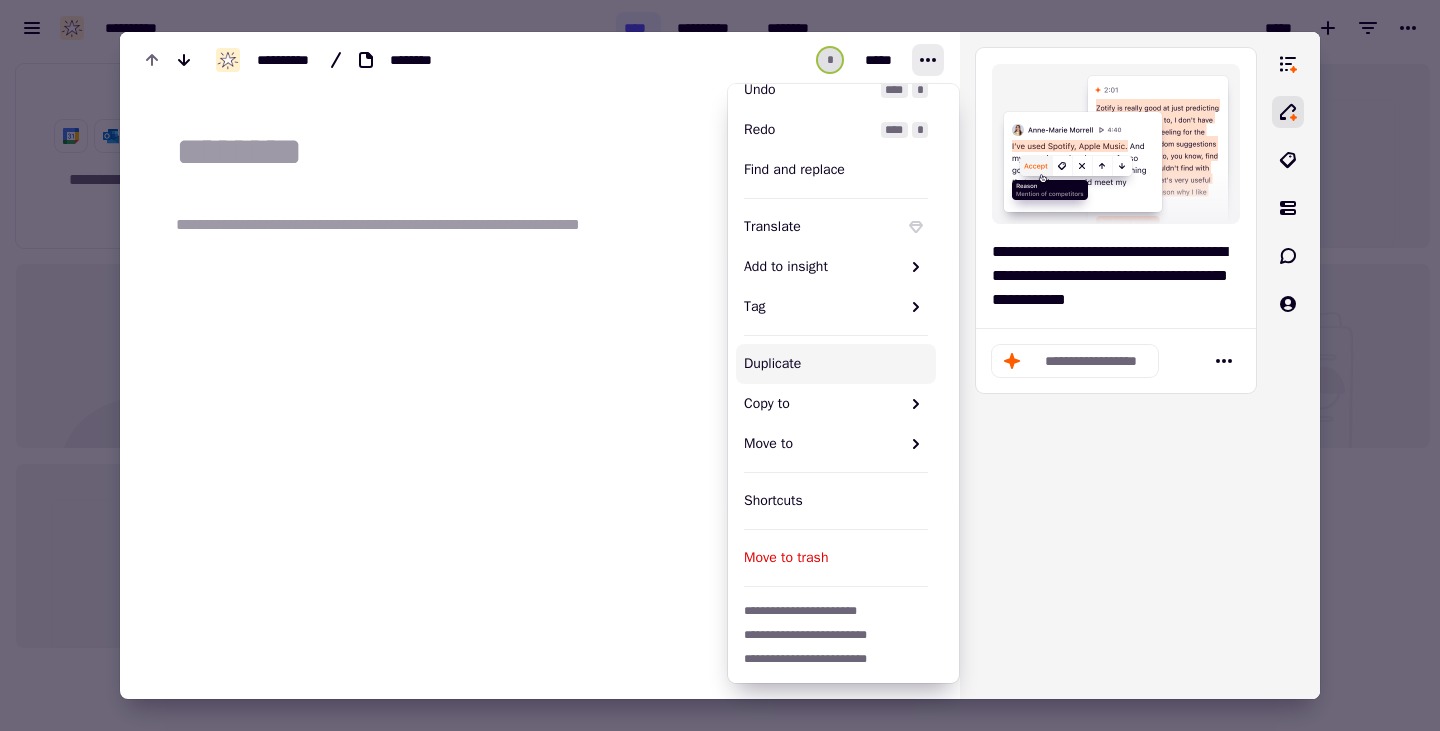 click on "**********" at bounding box center [552, 225] 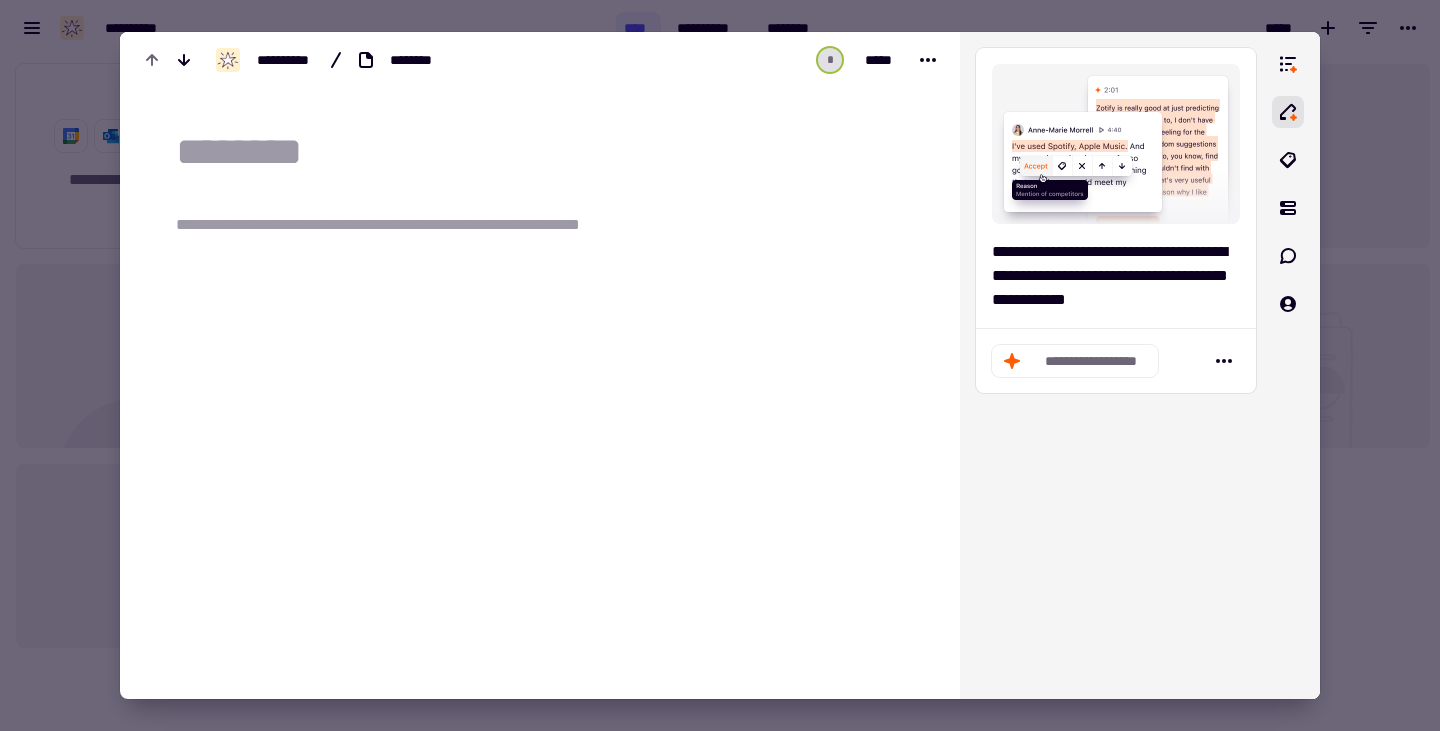 click at bounding box center (720, 365) 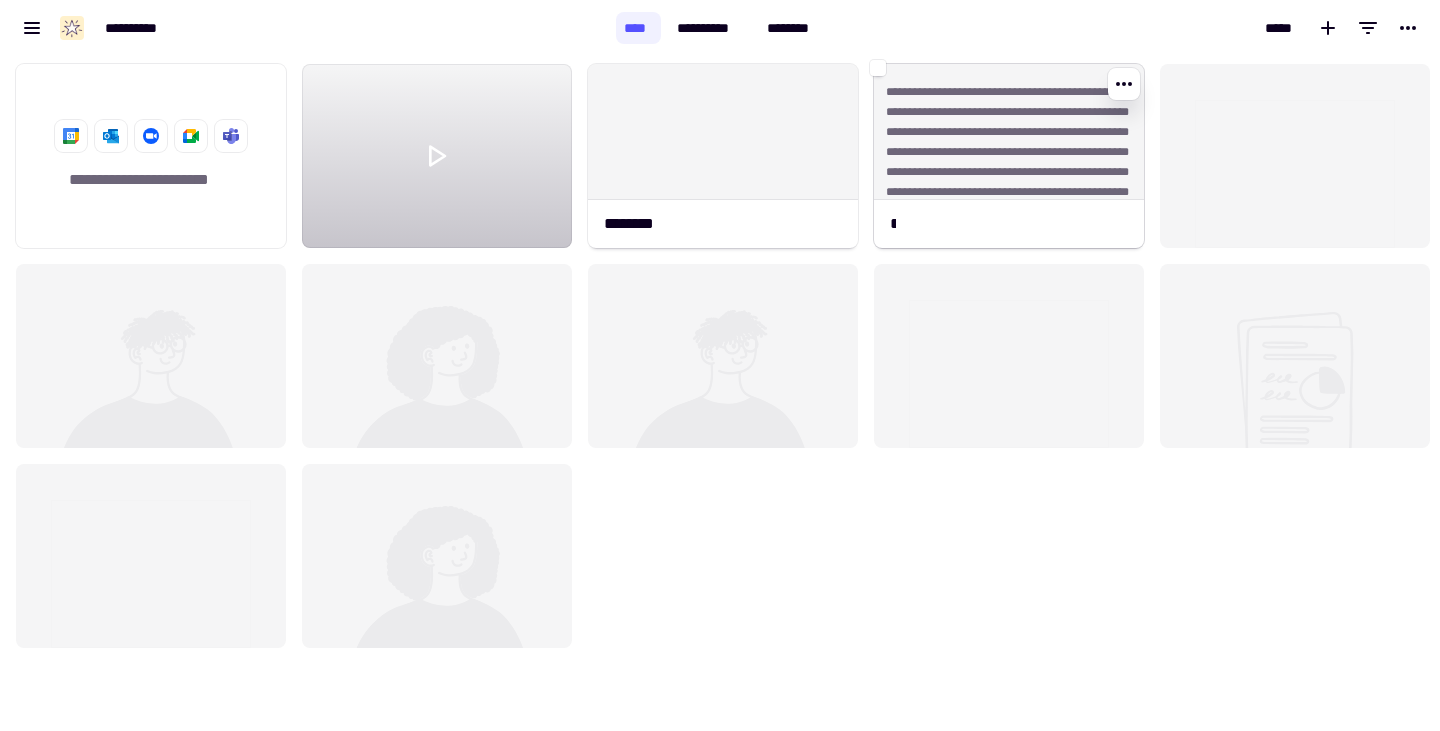 click on "**********" 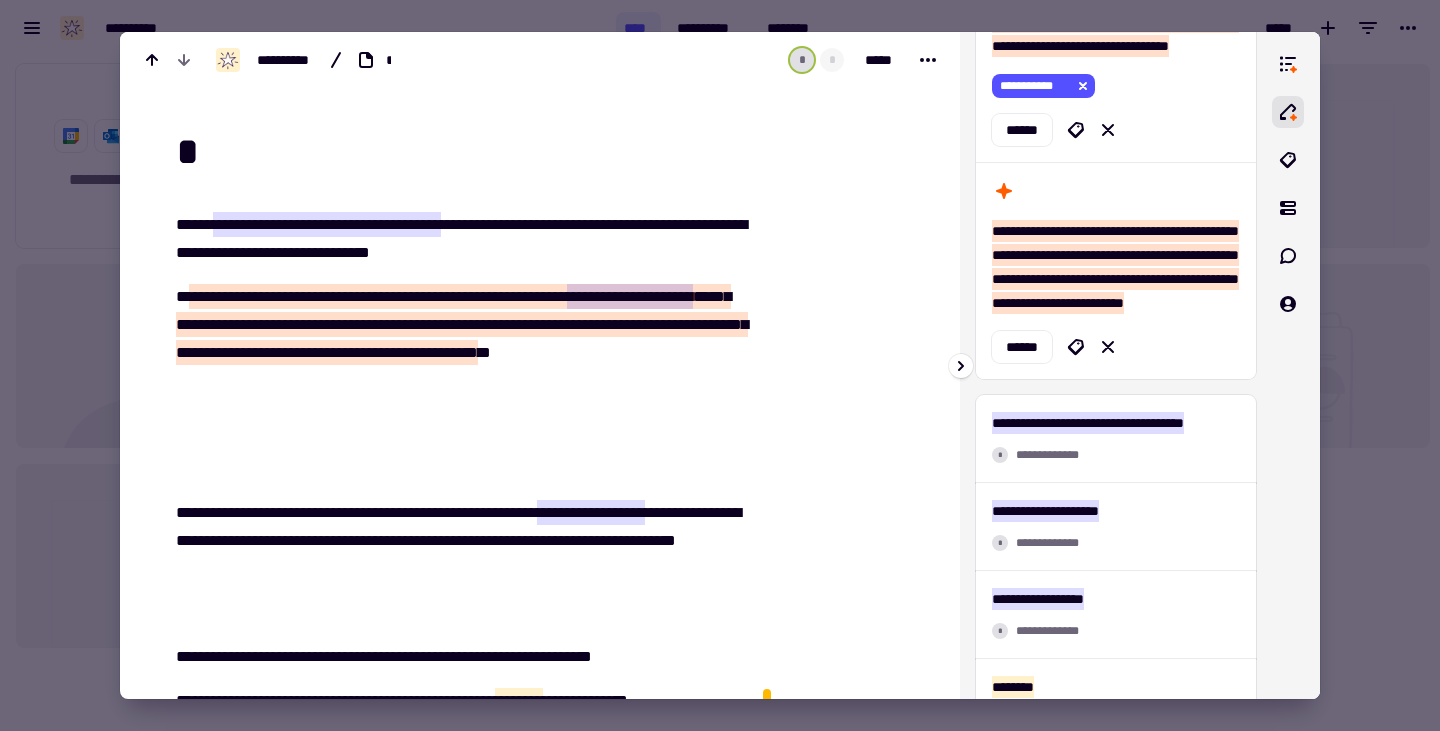 scroll, scrollTop: 9041, scrollLeft: 0, axis: vertical 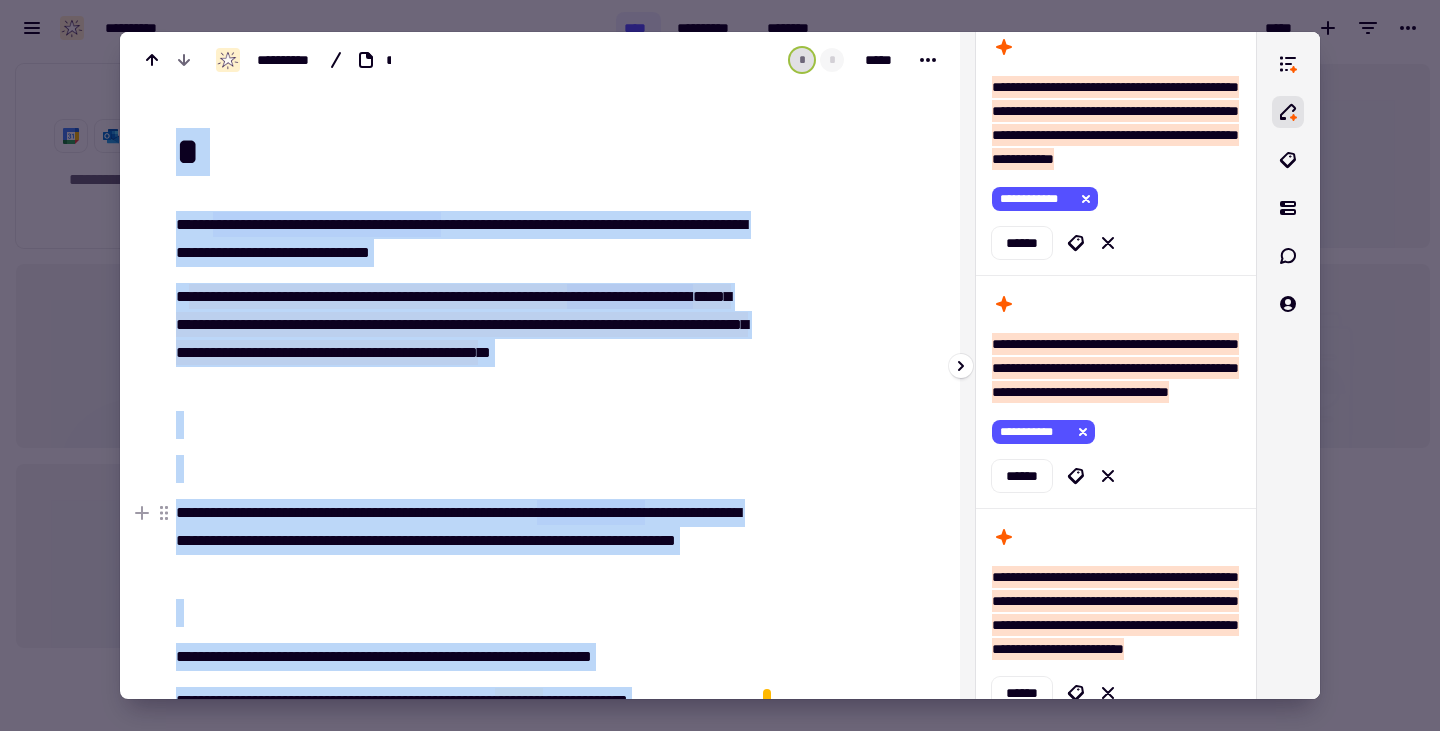 drag, startPoint x: 1276, startPoint y: 537, endPoint x: 1263, endPoint y: 539, distance: 13.152946 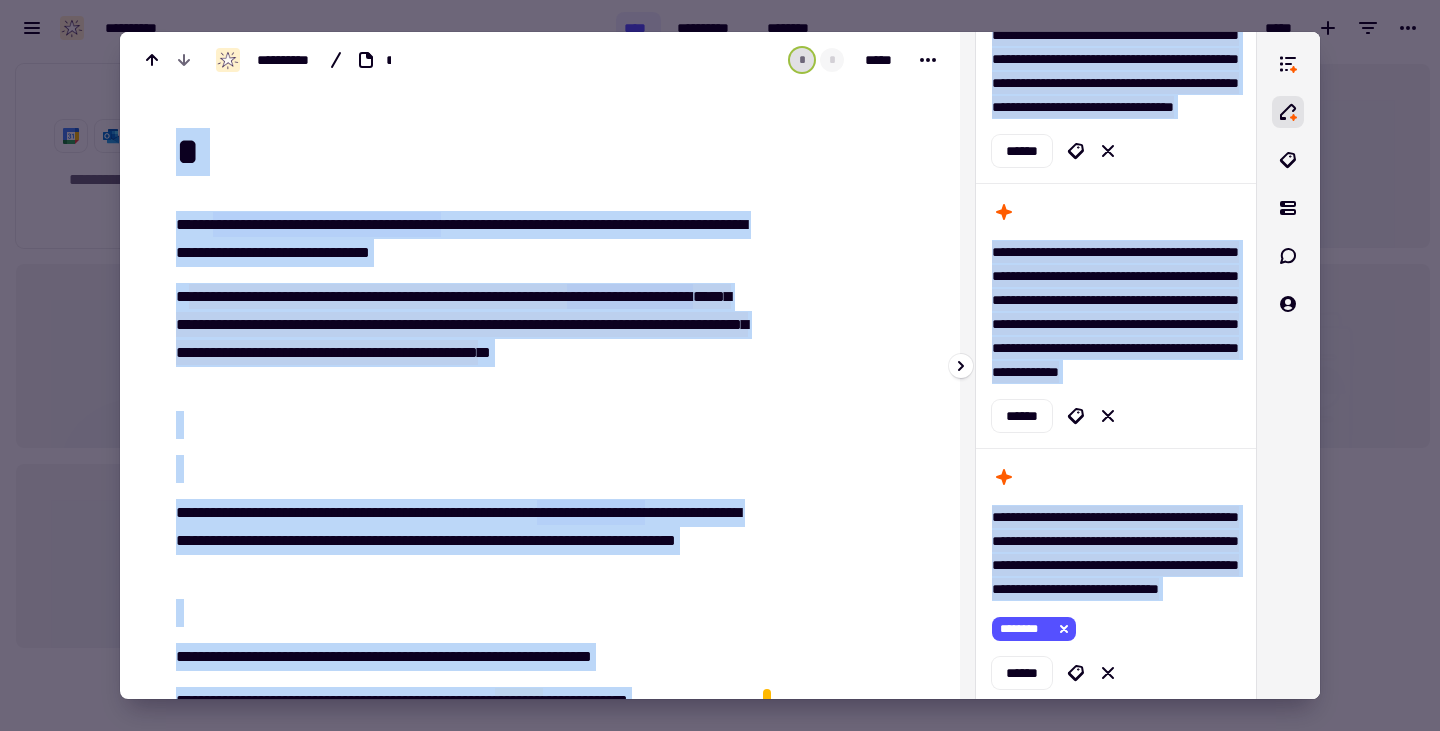 scroll, scrollTop: 0, scrollLeft: 0, axis: both 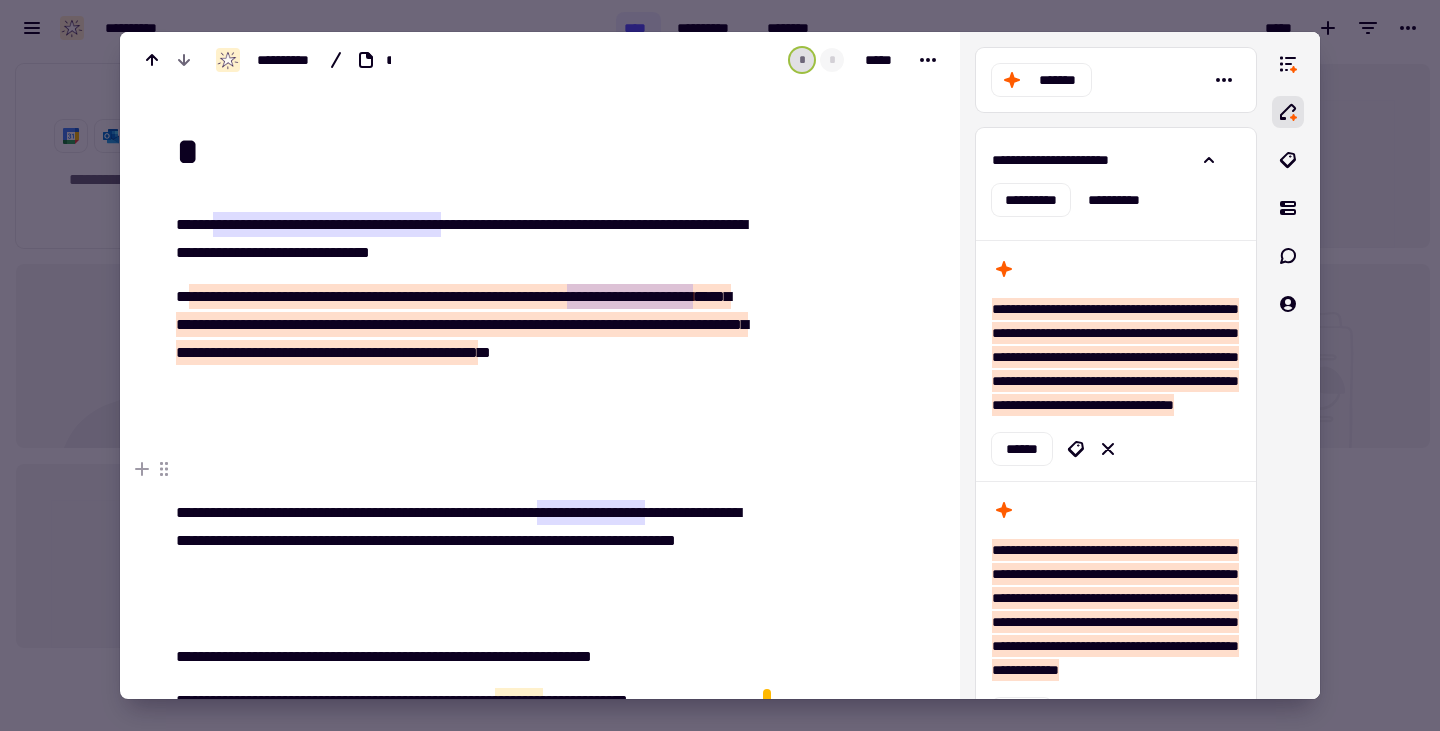 click at bounding box center [720, 365] 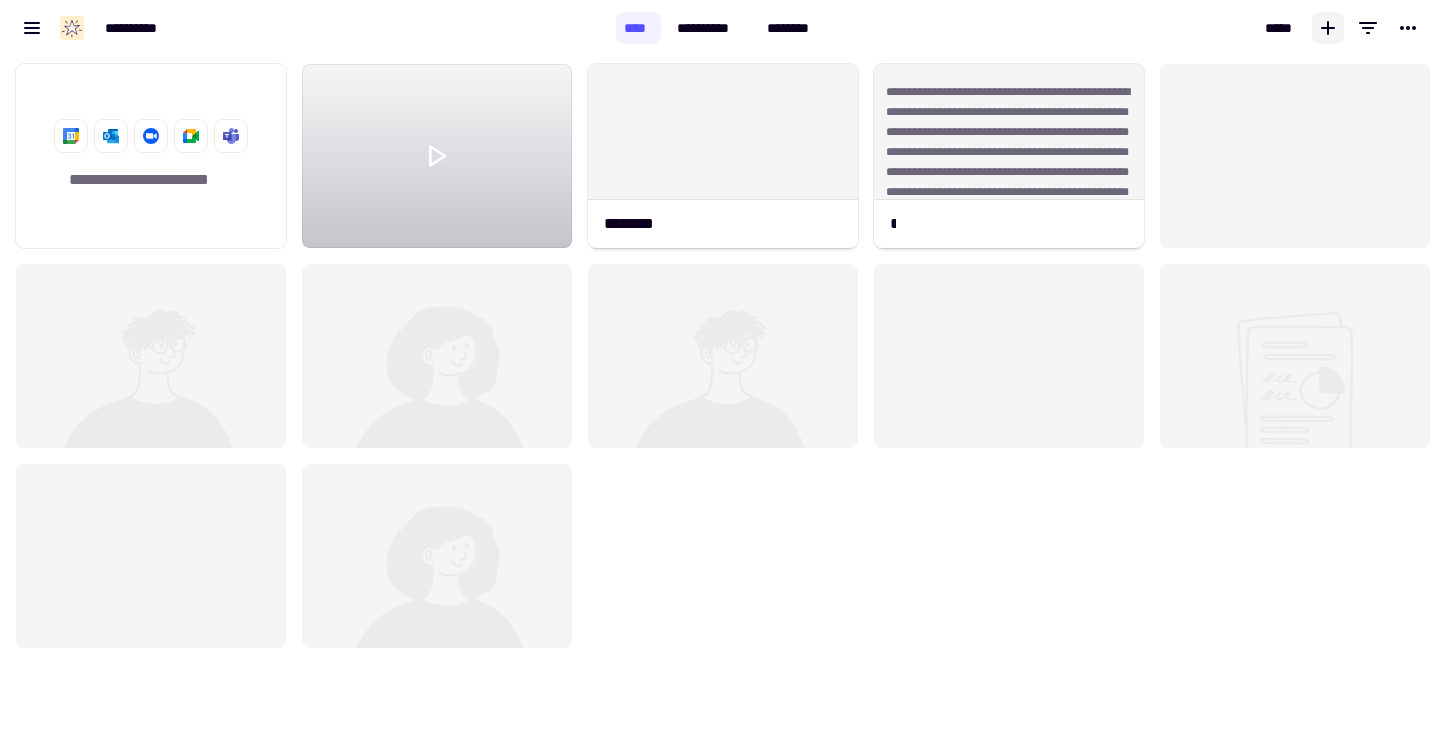 click 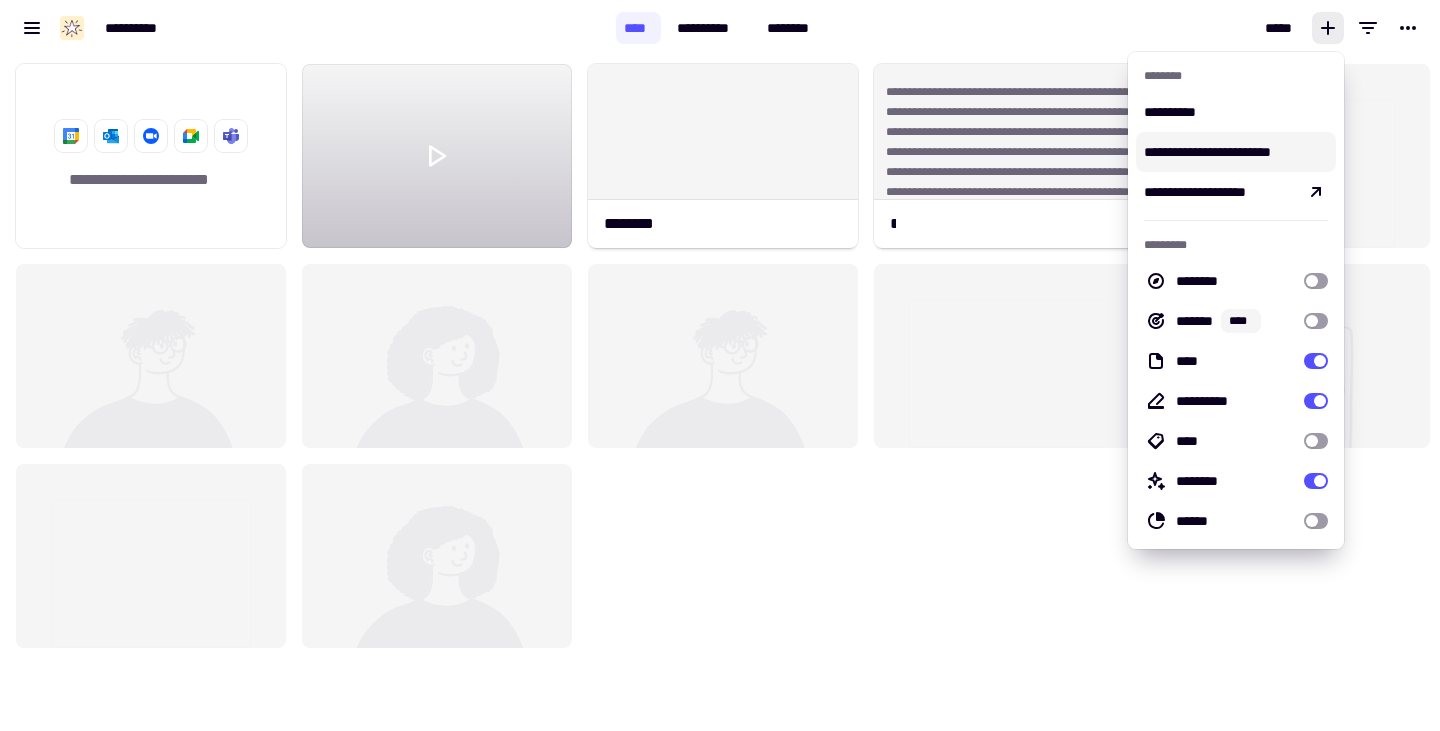 click on "**********" at bounding box center (1236, 152) 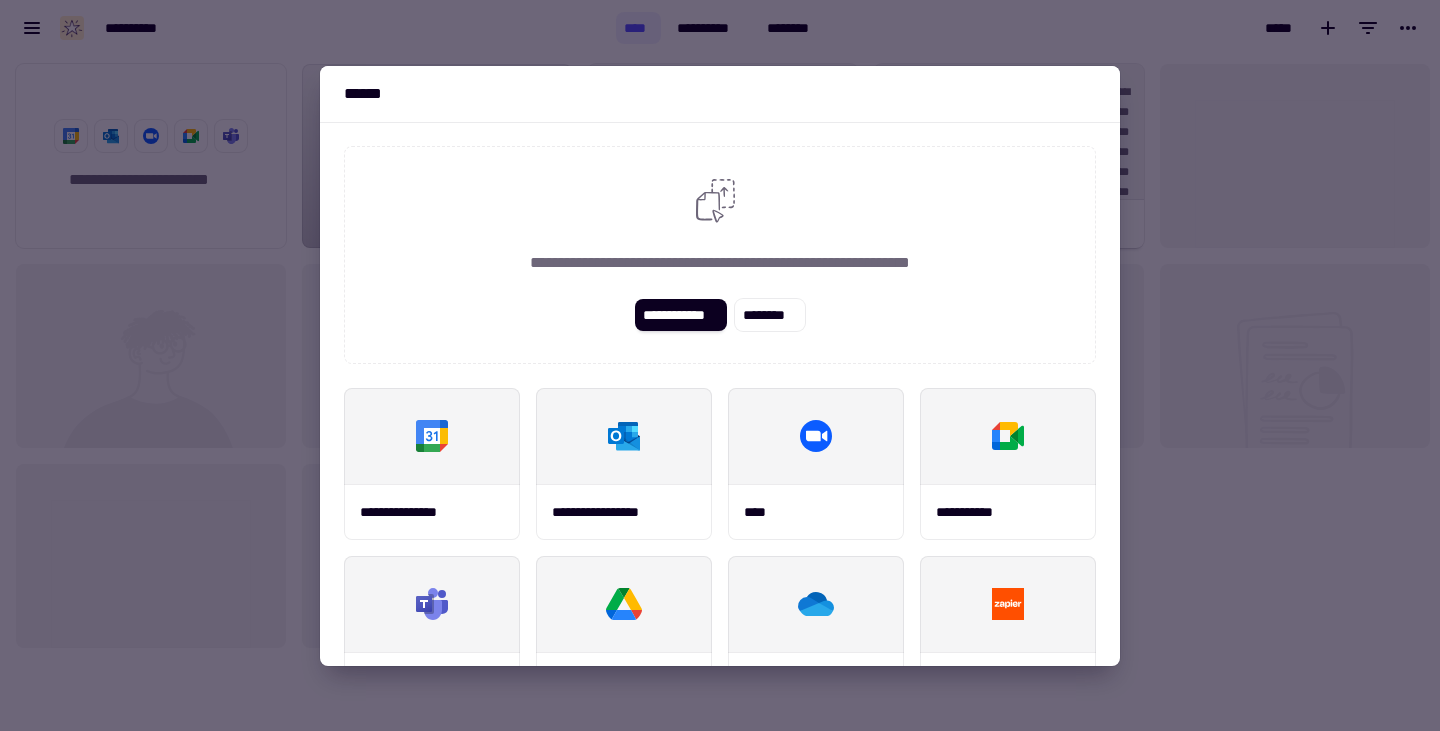 scroll, scrollTop: 234, scrollLeft: 0, axis: vertical 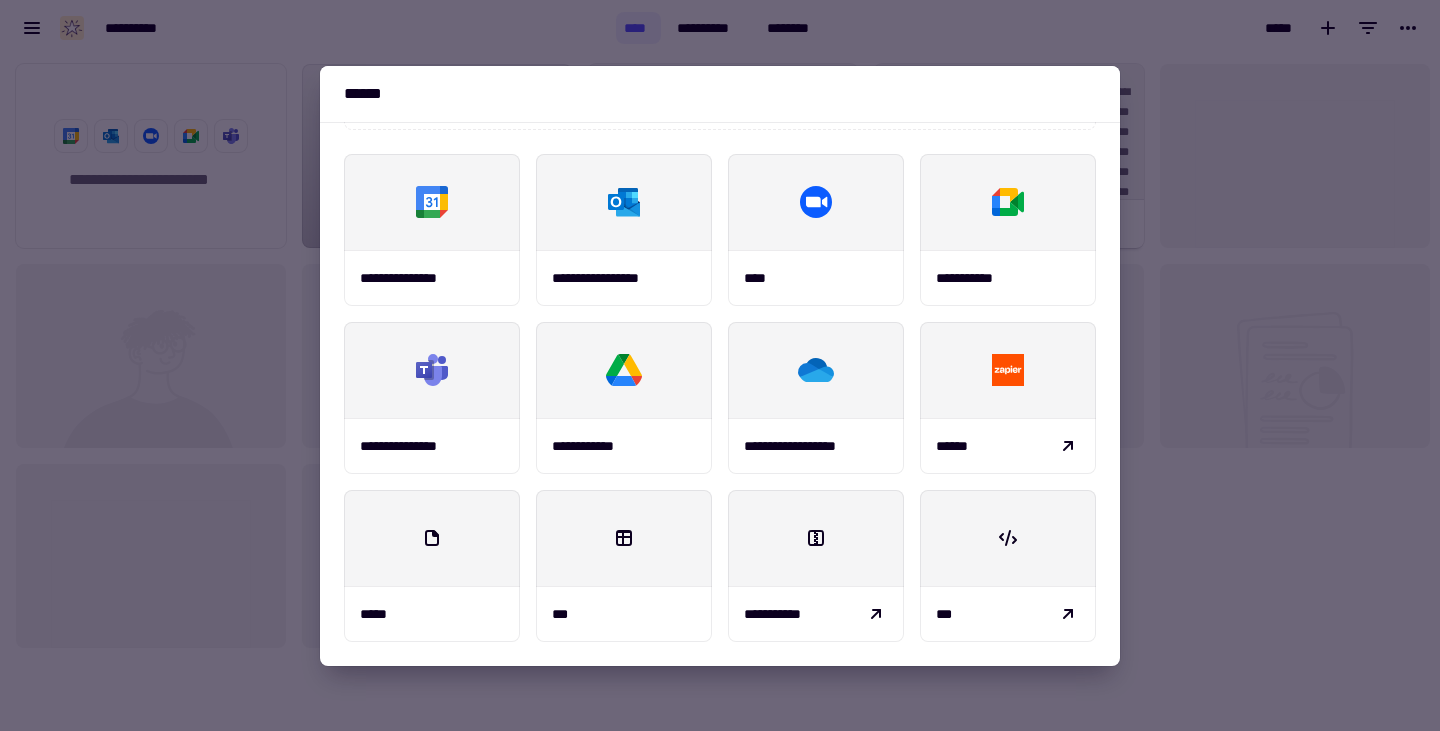 click at bounding box center (720, 365) 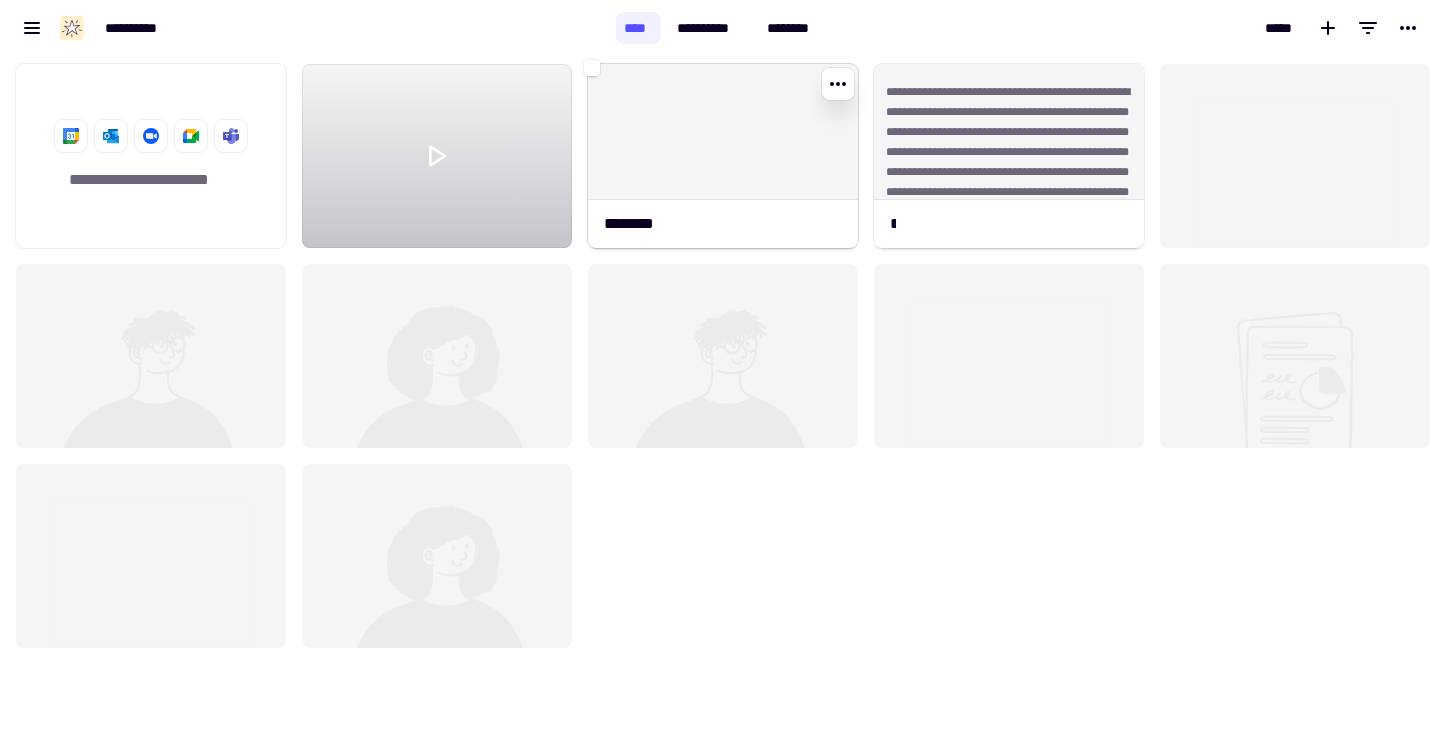 click on "********" 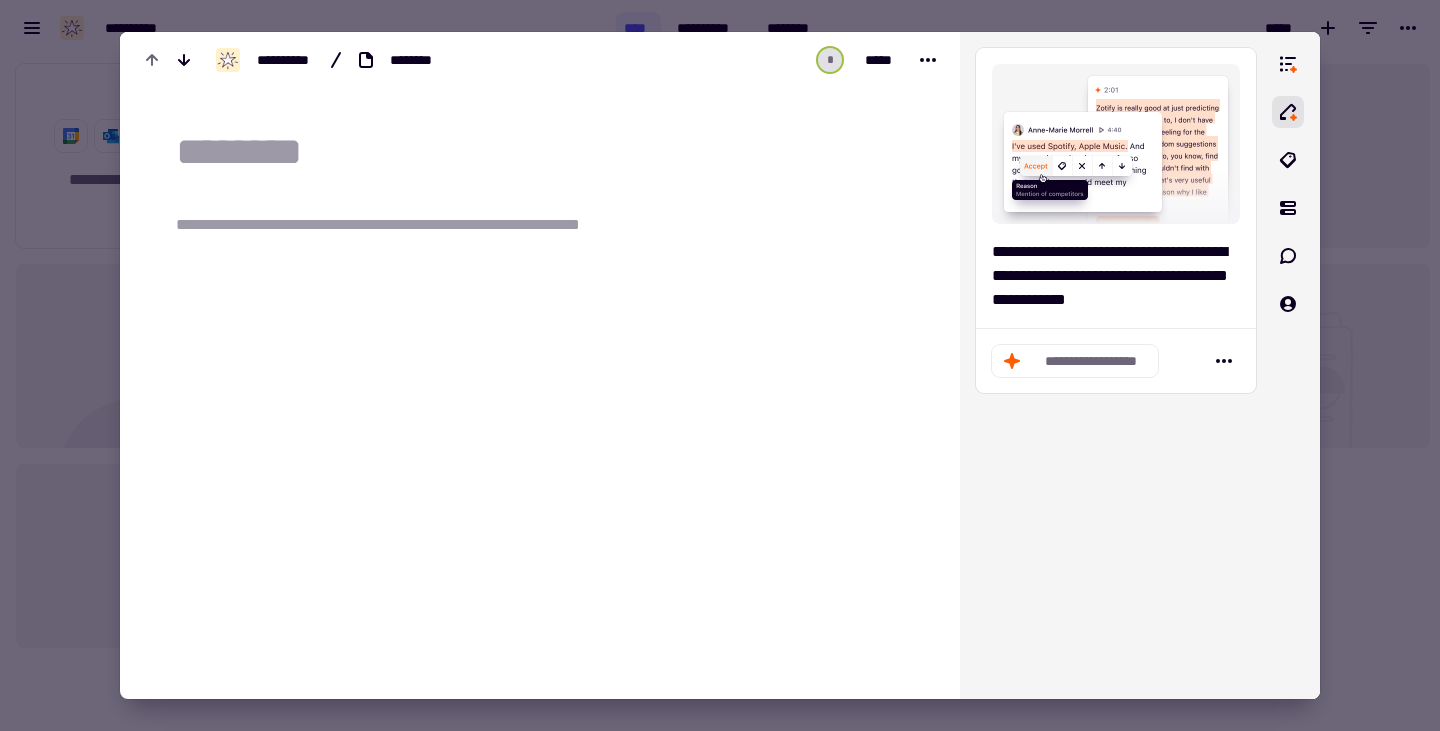 click at bounding box center [720, 365] 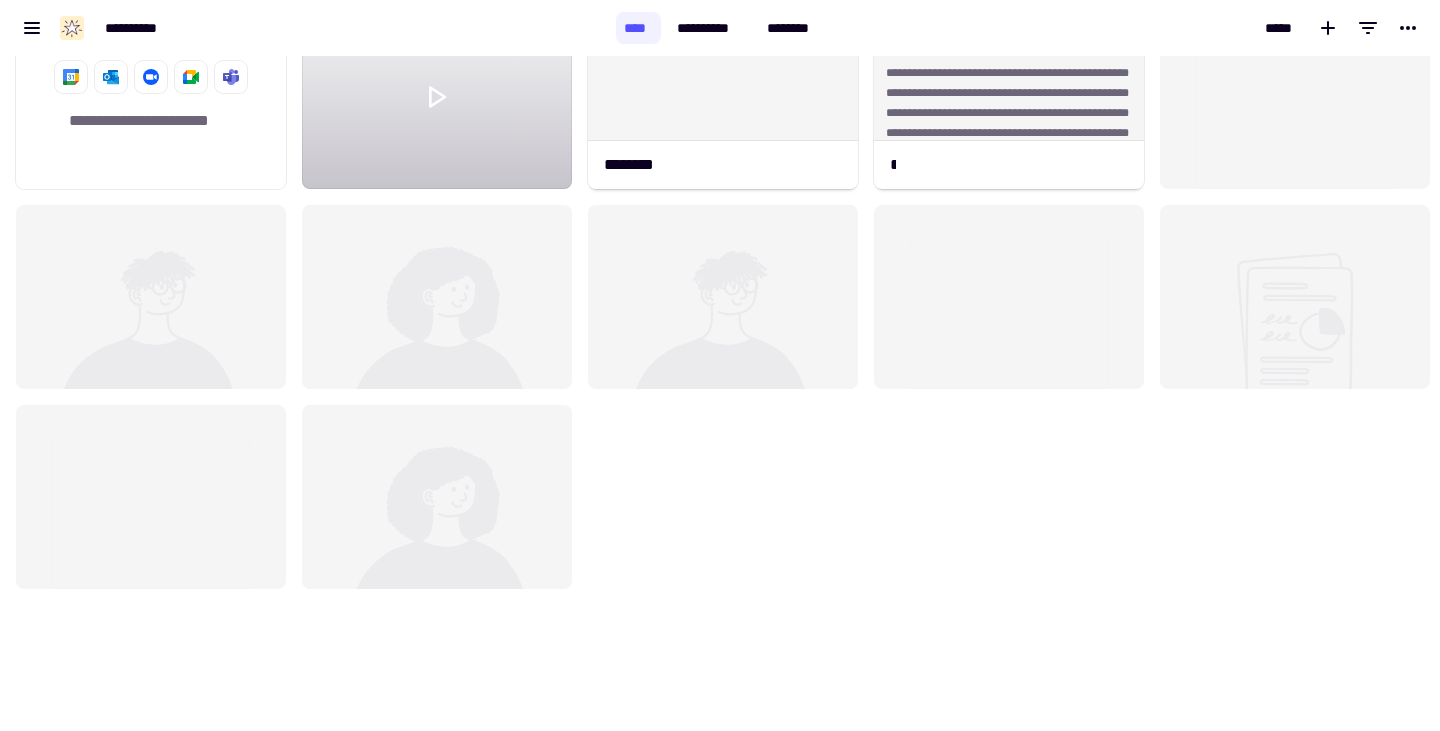scroll, scrollTop: 0, scrollLeft: 0, axis: both 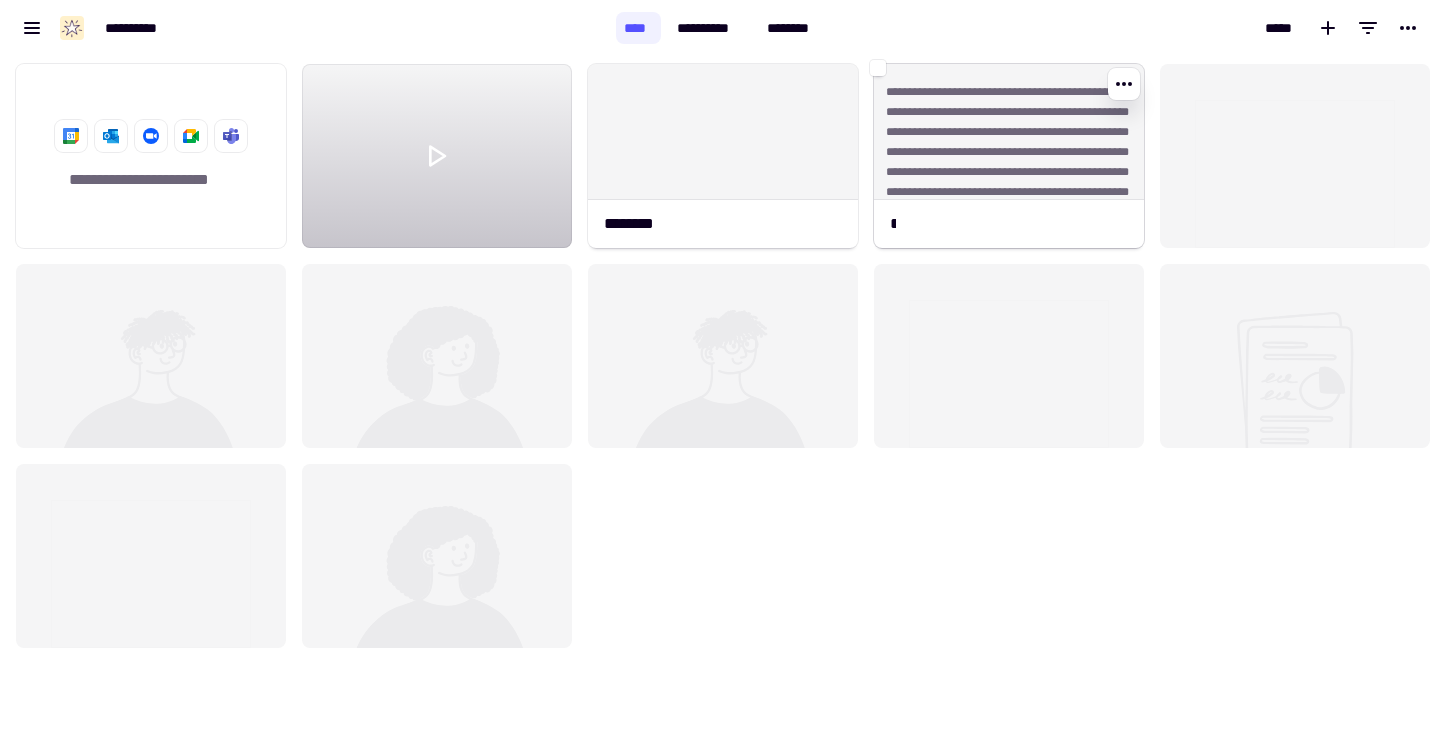 click on "**********" 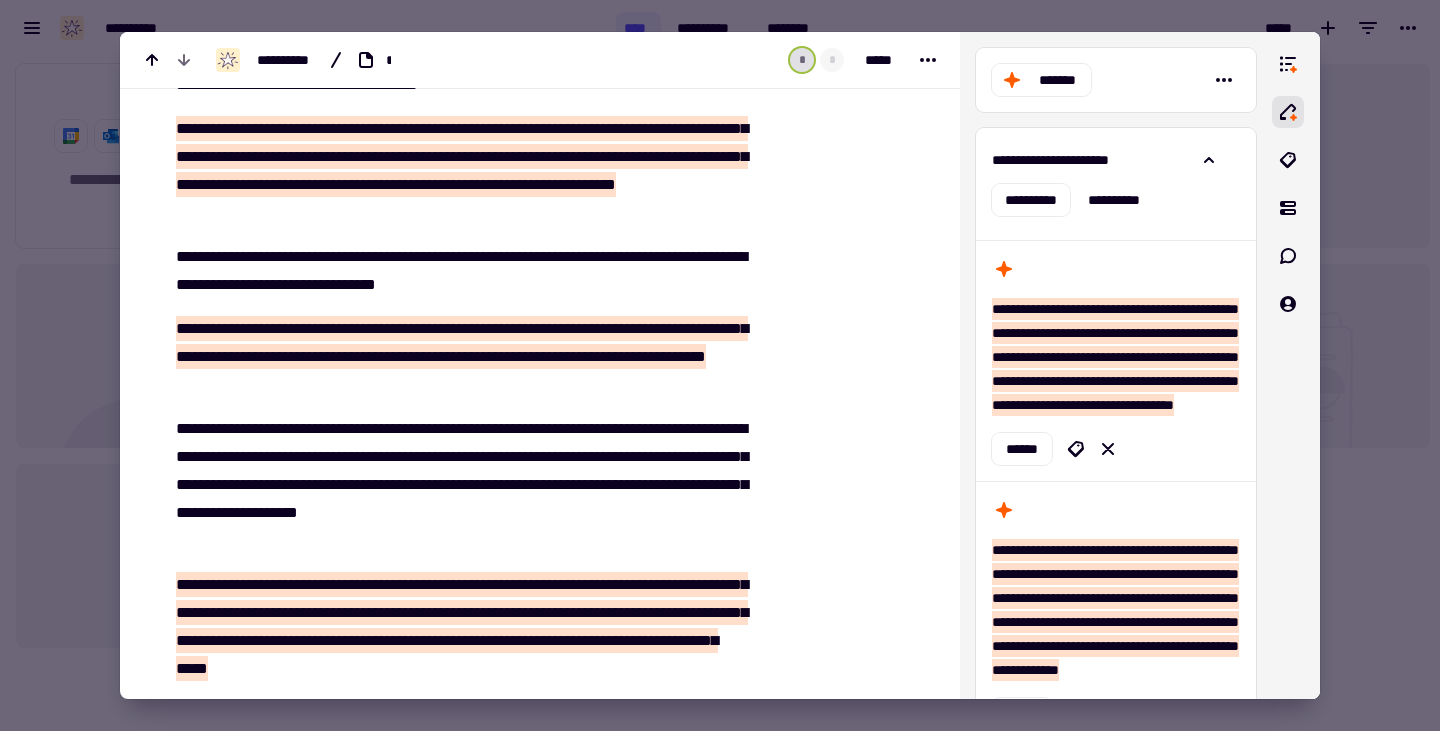 scroll, scrollTop: 1222, scrollLeft: 0, axis: vertical 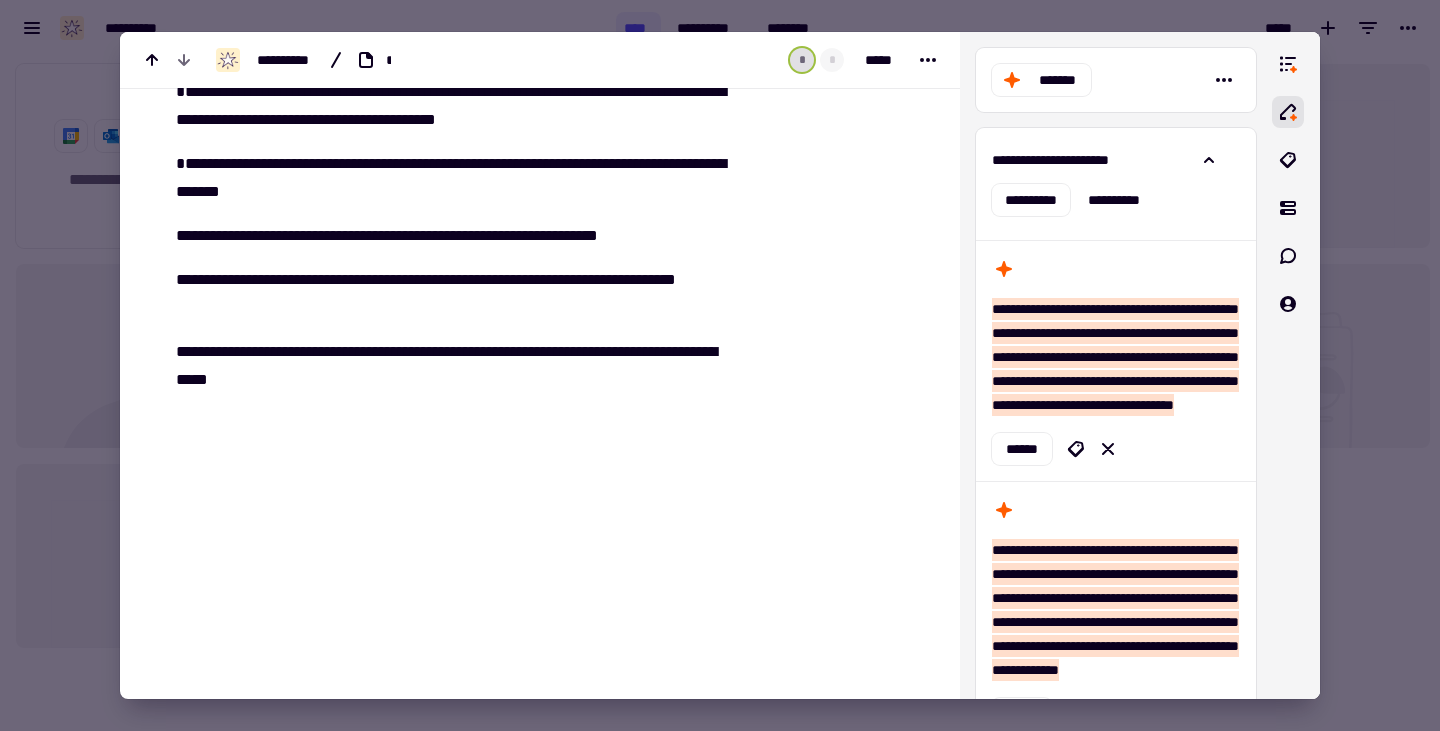 click at bounding box center (720, 365) 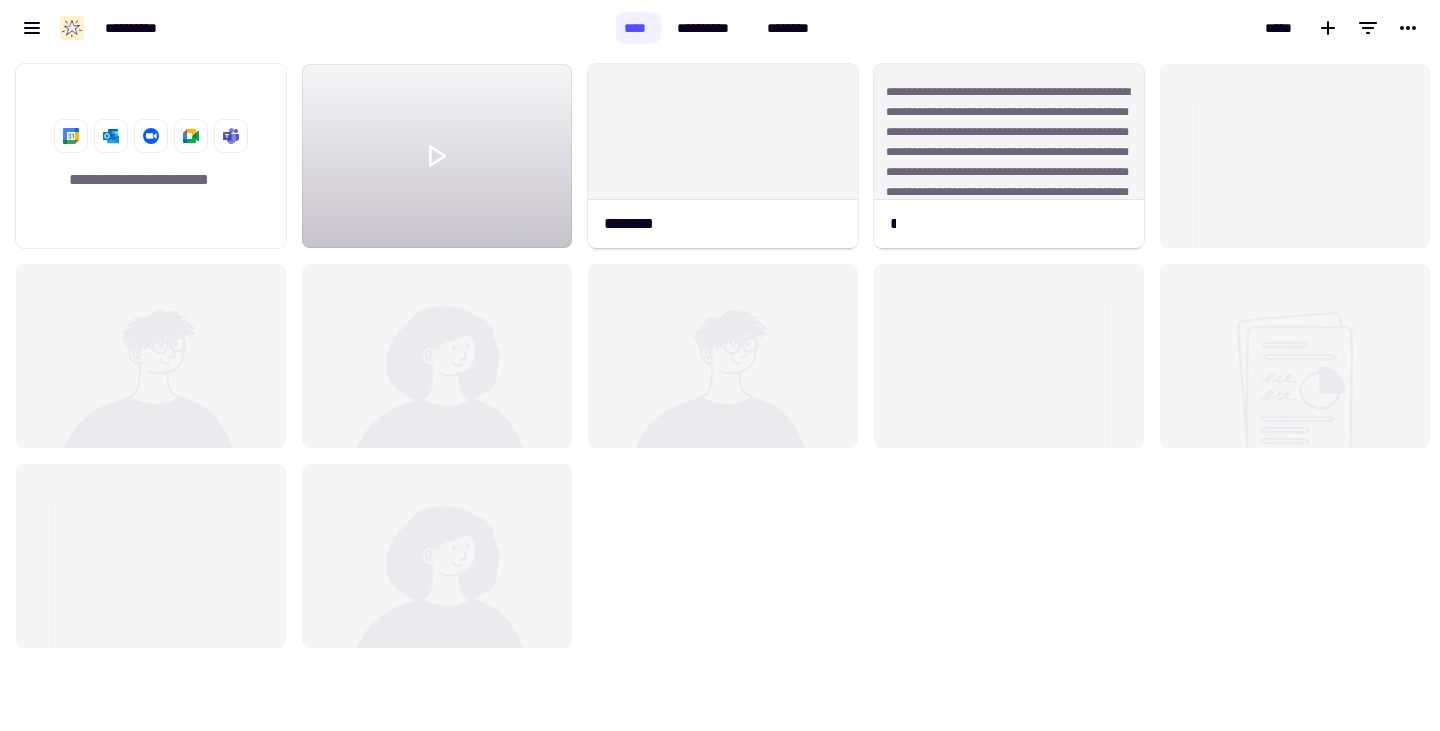 click on "**********" 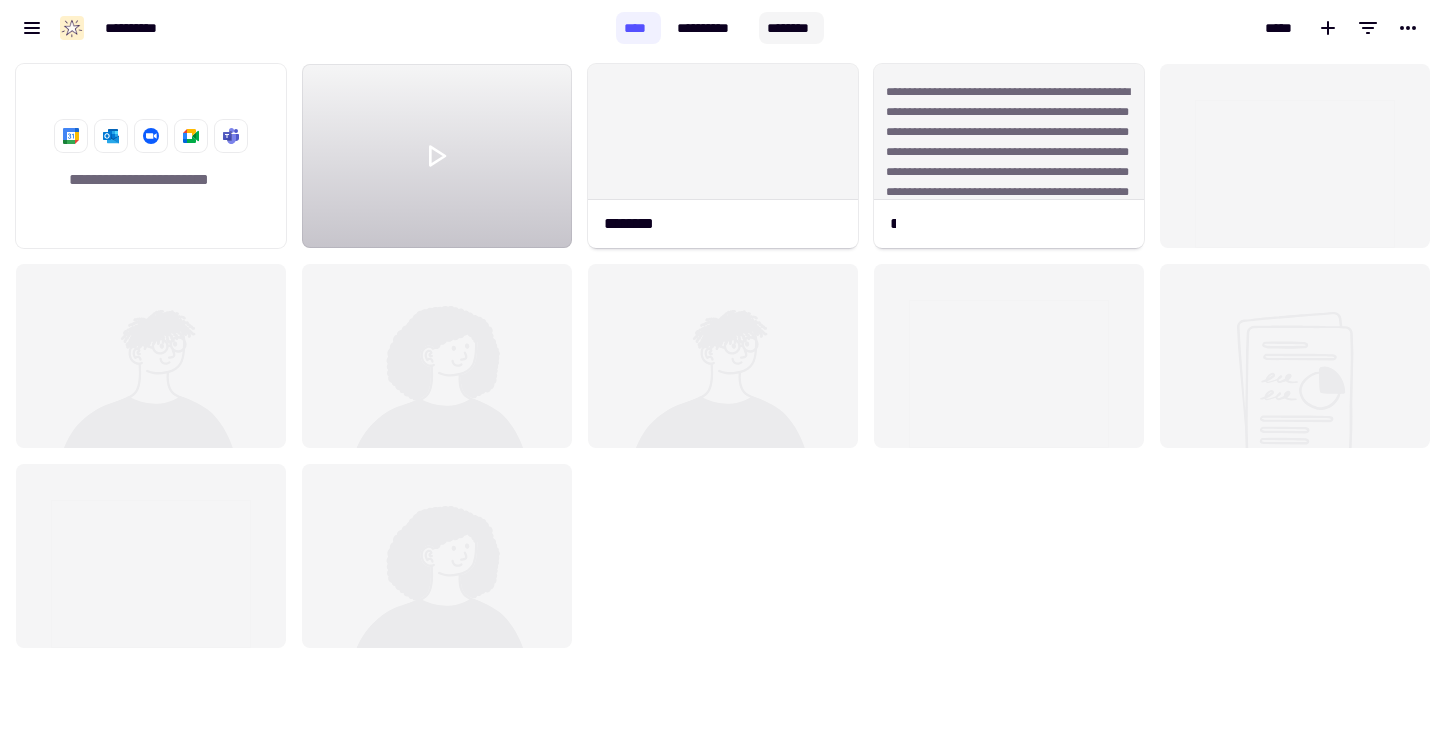 click on "********" 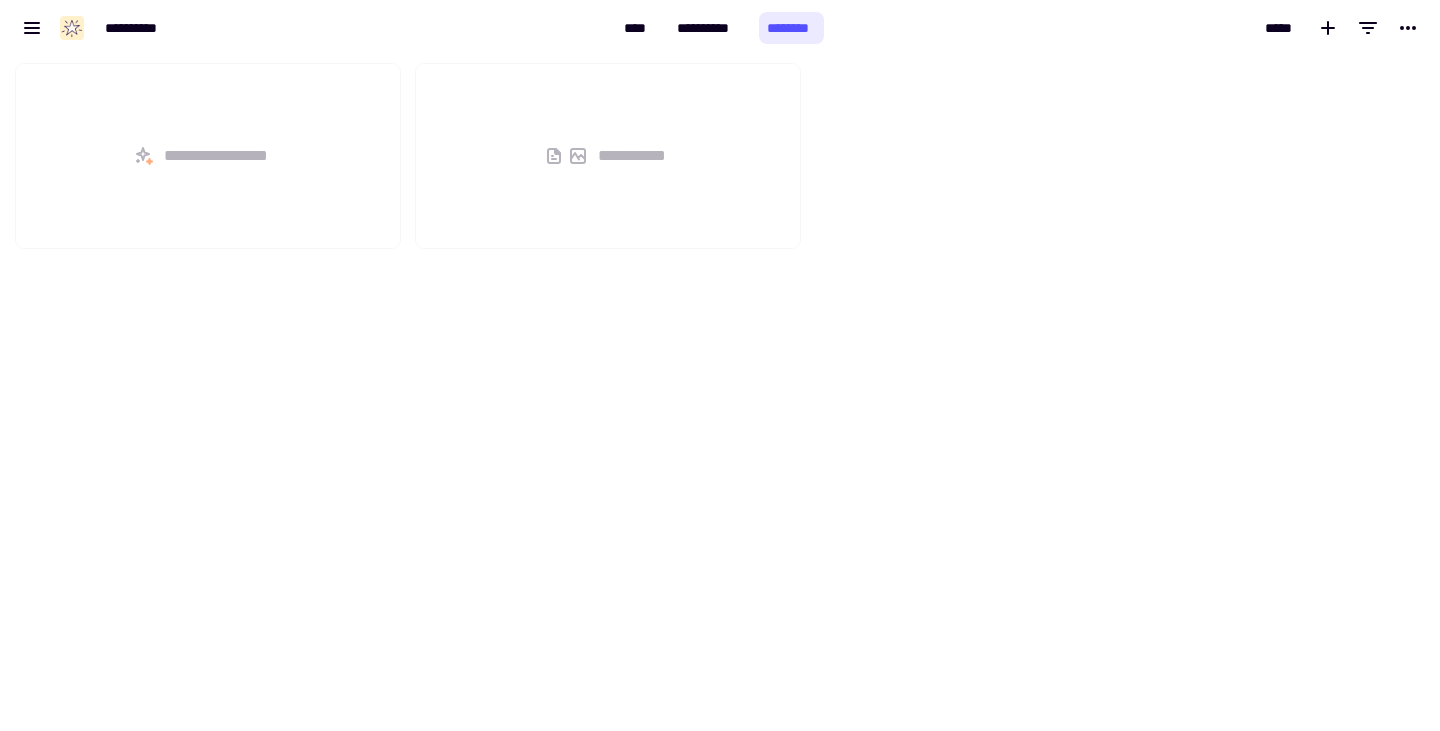 scroll, scrollTop: 16, scrollLeft: 16, axis: both 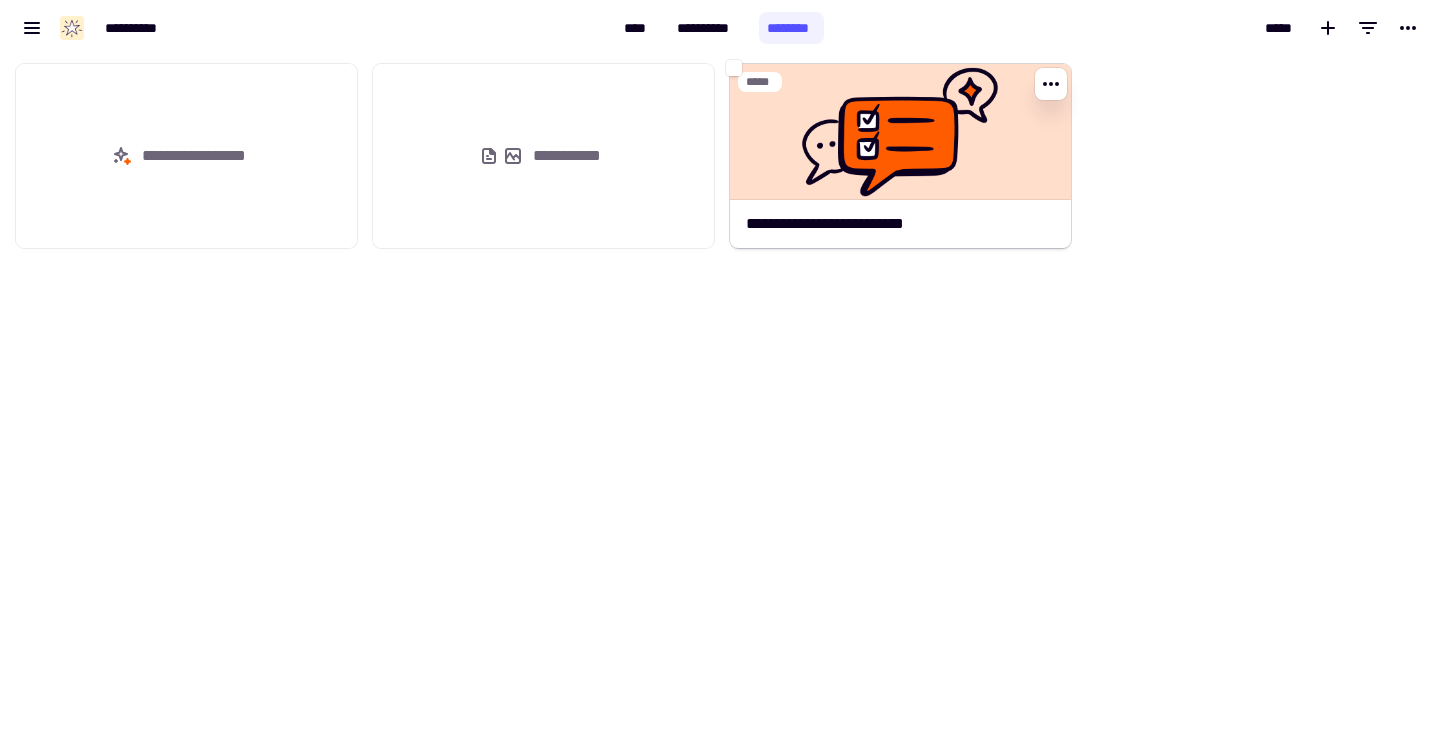 click 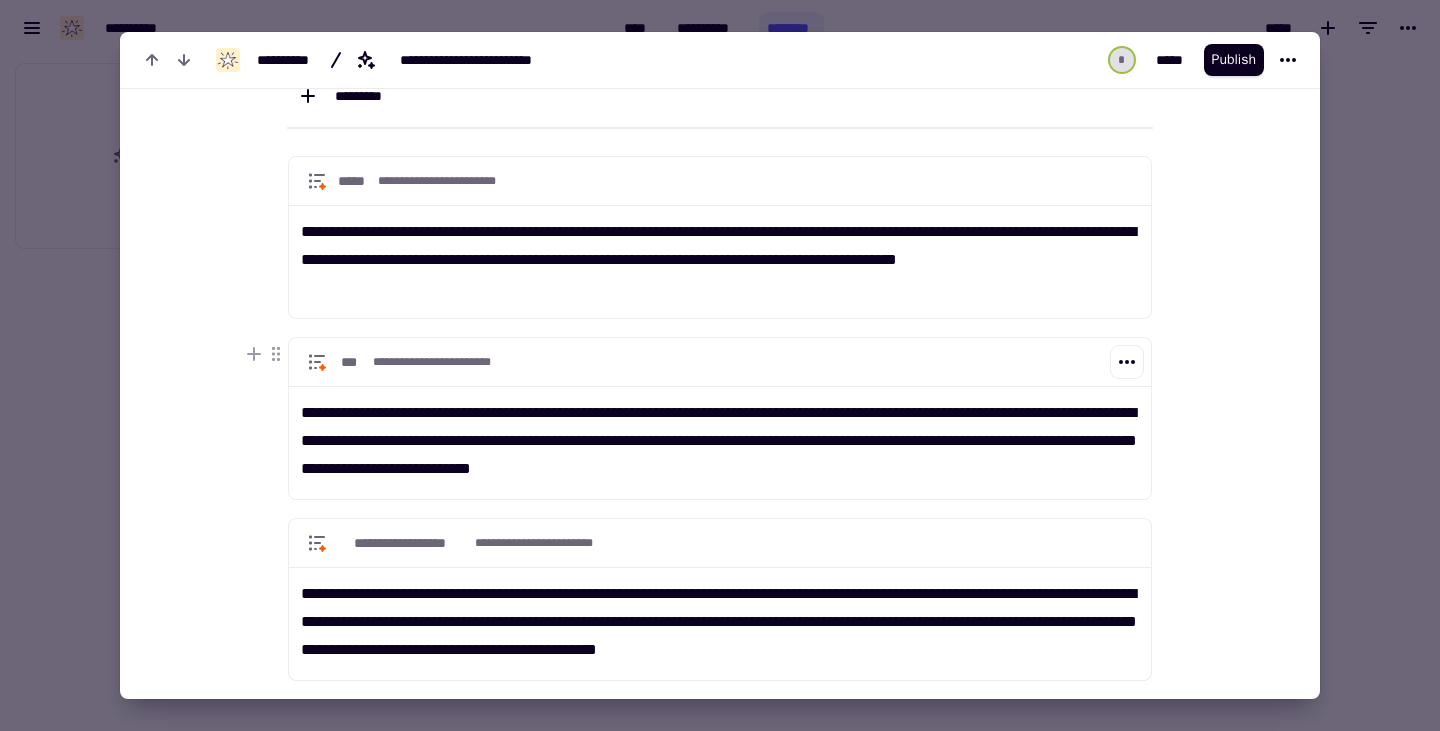 scroll, scrollTop: 422, scrollLeft: 0, axis: vertical 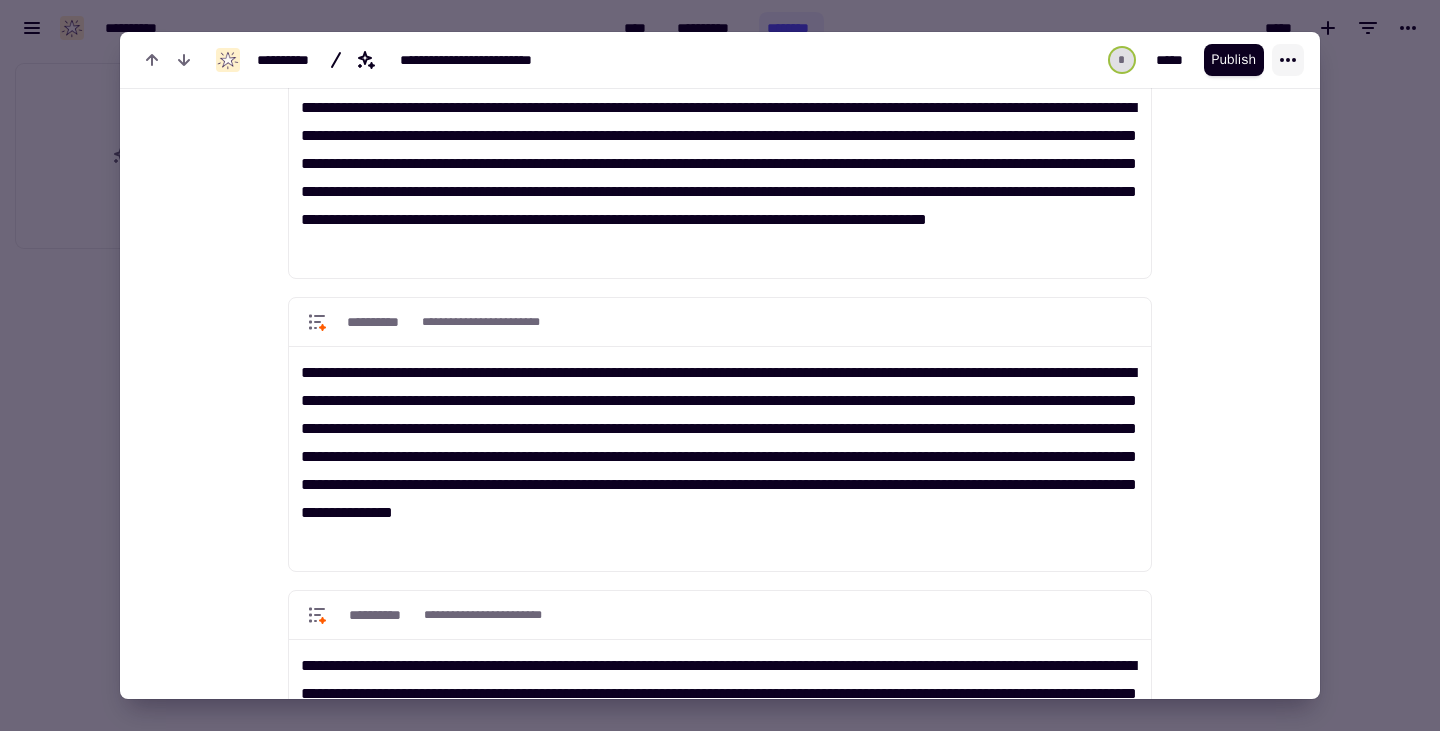 click 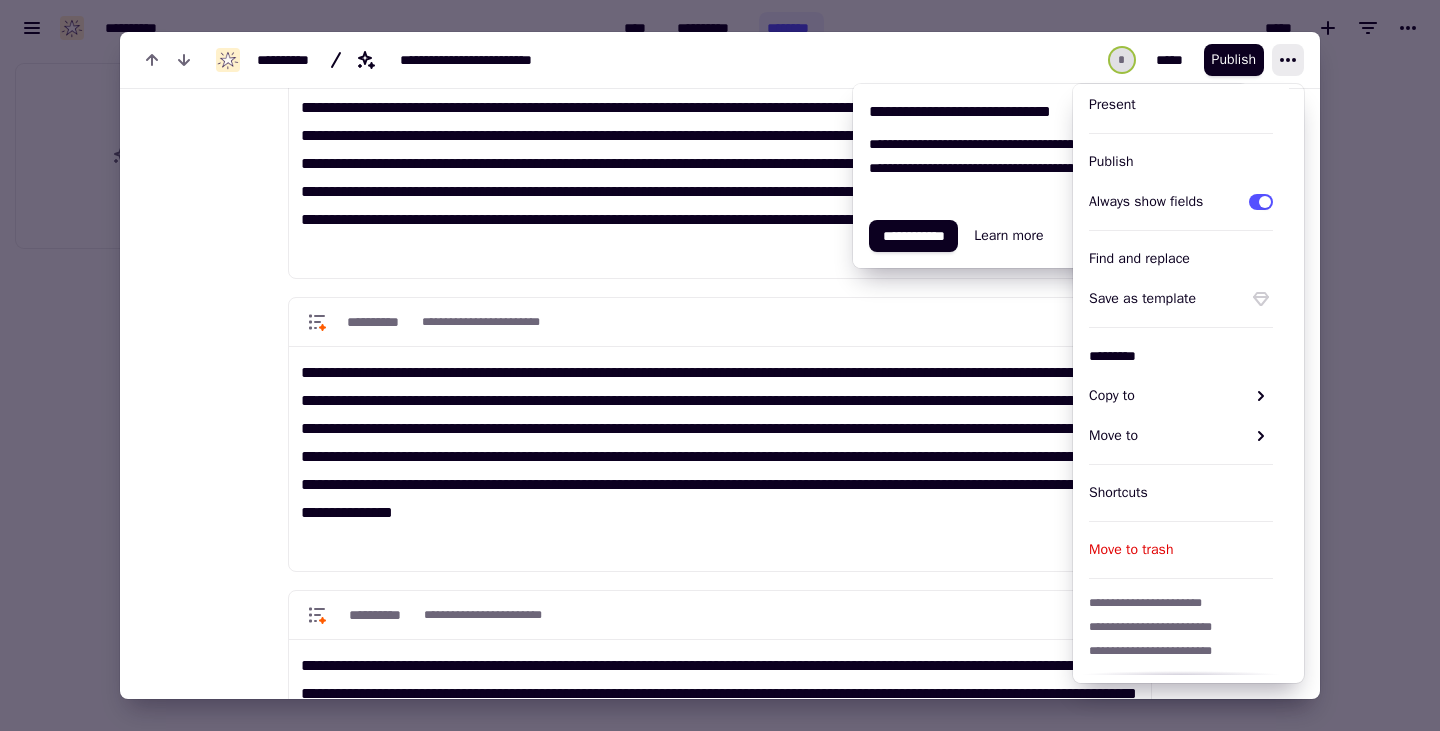 scroll, scrollTop: 0, scrollLeft: 0, axis: both 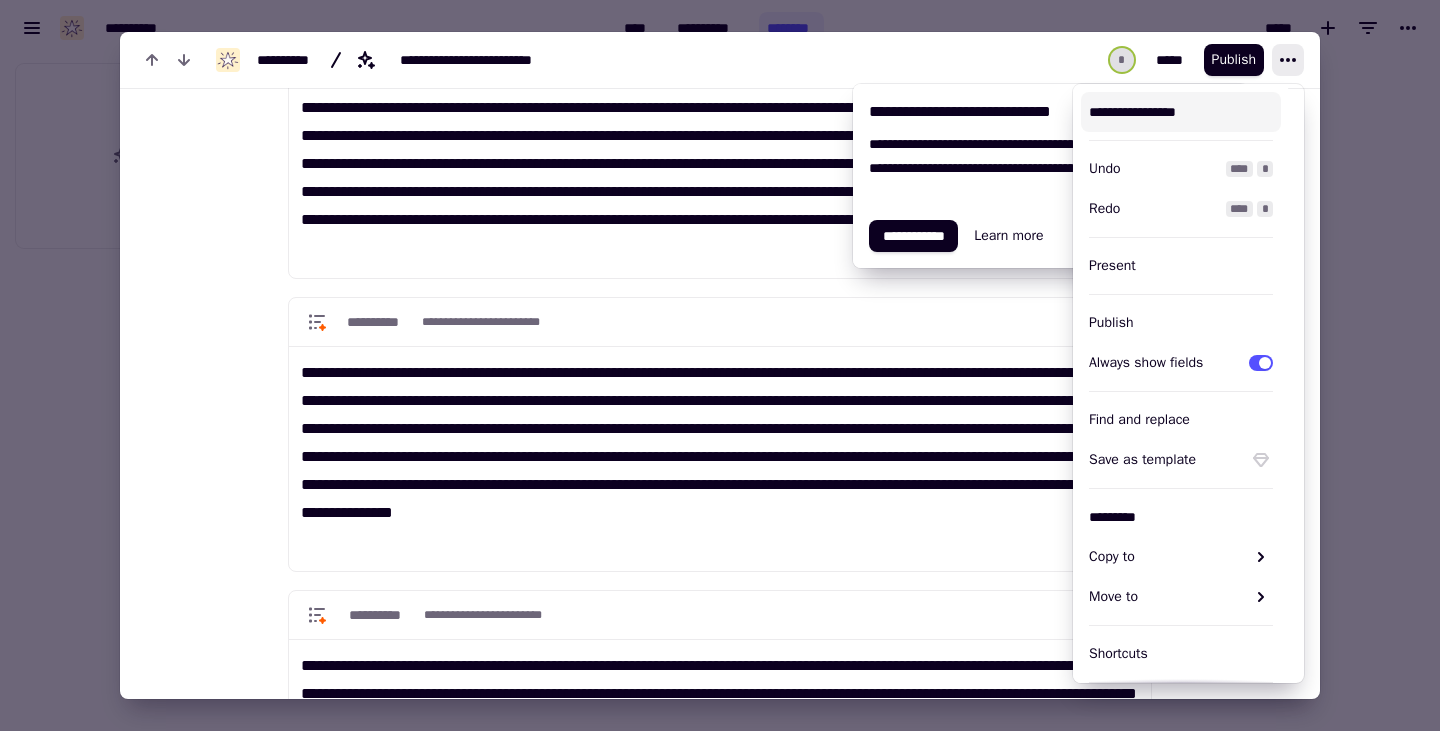 click on "**********" at bounding box center [1051, 168] 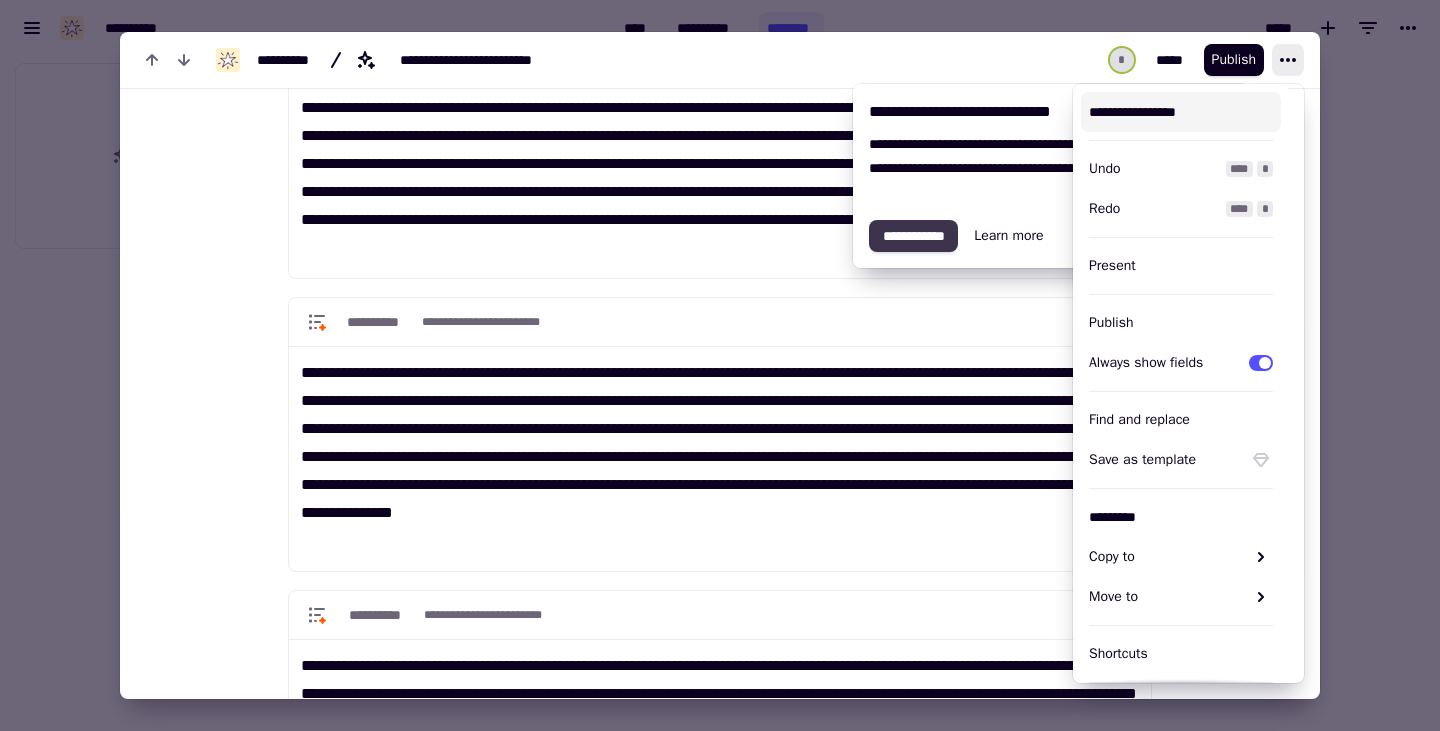 click on "**********" 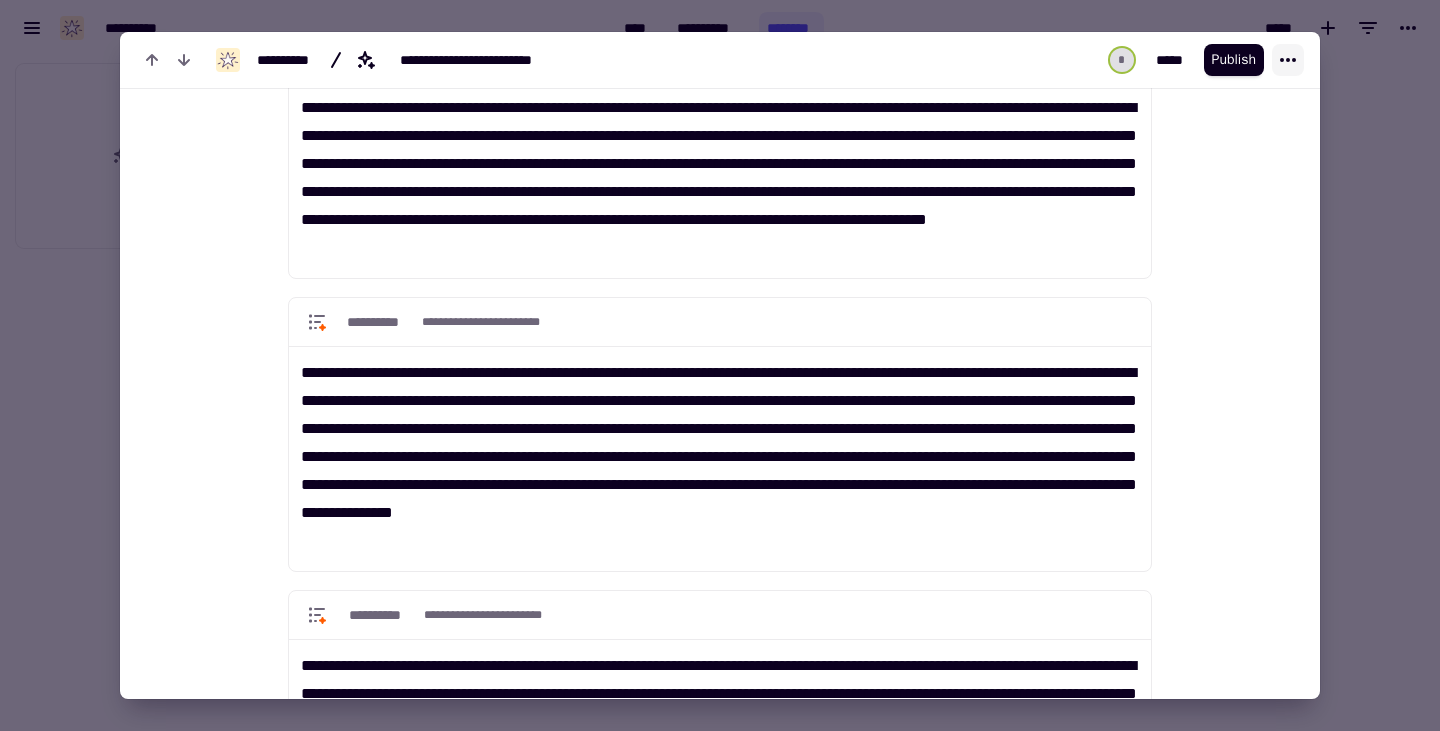 click 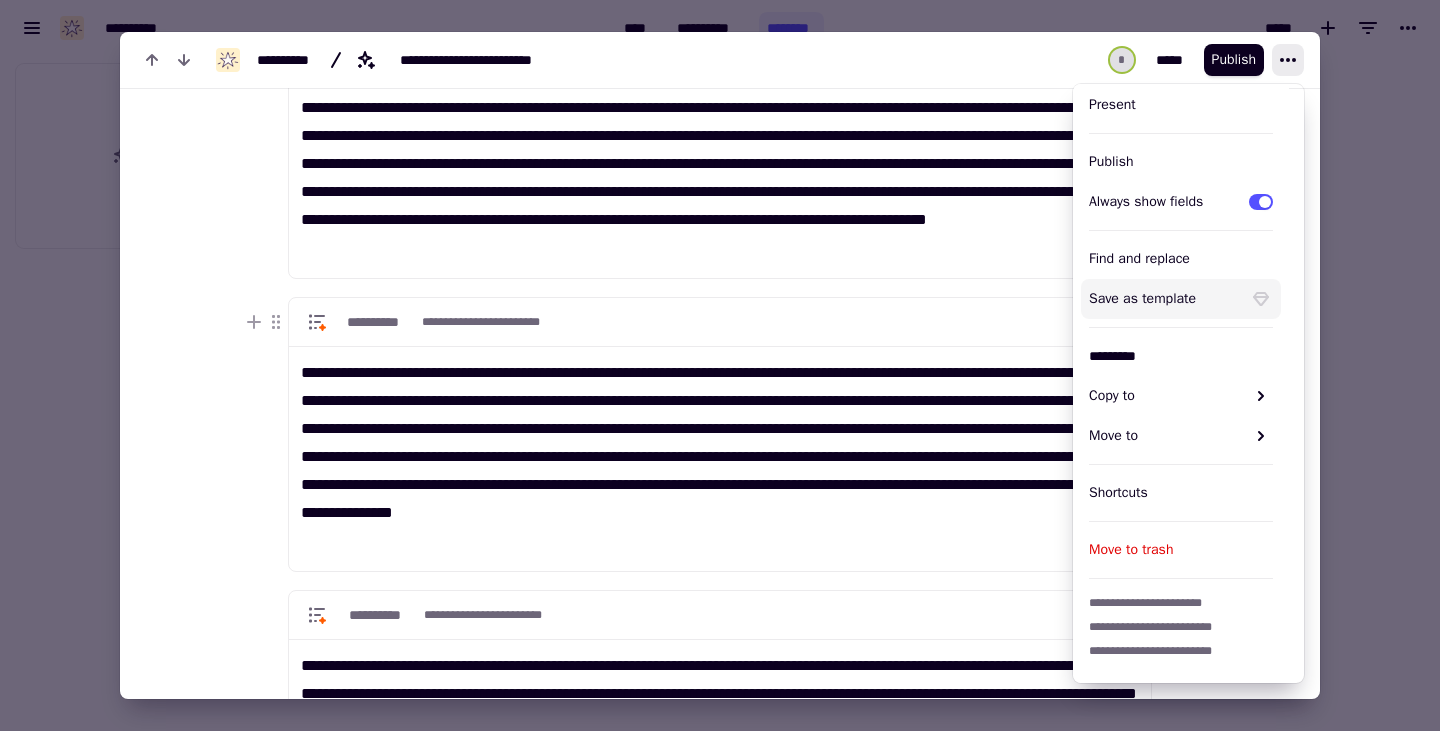 scroll, scrollTop: 0, scrollLeft: 0, axis: both 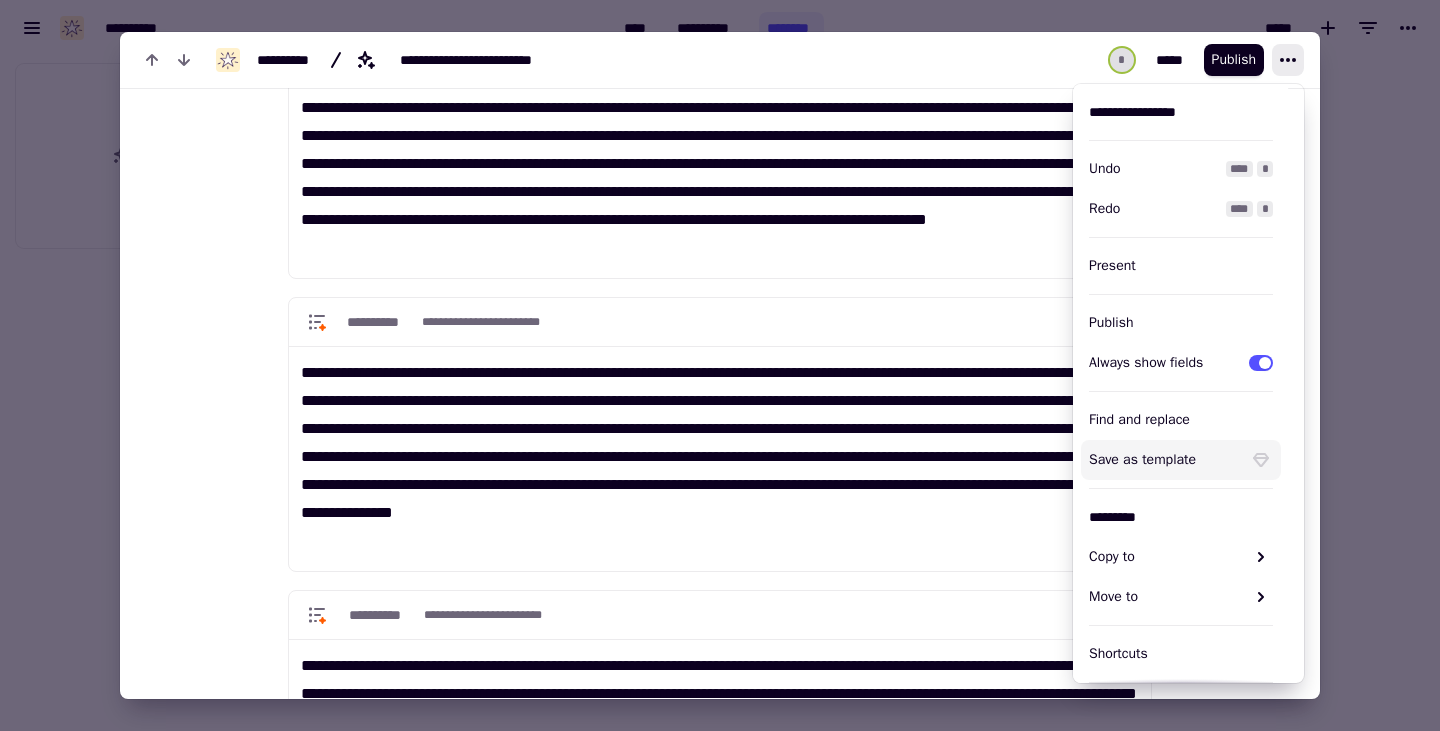click at bounding box center (720, 365) 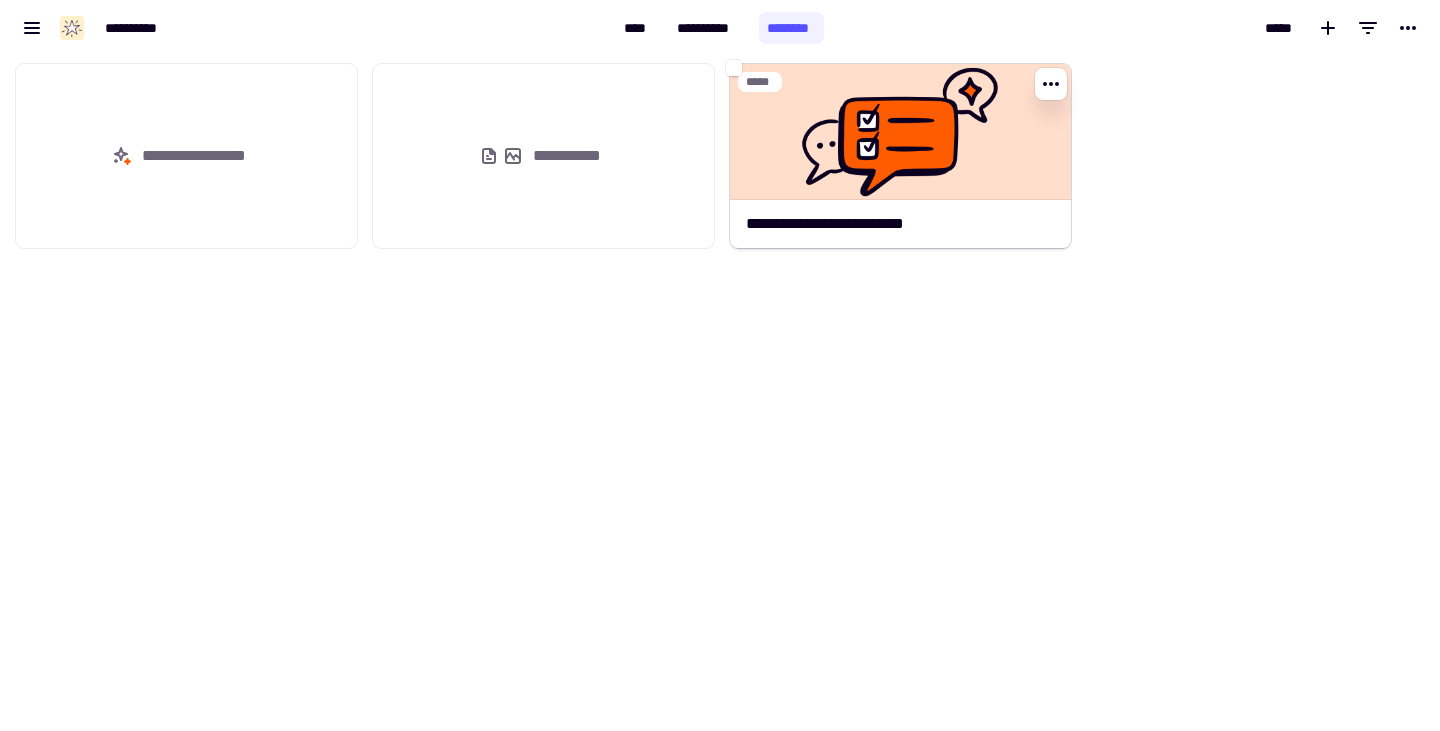 click on "**********" 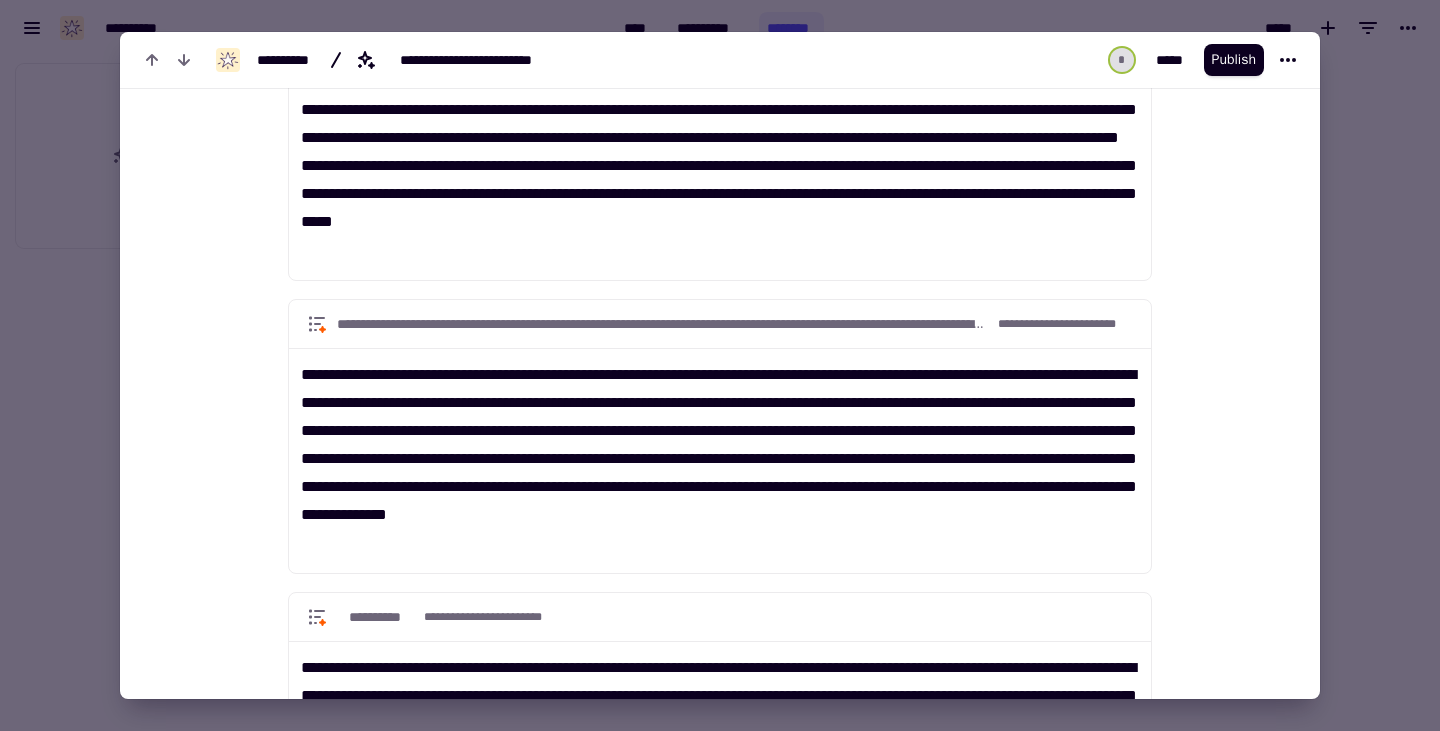 scroll, scrollTop: 4402, scrollLeft: 0, axis: vertical 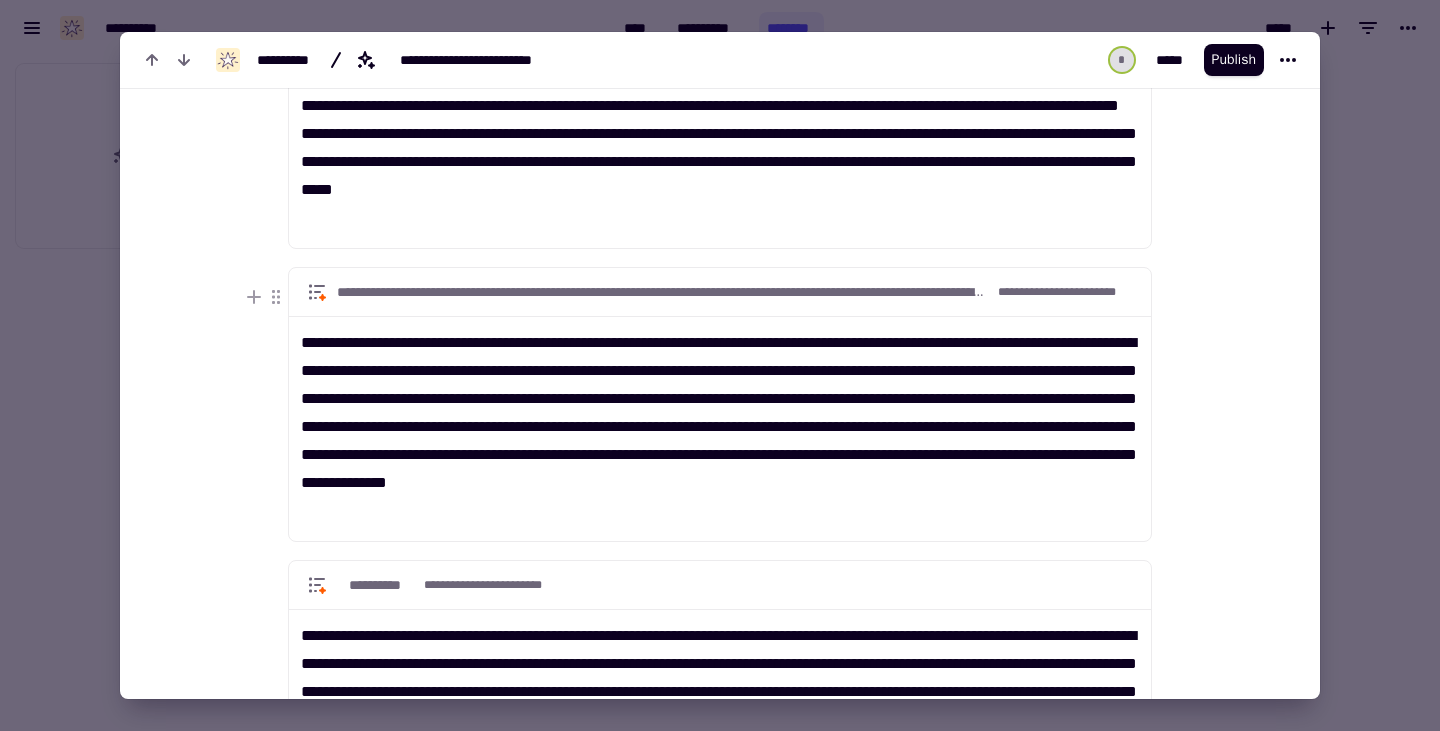 click at bounding box center [720, 365] 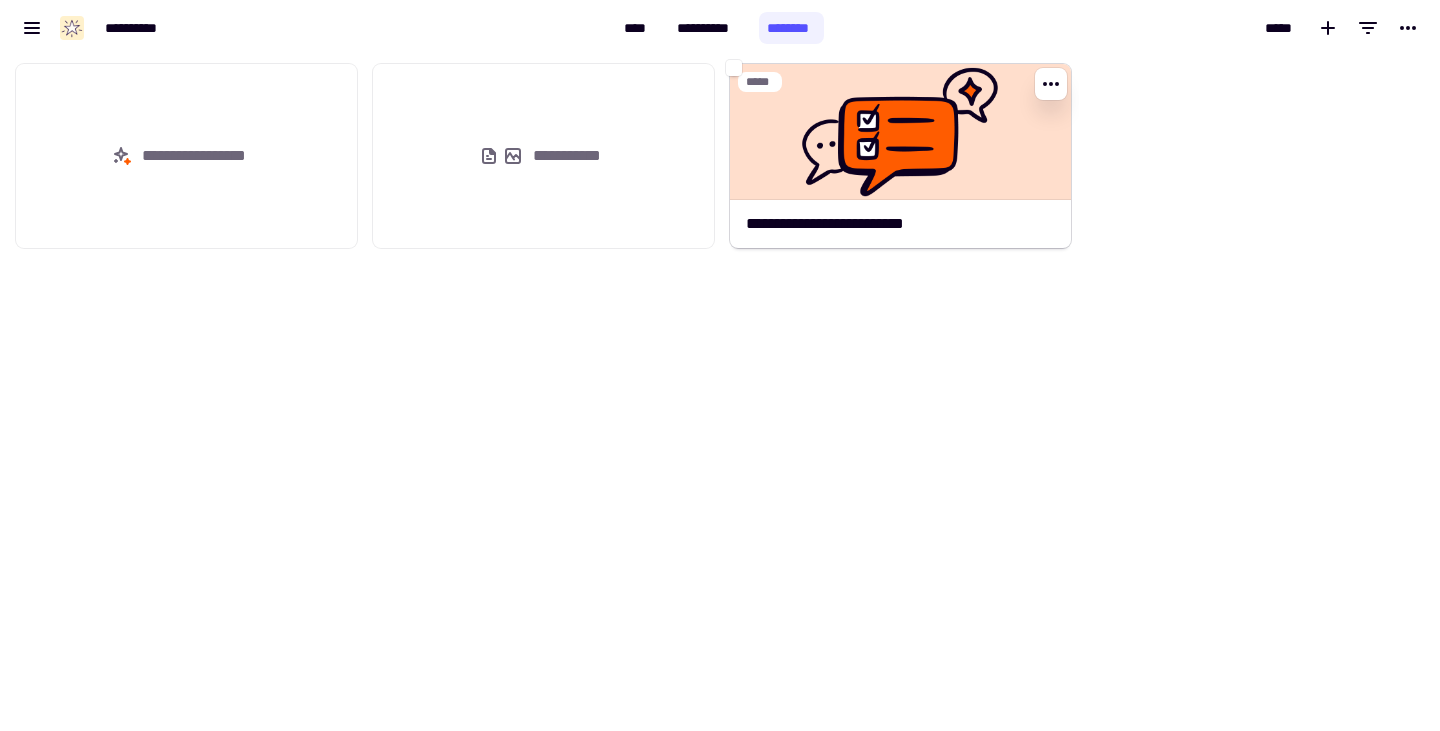 click 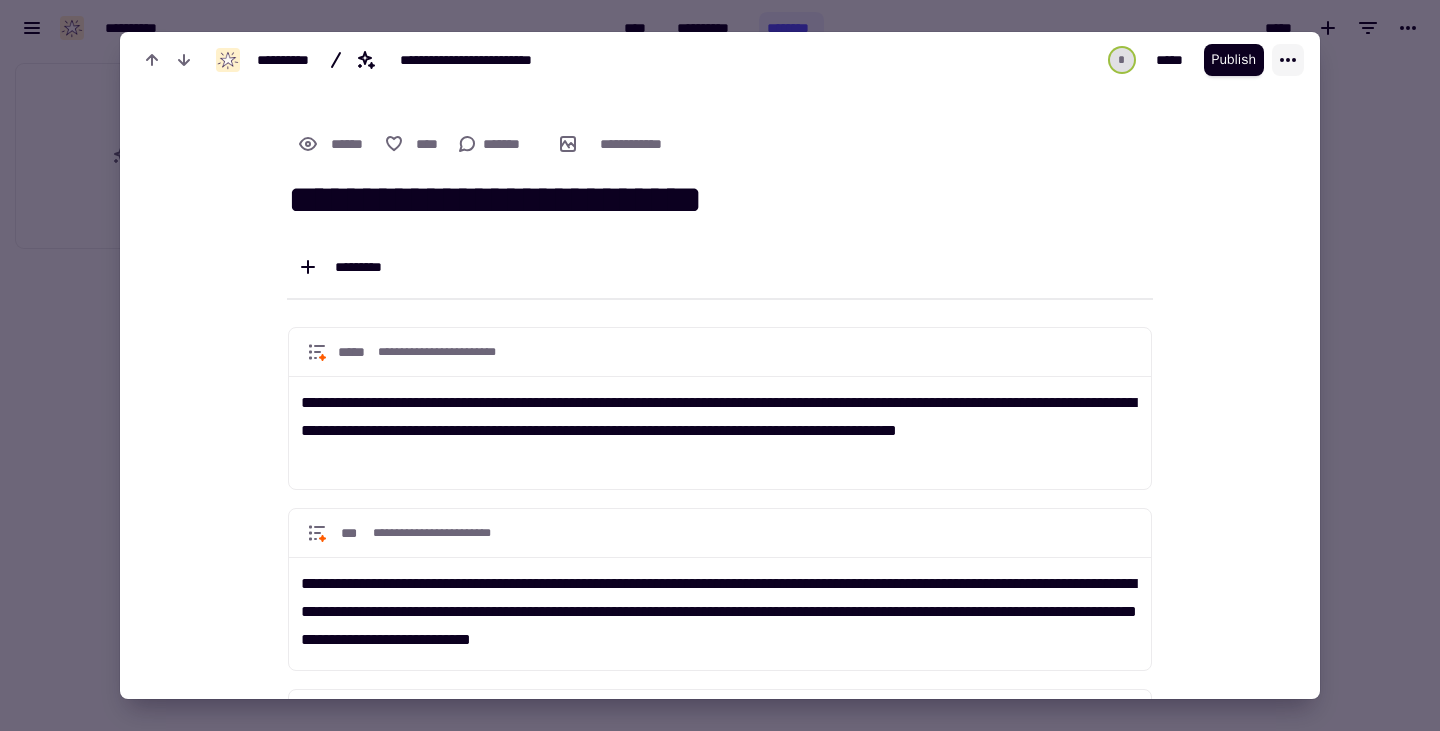 click 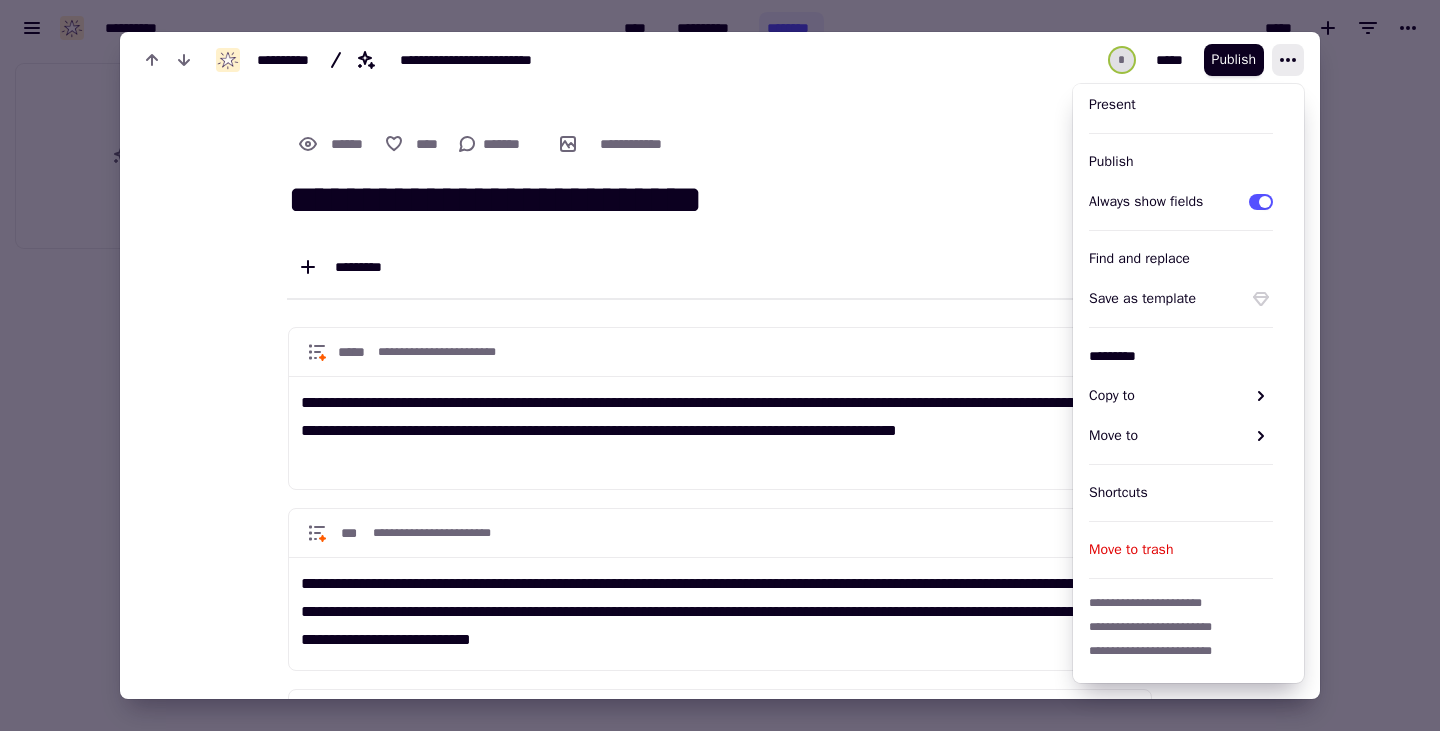 scroll, scrollTop: 0, scrollLeft: 0, axis: both 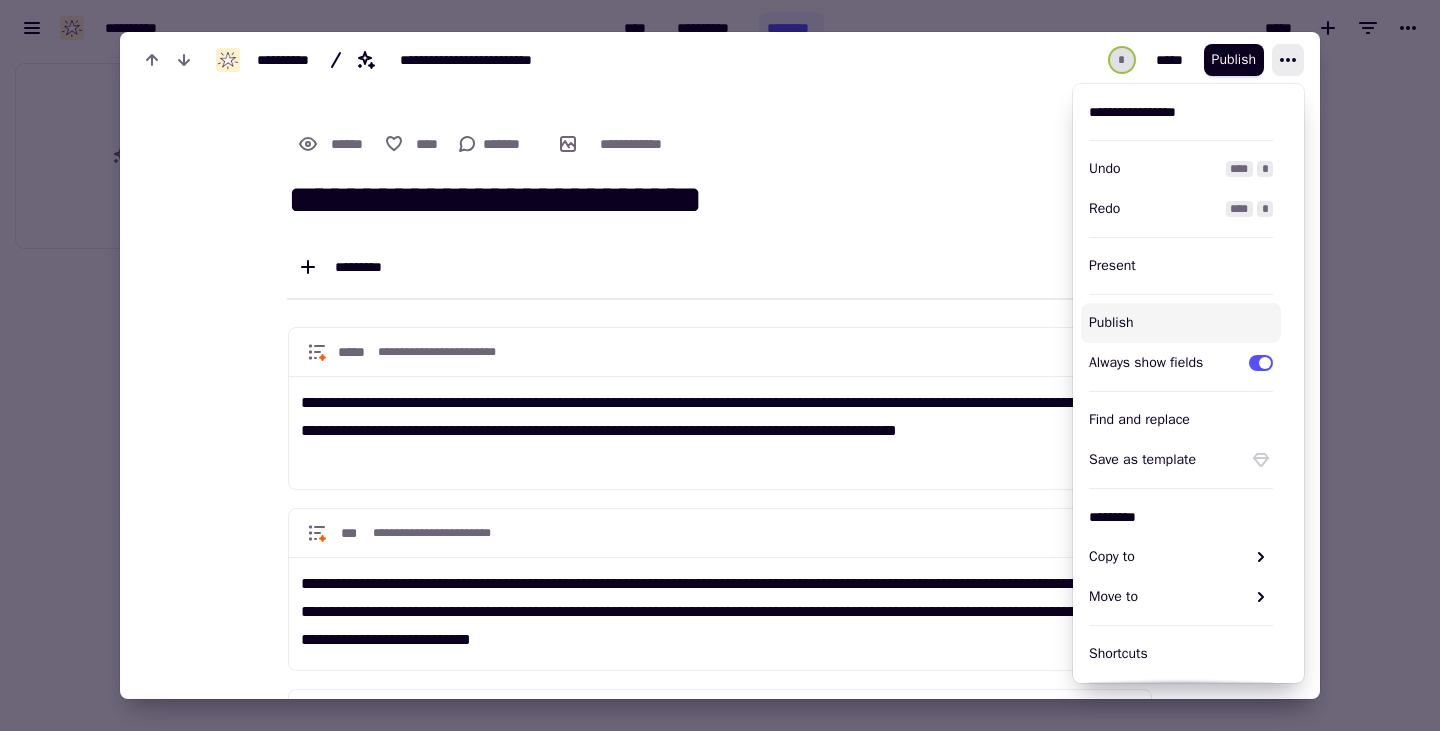 click on "*********" at bounding box center (720, 267) 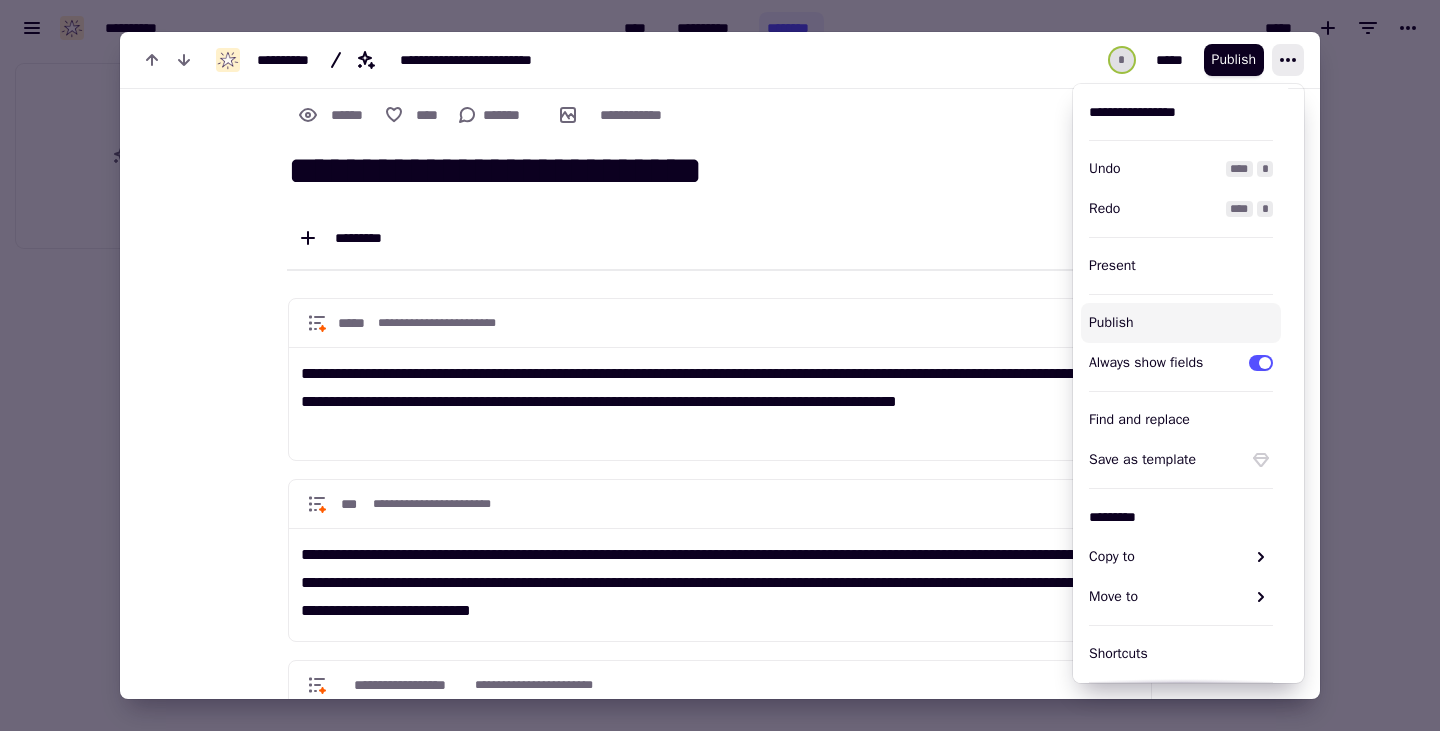 scroll, scrollTop: 0, scrollLeft: 0, axis: both 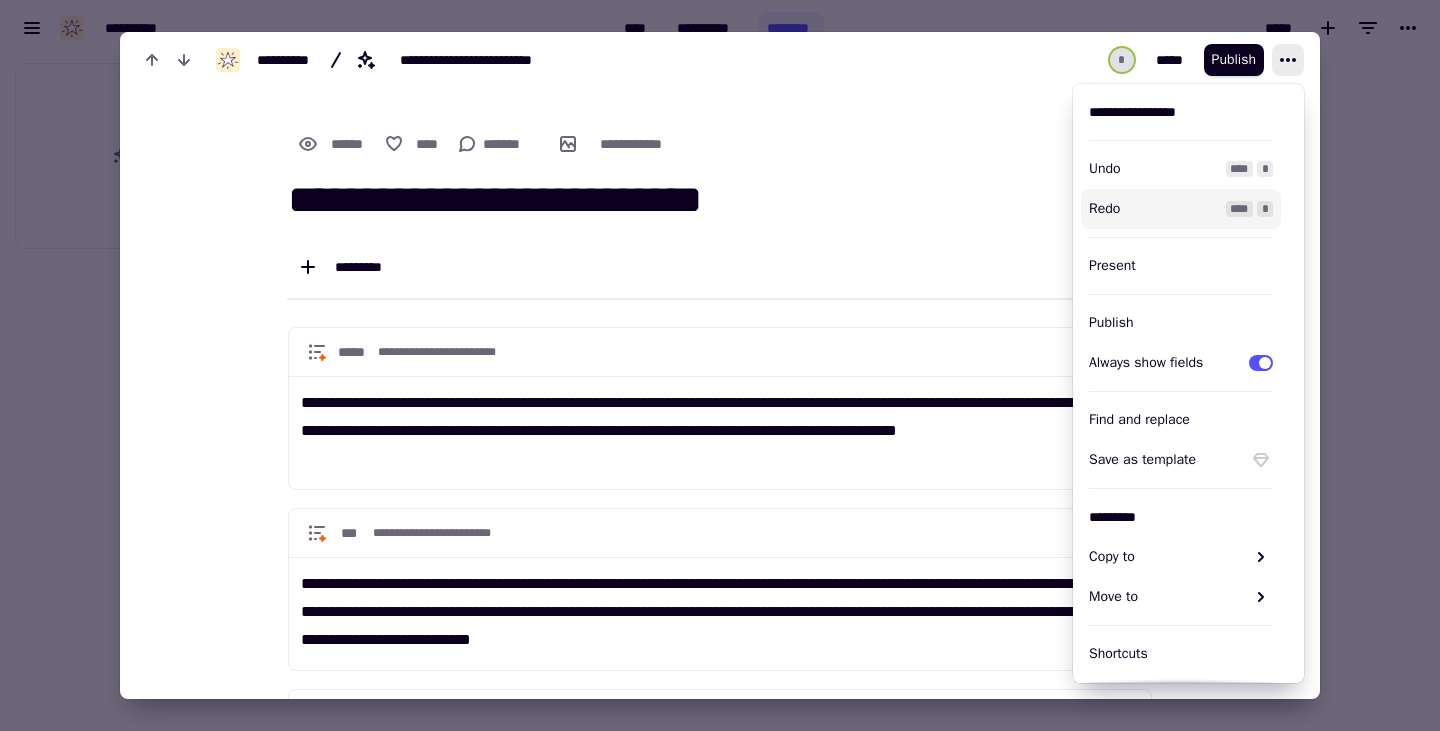 click on "**********" at bounding box center (720, 60) 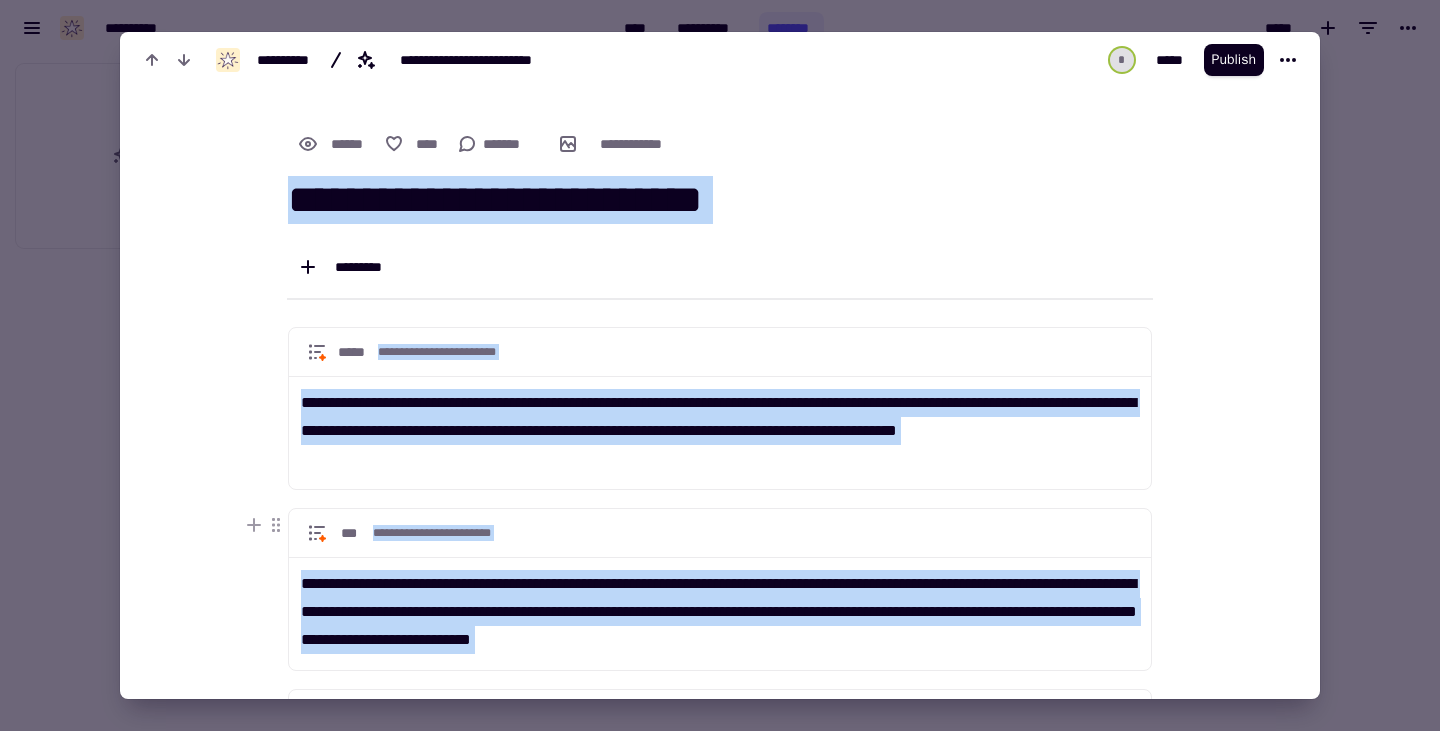 drag, startPoint x: 1322, startPoint y: 70, endPoint x: 1252, endPoint y: 435, distance: 371.65173 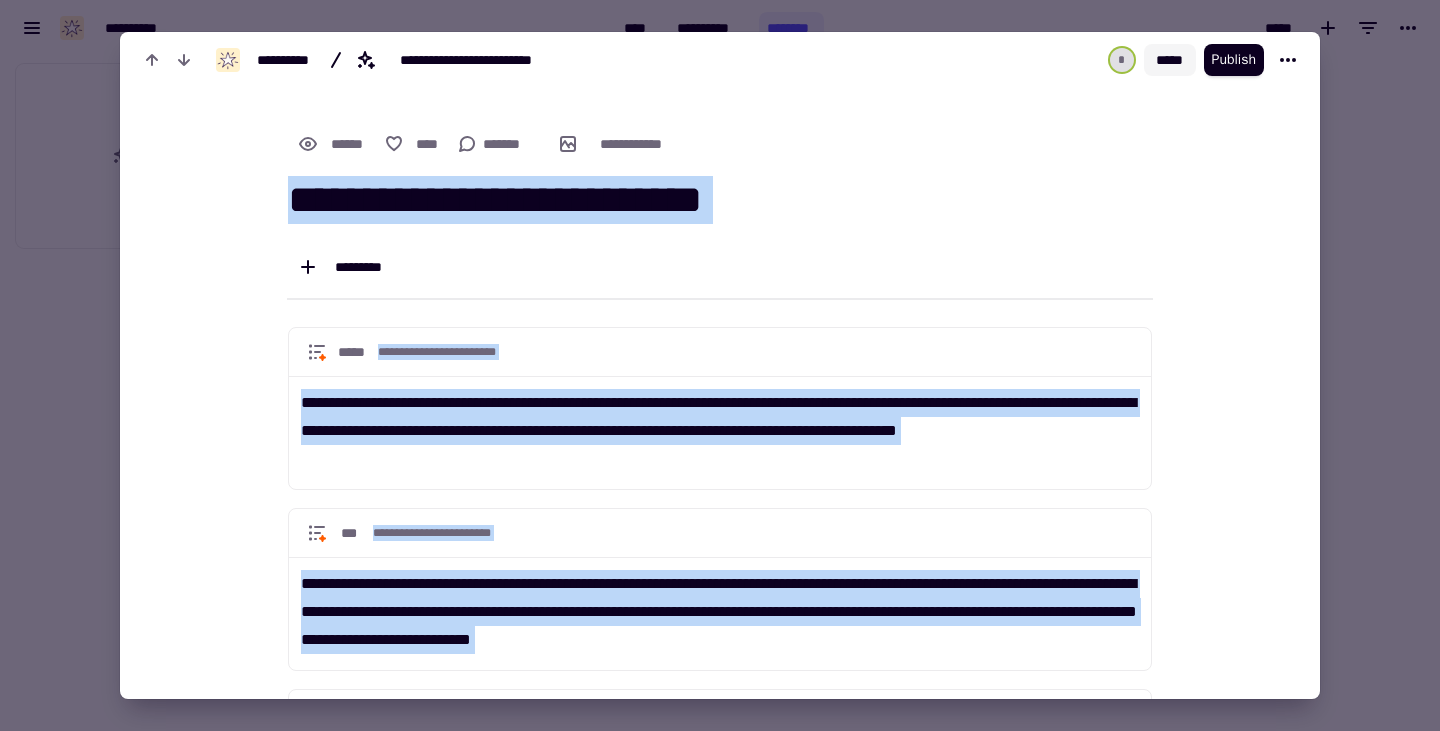 click on "*****" 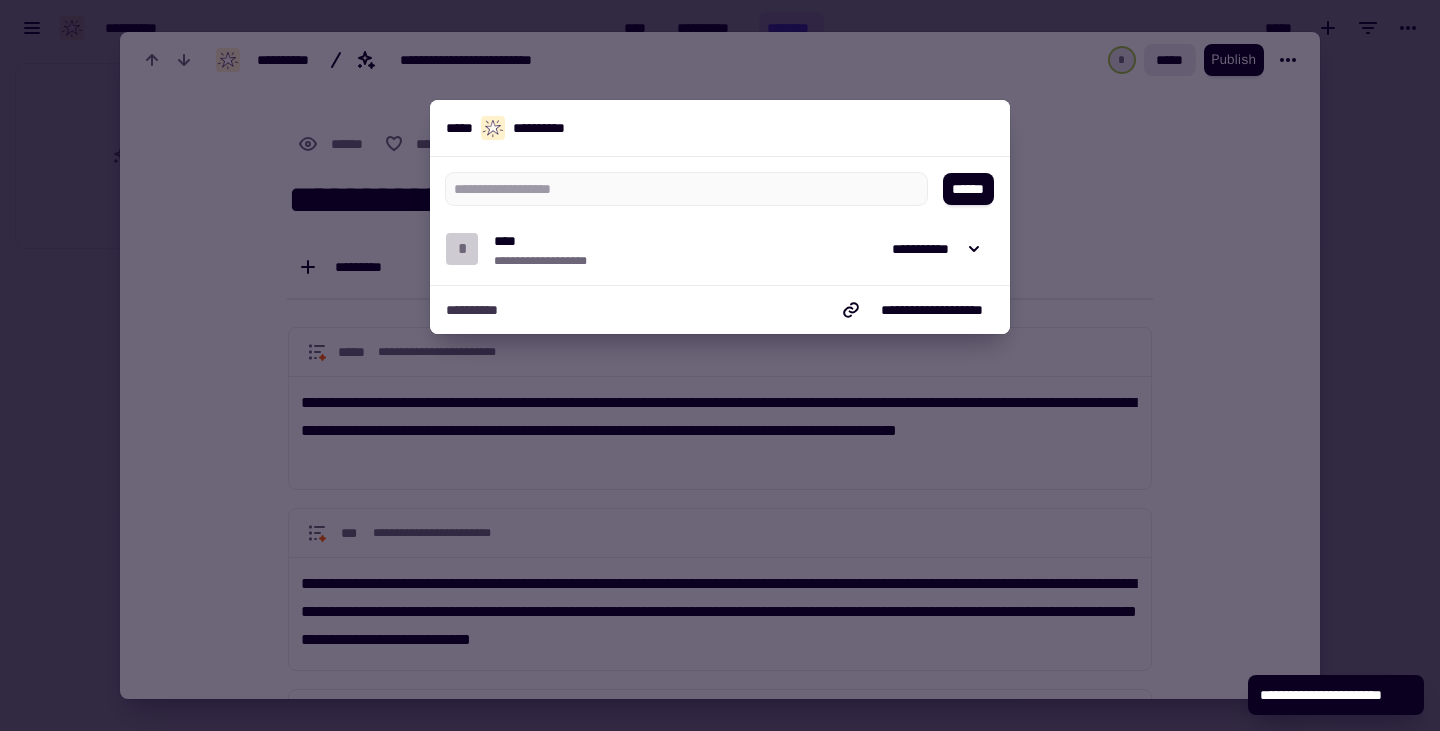 click at bounding box center [720, 365] 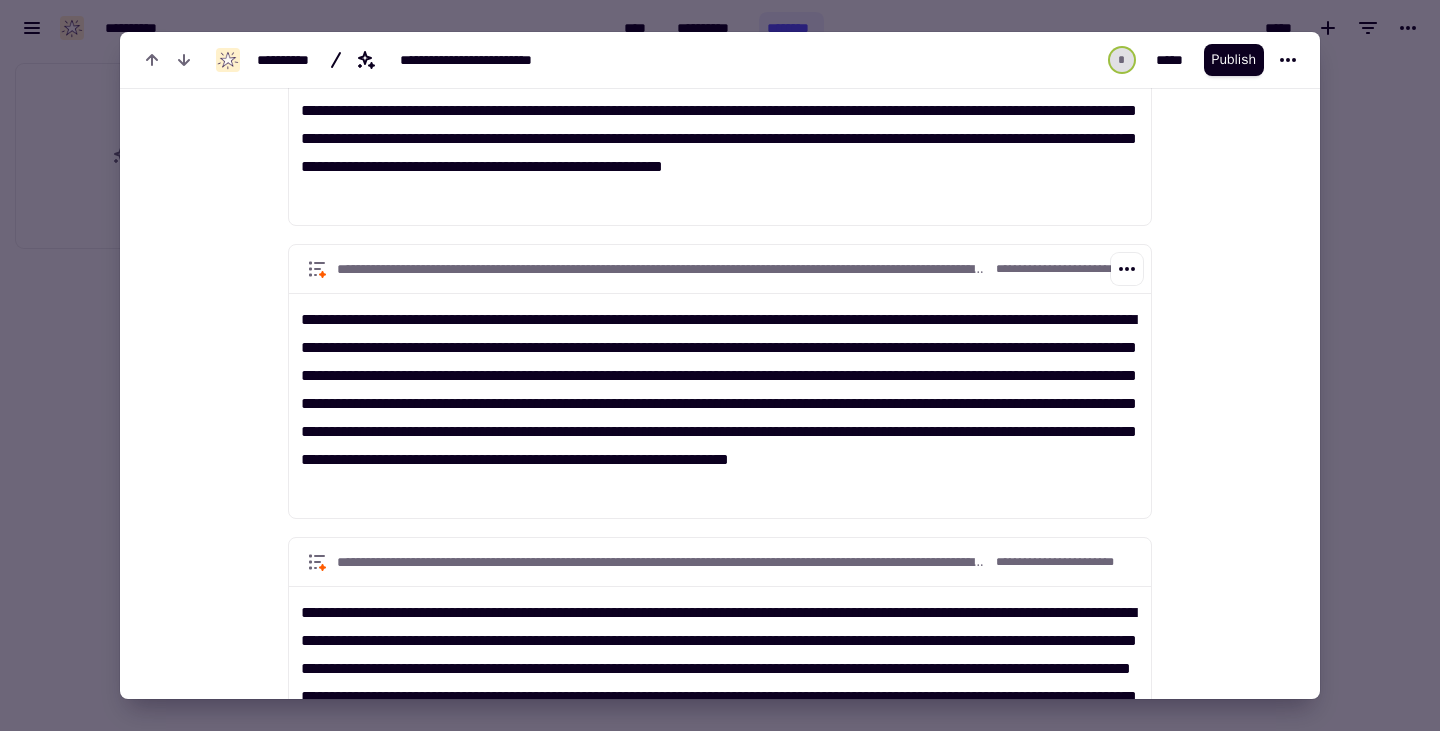 scroll, scrollTop: 11165, scrollLeft: 0, axis: vertical 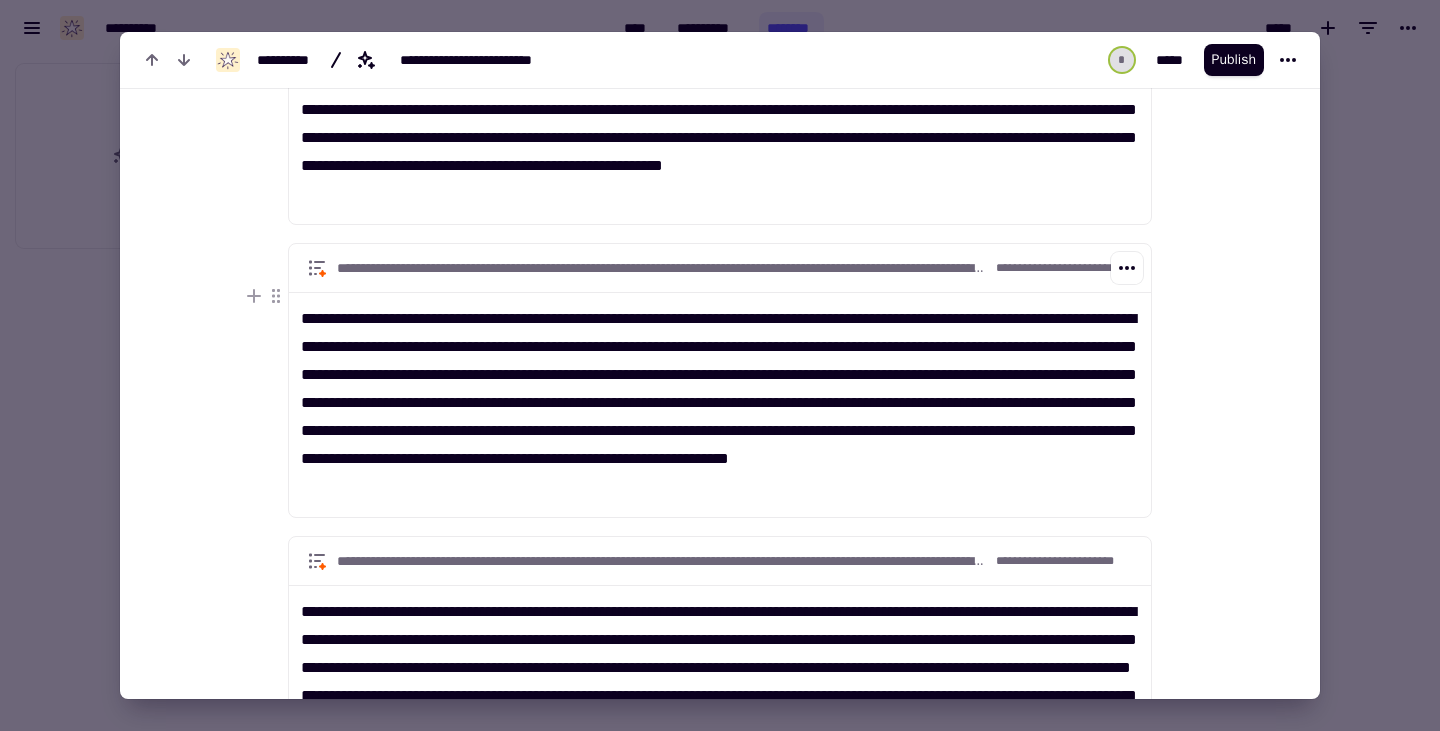 drag, startPoint x: 769, startPoint y: 521, endPoint x: 330, endPoint y: 370, distance: 464.24347 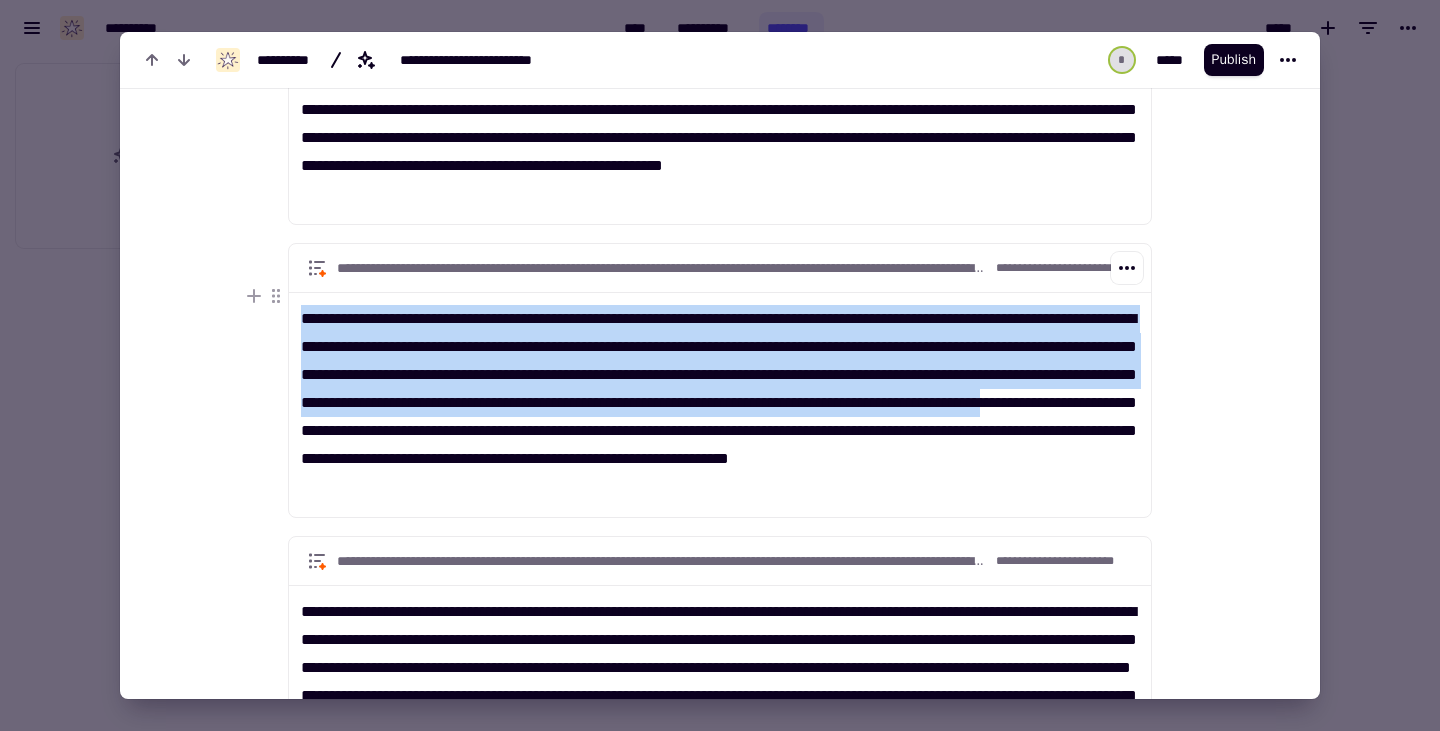 drag, startPoint x: 330, startPoint y: 370, endPoint x: 758, endPoint y: 473, distance: 440.21927 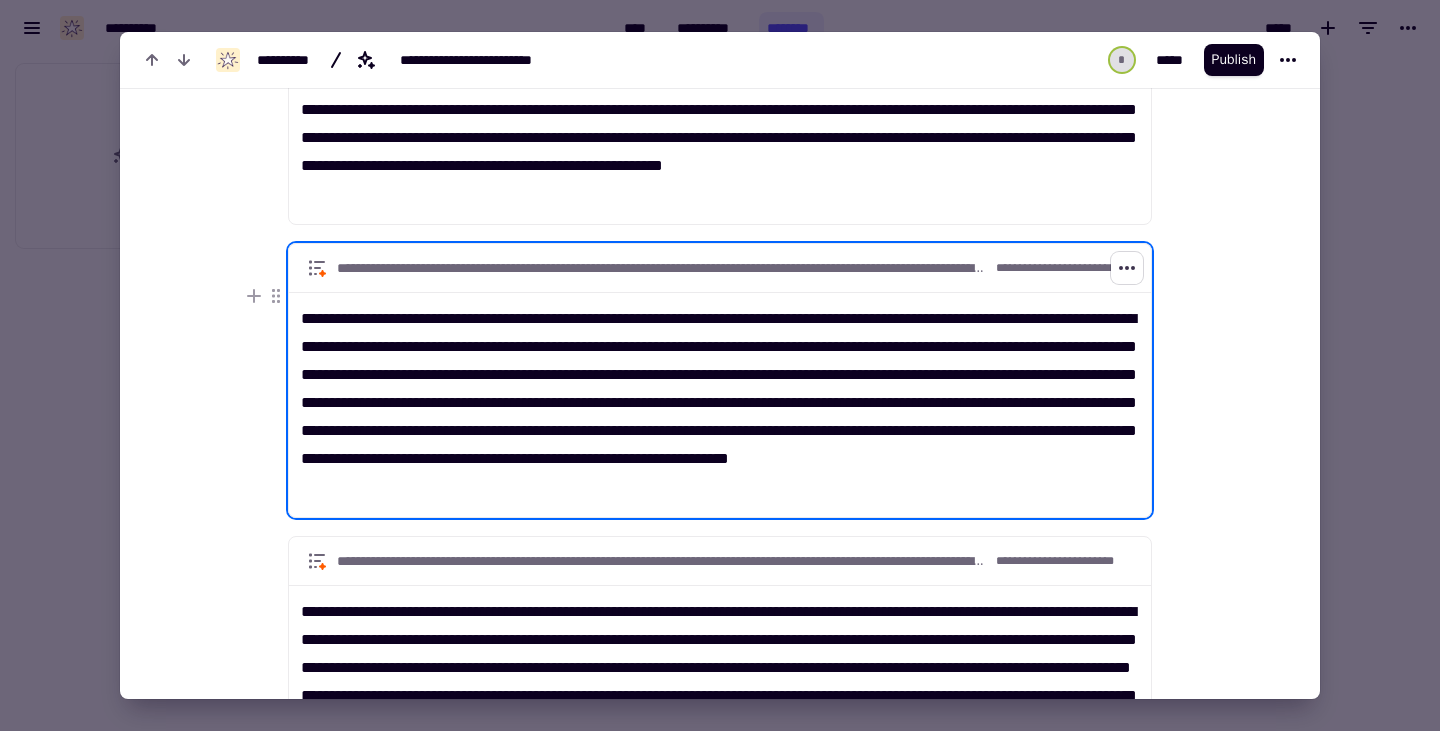 click 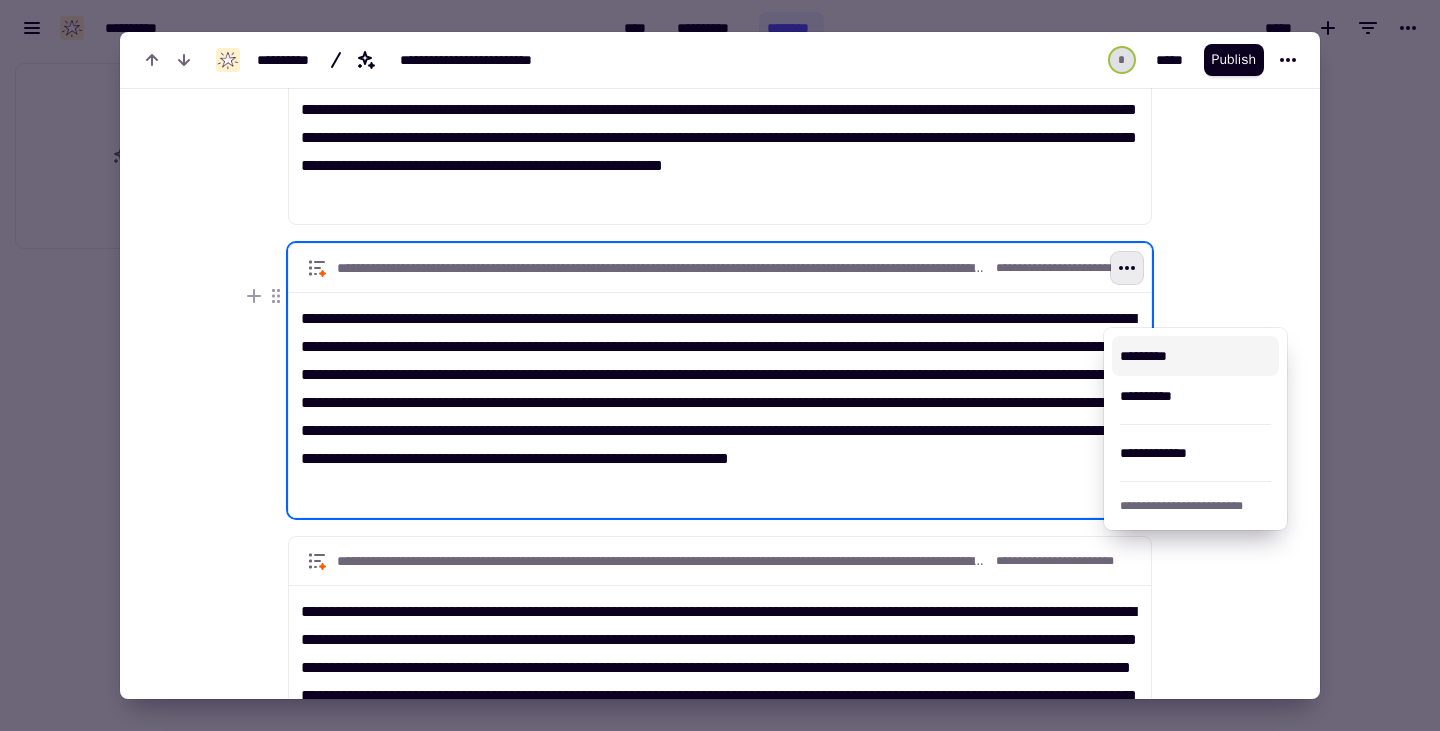 click on "*********" at bounding box center [1196, 356] 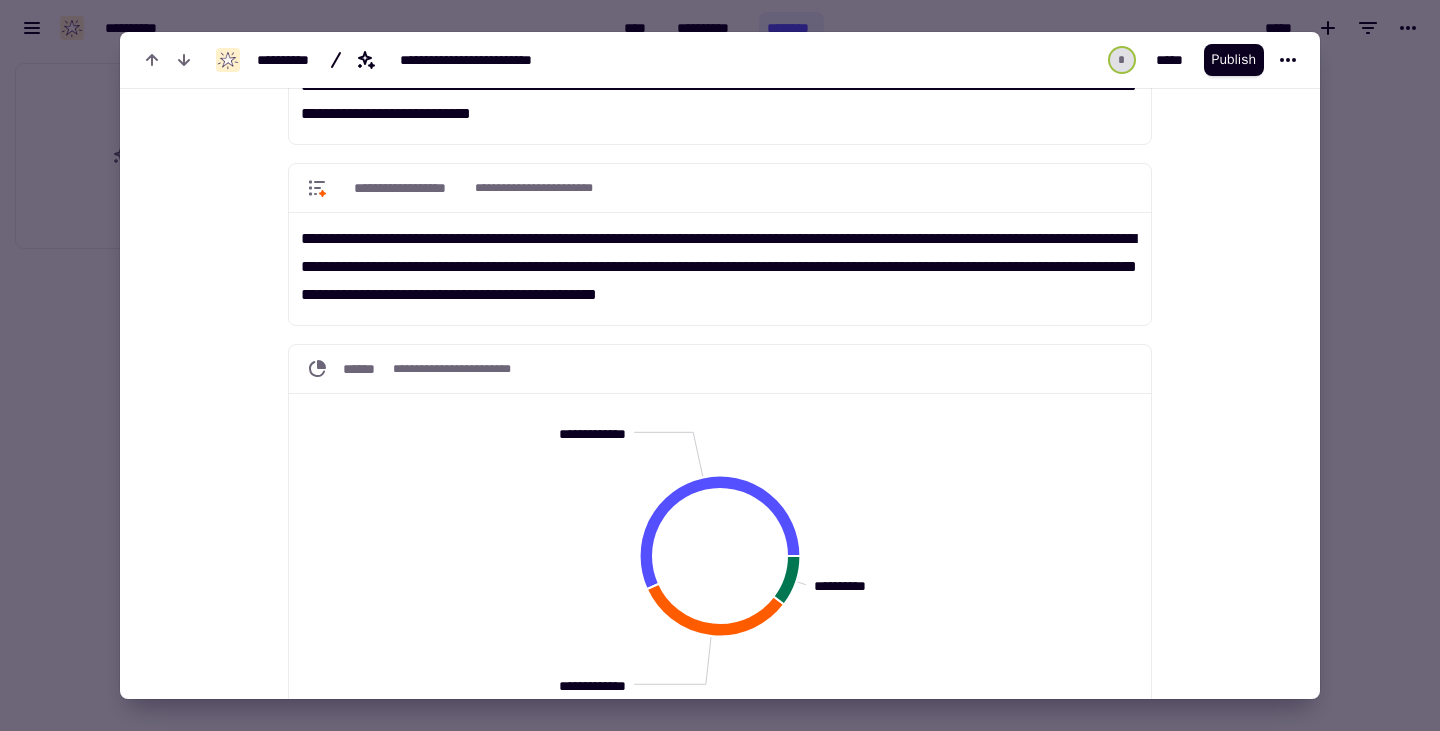 scroll, scrollTop: 0, scrollLeft: 0, axis: both 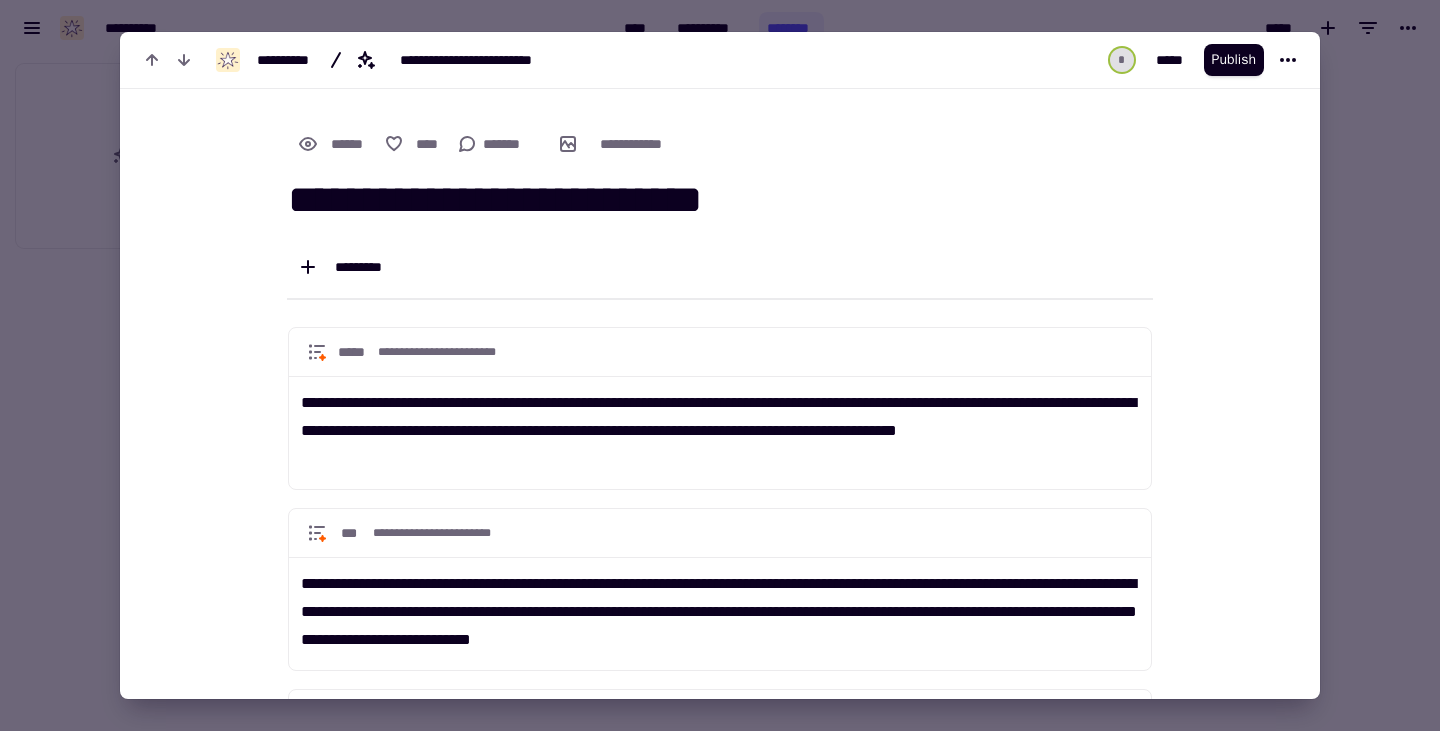 click at bounding box center [720, 365] 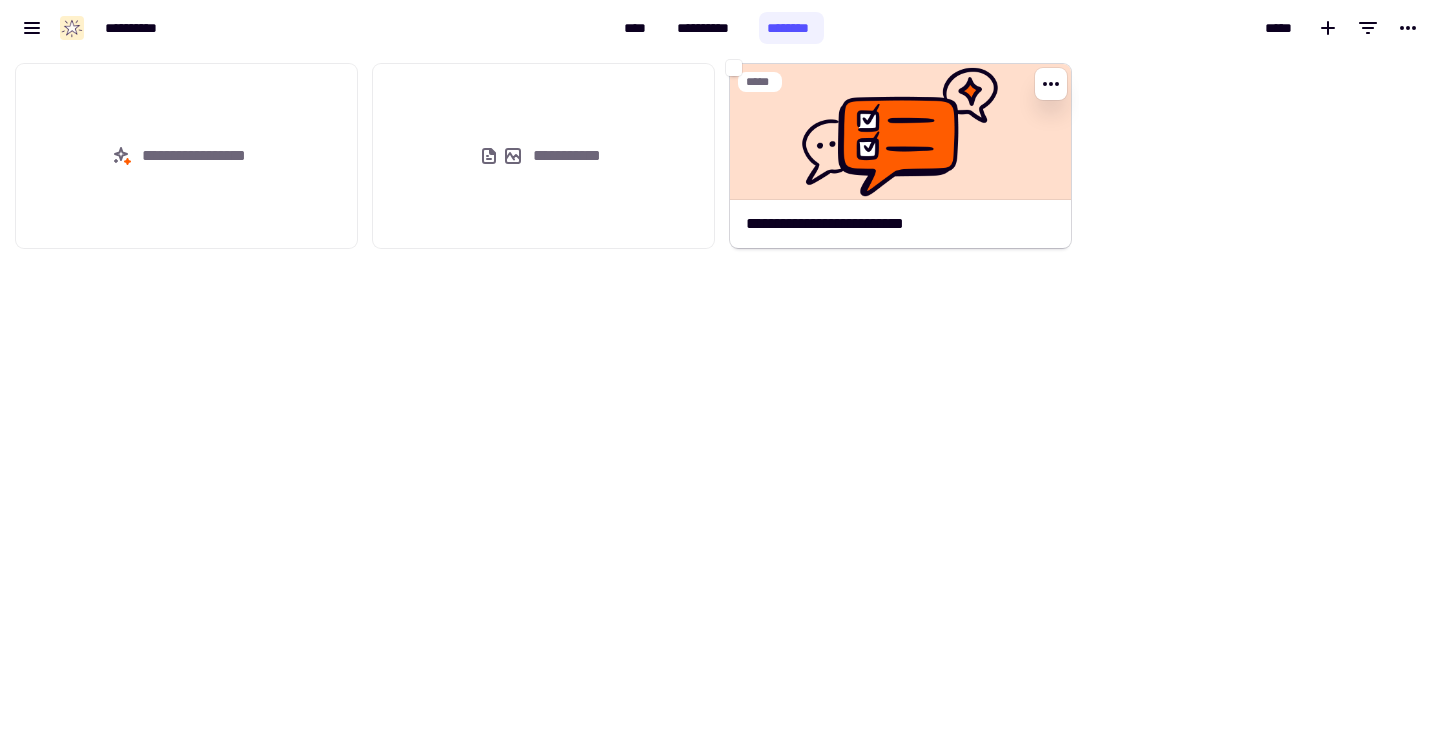 click 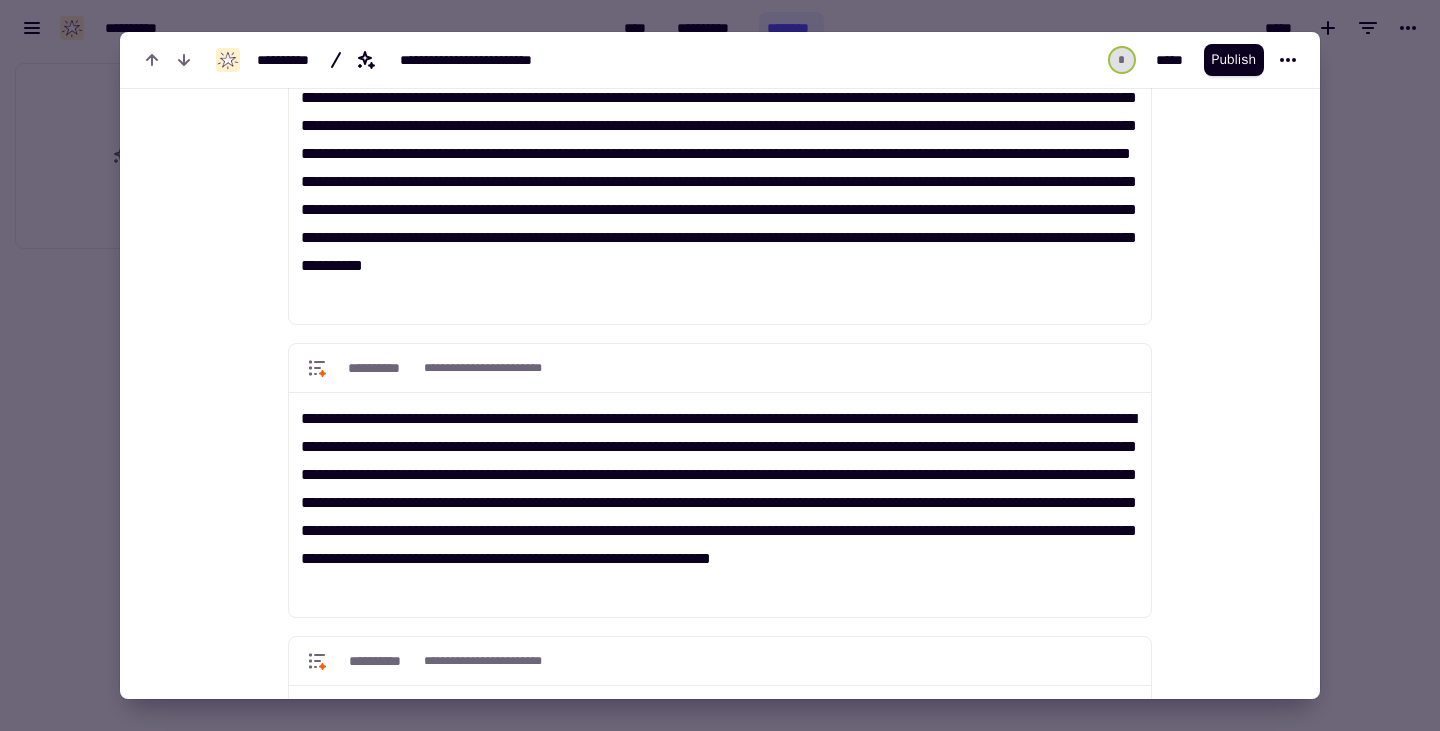 scroll, scrollTop: 5290, scrollLeft: 0, axis: vertical 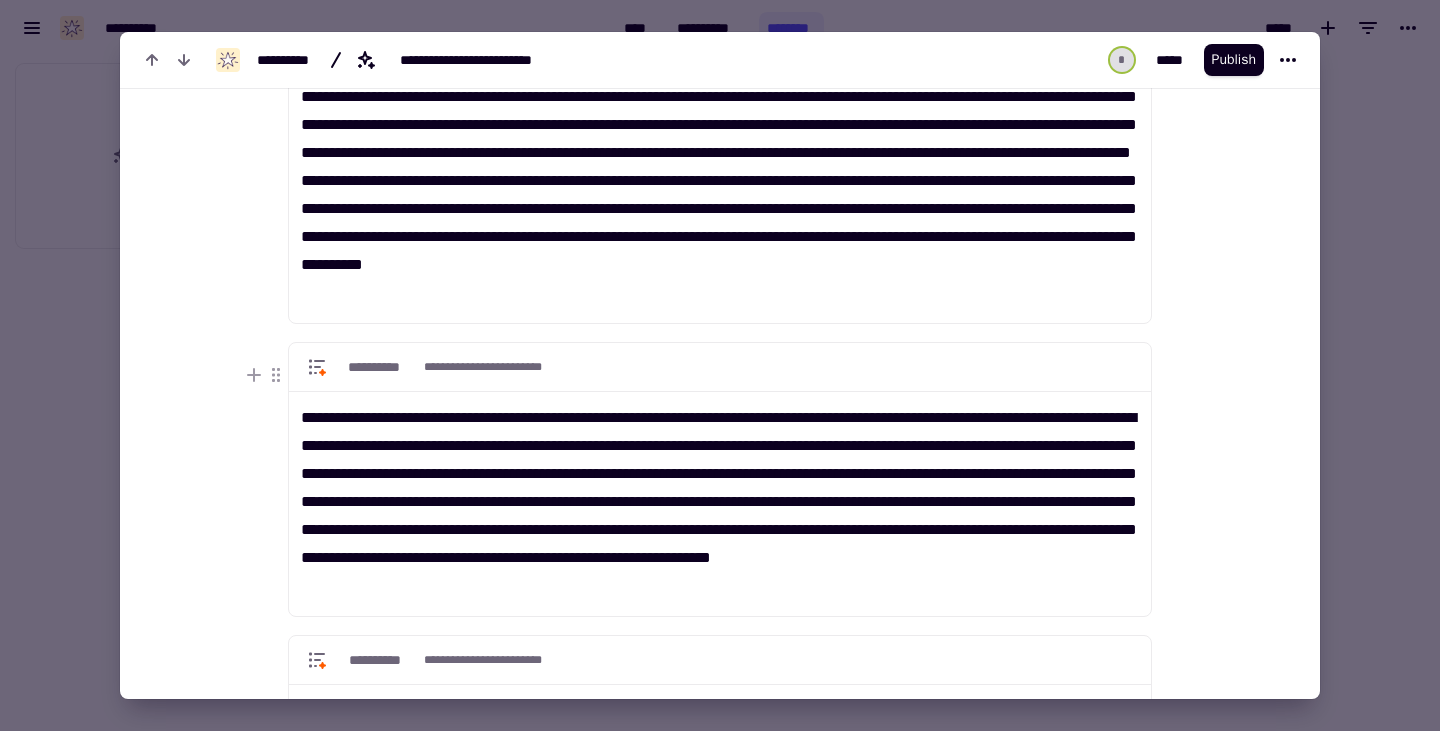click at bounding box center [720, 365] 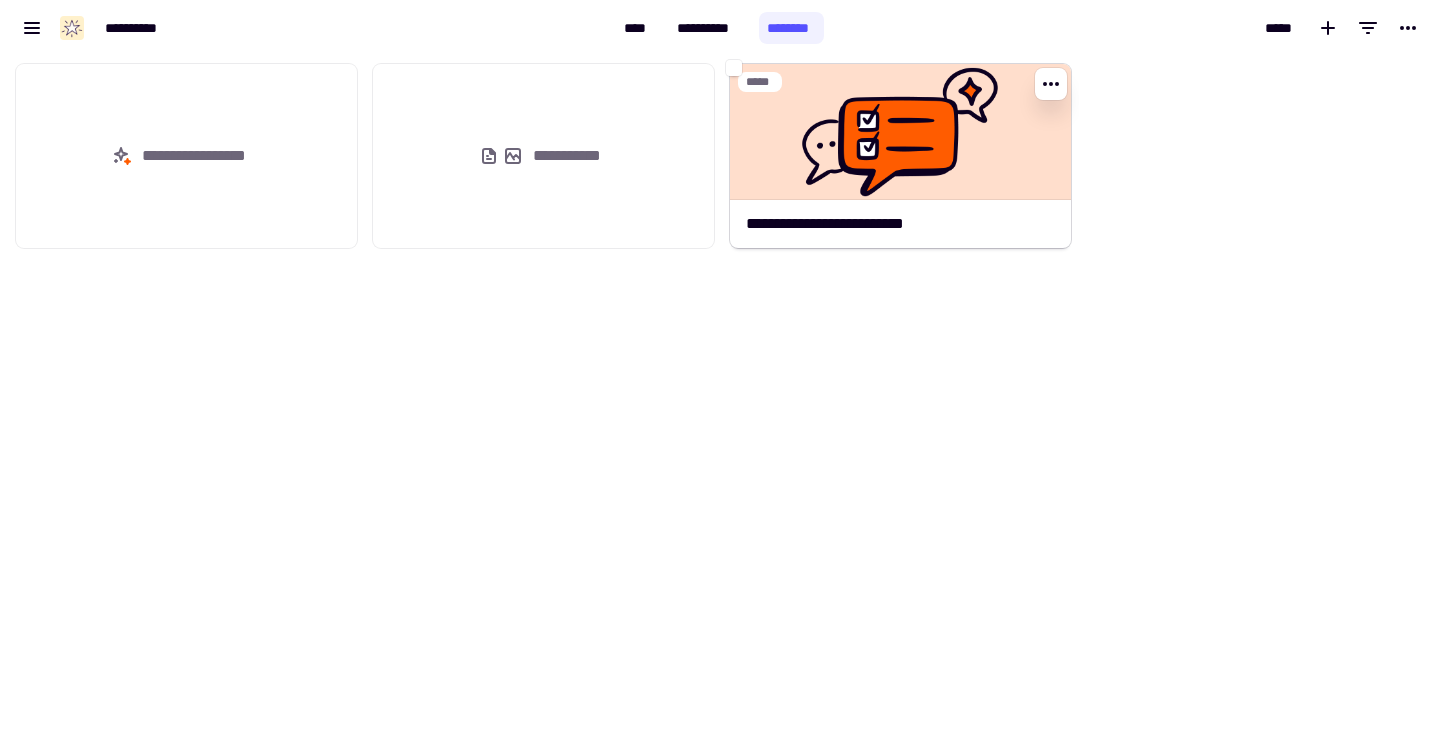 click 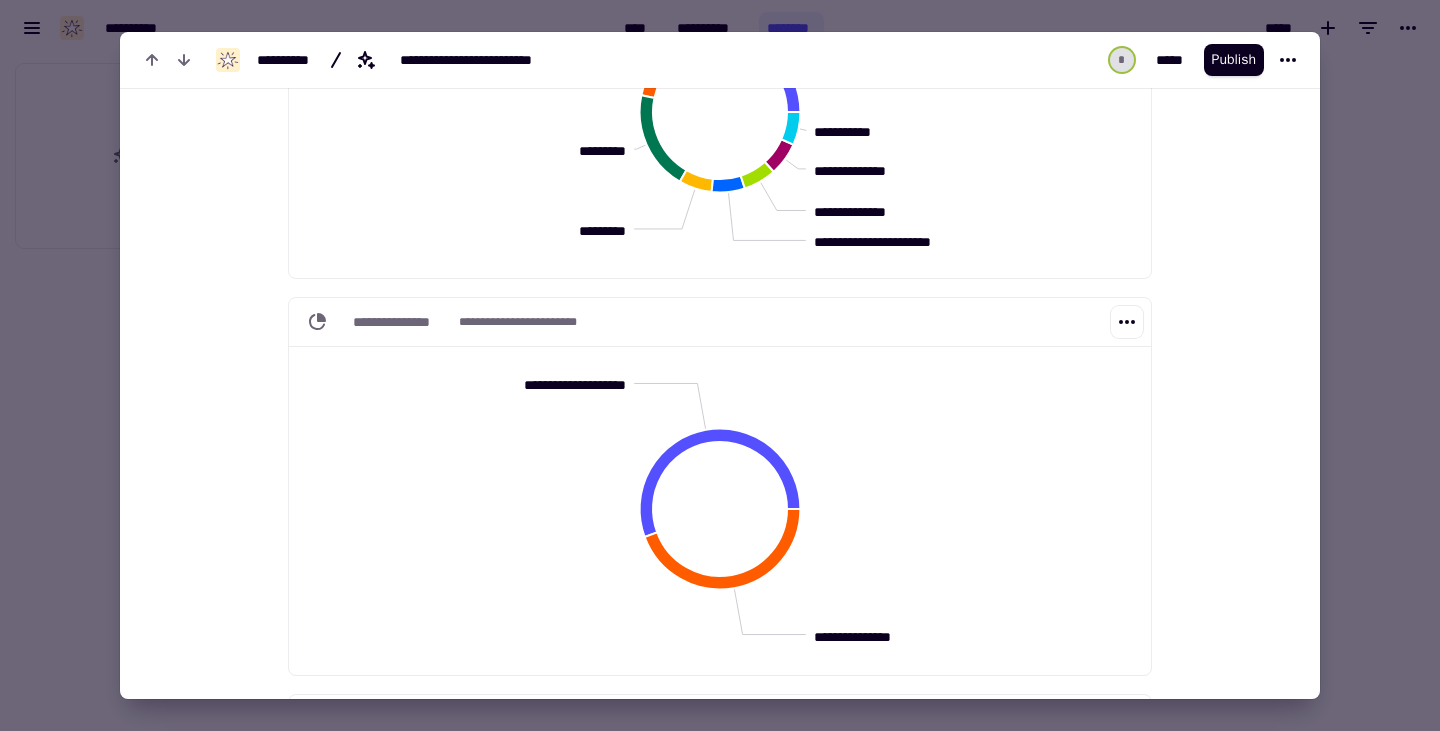 scroll, scrollTop: 2162, scrollLeft: 0, axis: vertical 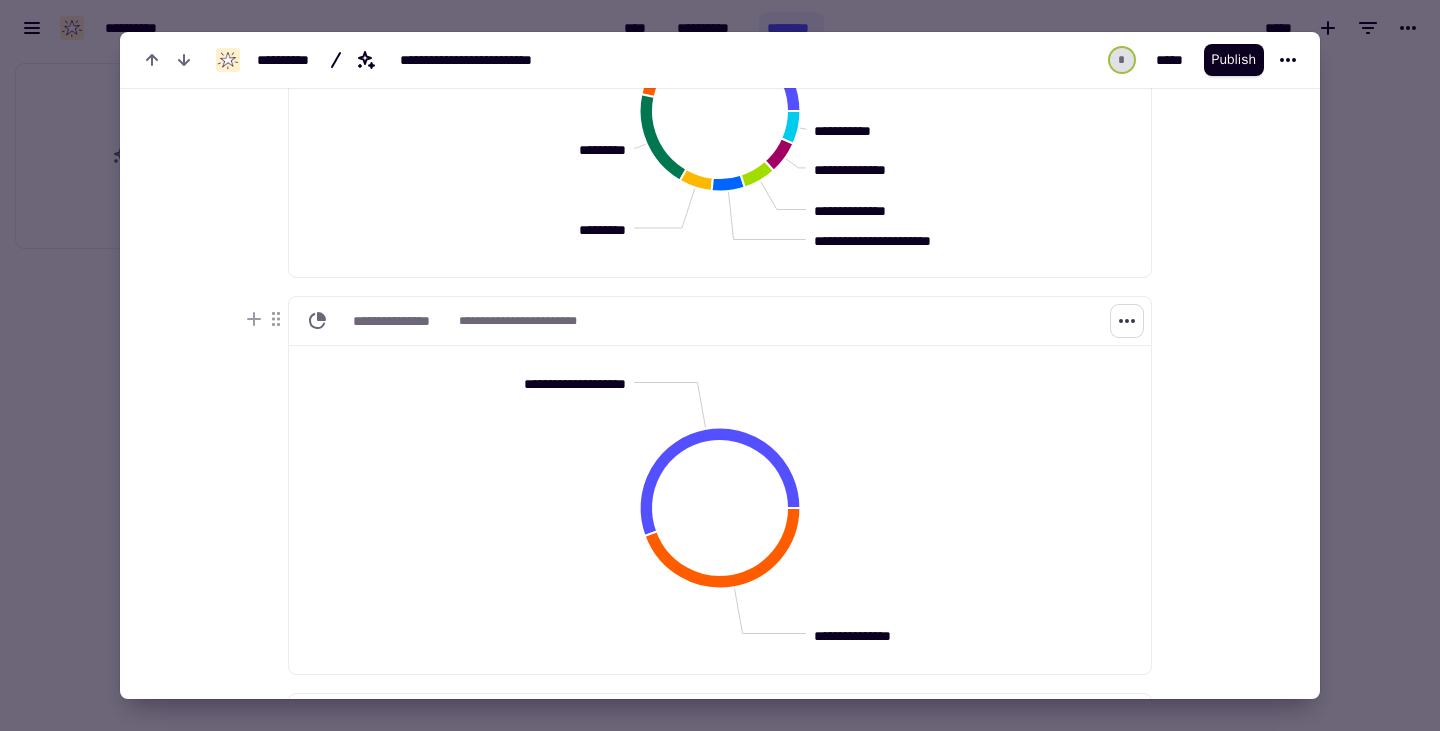click 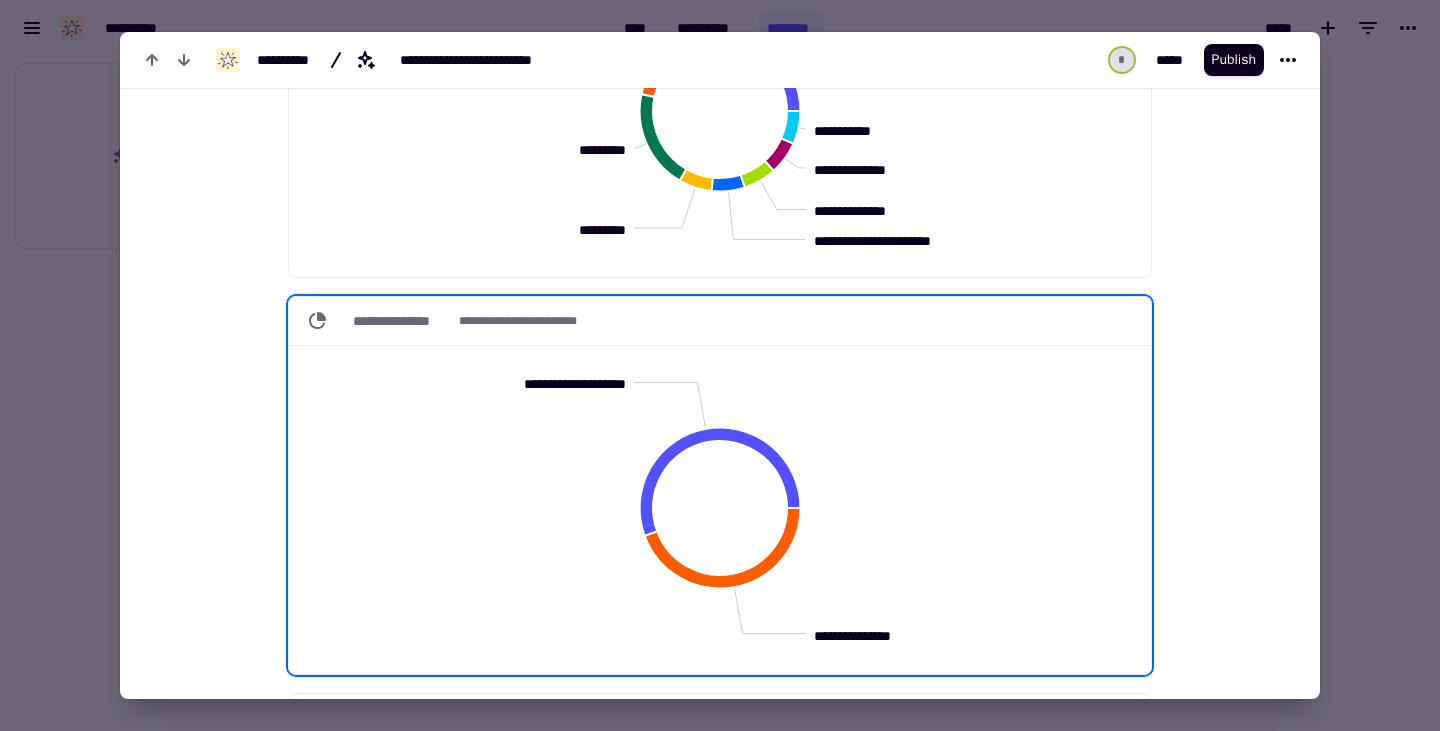 click at bounding box center (1218, 4278) 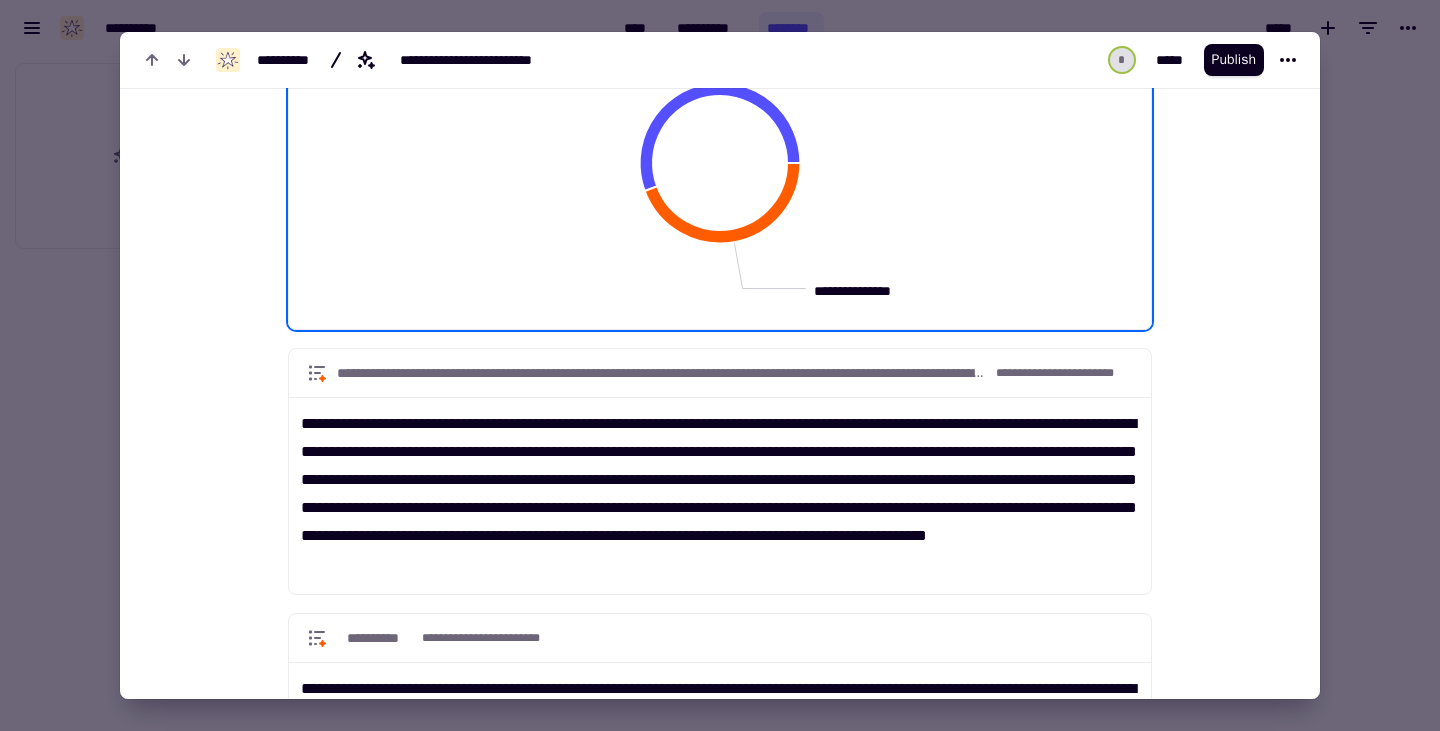 scroll, scrollTop: 2522, scrollLeft: 0, axis: vertical 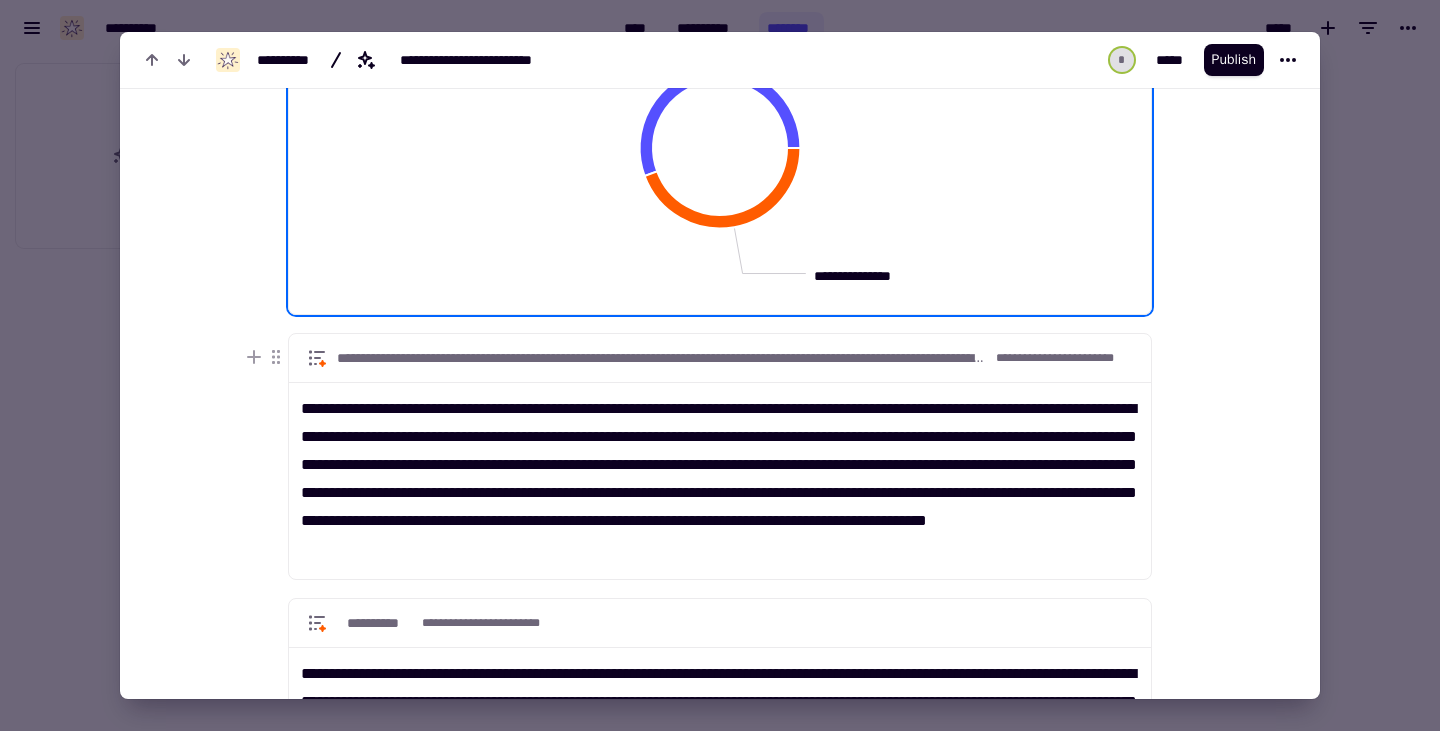 click at bounding box center (1218, 3918) 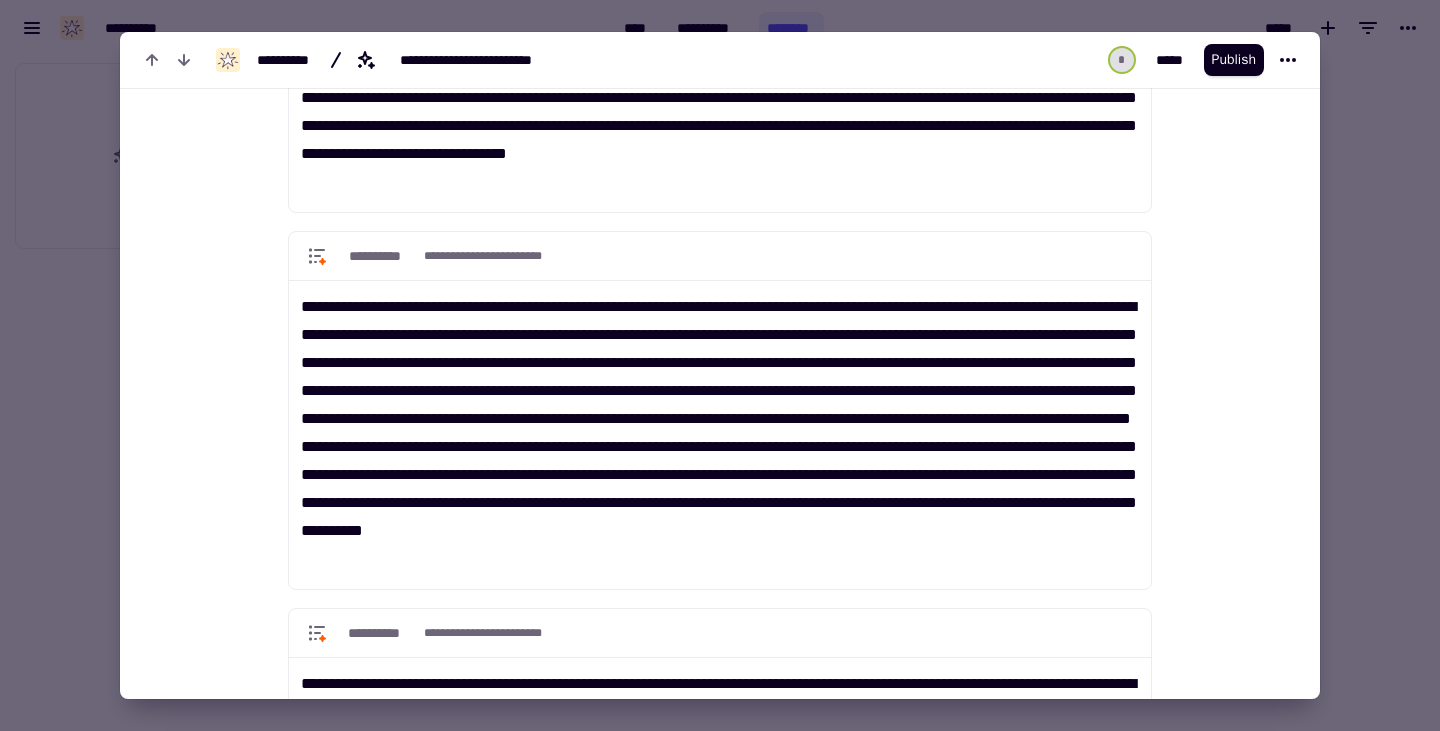 scroll, scrollTop: 5115, scrollLeft: 0, axis: vertical 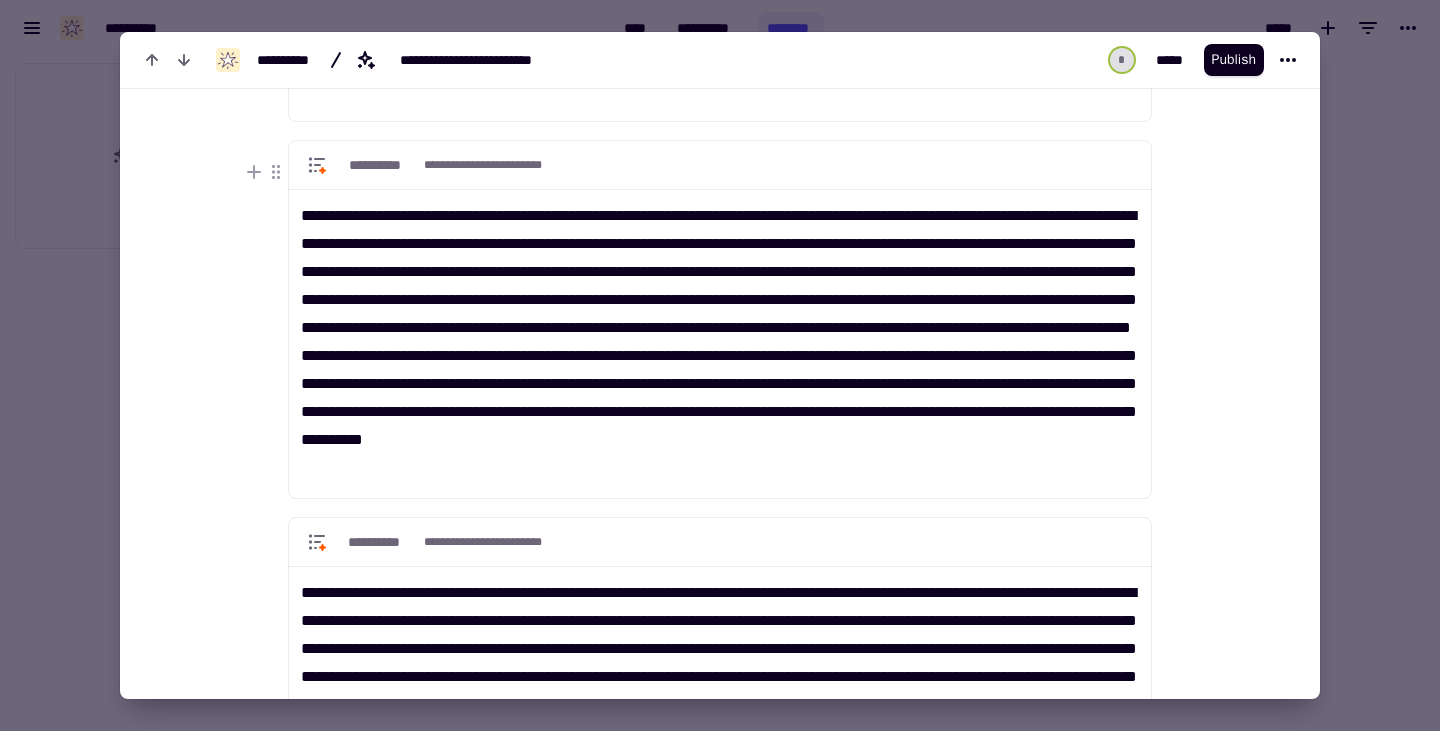 click at bounding box center (720, 365) 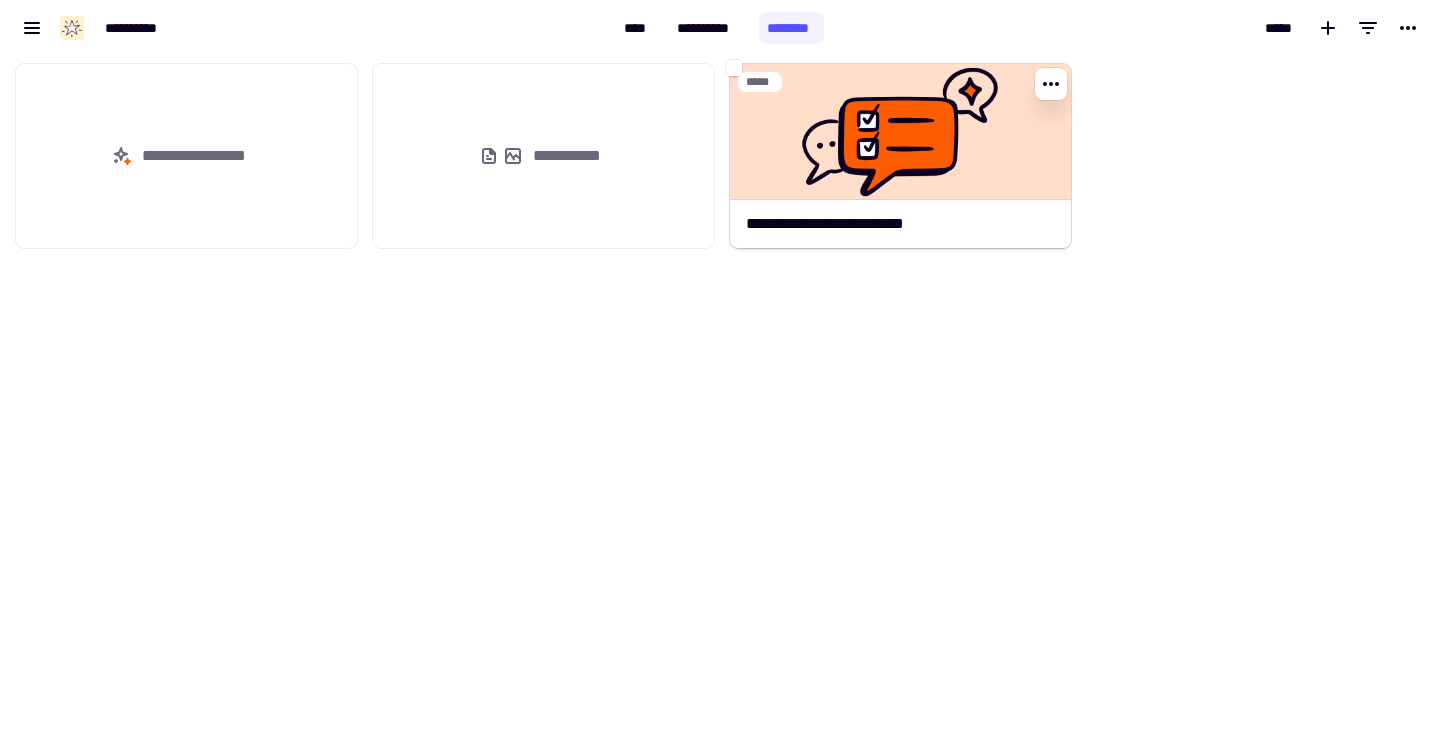 click 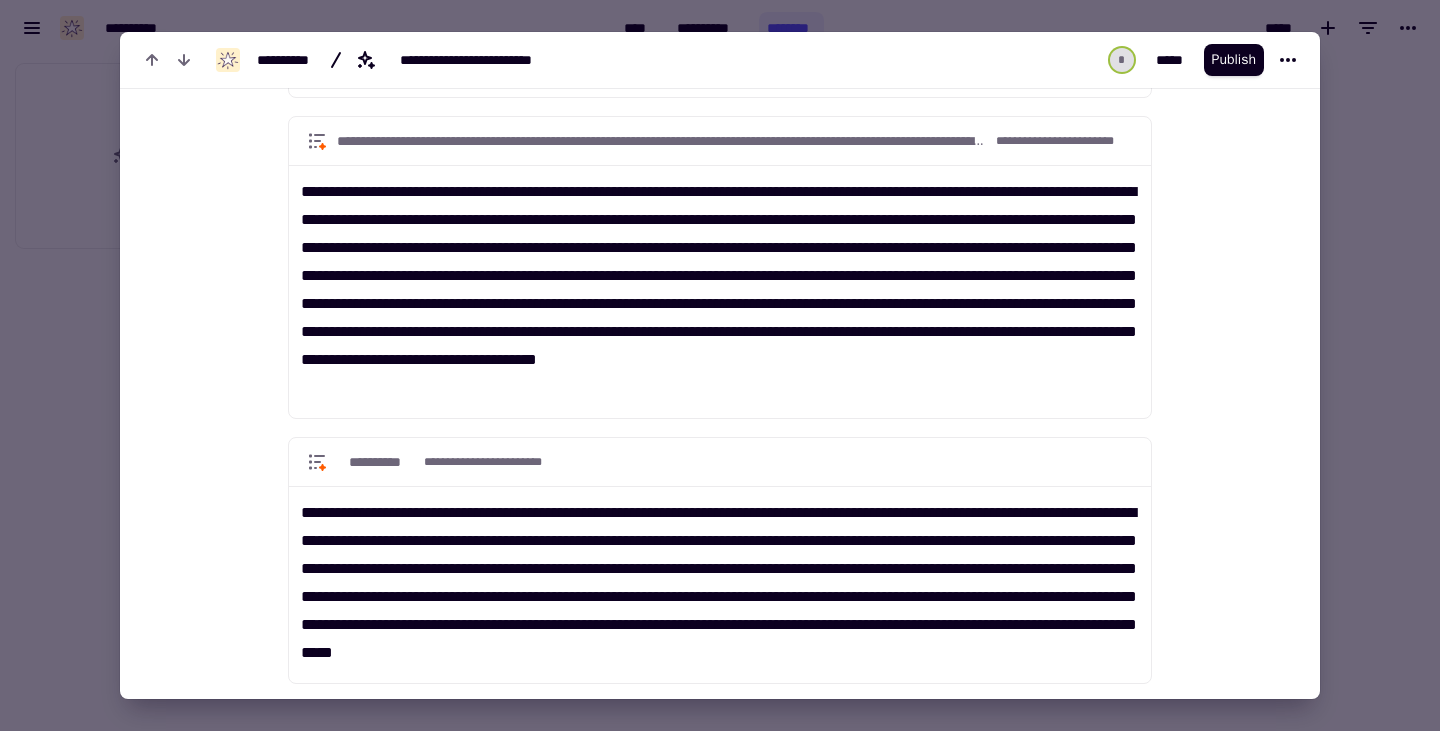 scroll, scrollTop: 6097, scrollLeft: 0, axis: vertical 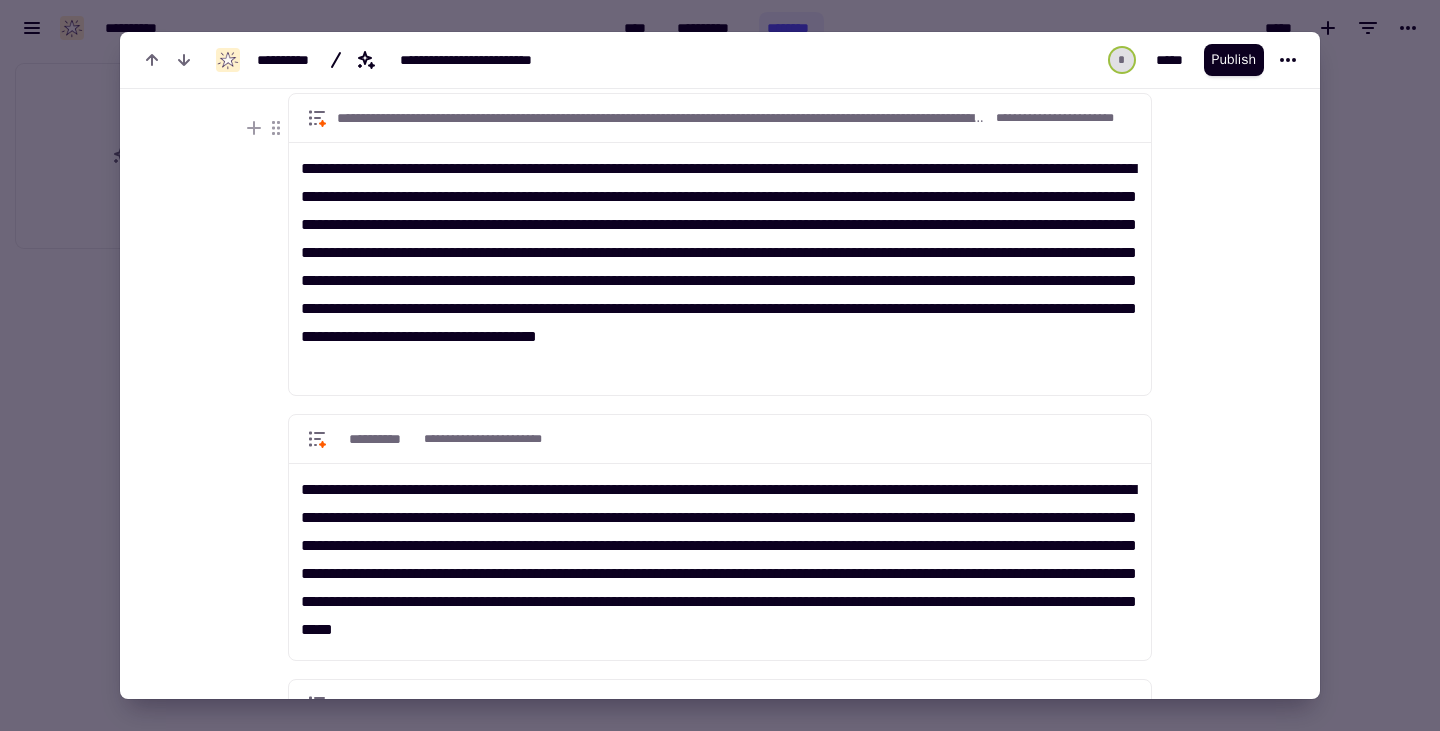 click at bounding box center [720, 365] 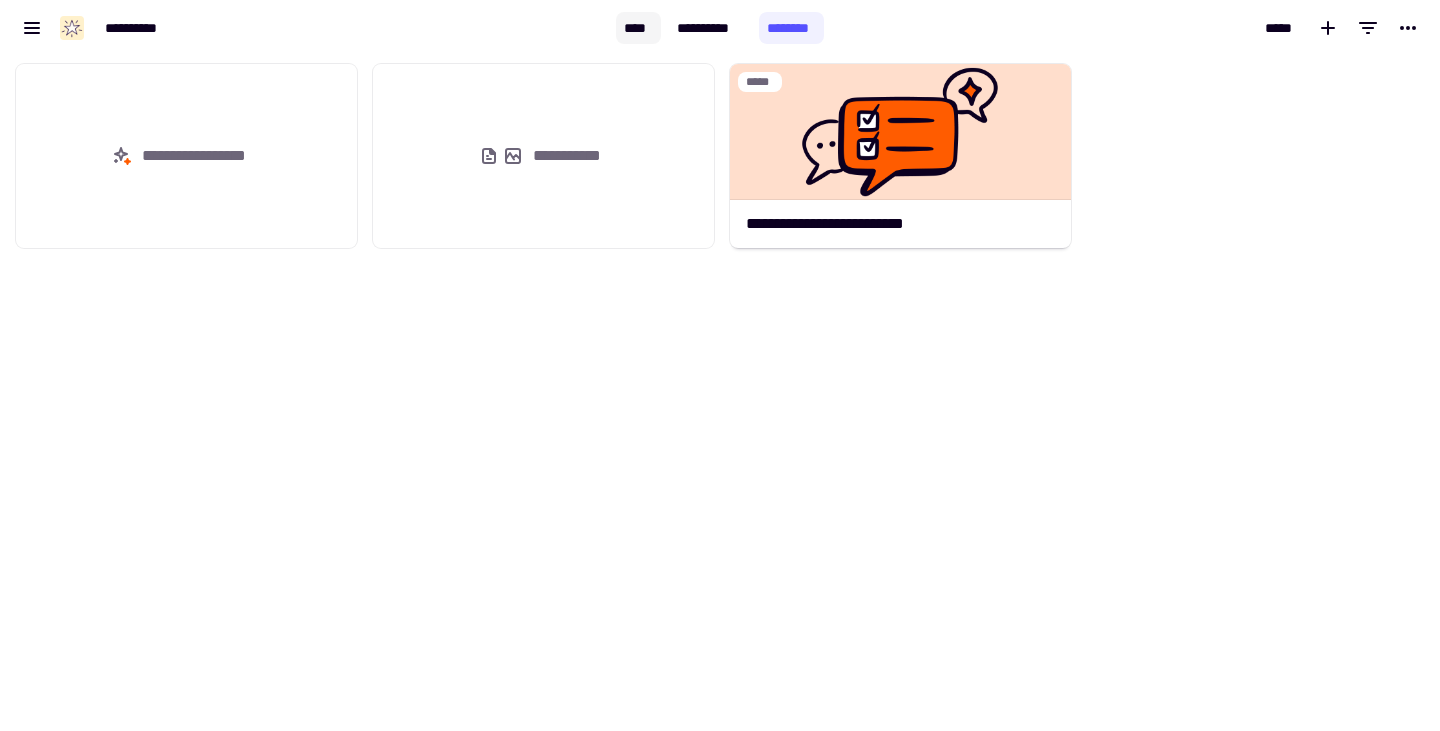 click on "****" 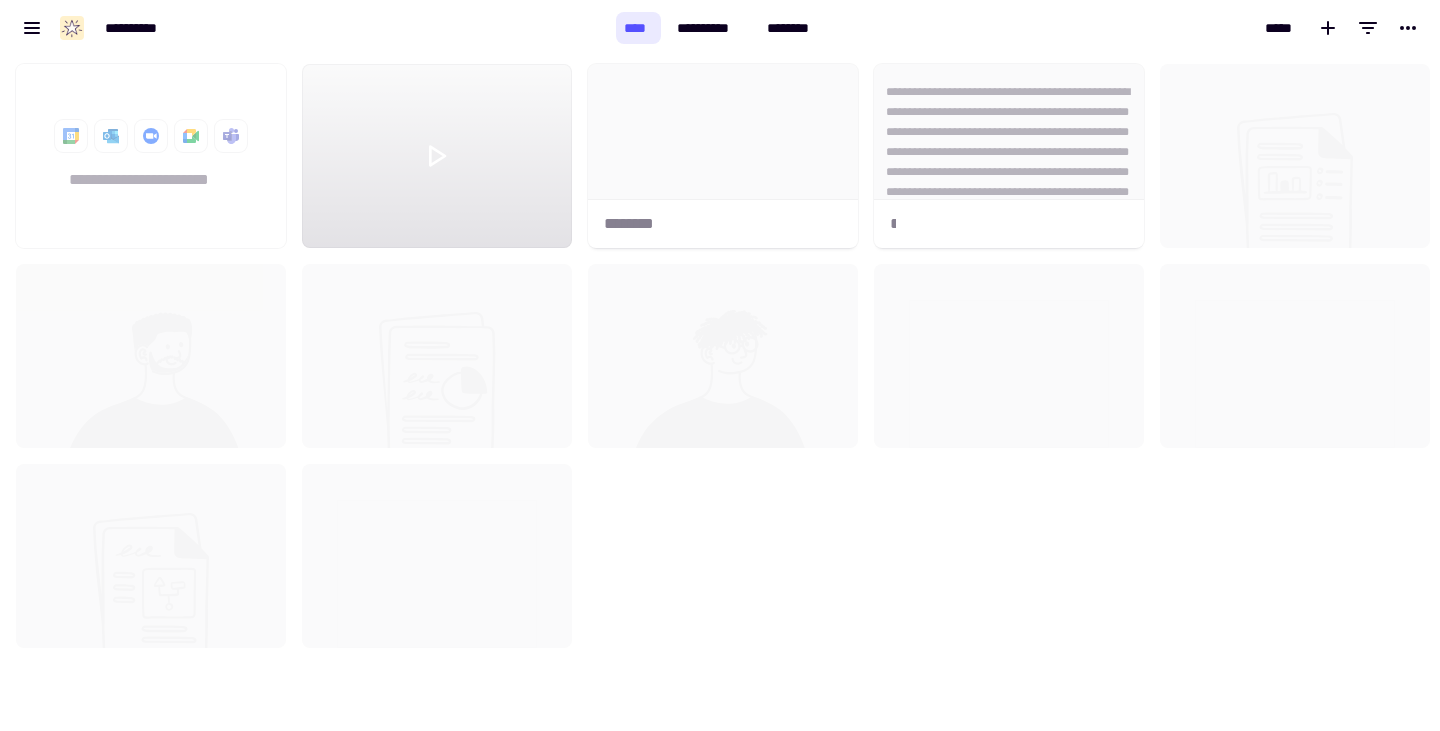 scroll, scrollTop: 16, scrollLeft: 16, axis: both 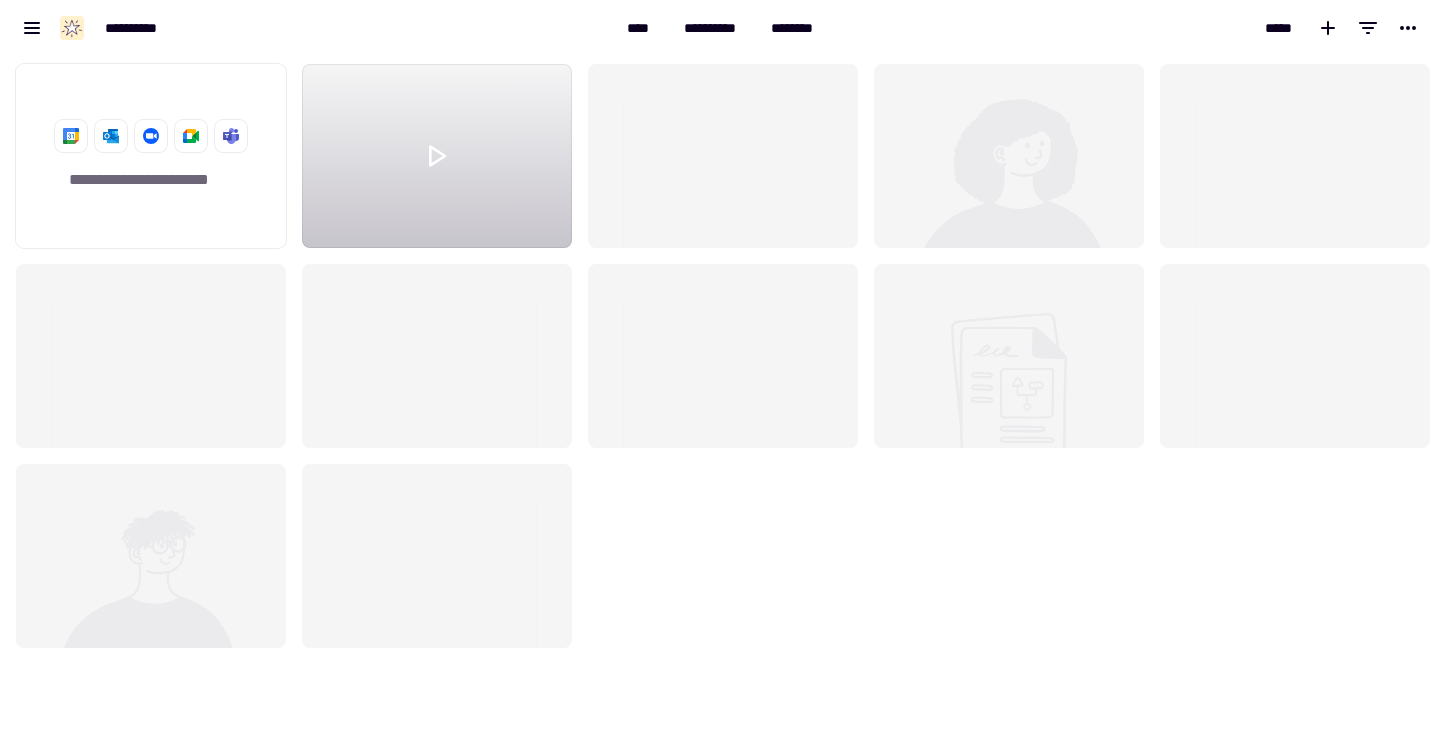 click 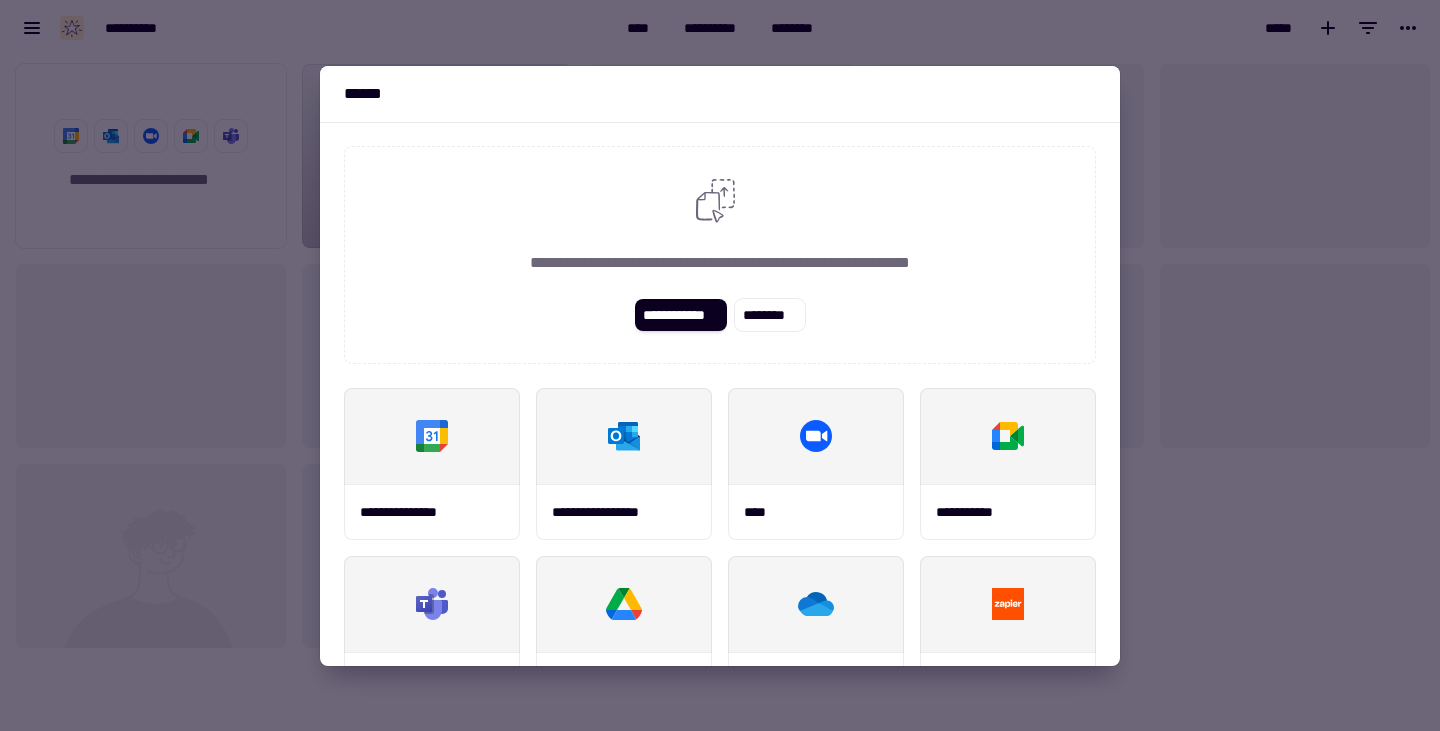drag, startPoint x: 1176, startPoint y: 632, endPoint x: 1250, endPoint y: 632, distance: 74 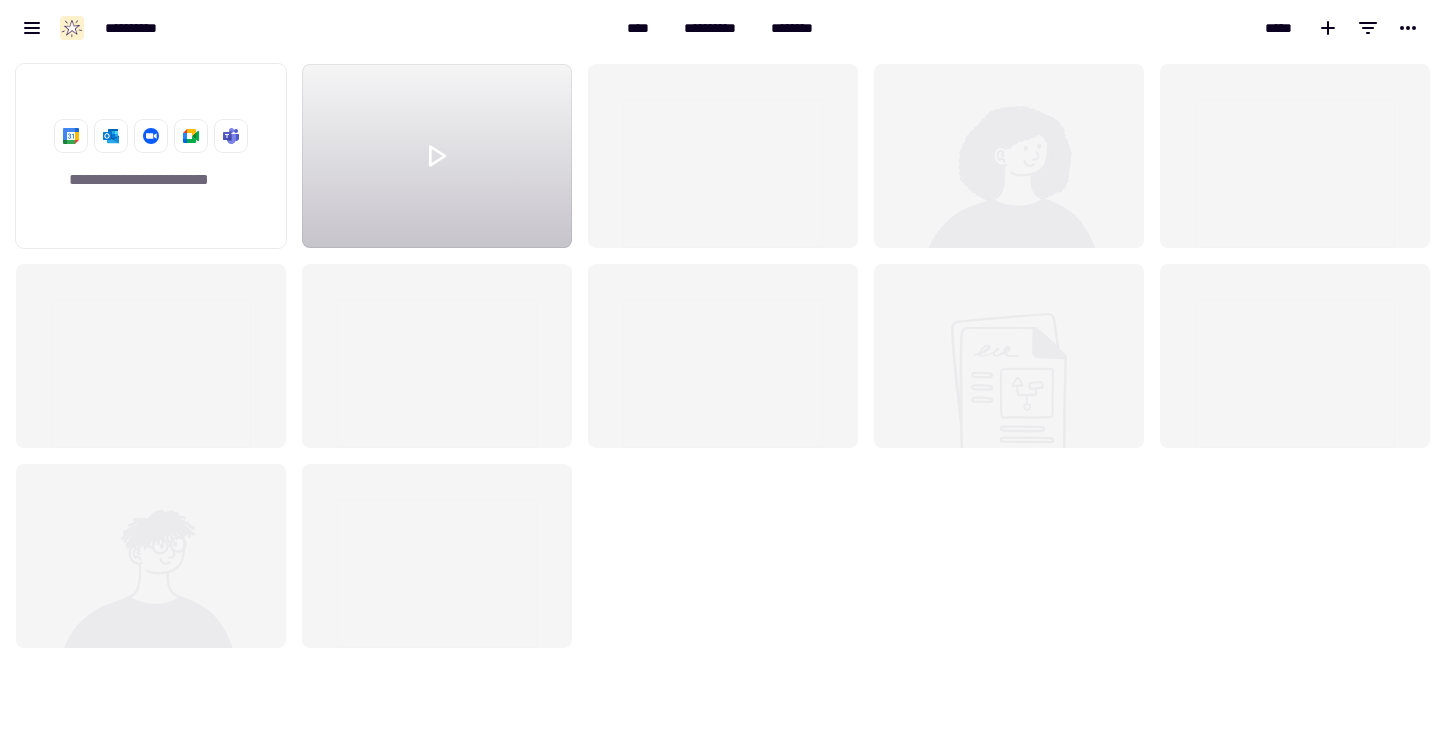 scroll, scrollTop: 1, scrollLeft: 0, axis: vertical 